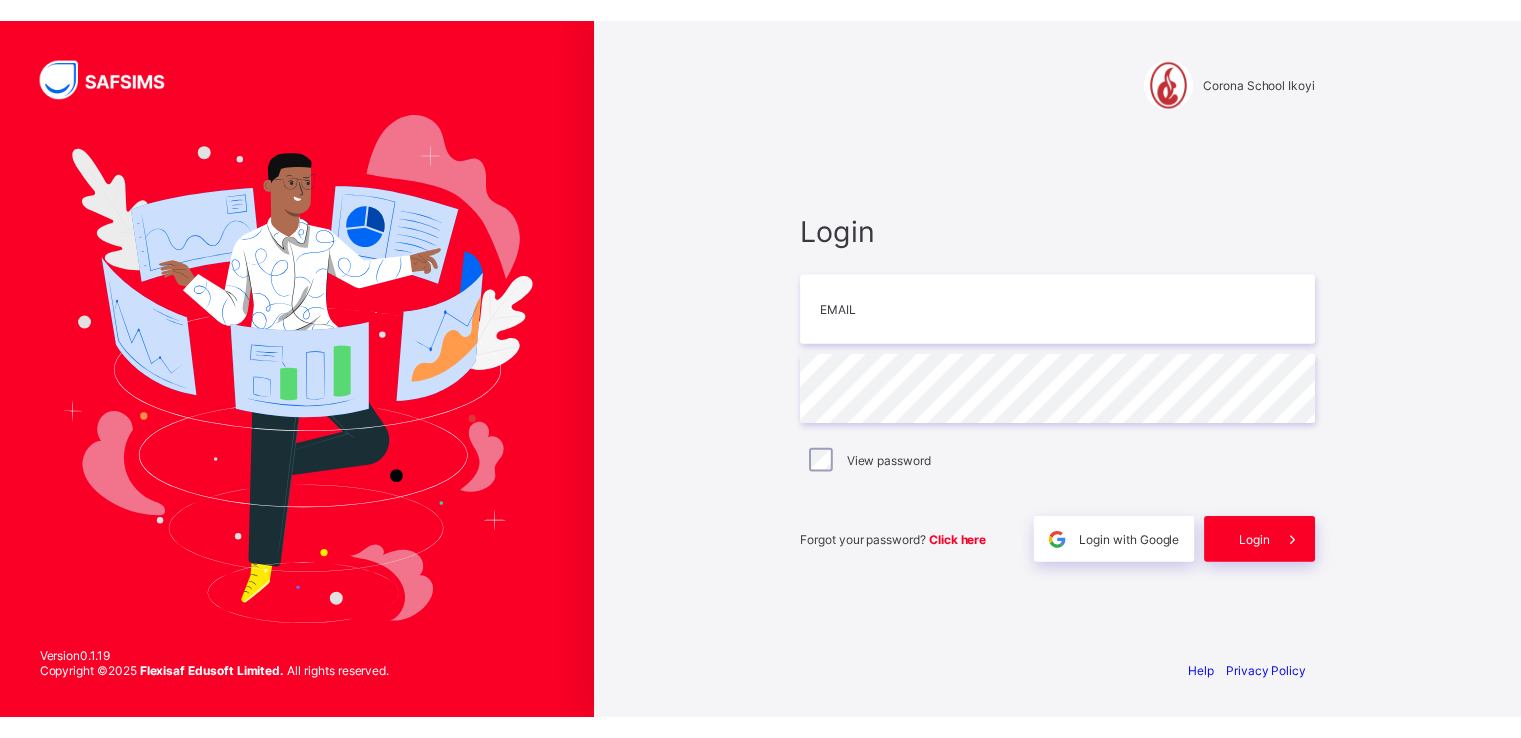 scroll, scrollTop: 0, scrollLeft: 0, axis: both 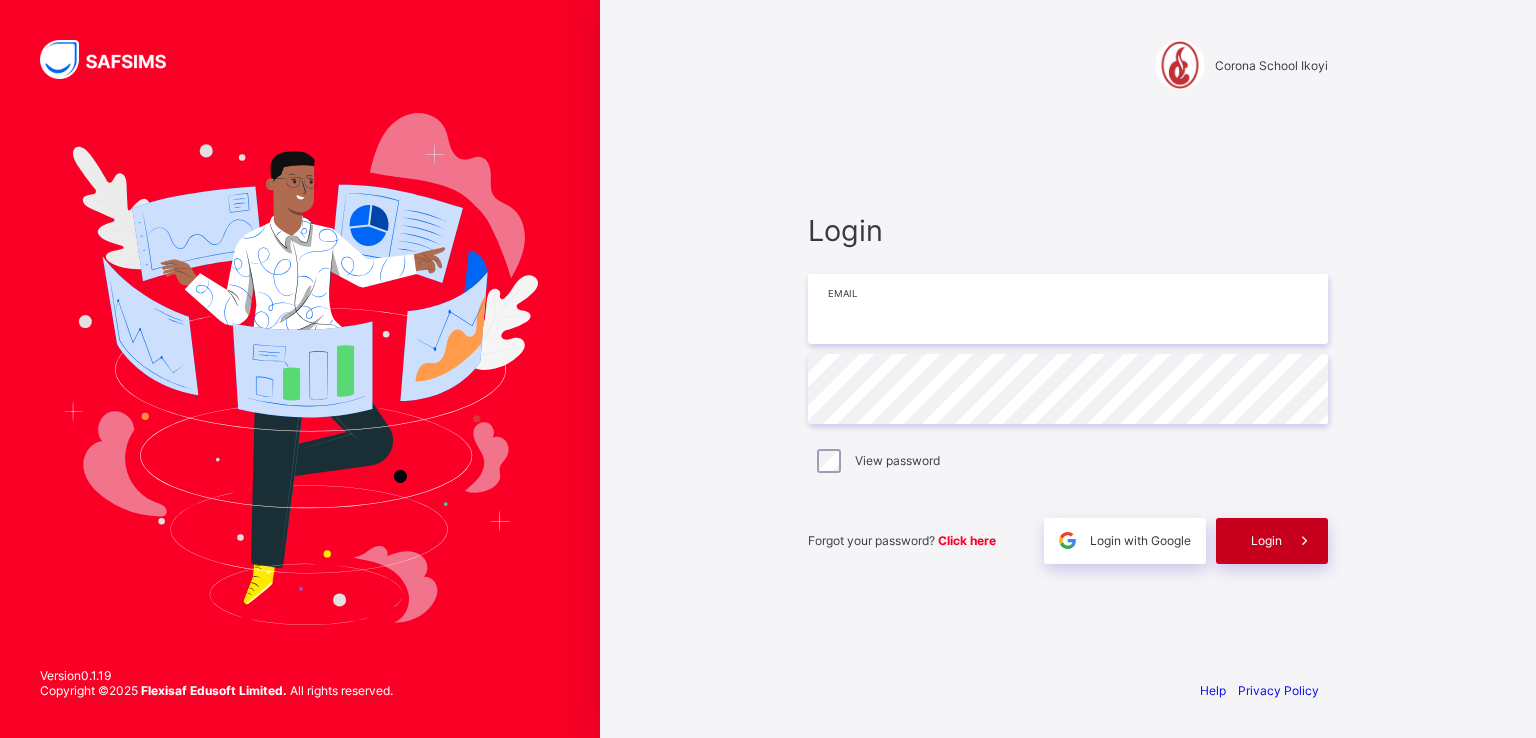 type on "**********" 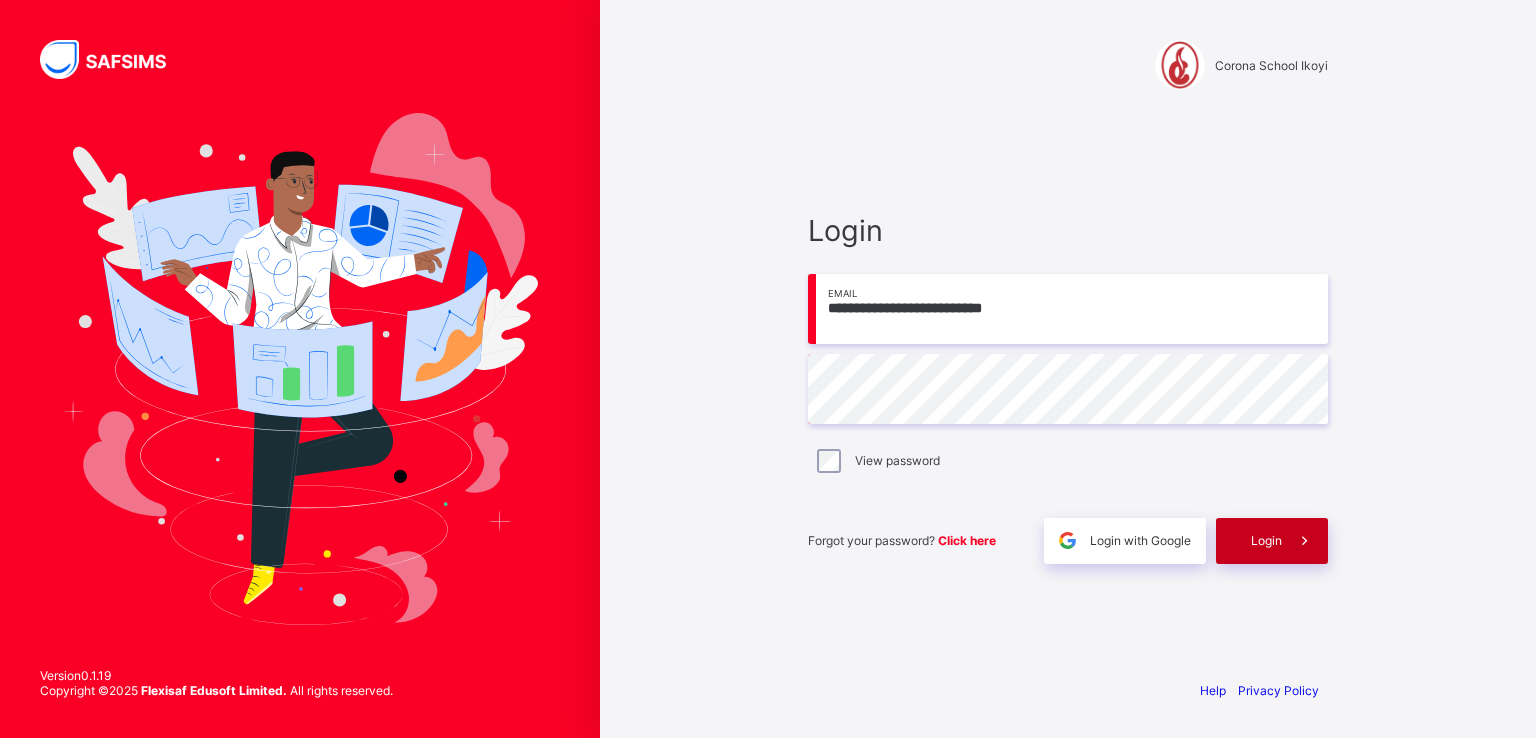 click on "Login" at bounding box center [1272, 541] 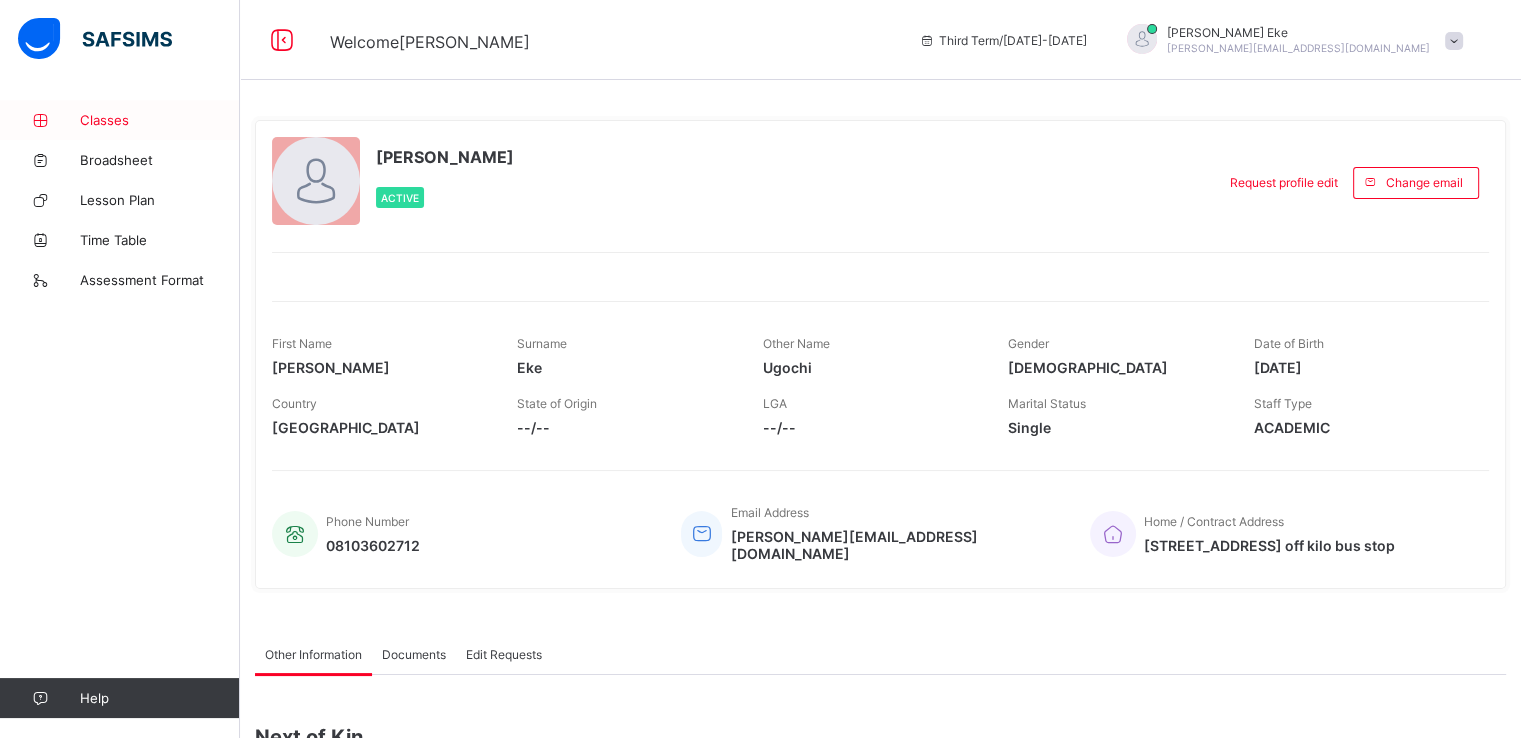 click on "Classes" at bounding box center (160, 120) 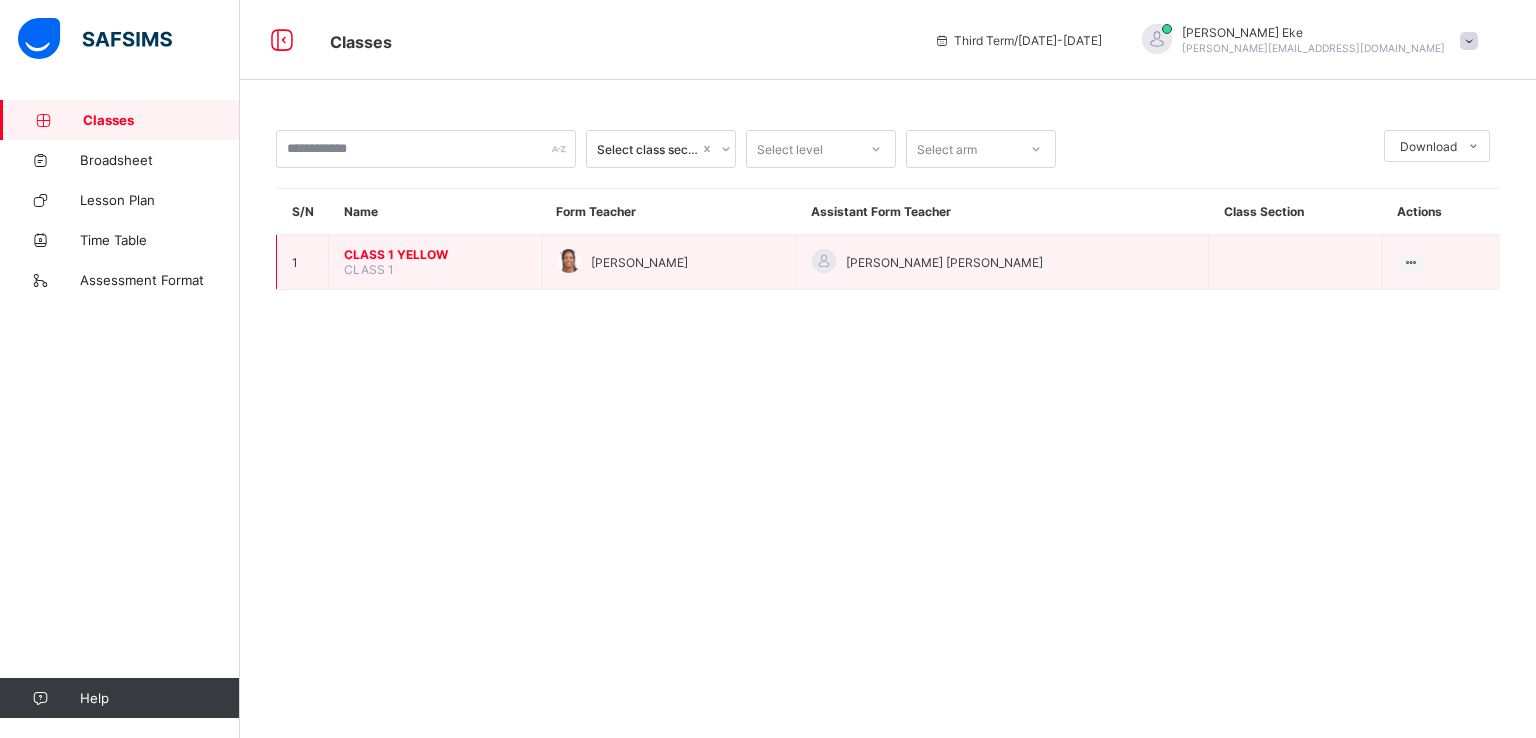 click on "CLASS 1   YELLOW" at bounding box center [435, 254] 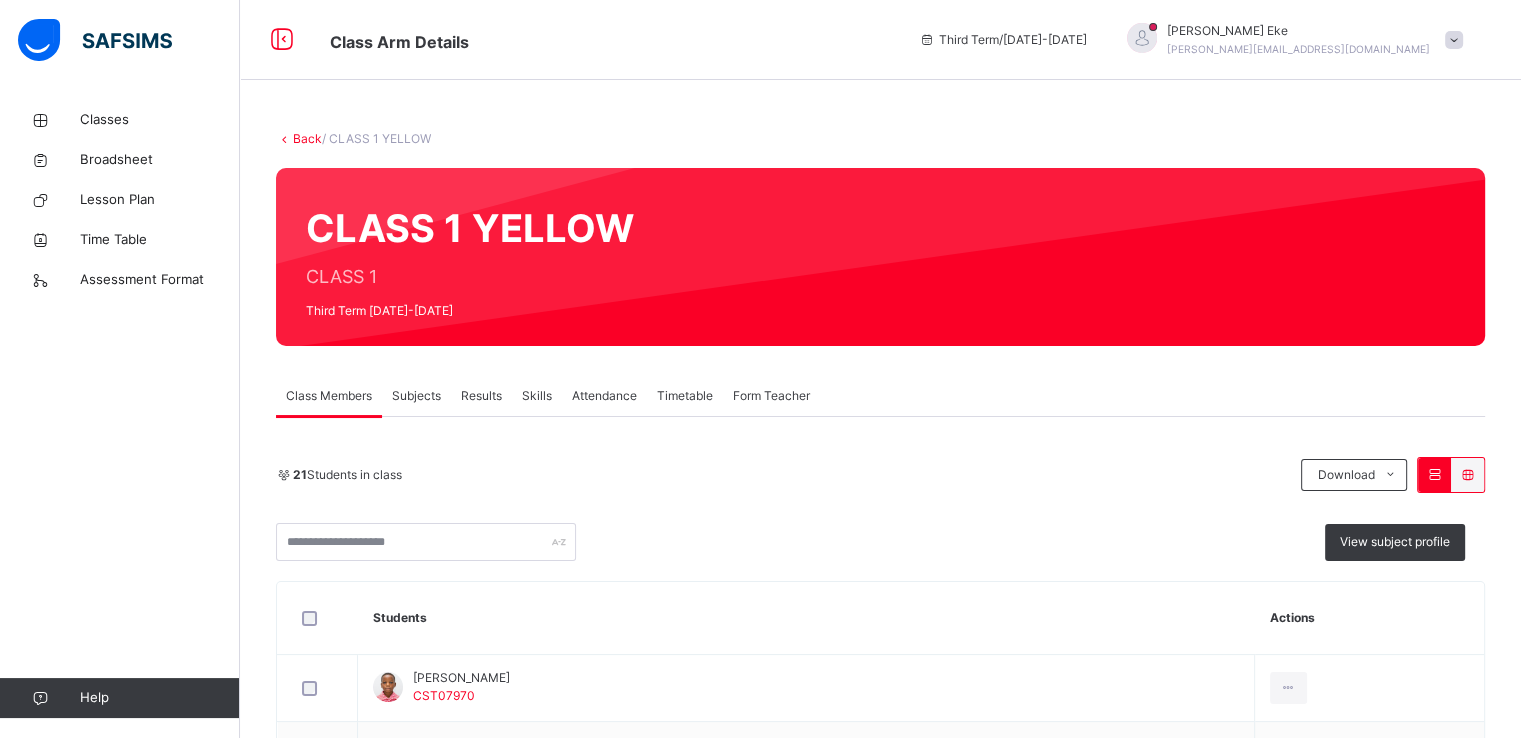 click on "Subjects" at bounding box center (416, 396) 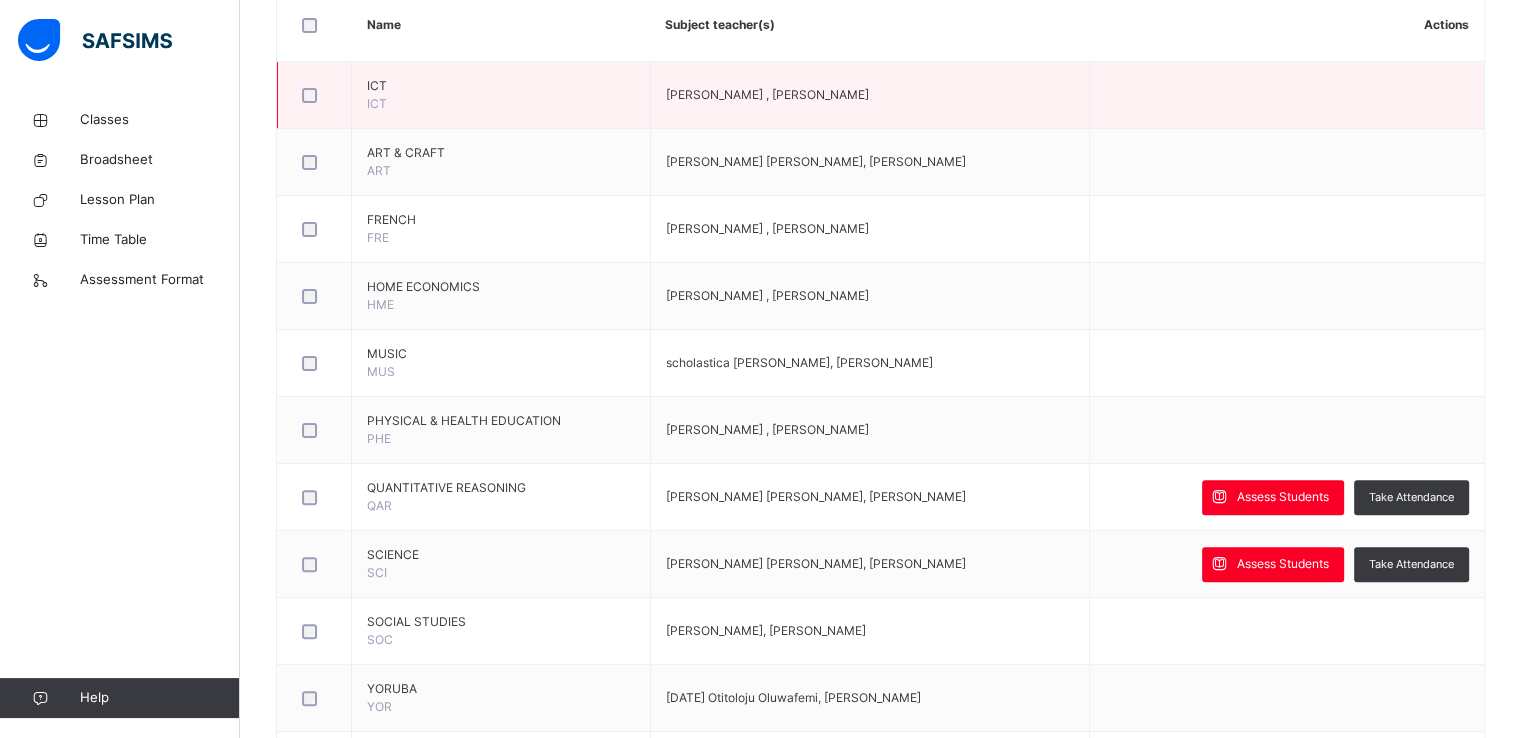 scroll, scrollTop: 512, scrollLeft: 0, axis: vertical 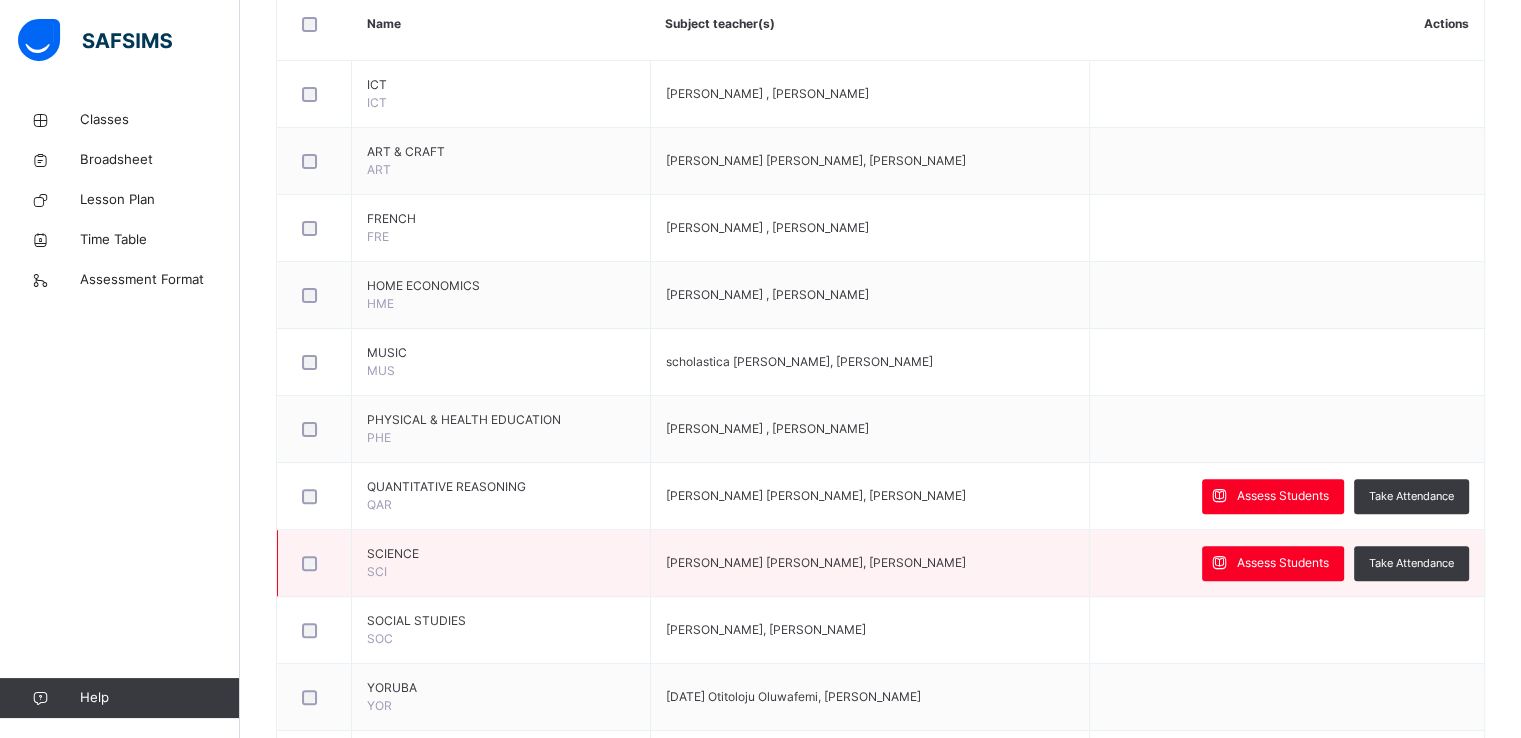 click on "[PERSON_NAME] [PERSON_NAME], [PERSON_NAME]" at bounding box center [869, 563] 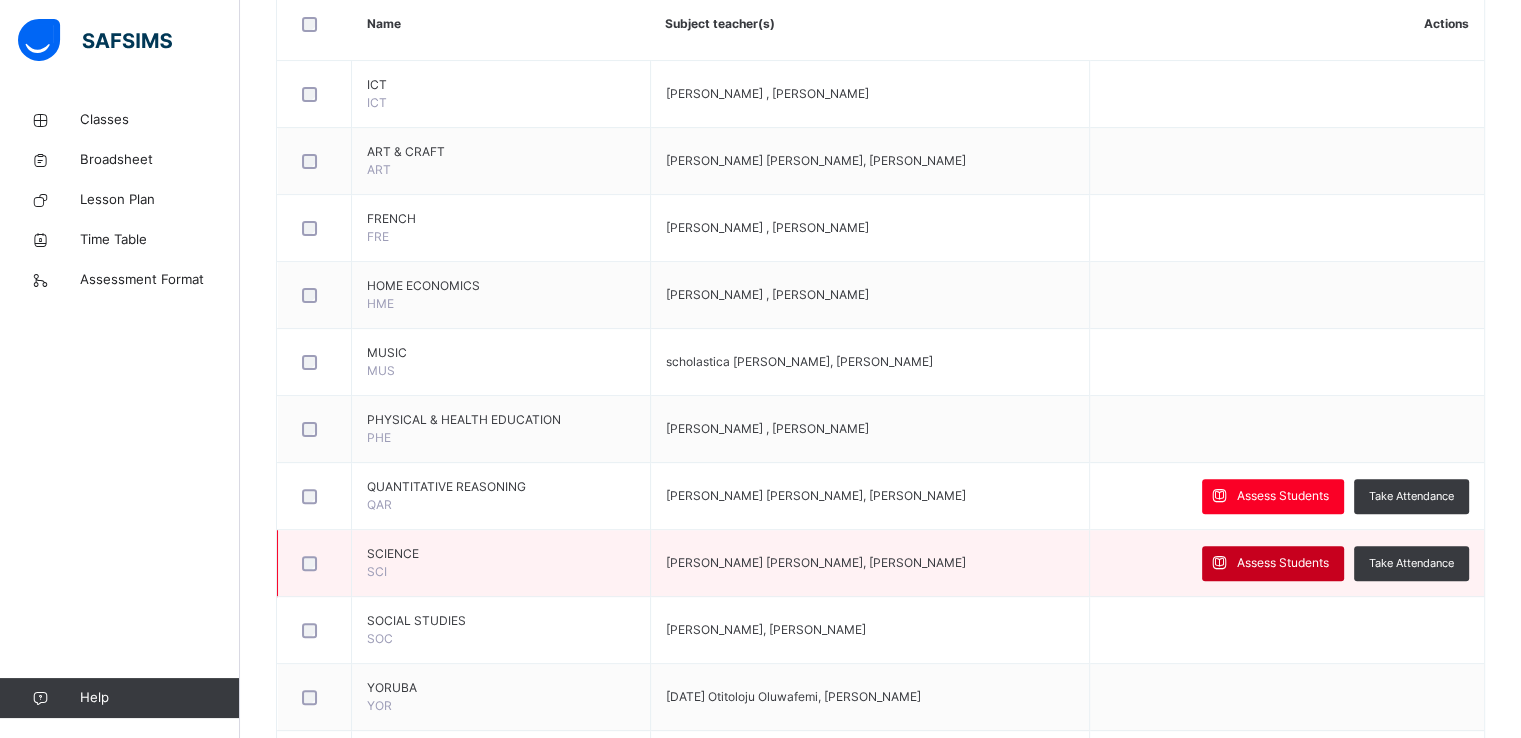 click on "Assess Students" at bounding box center (1283, 563) 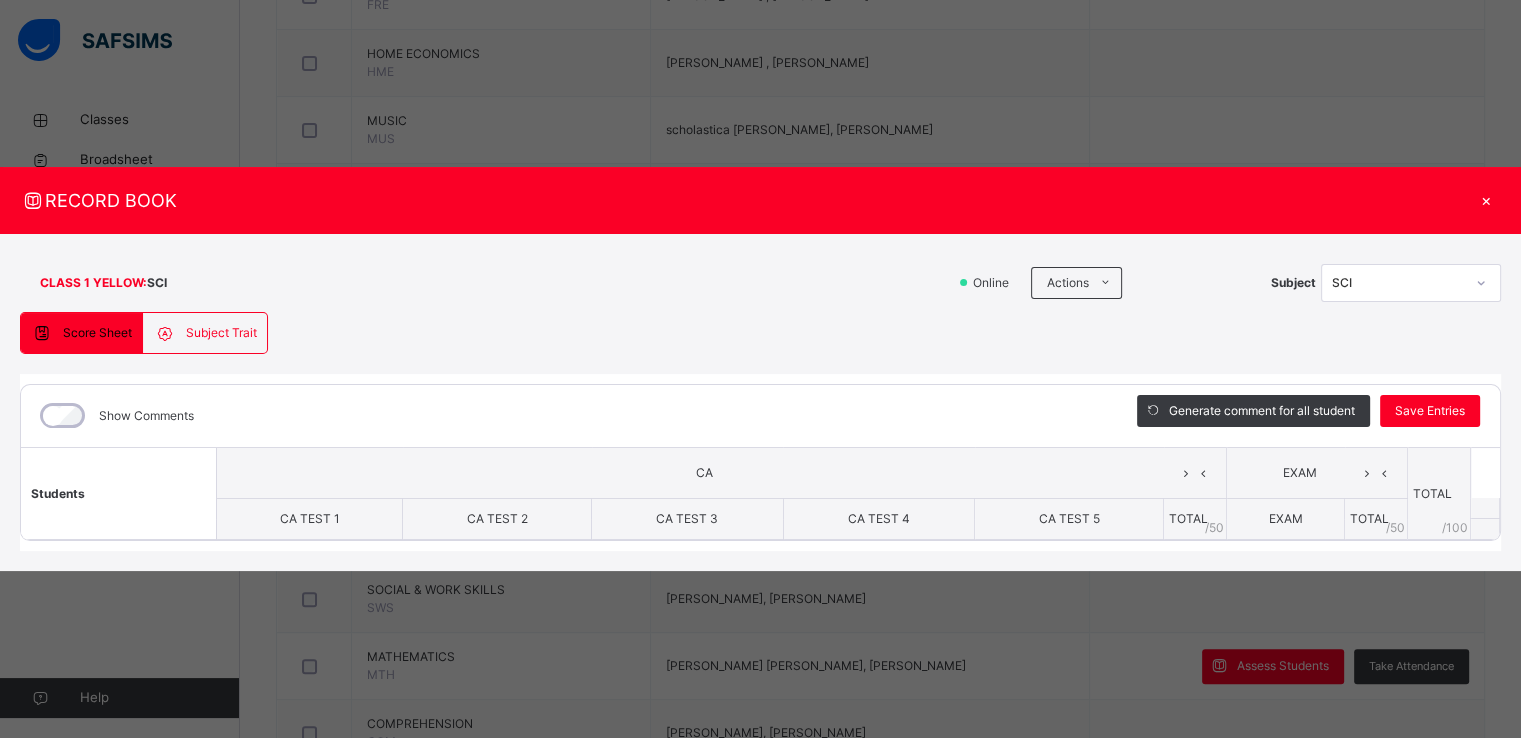 scroll, scrollTop: 750, scrollLeft: 0, axis: vertical 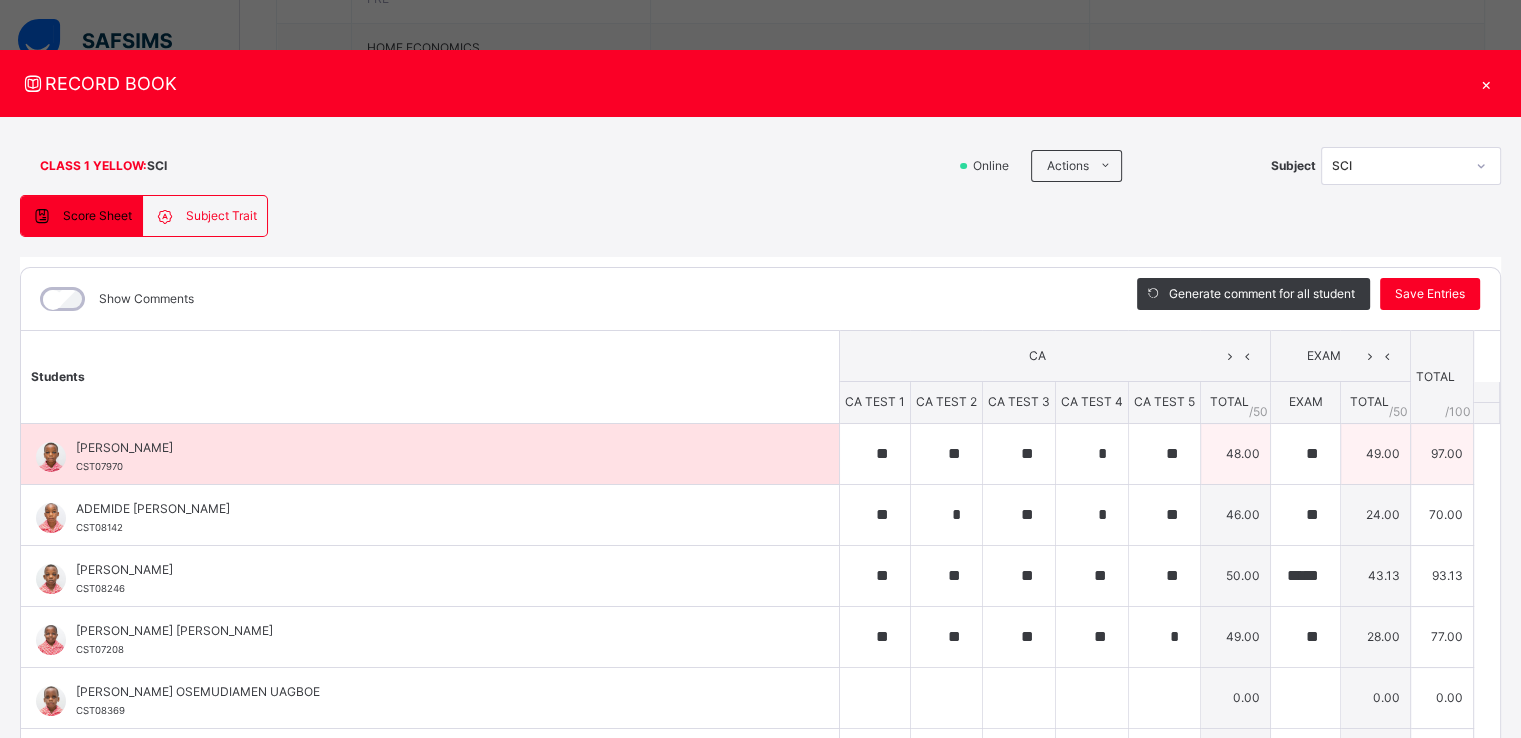 type on "**" 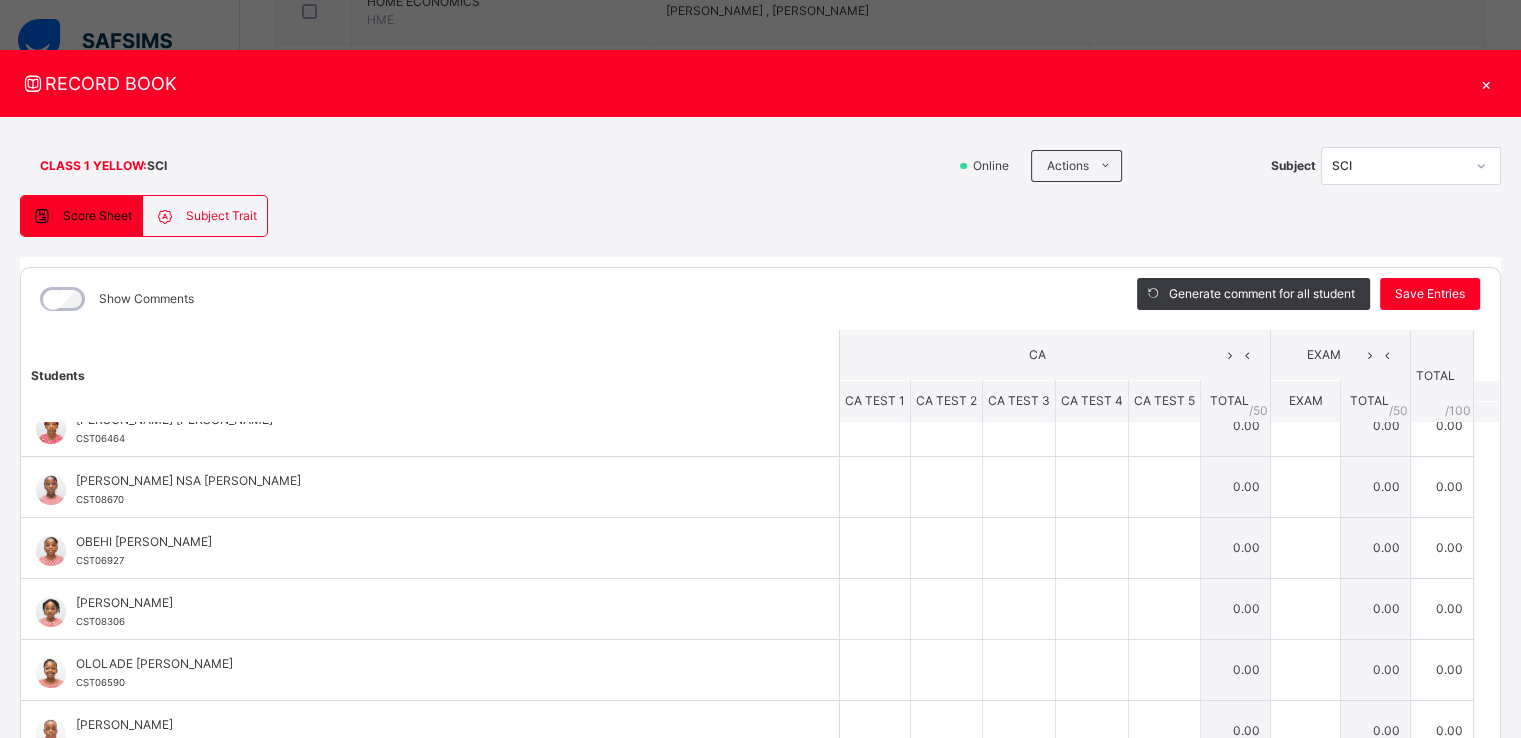 scroll, scrollTop: 869, scrollLeft: 0, axis: vertical 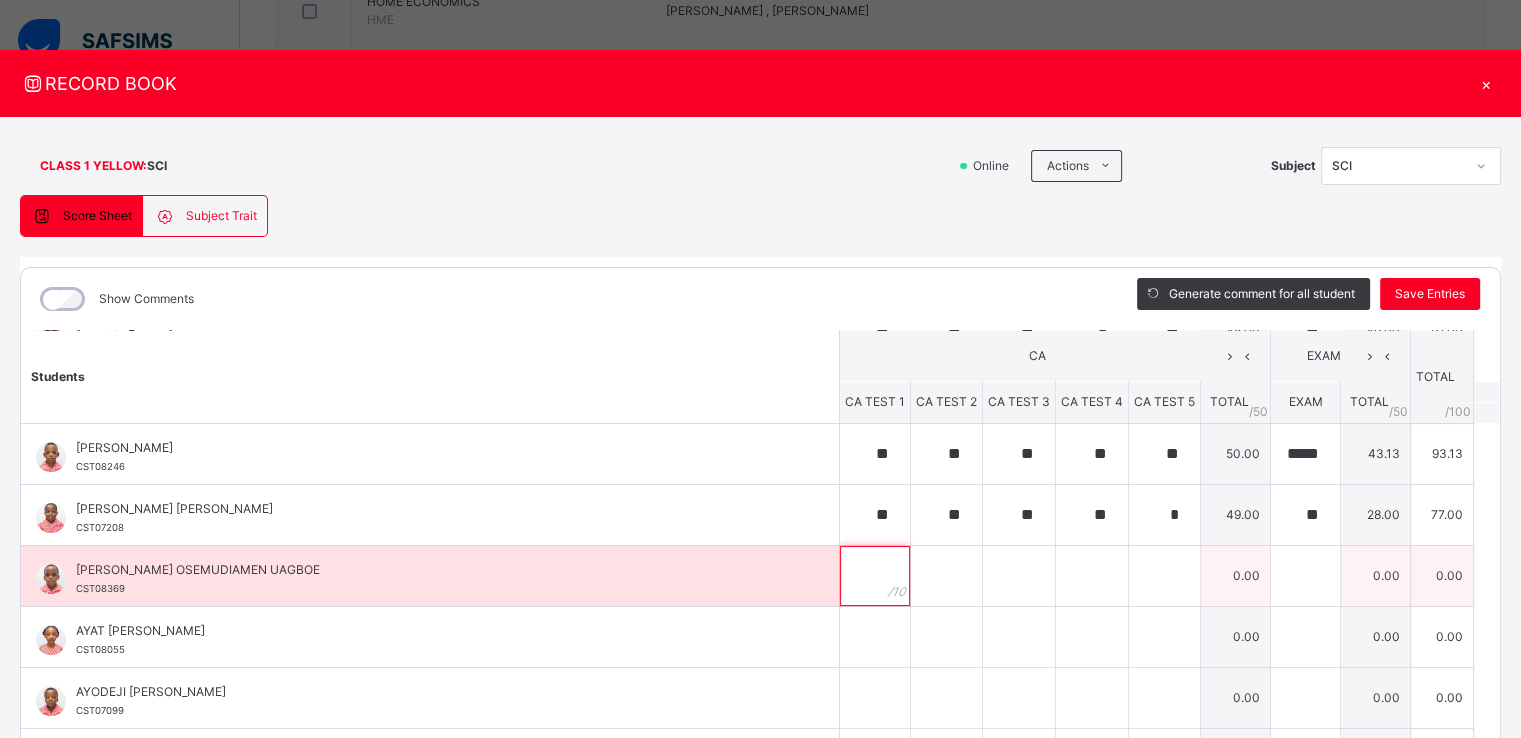 click at bounding box center [875, 576] 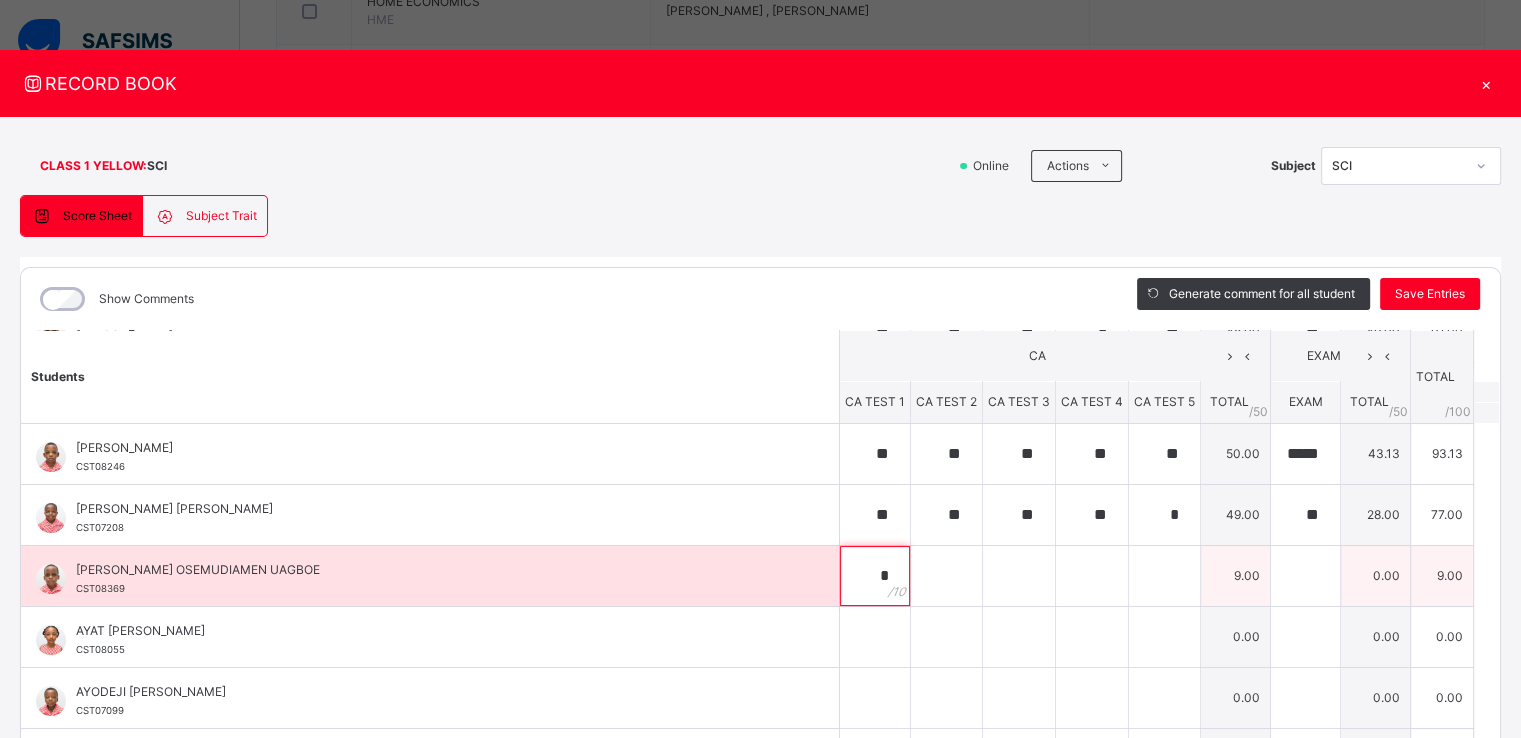 type on "*" 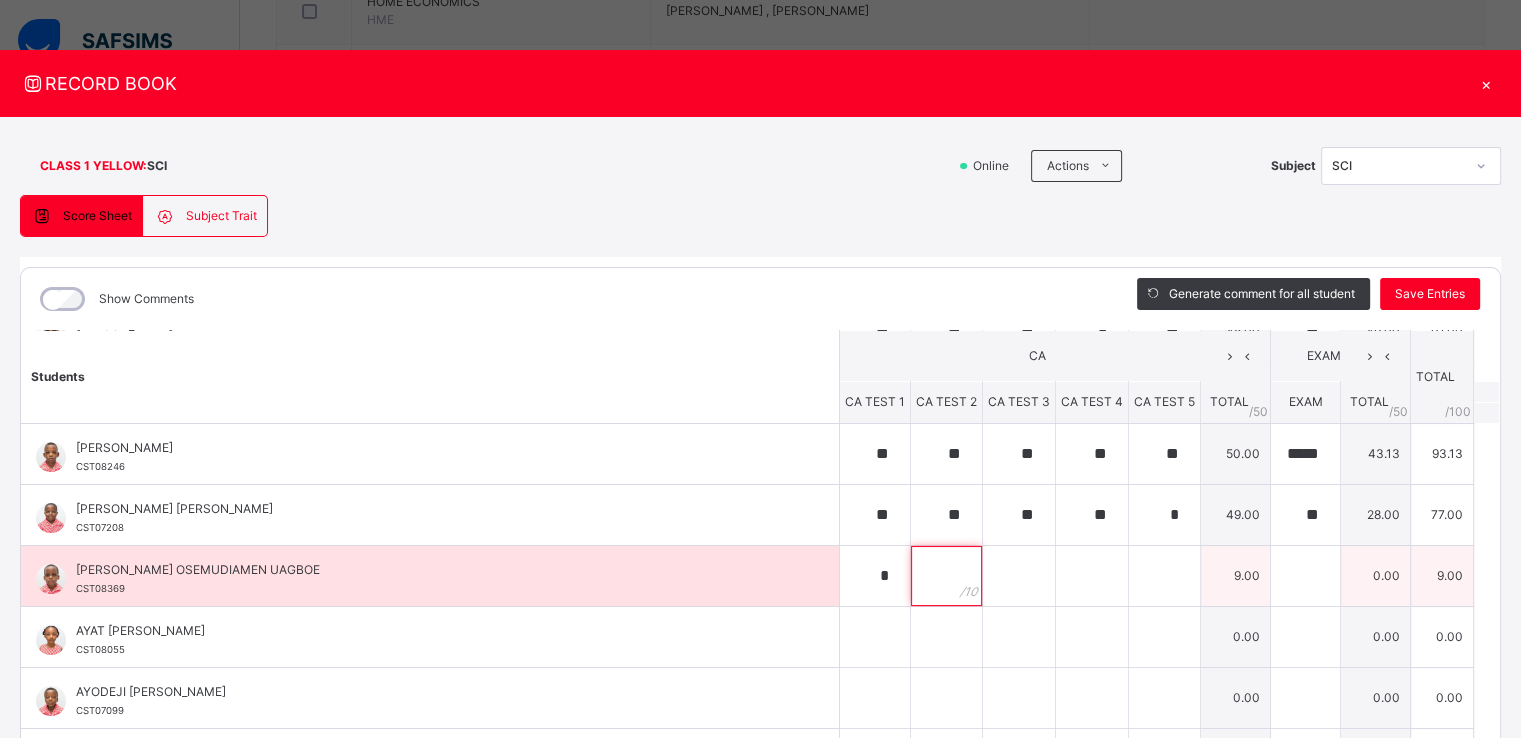 click at bounding box center [946, 576] 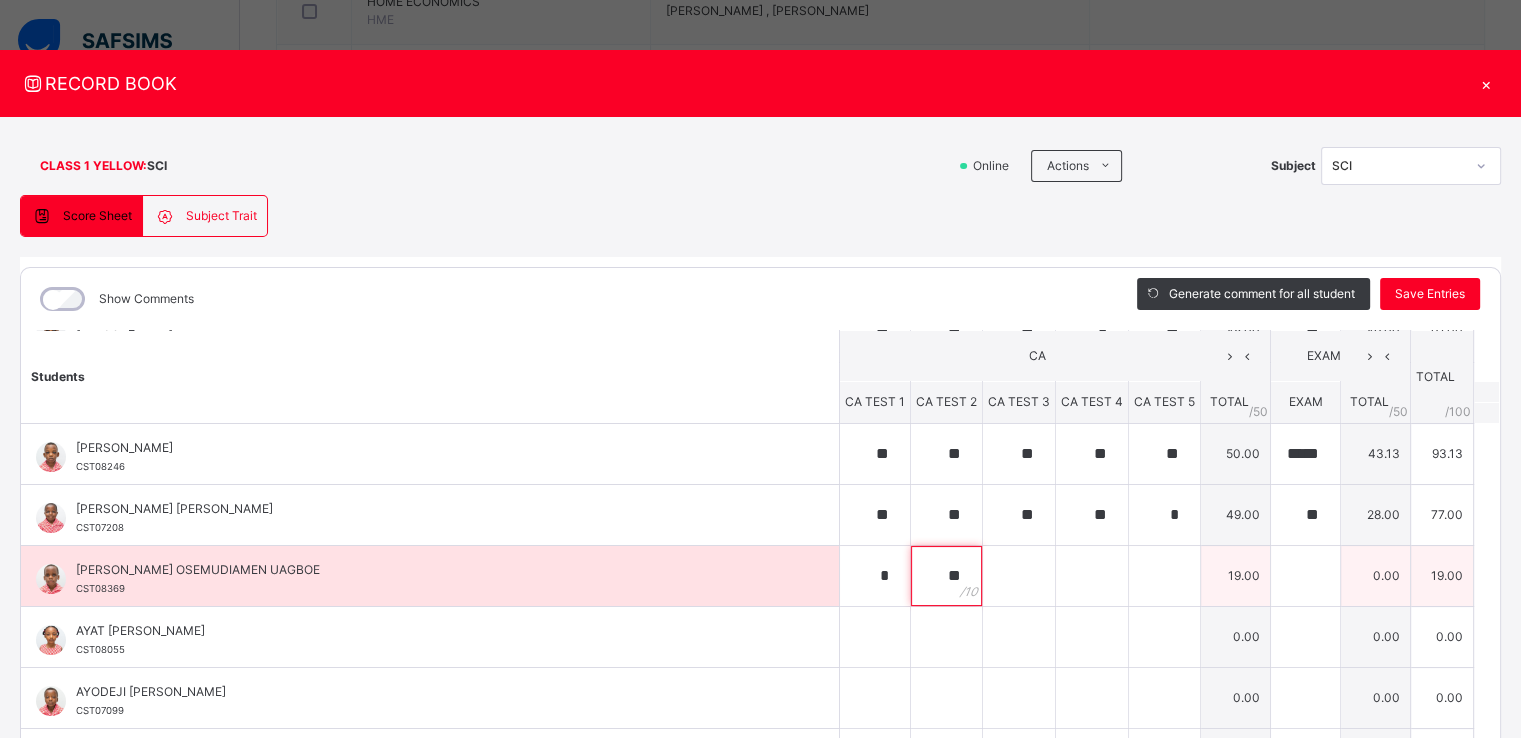 type on "**" 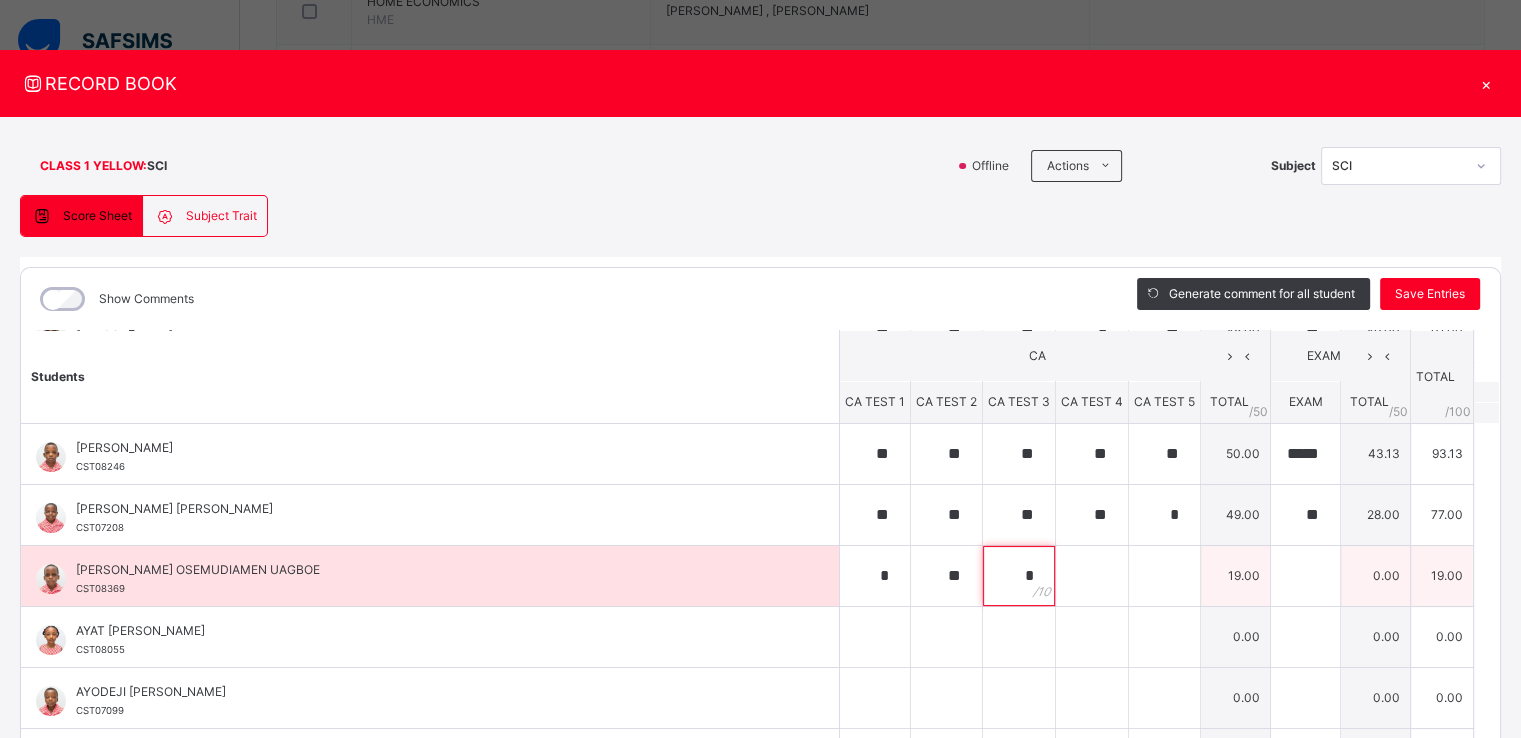 click on "*" at bounding box center (1019, 576) 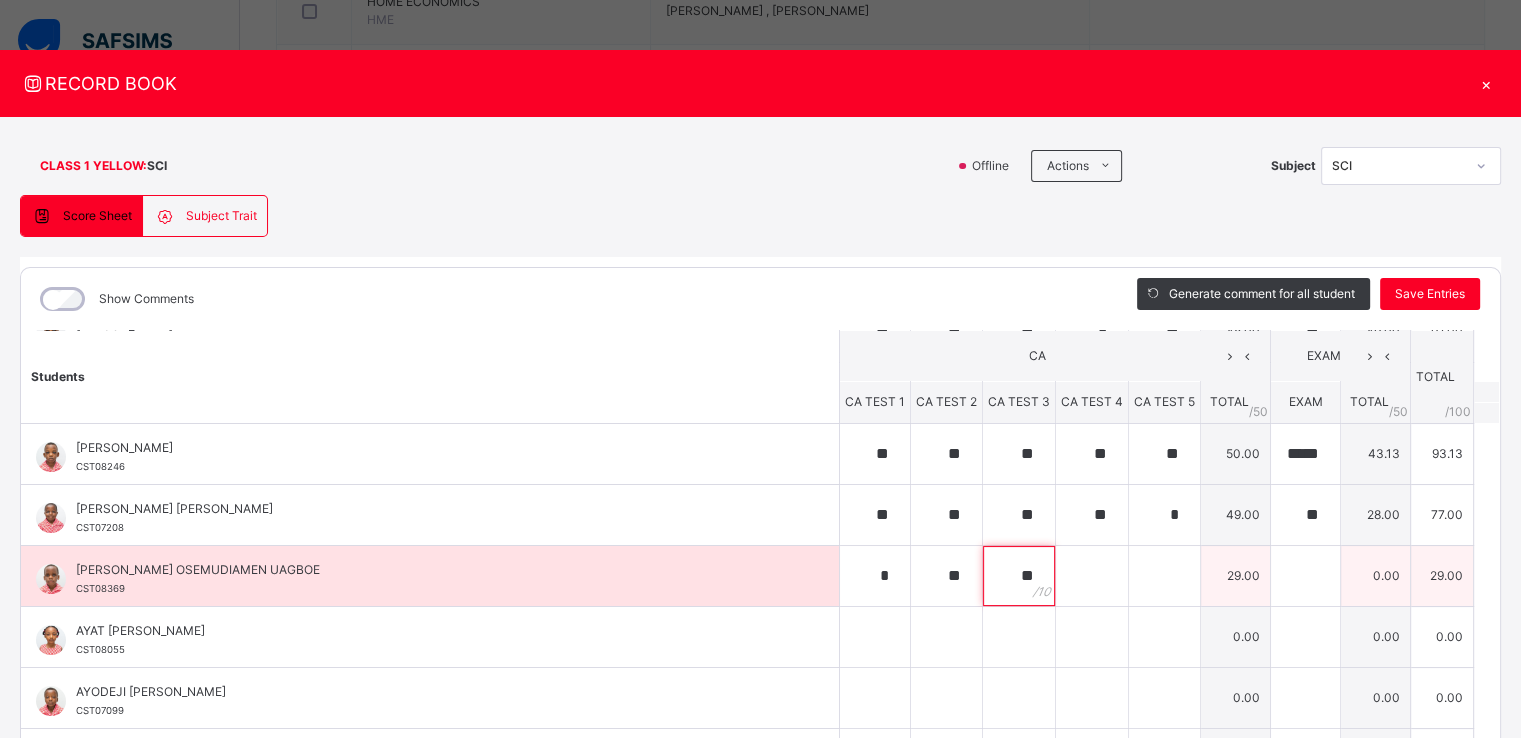 type on "**" 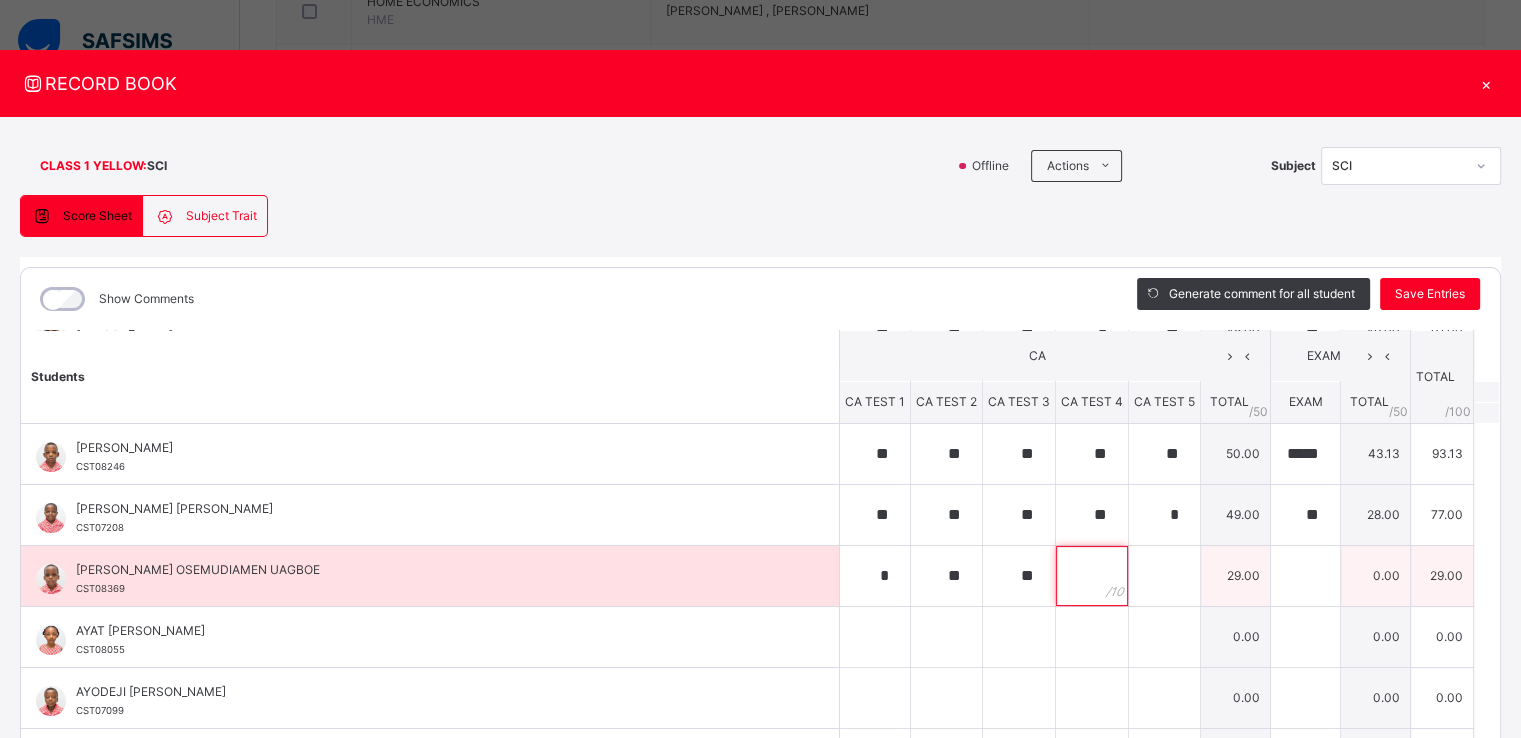 click at bounding box center [1092, 576] 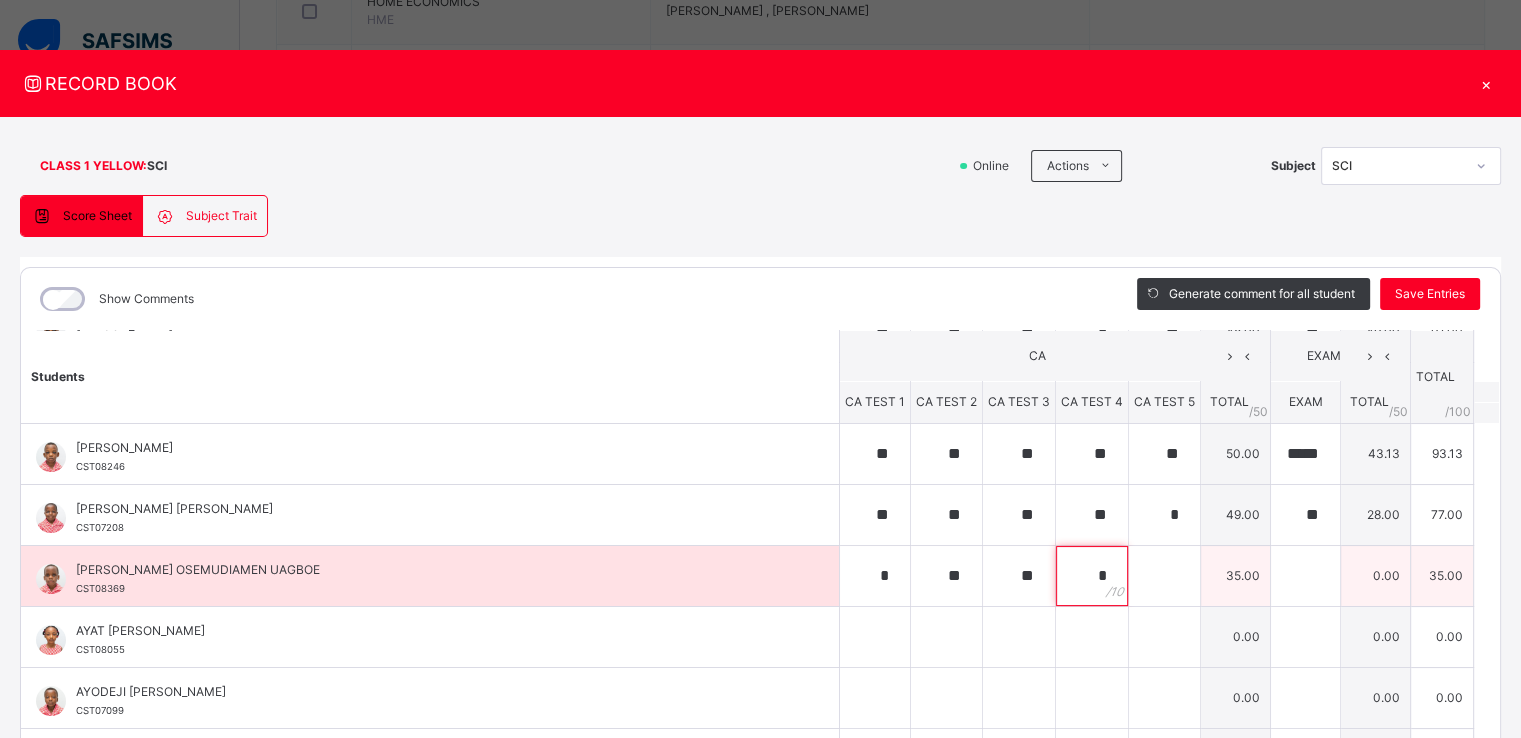 type on "*" 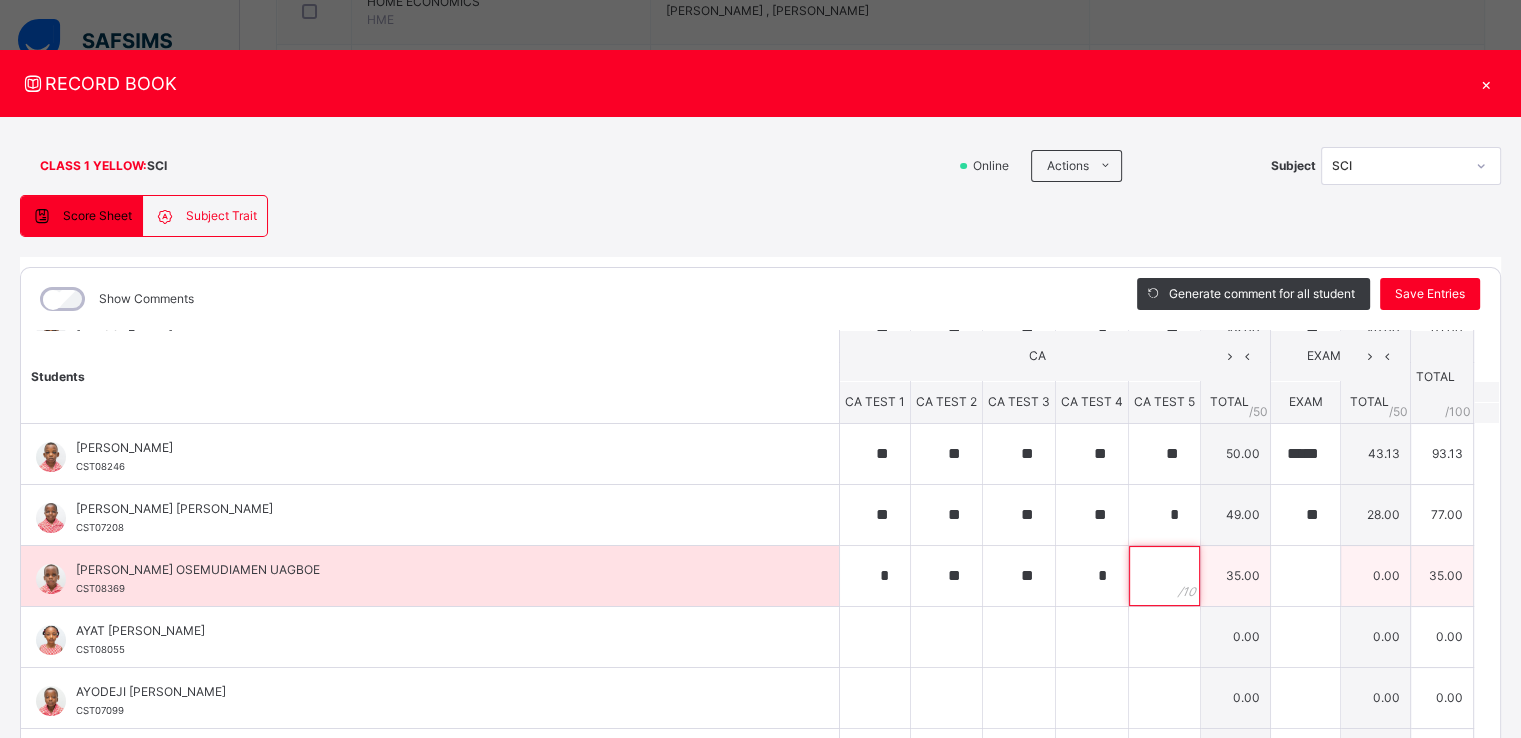 click at bounding box center [1164, 576] 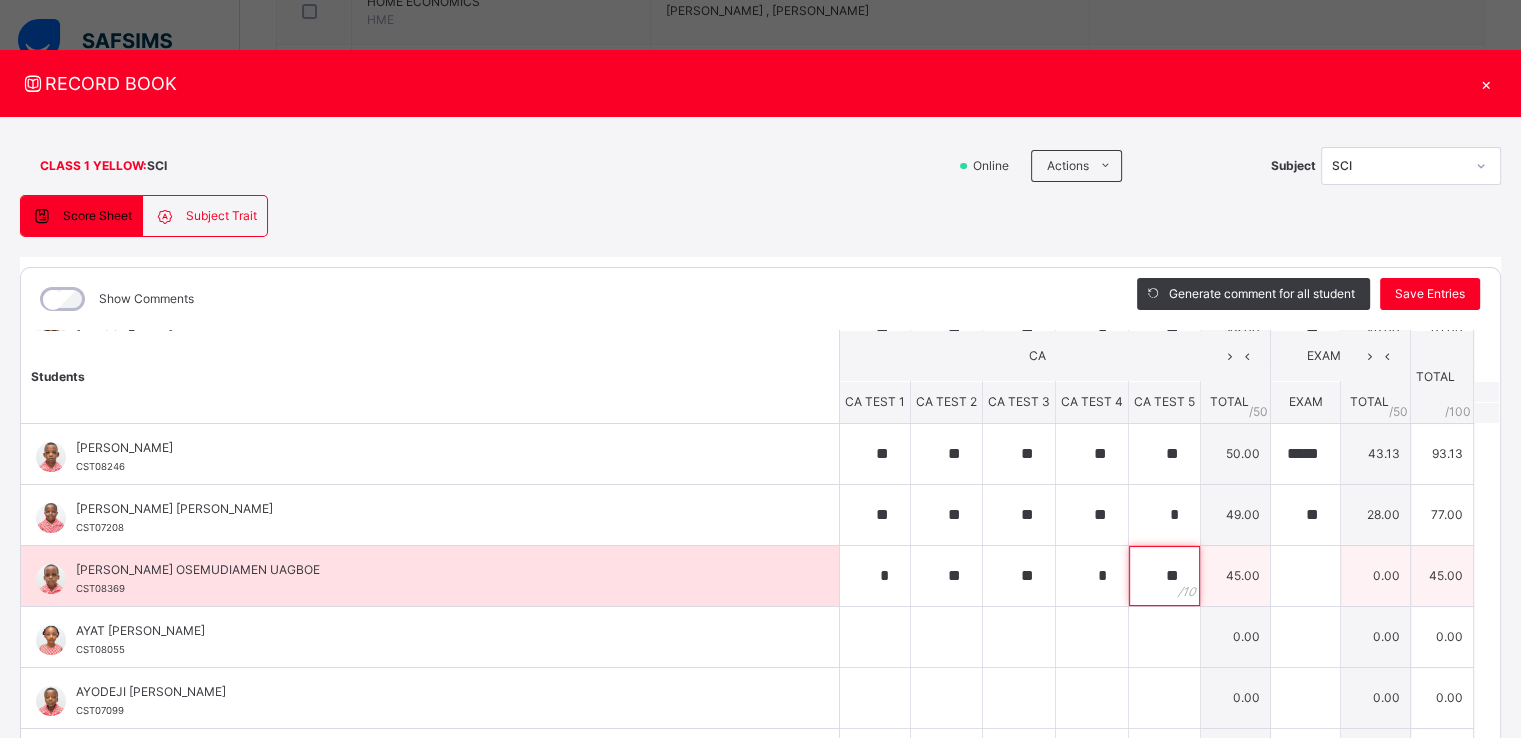 type on "**" 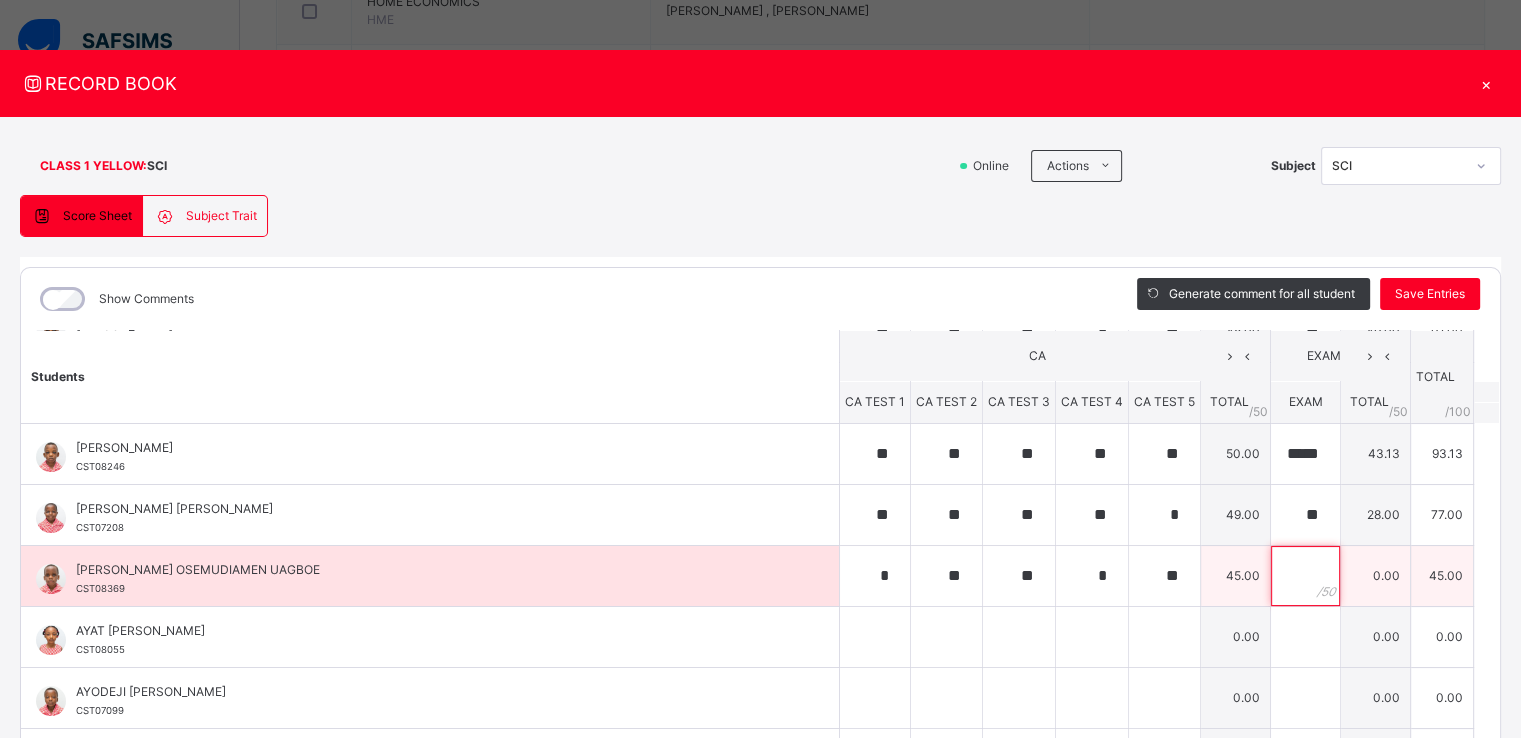 click at bounding box center (1305, 576) 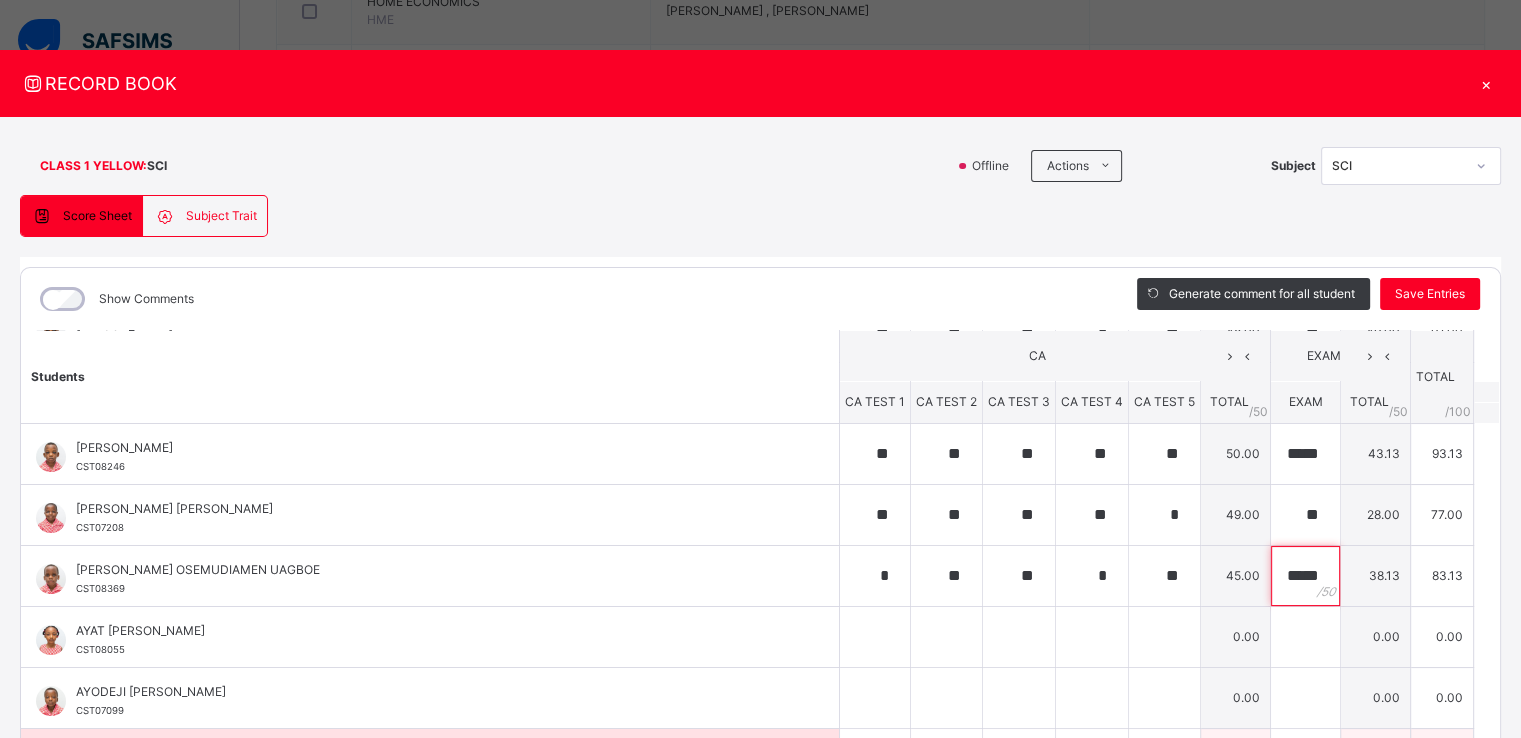 type on "*****" 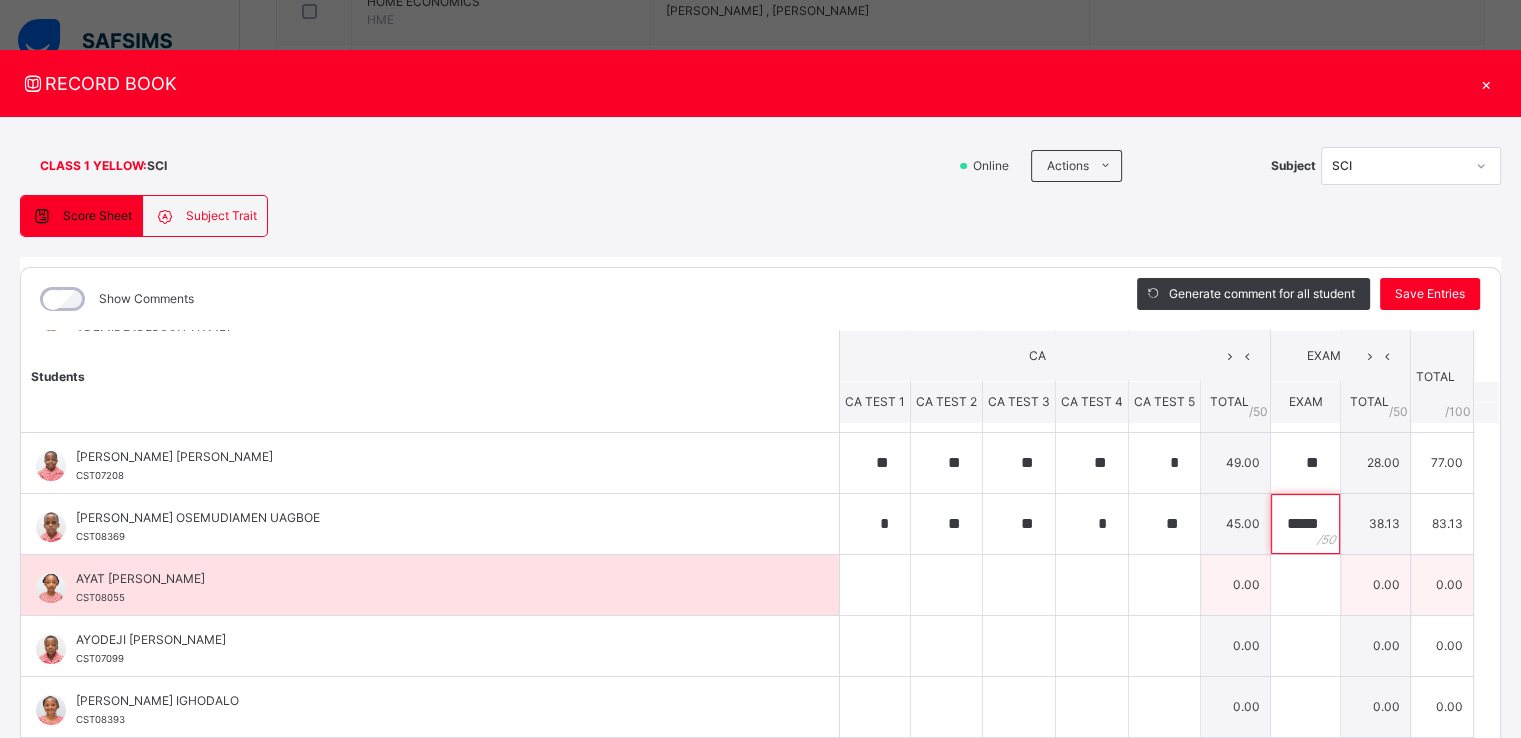 scroll, scrollTop: 168, scrollLeft: 0, axis: vertical 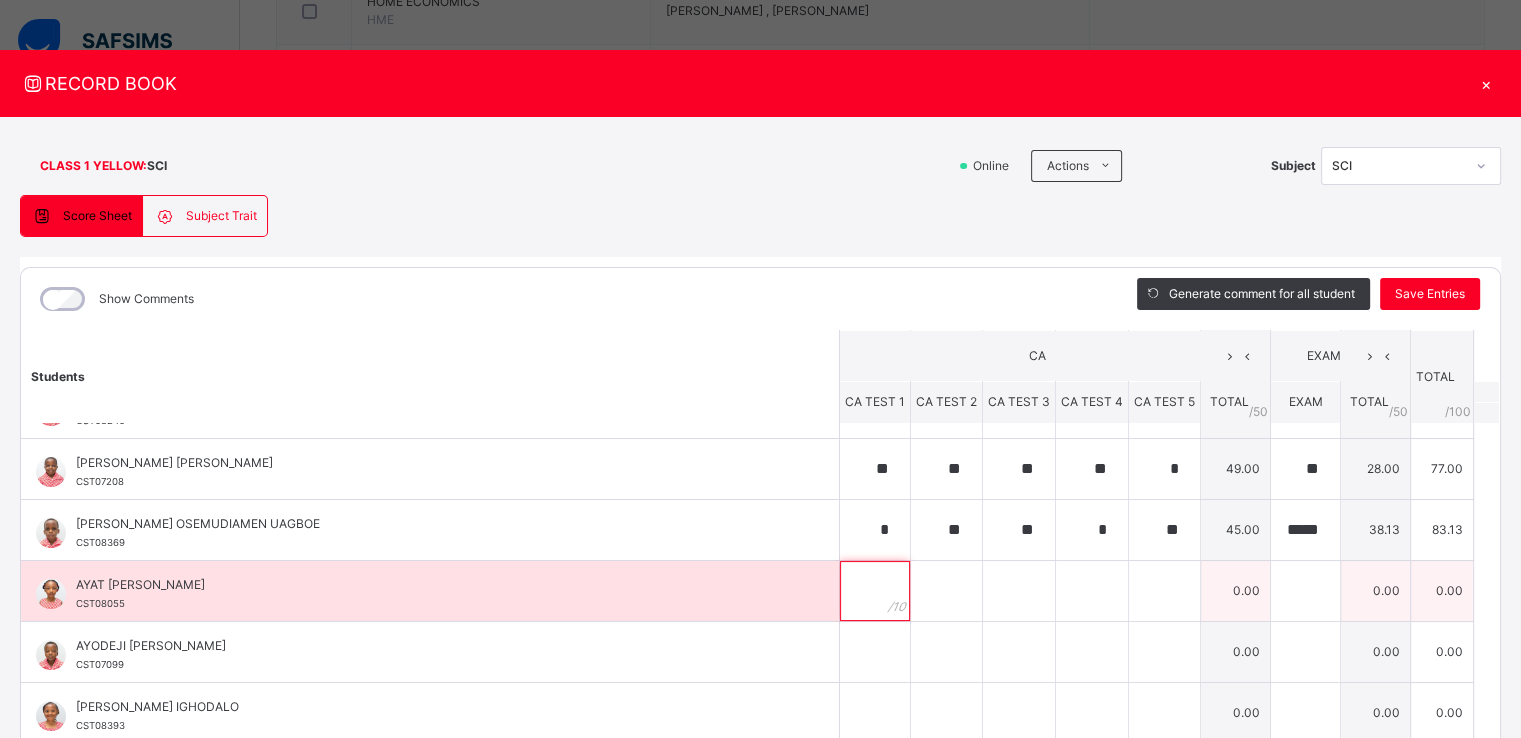 click at bounding box center [875, 591] 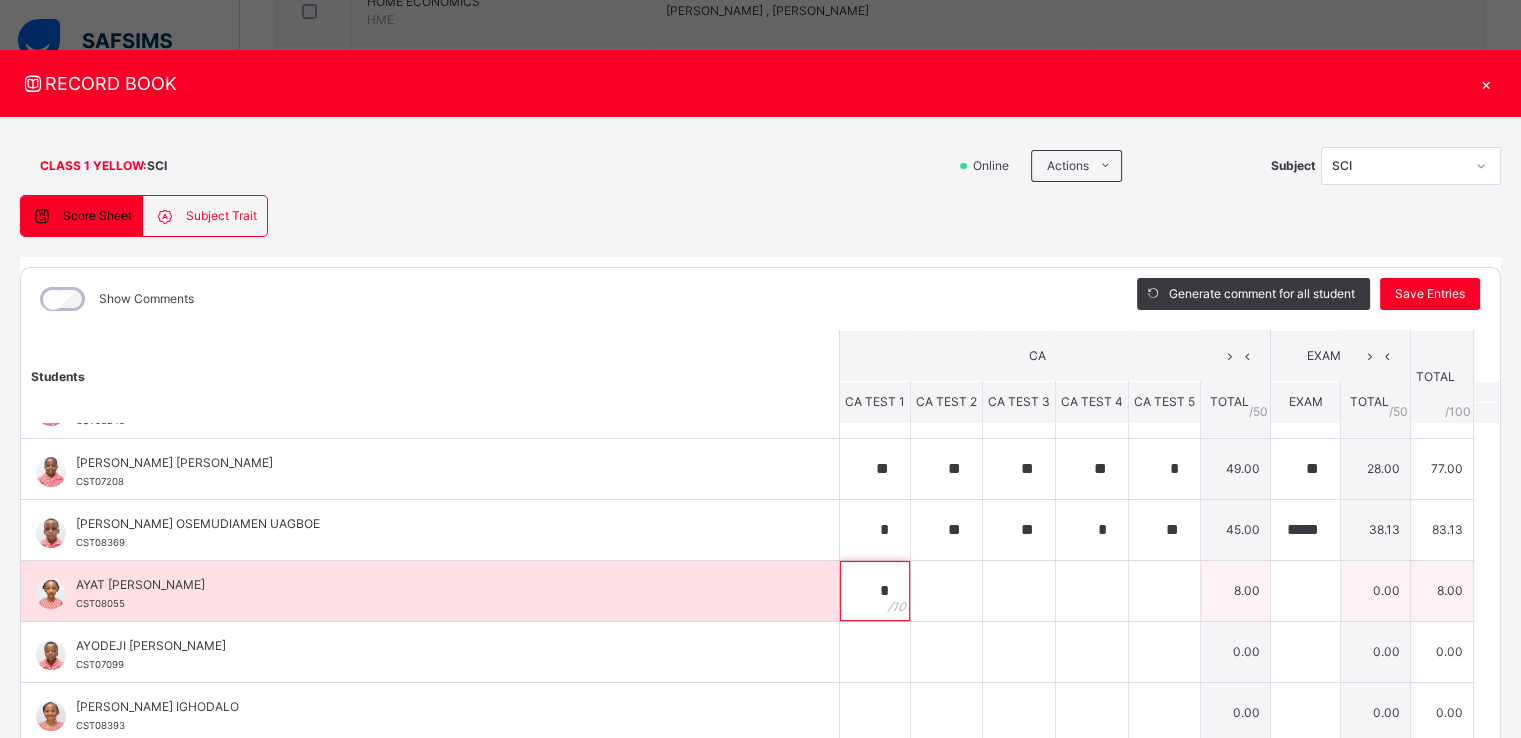 type on "*" 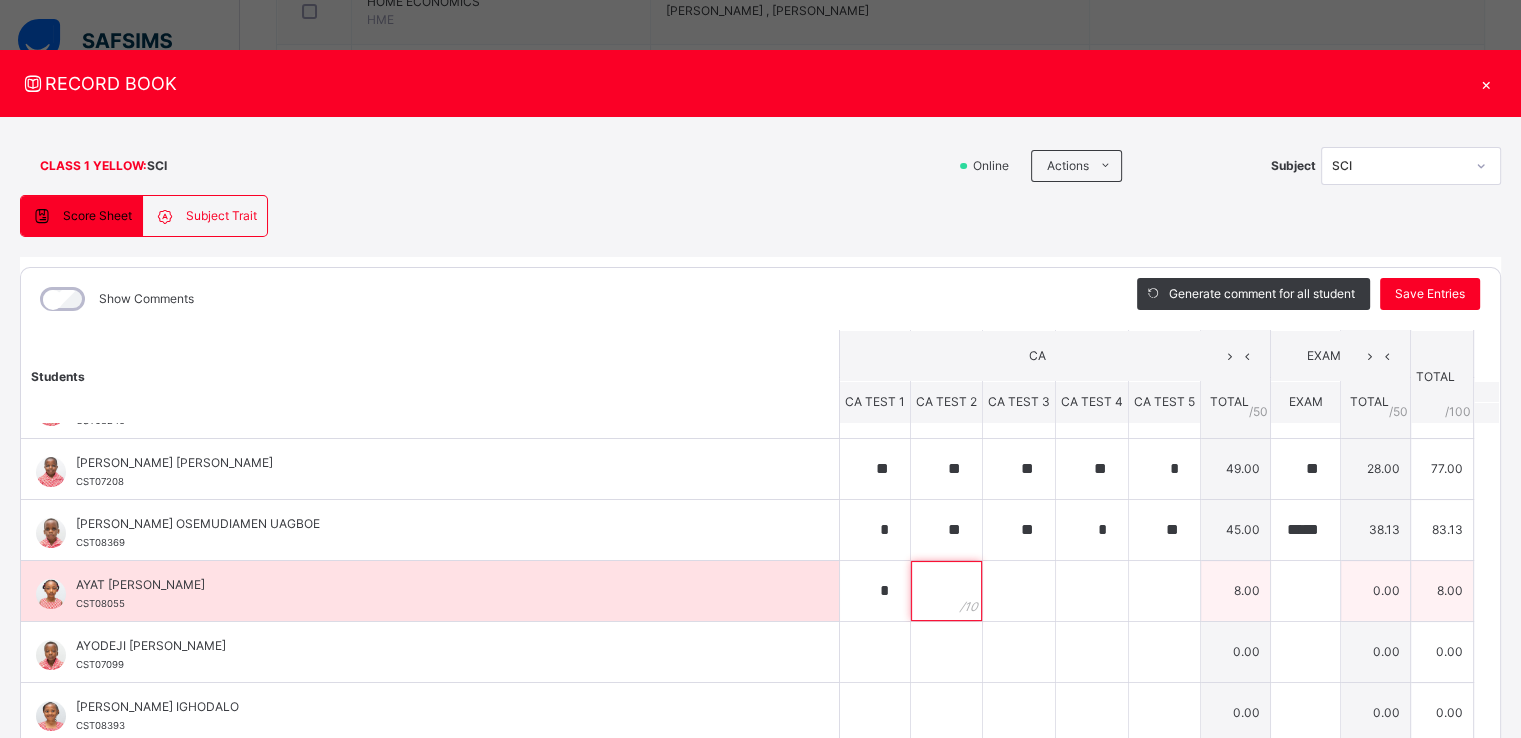 click at bounding box center [946, 591] 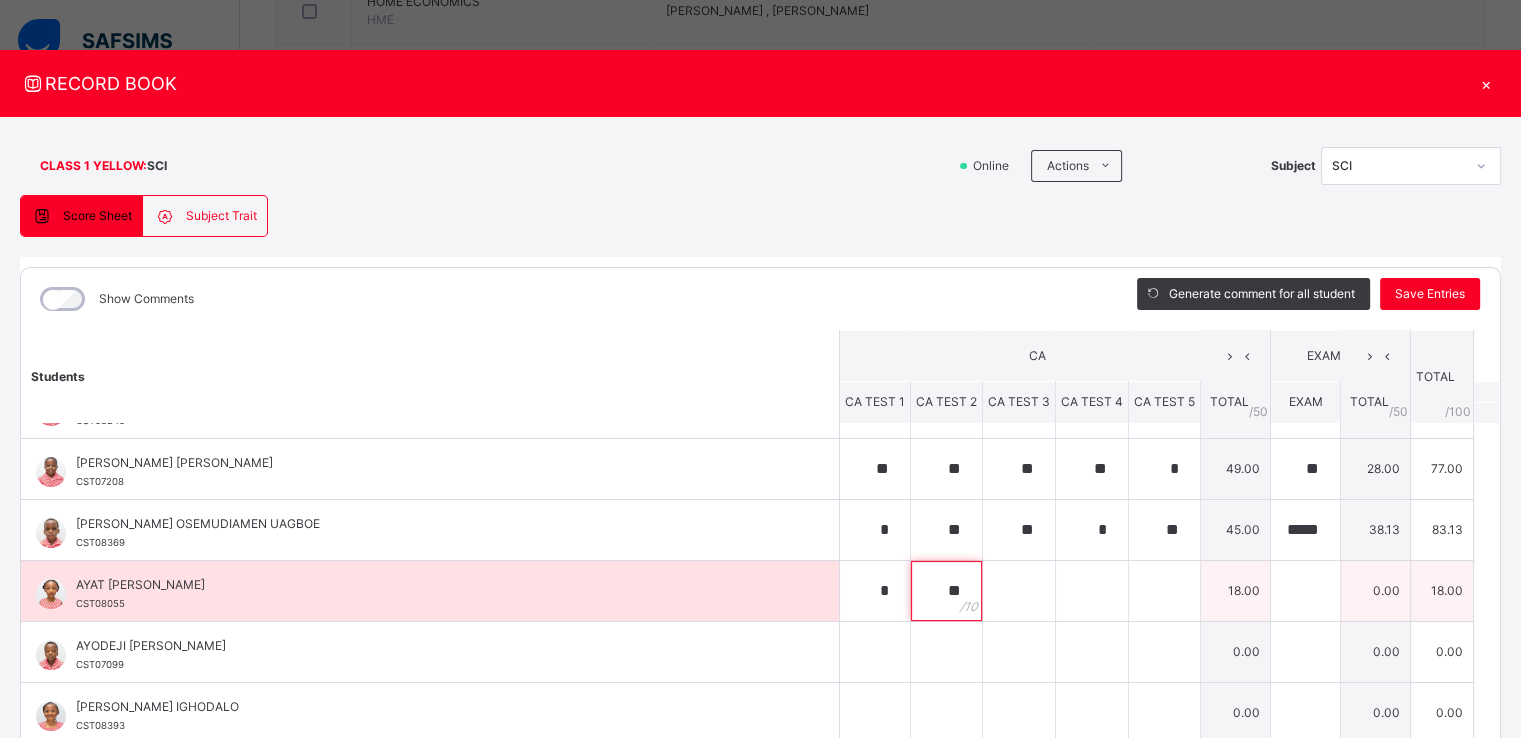 type on "**" 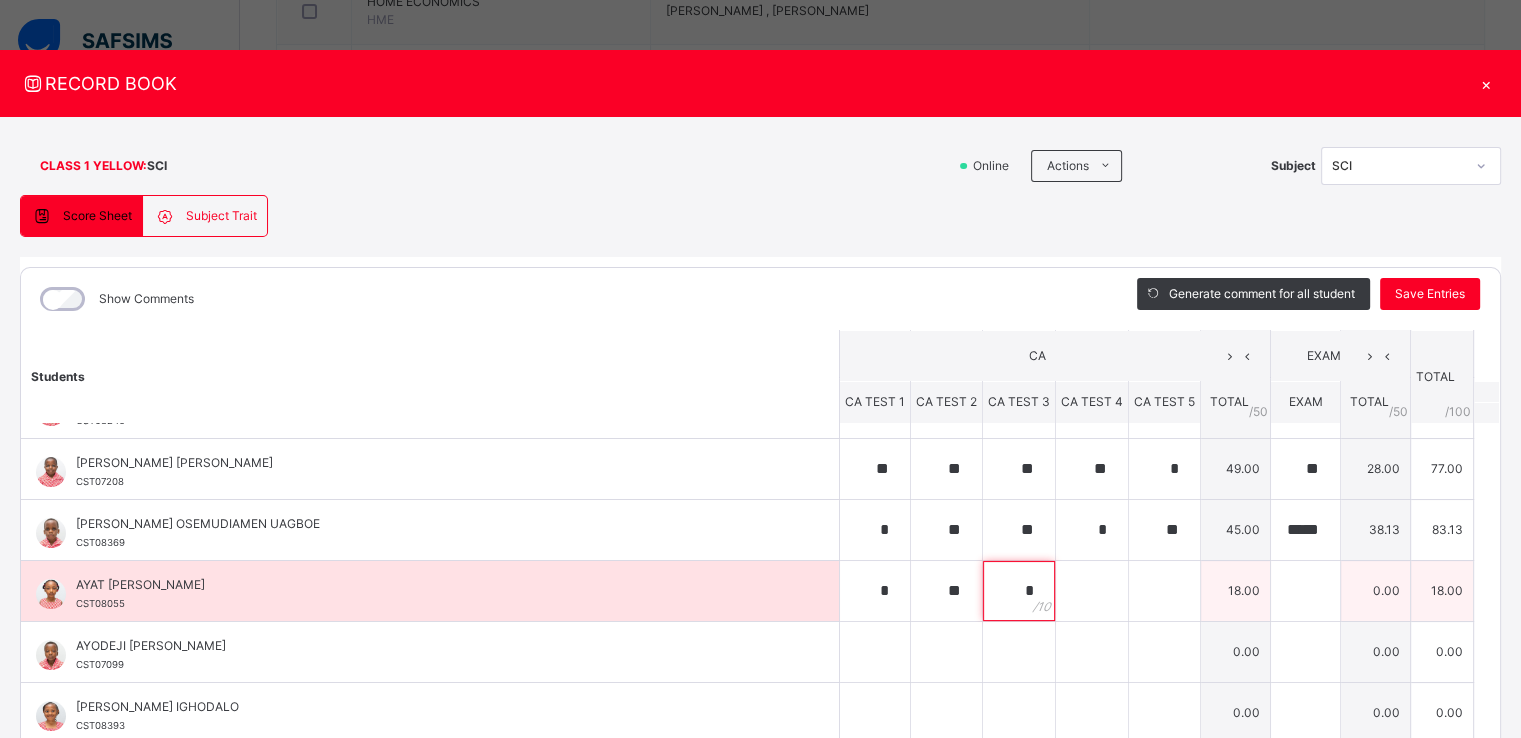 click on "*" at bounding box center (1019, 591) 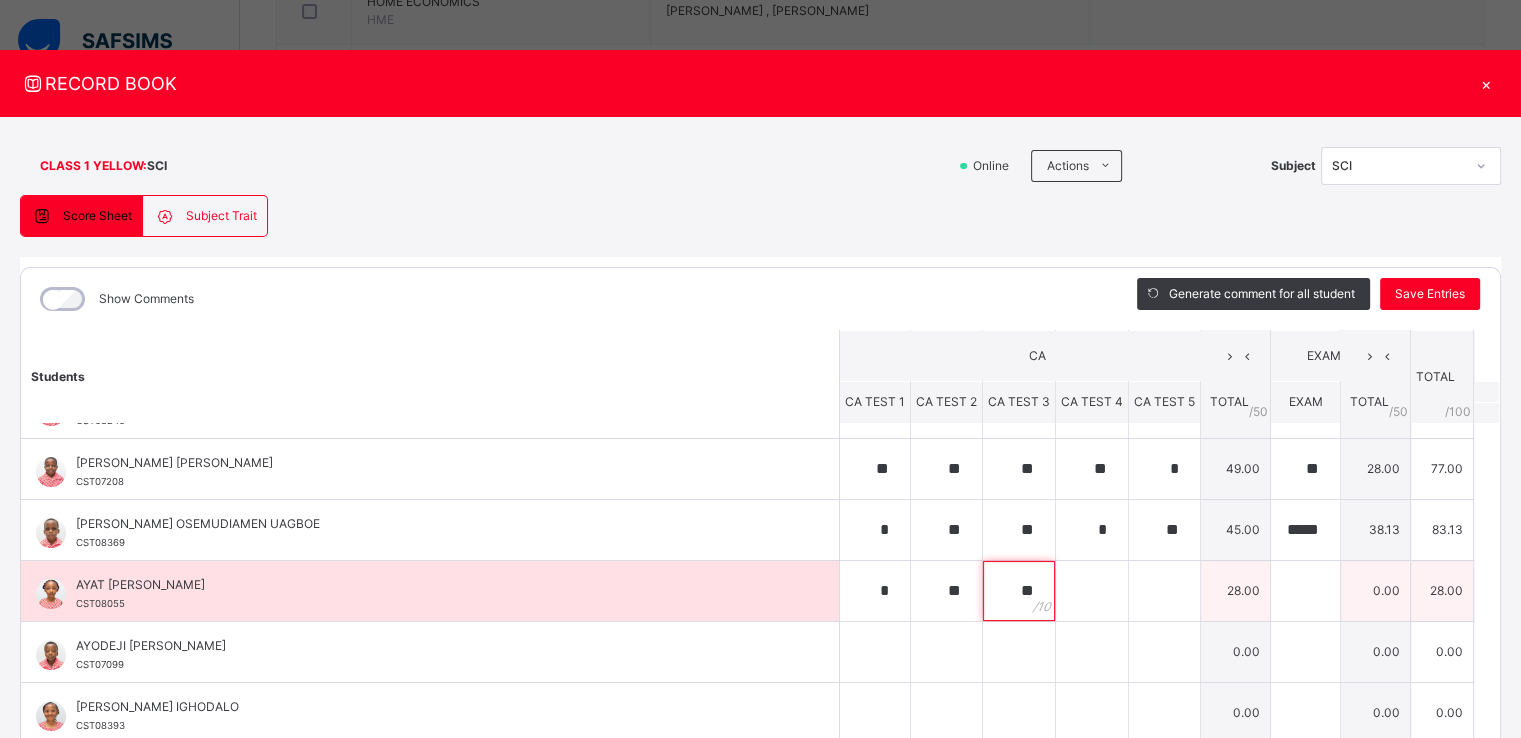 type on "**" 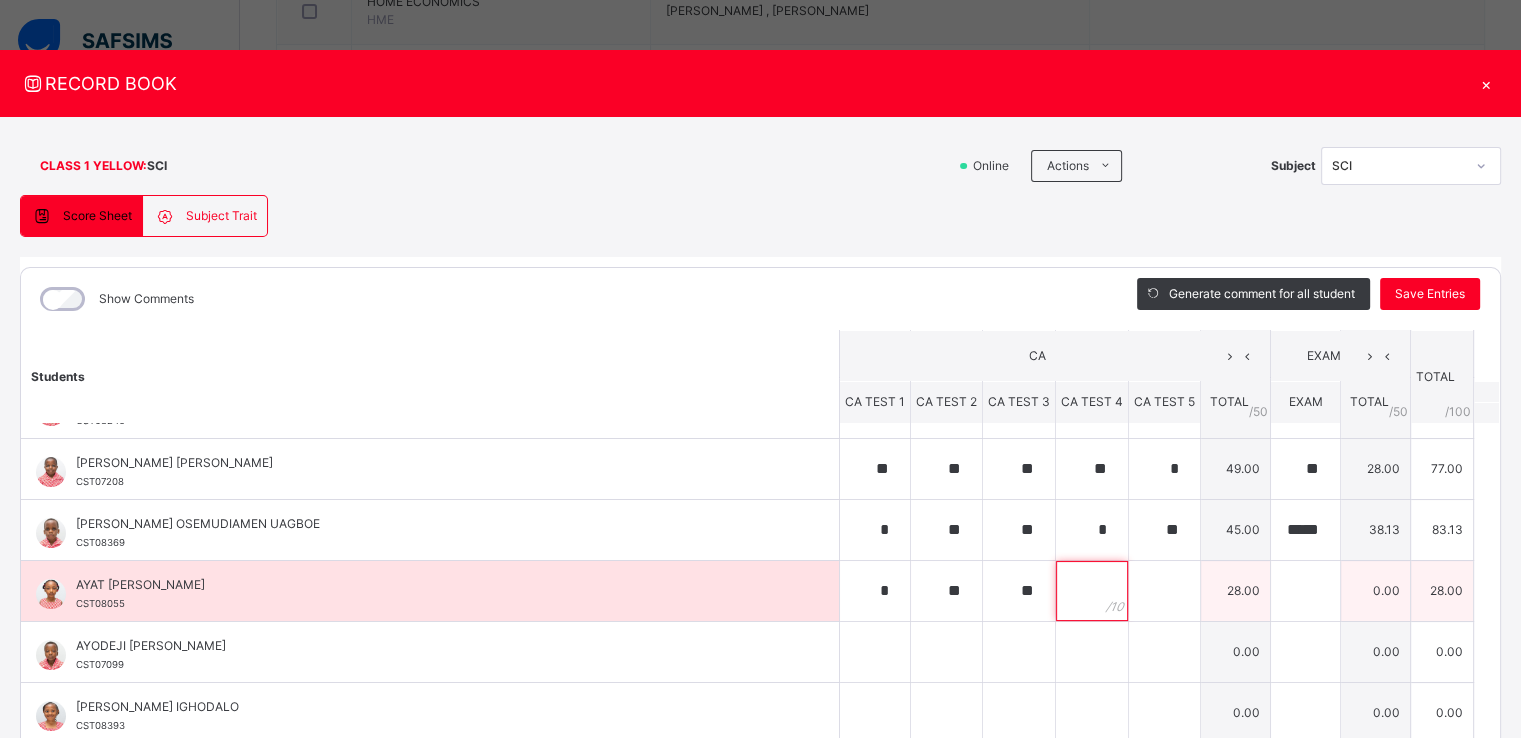 click at bounding box center (1092, 591) 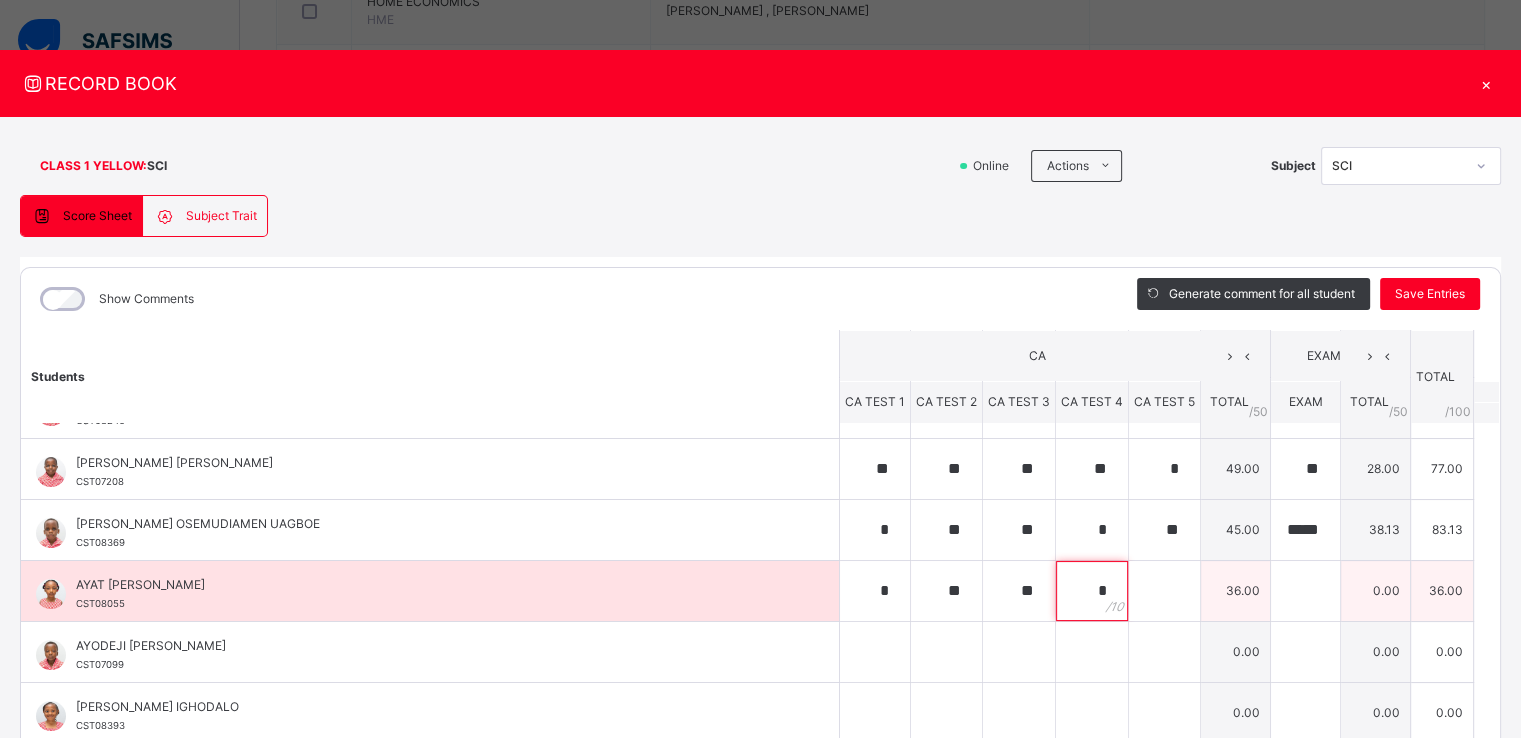 type on "*" 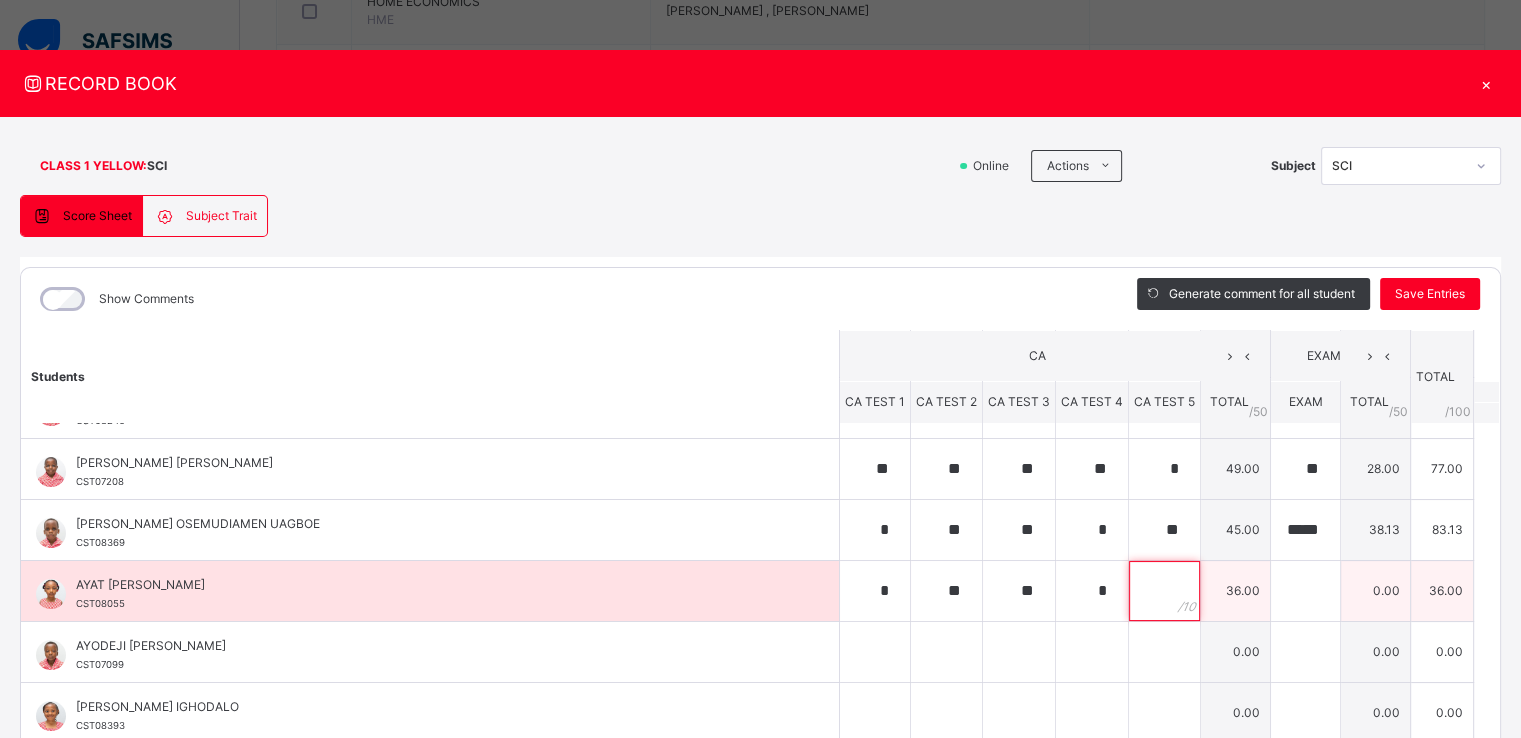 click at bounding box center [1164, 591] 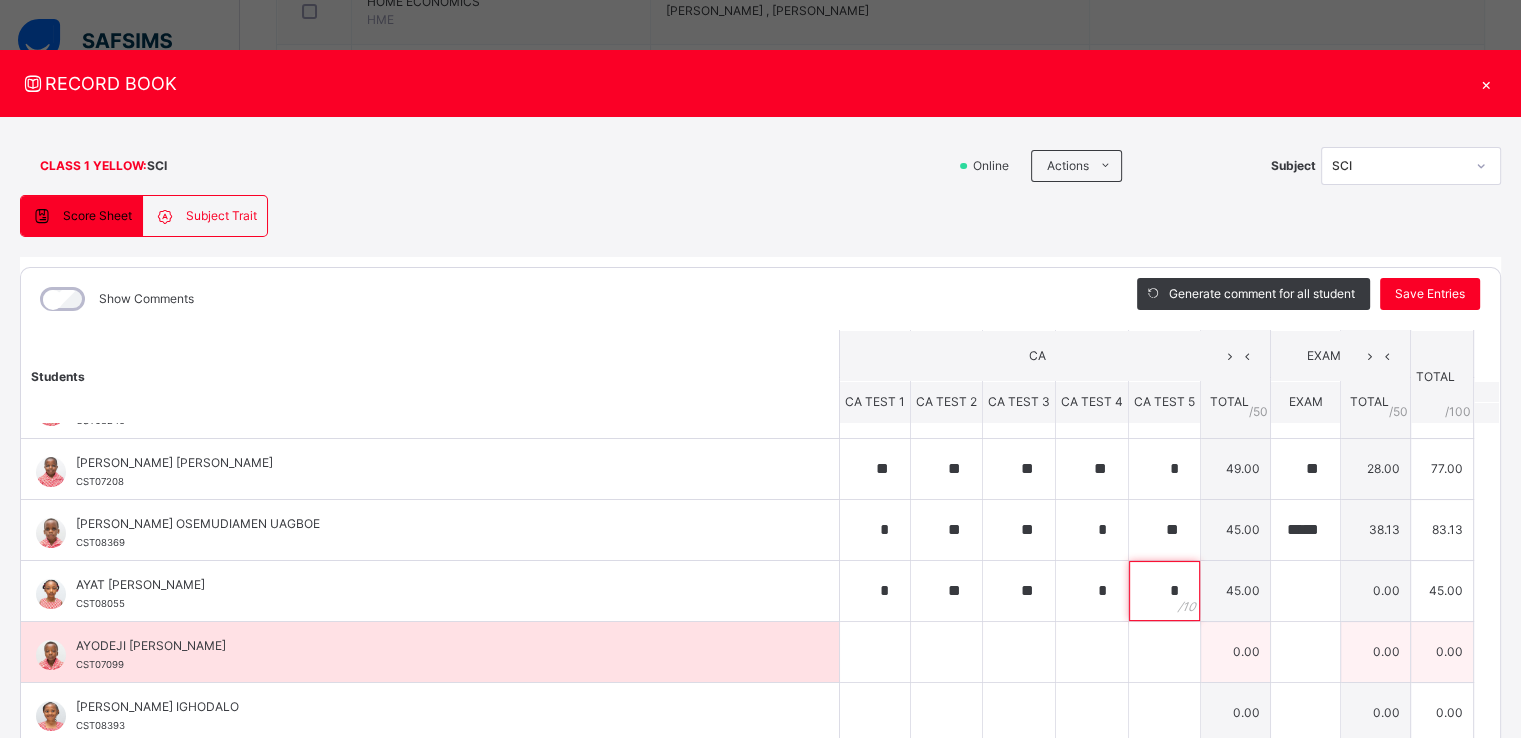 type on "*" 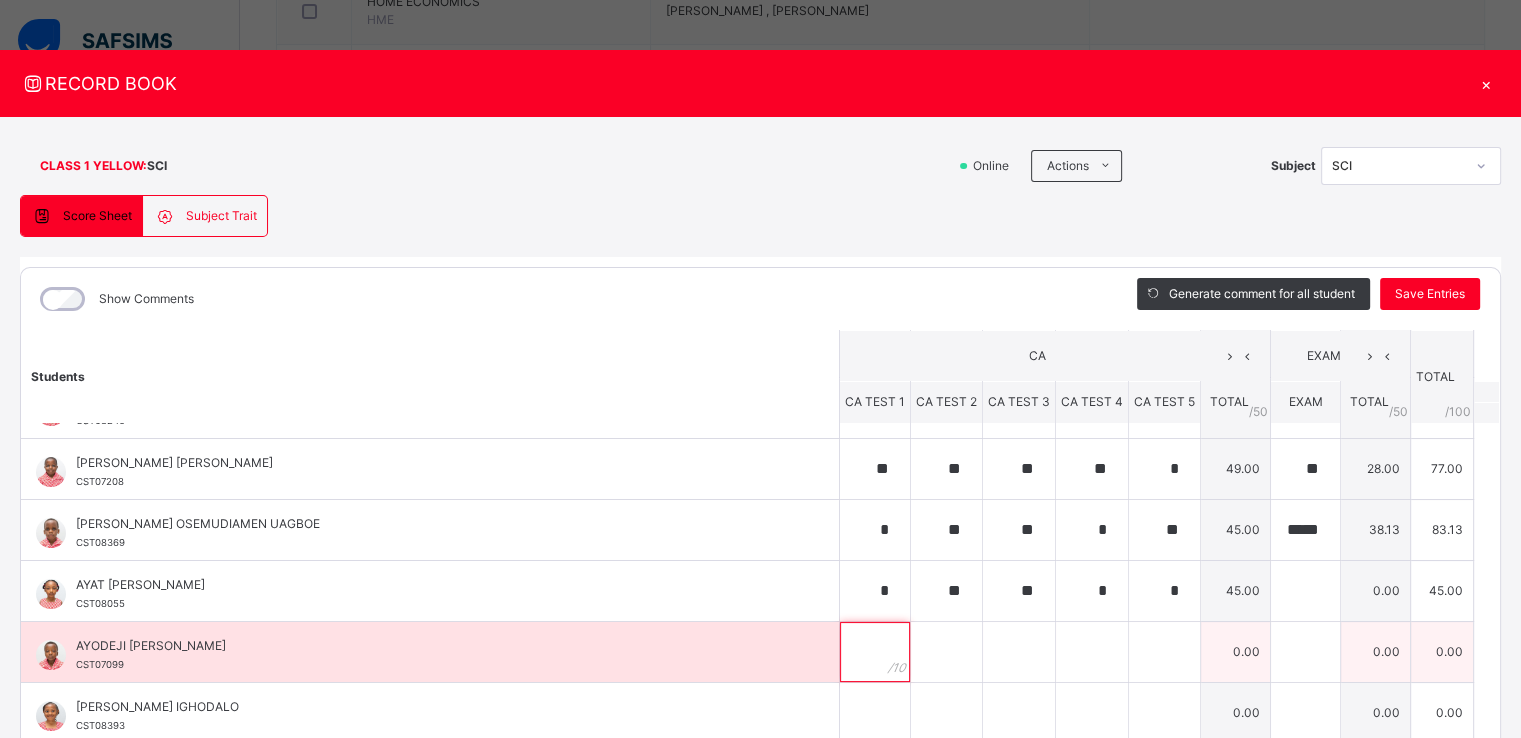 click at bounding box center [875, 652] 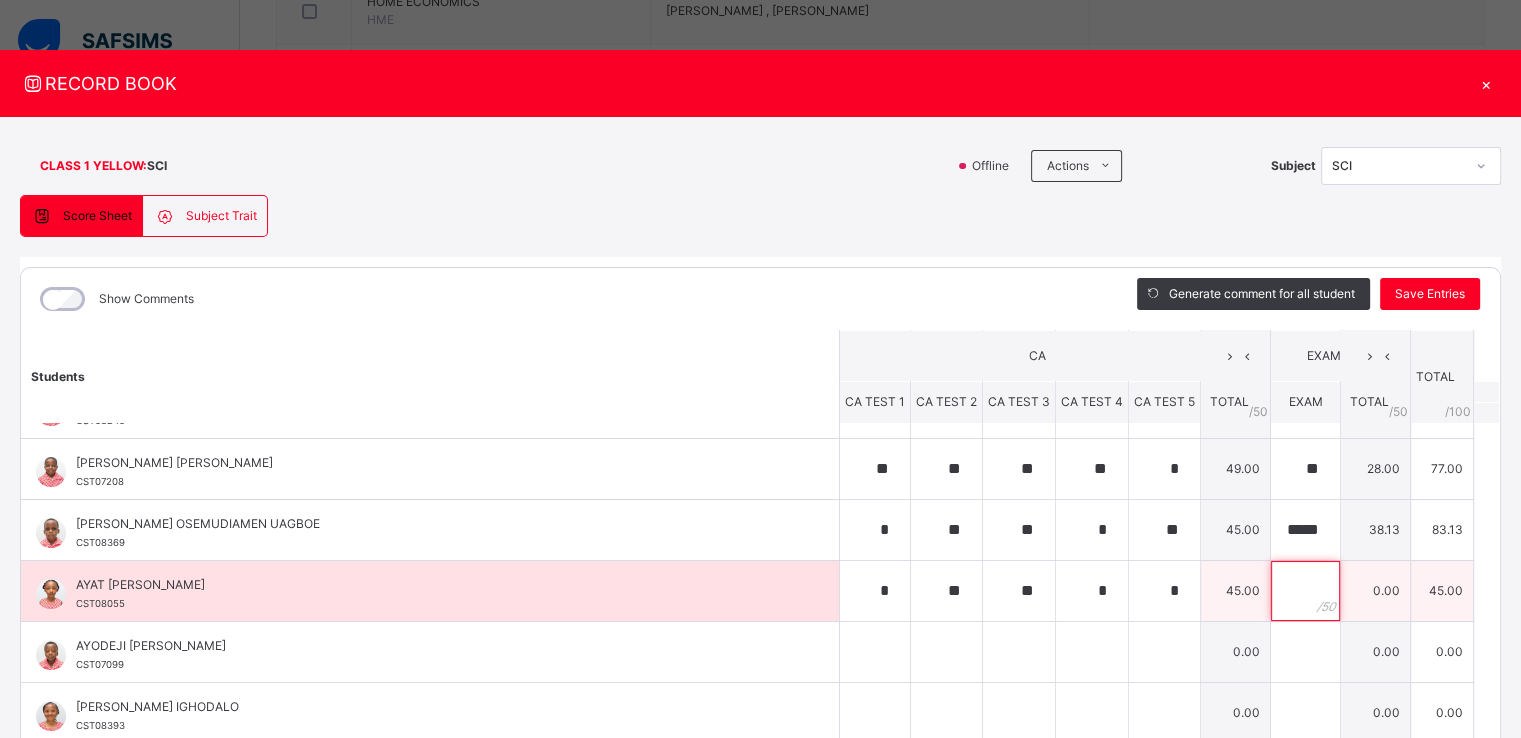 click at bounding box center (1305, 591) 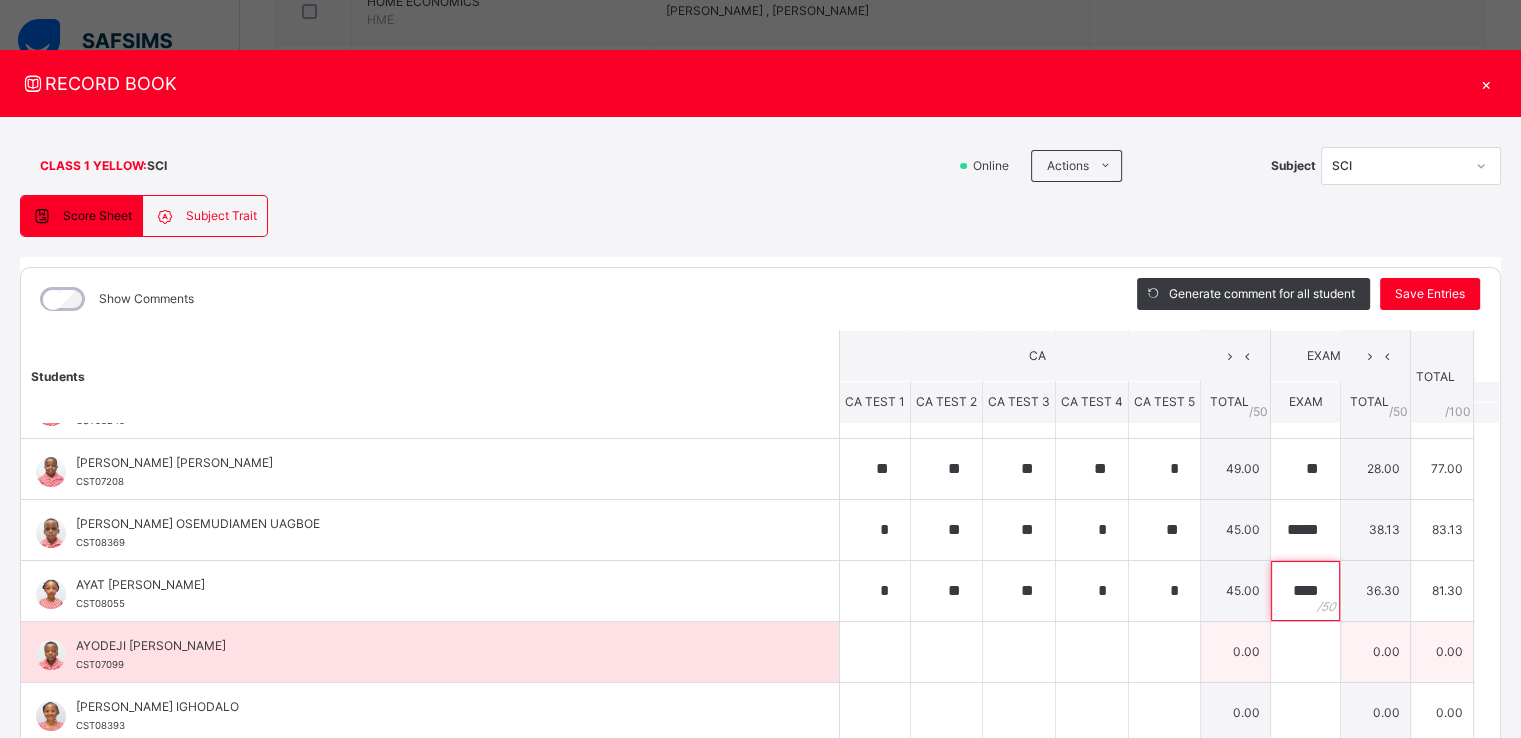 type on "****" 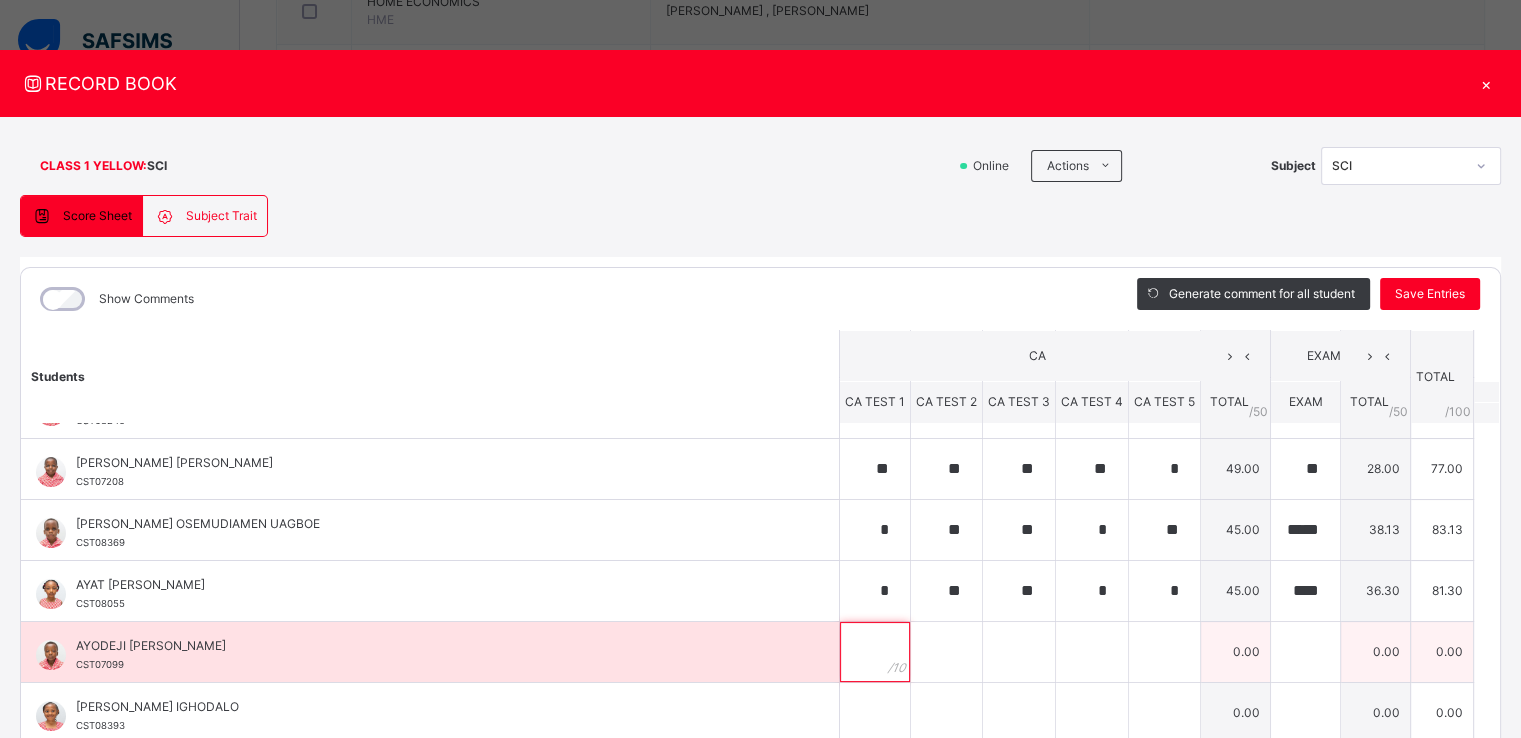 click at bounding box center [875, 652] 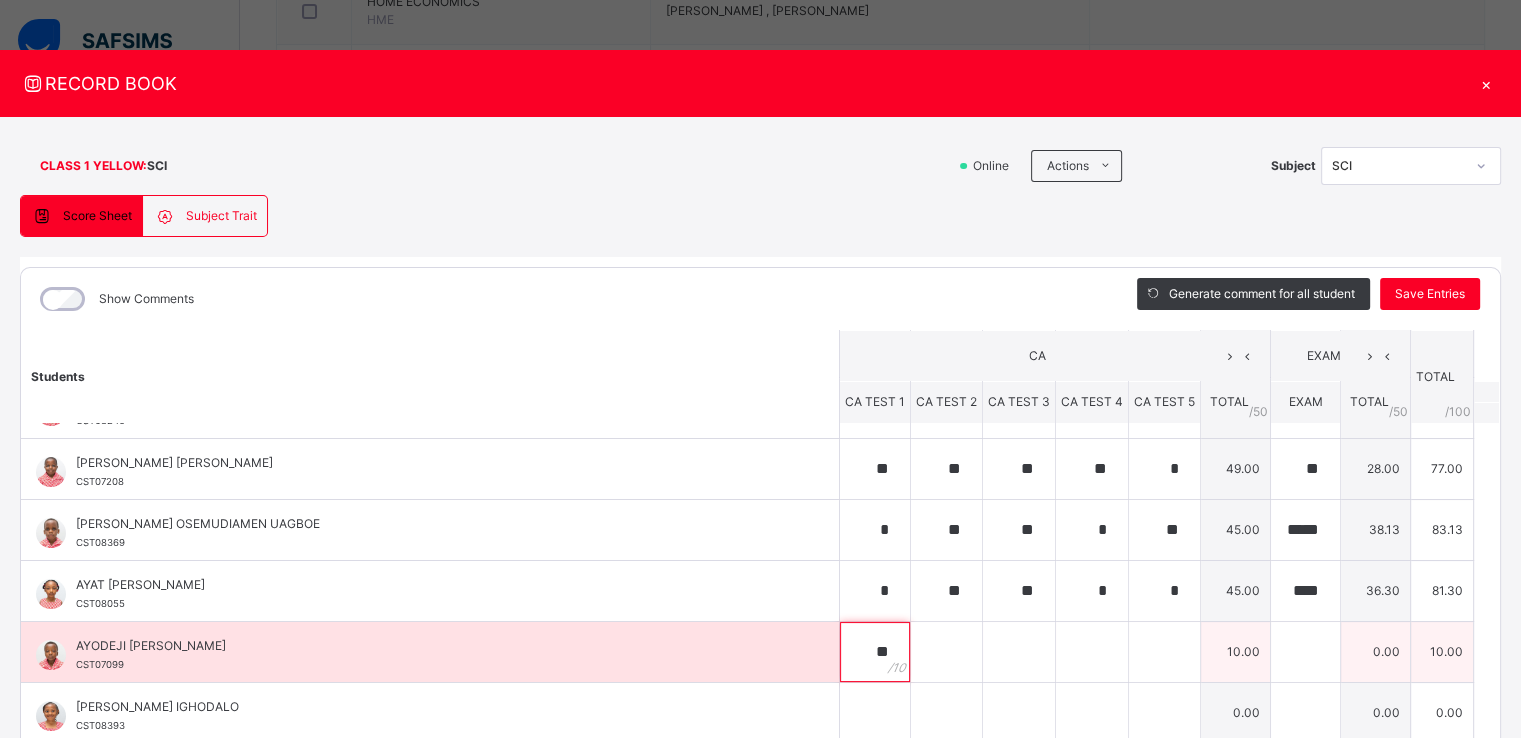 type on "**" 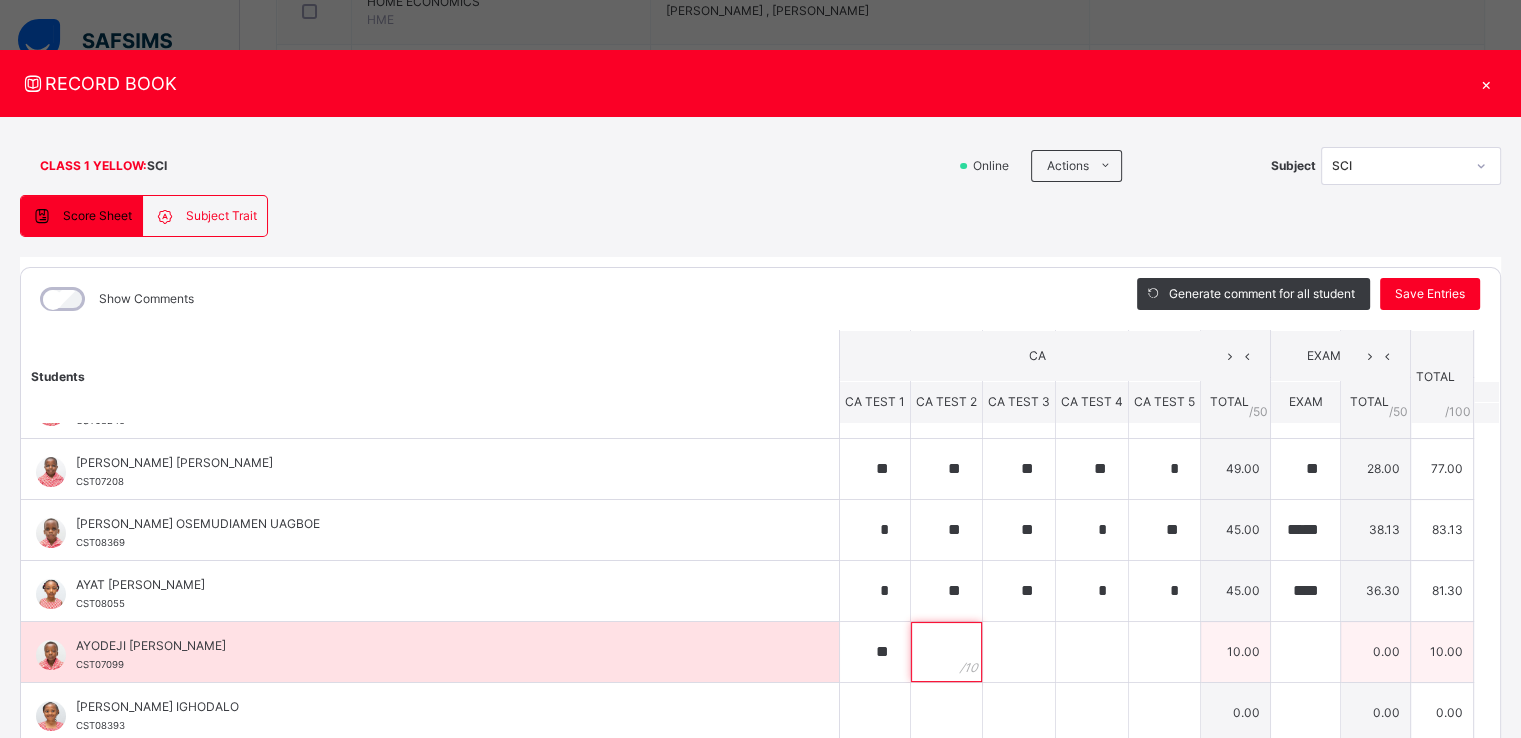 click at bounding box center [946, 652] 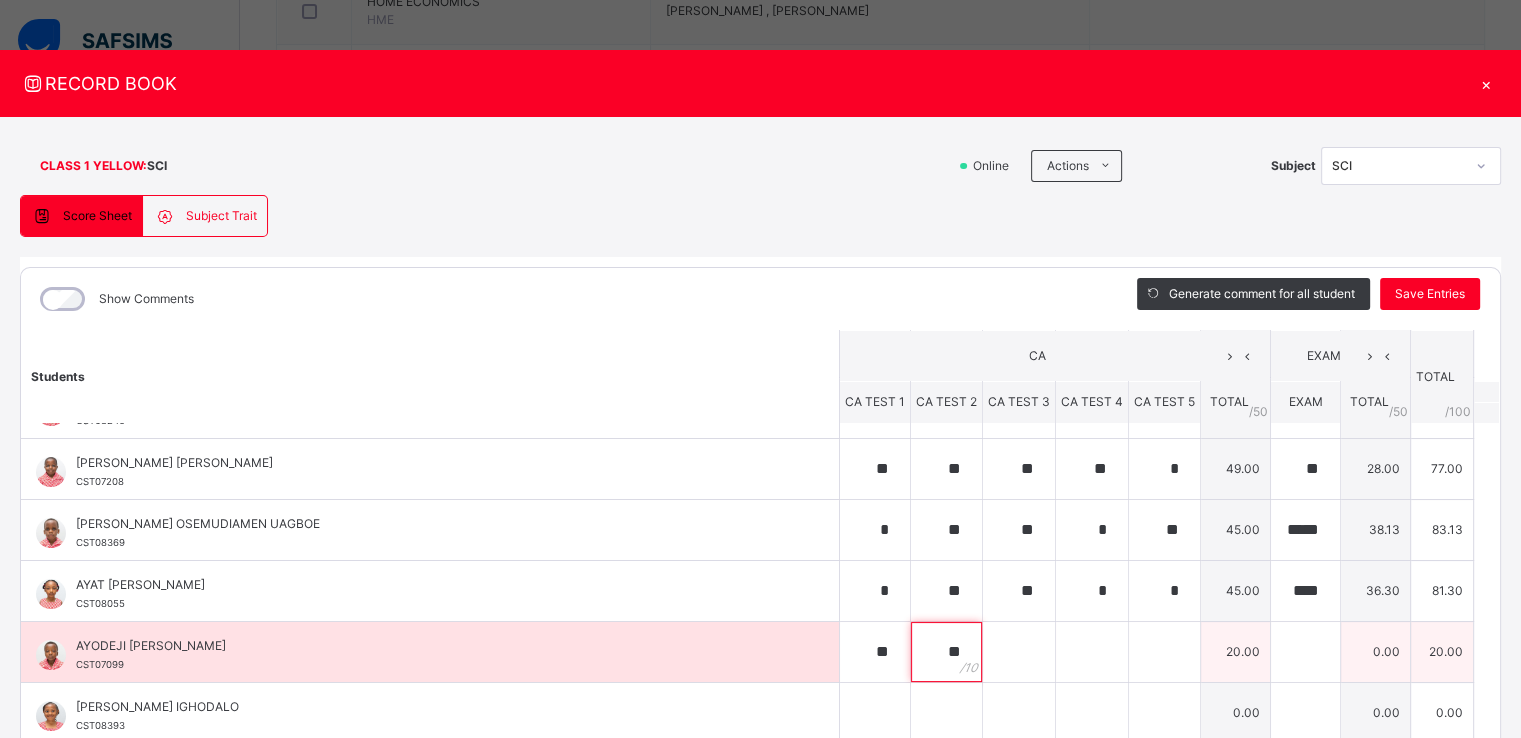 type on "**" 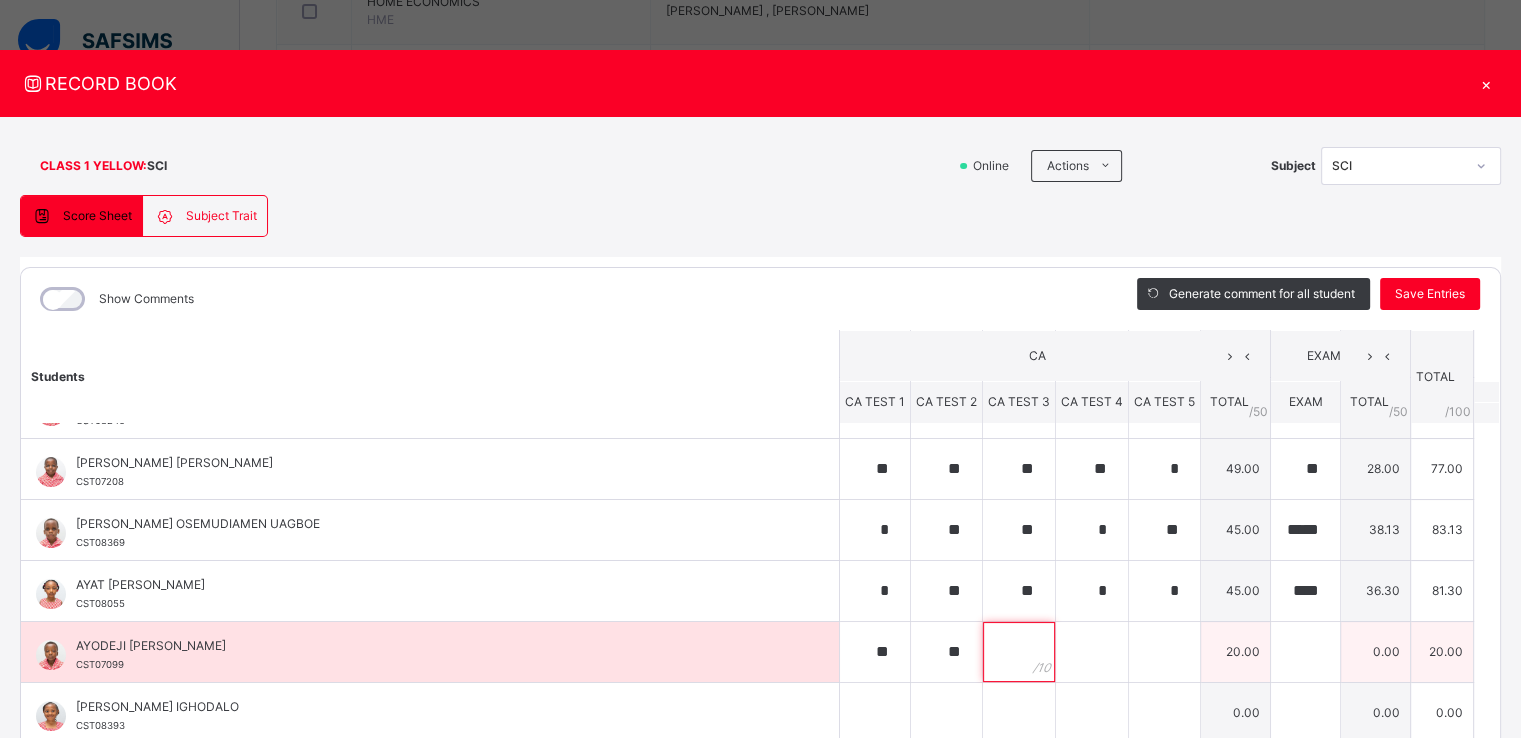 click at bounding box center (1019, 652) 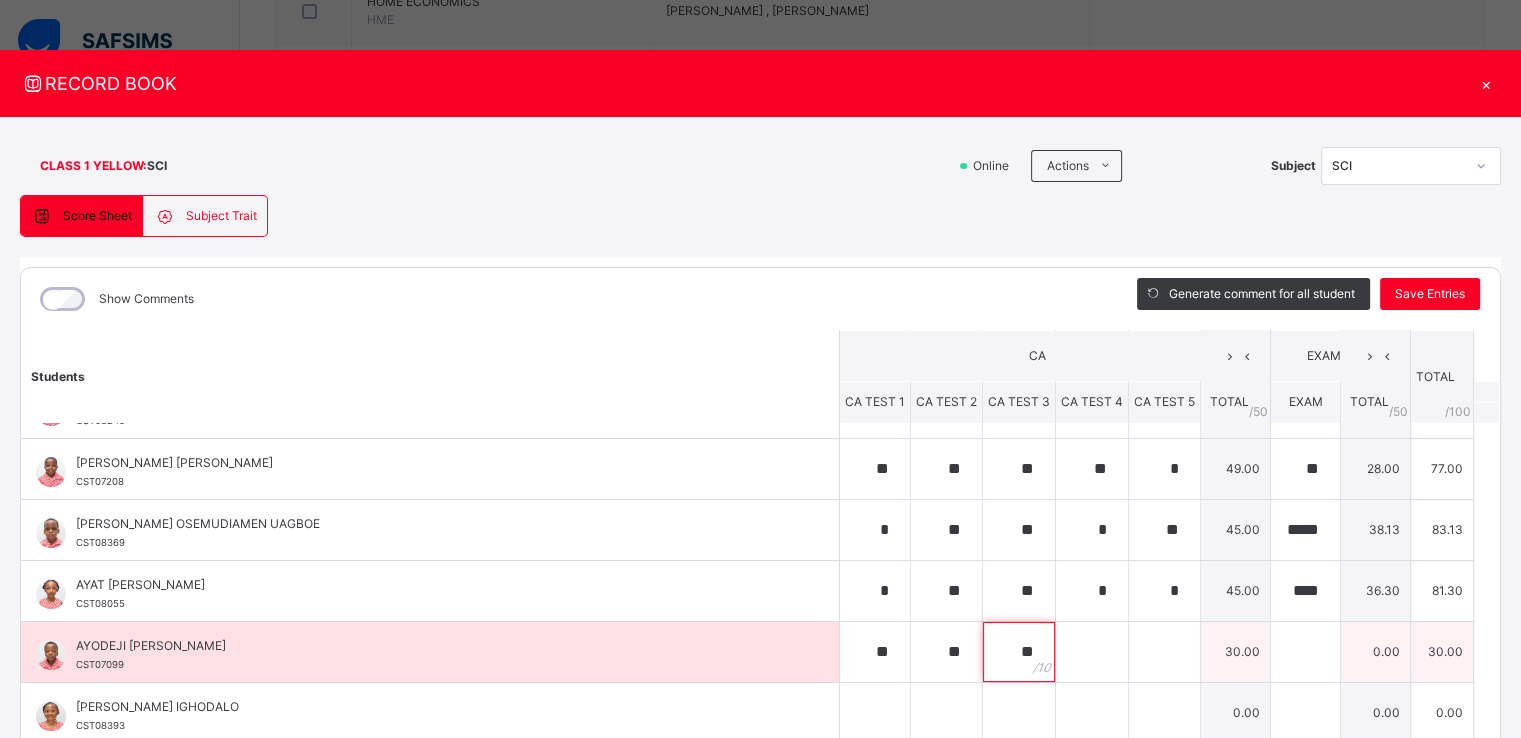 type on "**" 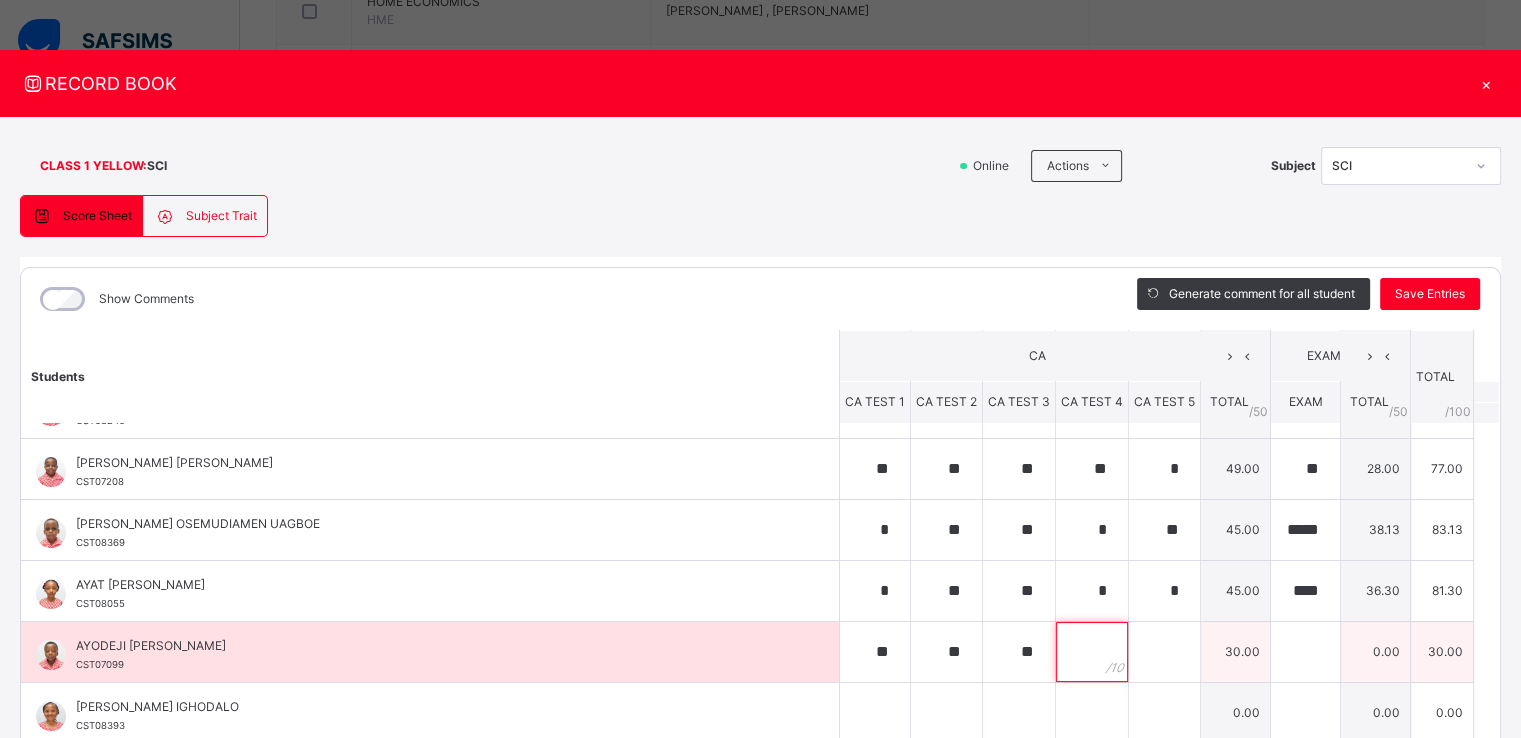 click at bounding box center [1092, 652] 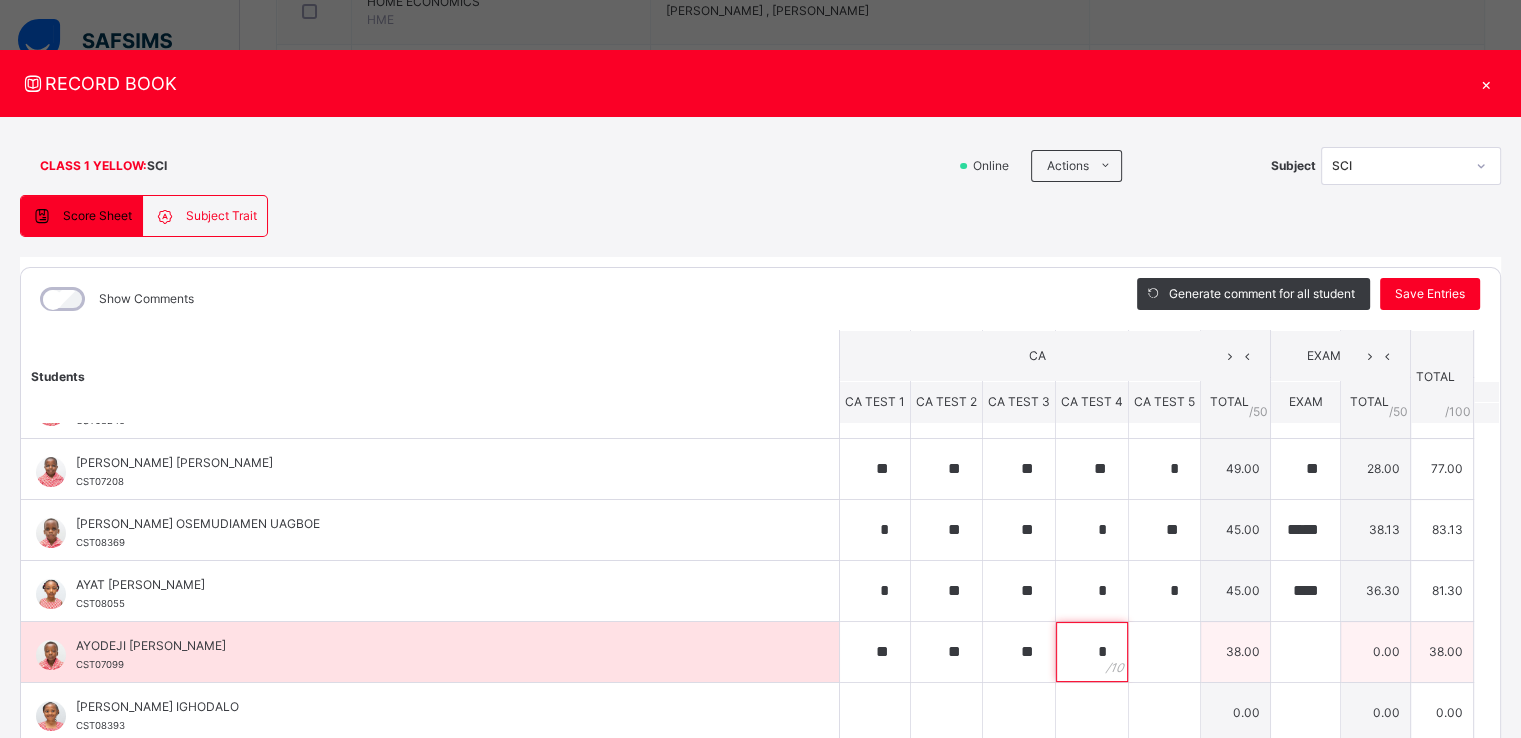 type on "*" 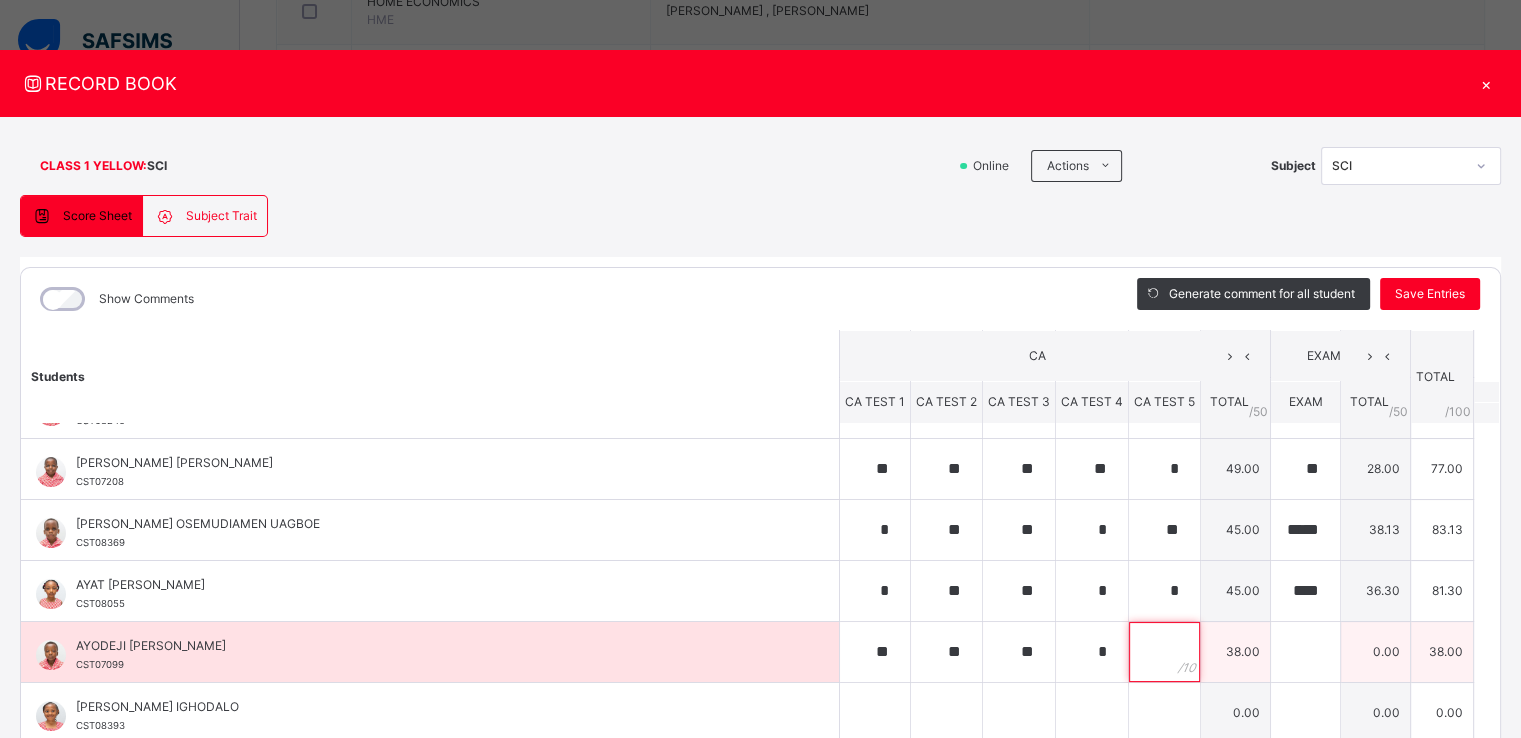 click at bounding box center (1164, 652) 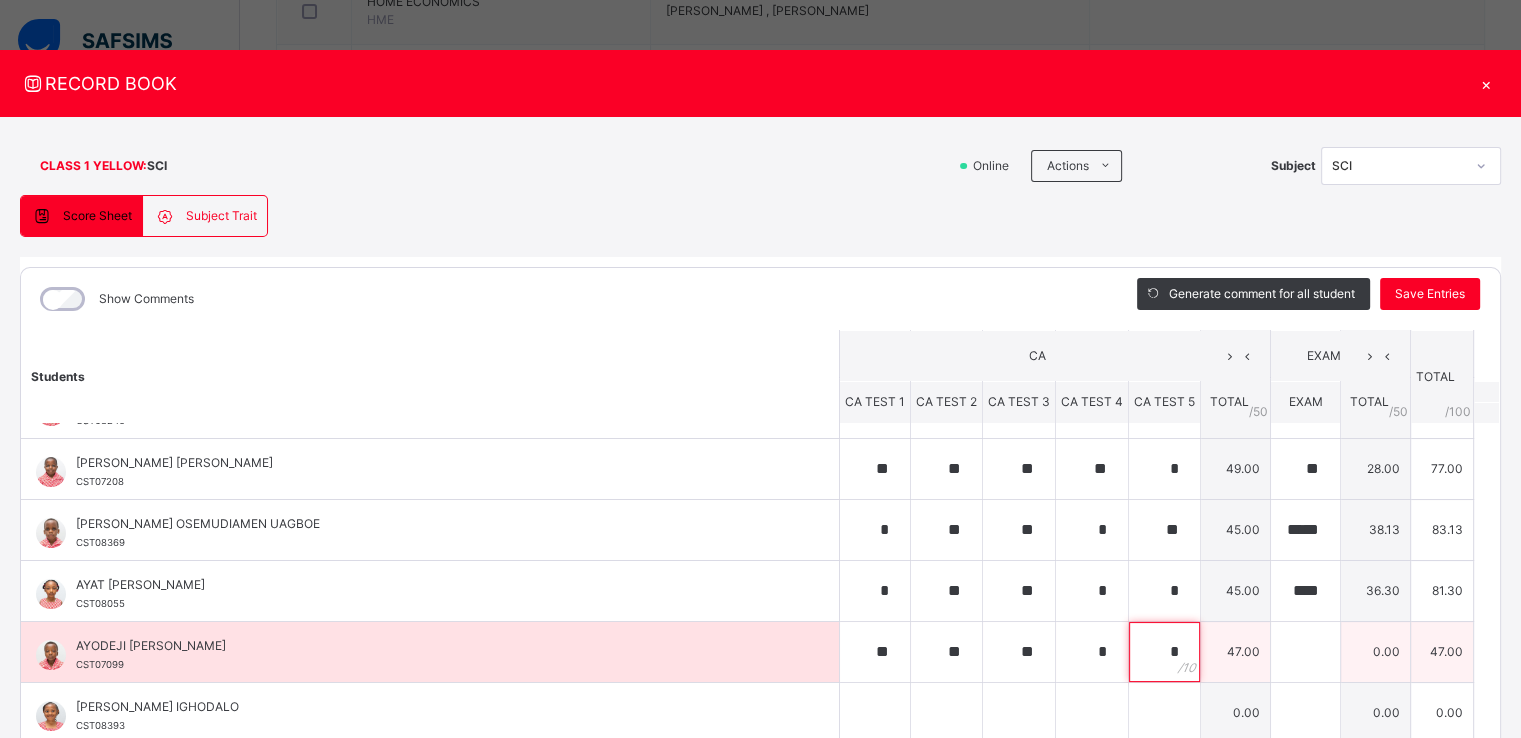 type on "*" 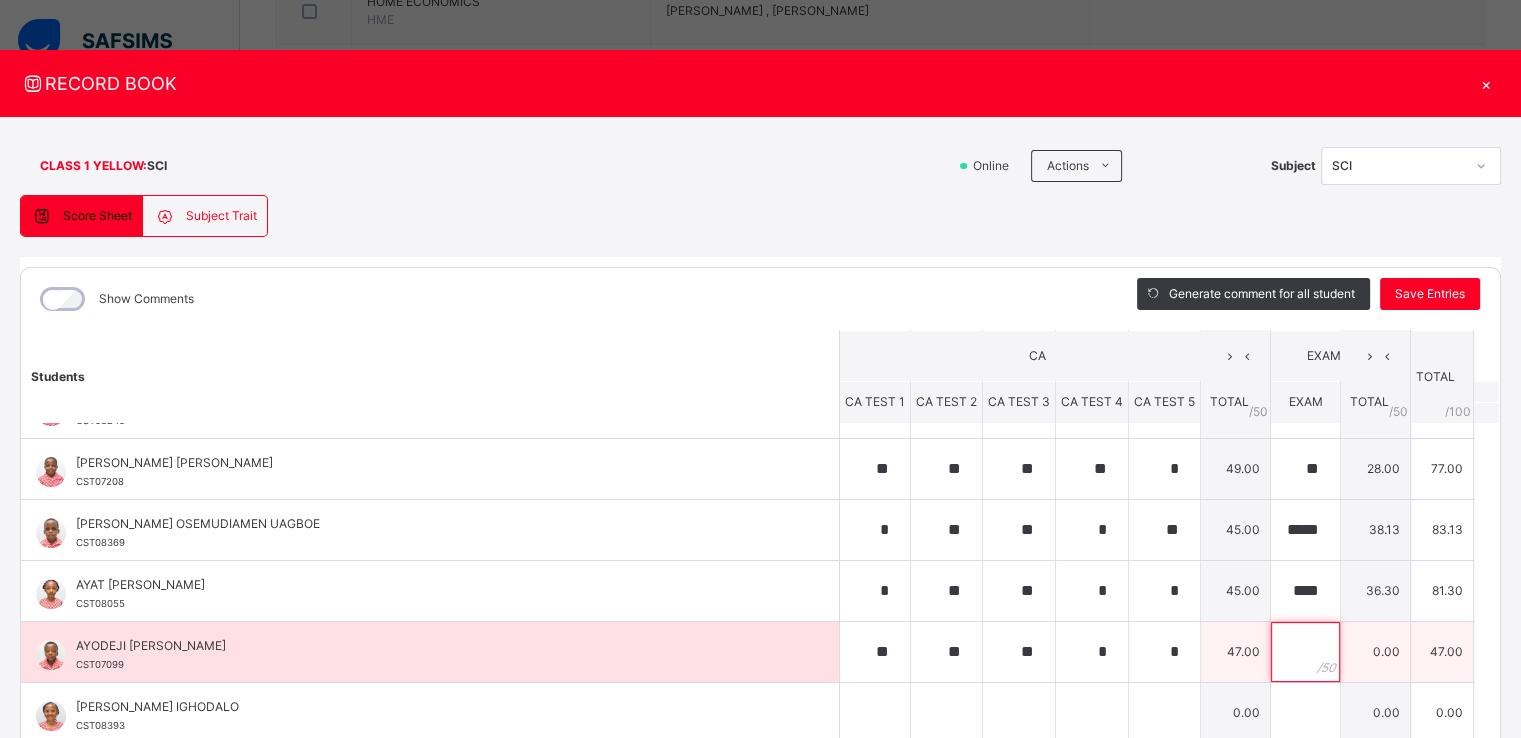click at bounding box center (1305, 652) 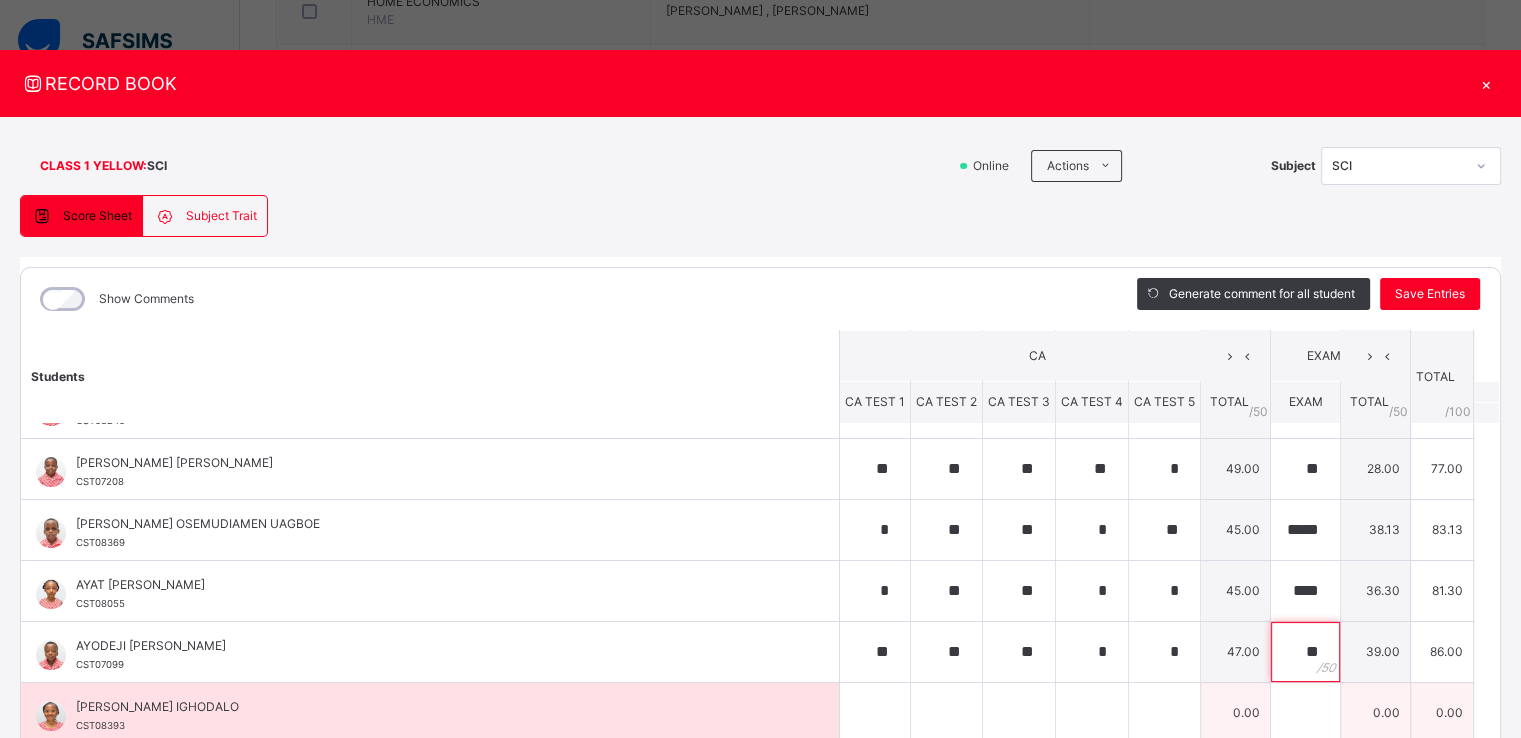 type on "**" 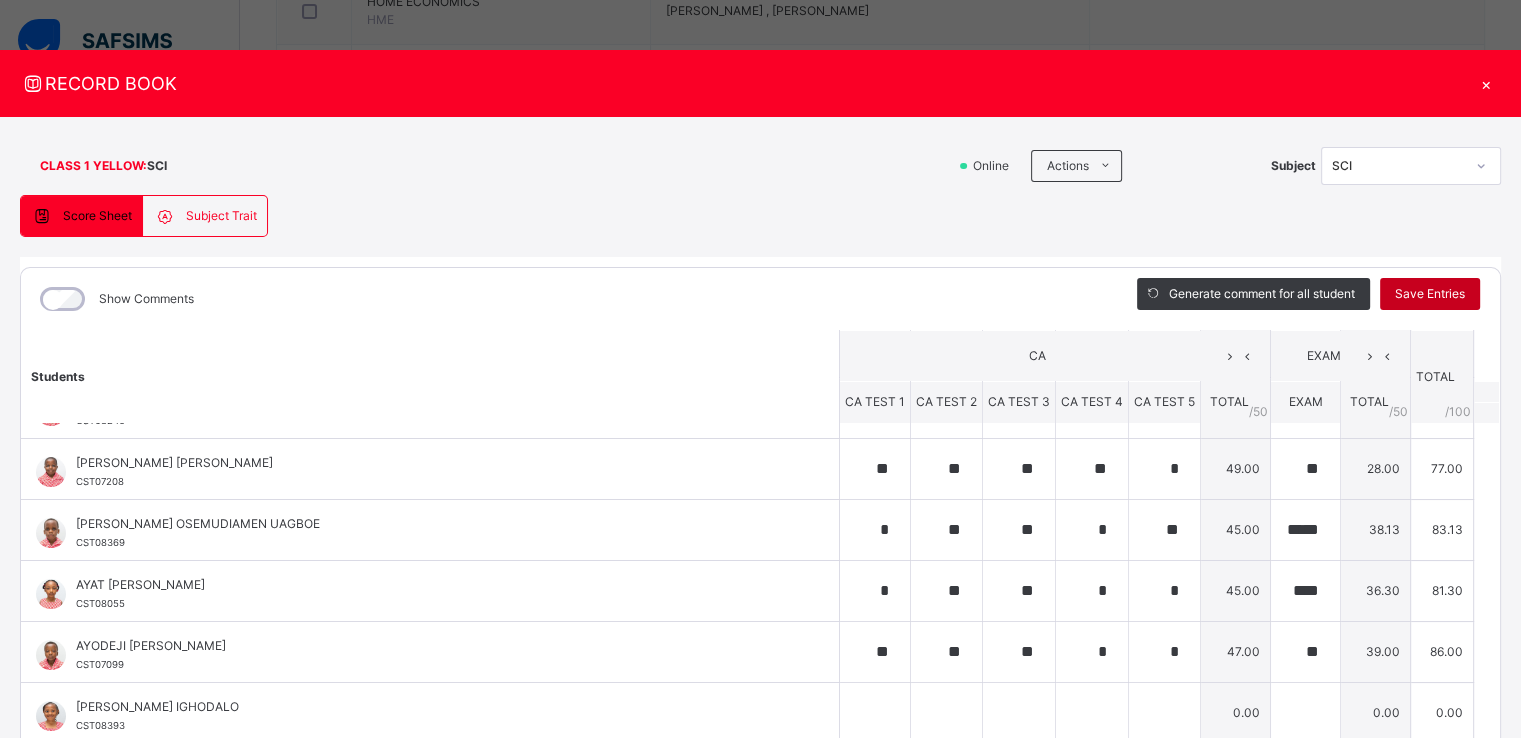 click on "Save Entries" at bounding box center (1430, 294) 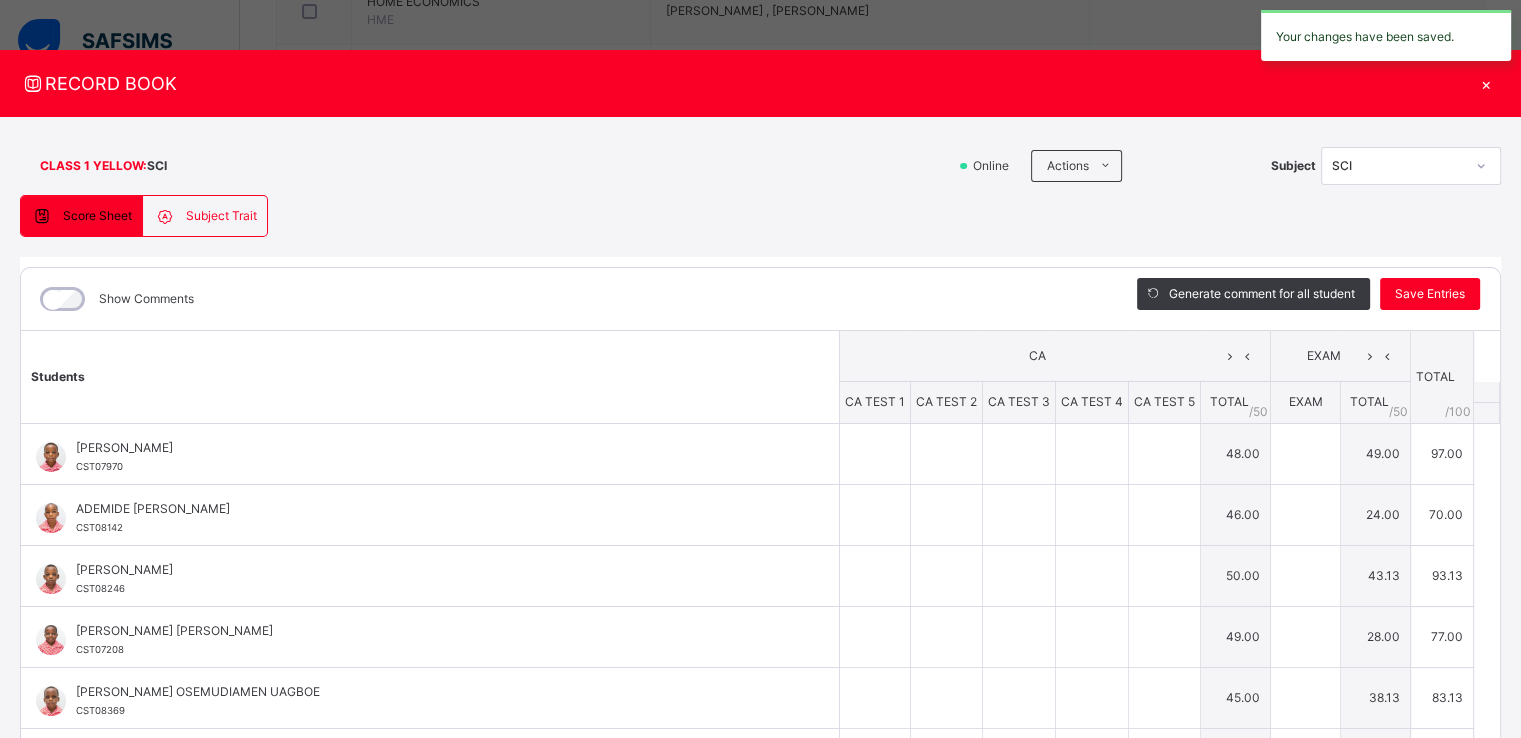 type on "**" 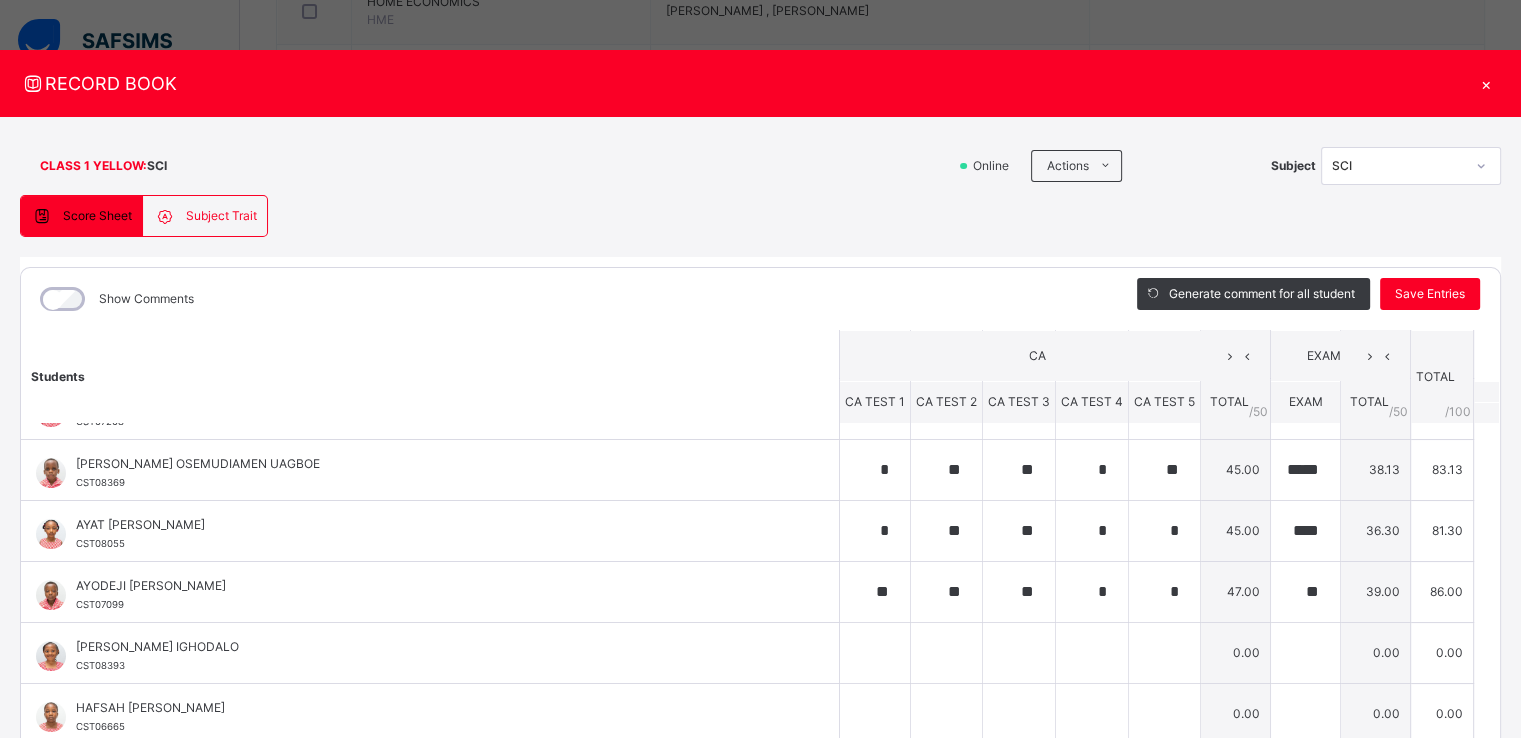 scroll, scrollTop: 230, scrollLeft: 0, axis: vertical 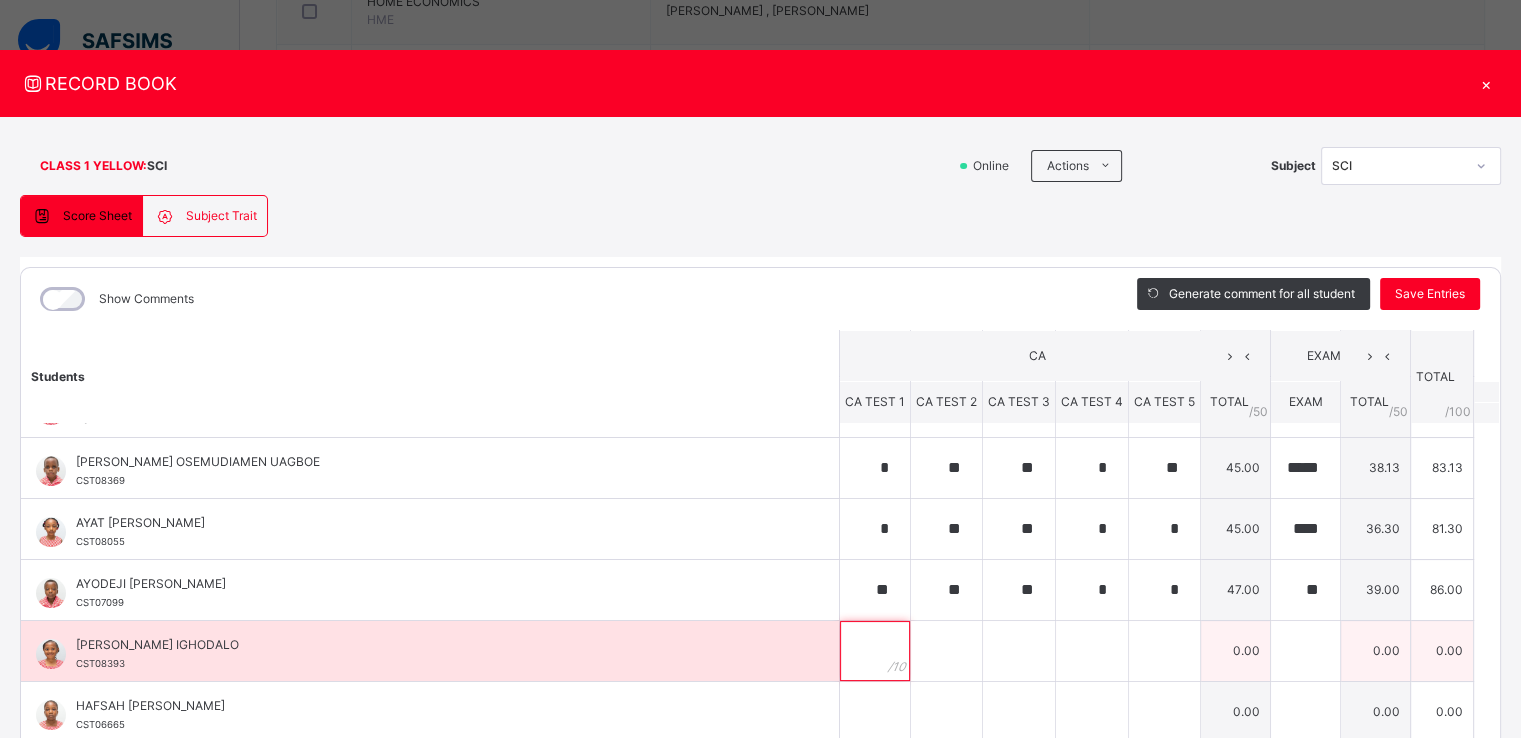 click at bounding box center (875, 651) 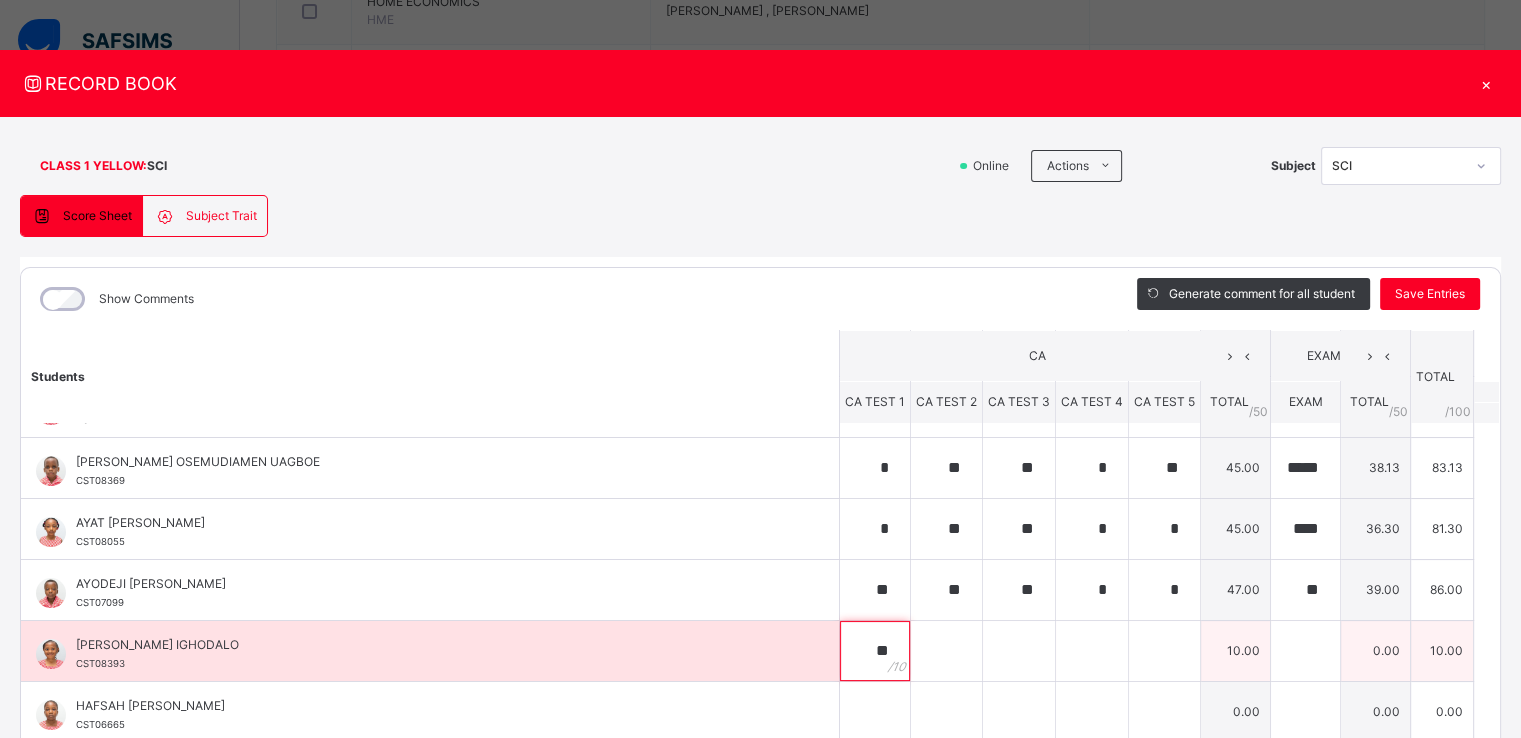 type on "**" 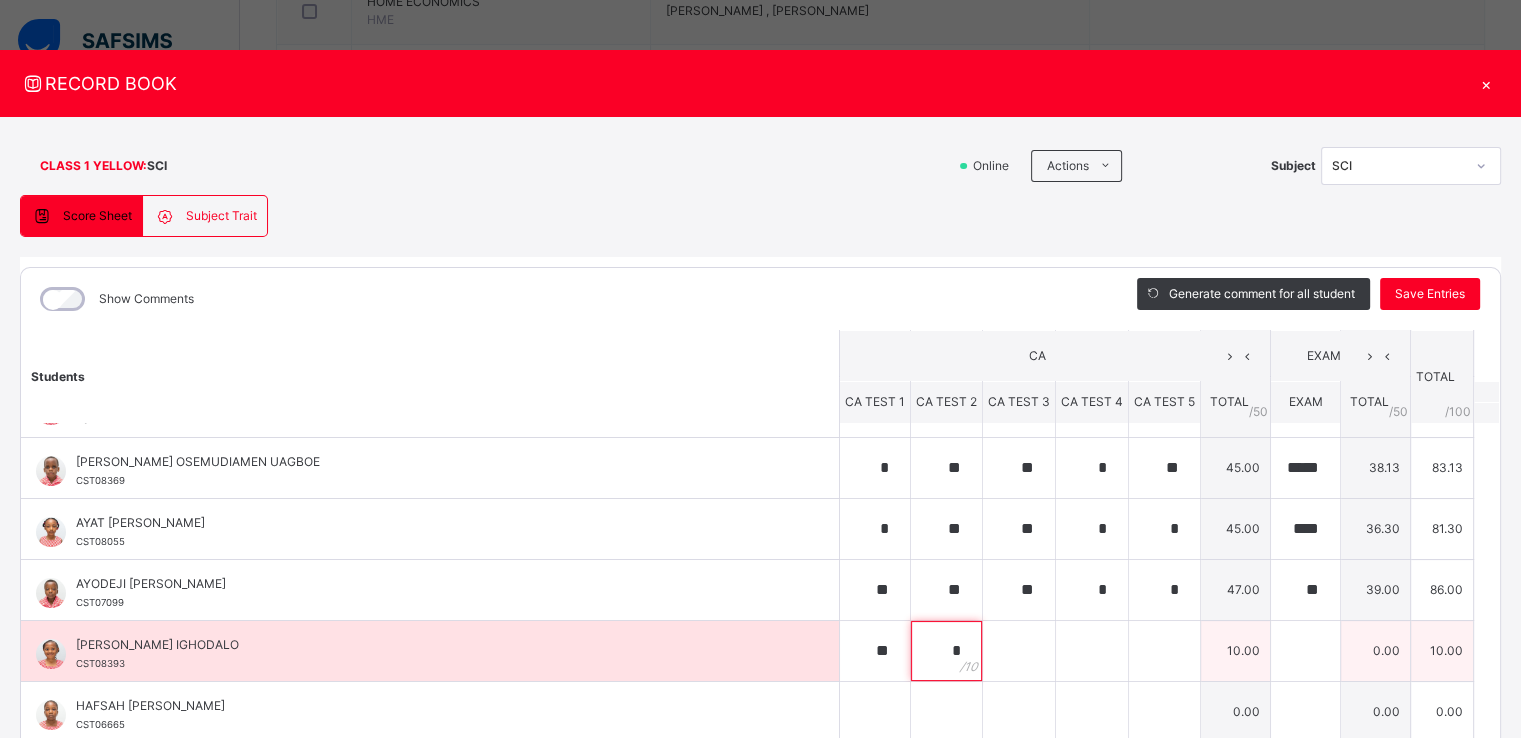 click on "*" at bounding box center (946, 651) 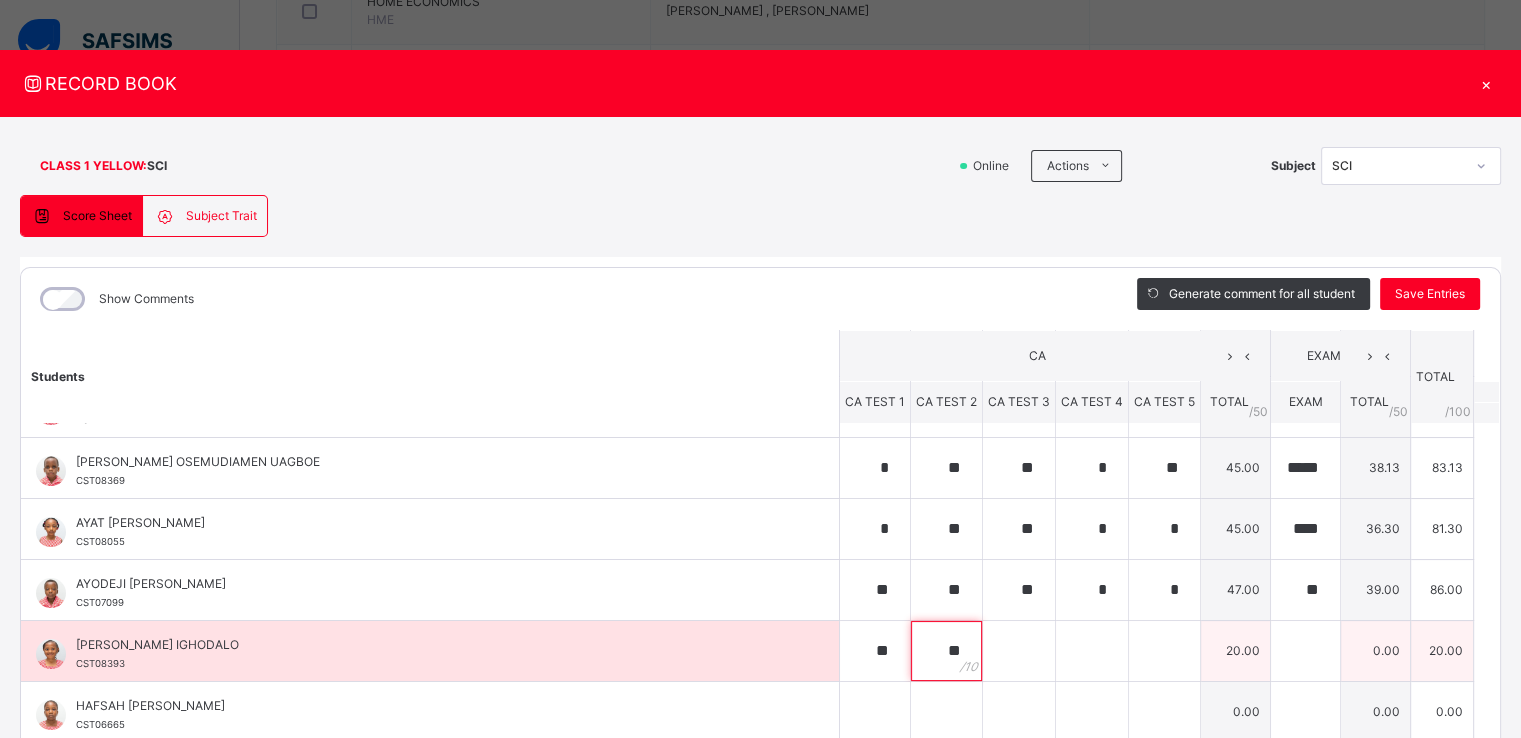 type on "**" 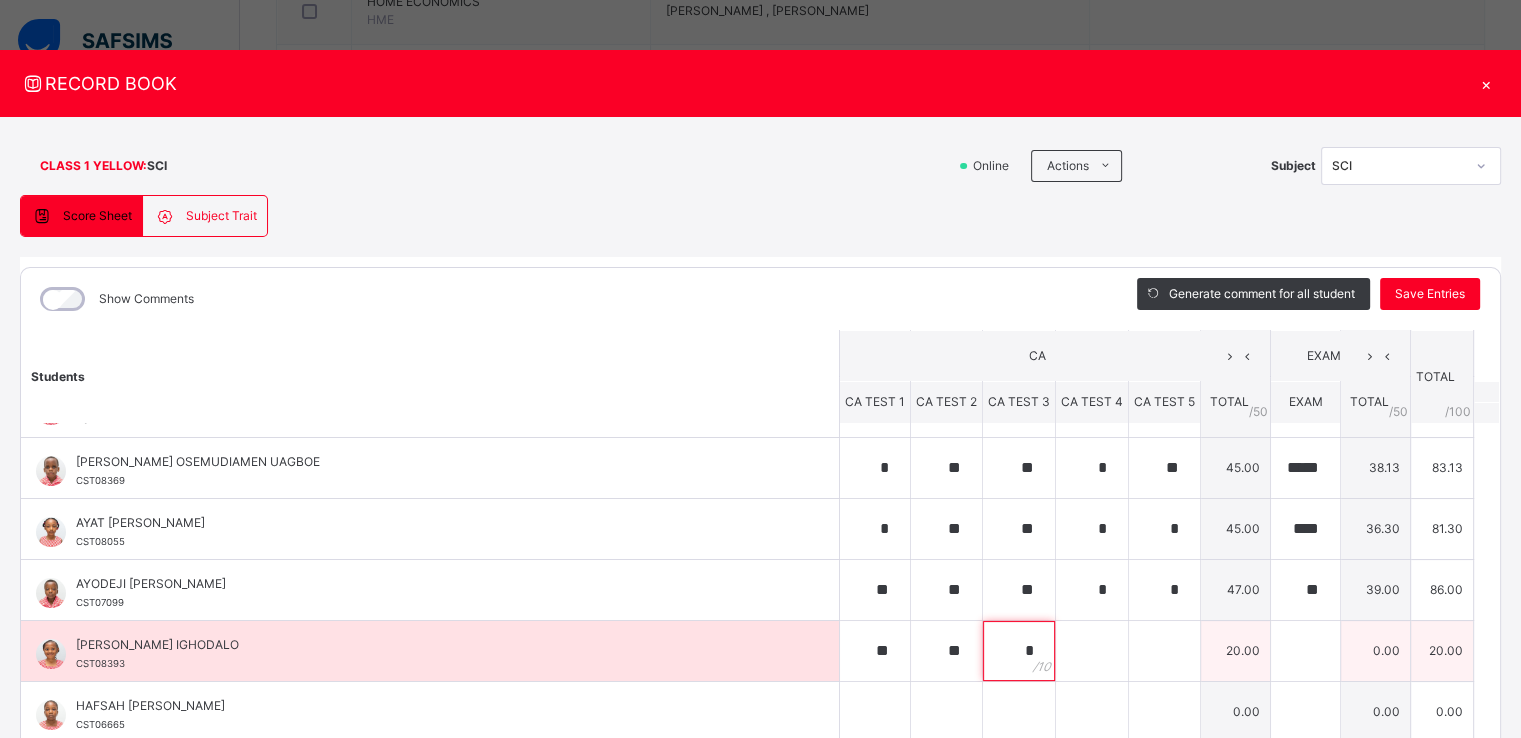 click on "*" at bounding box center (1019, 651) 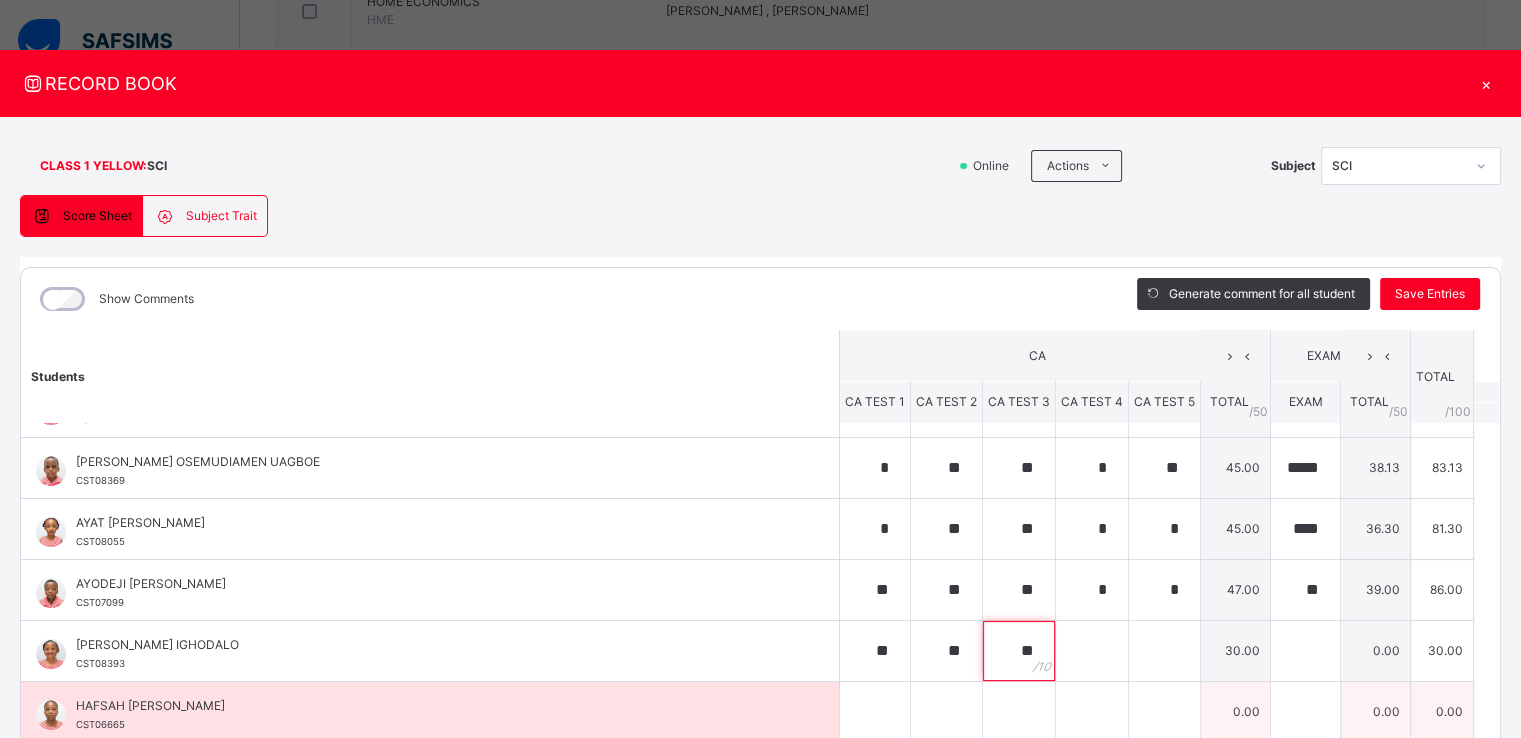 type on "**" 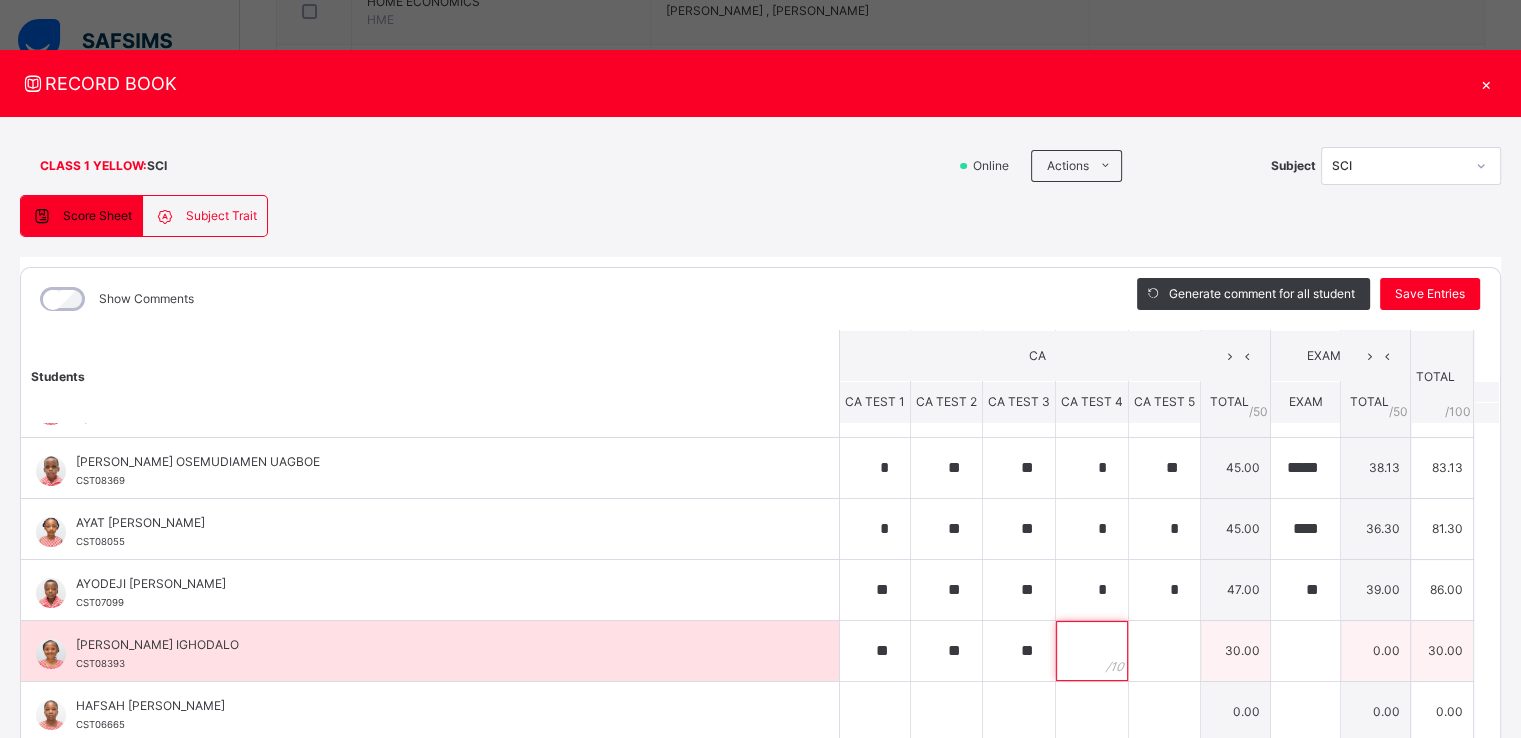 click at bounding box center [1092, 651] 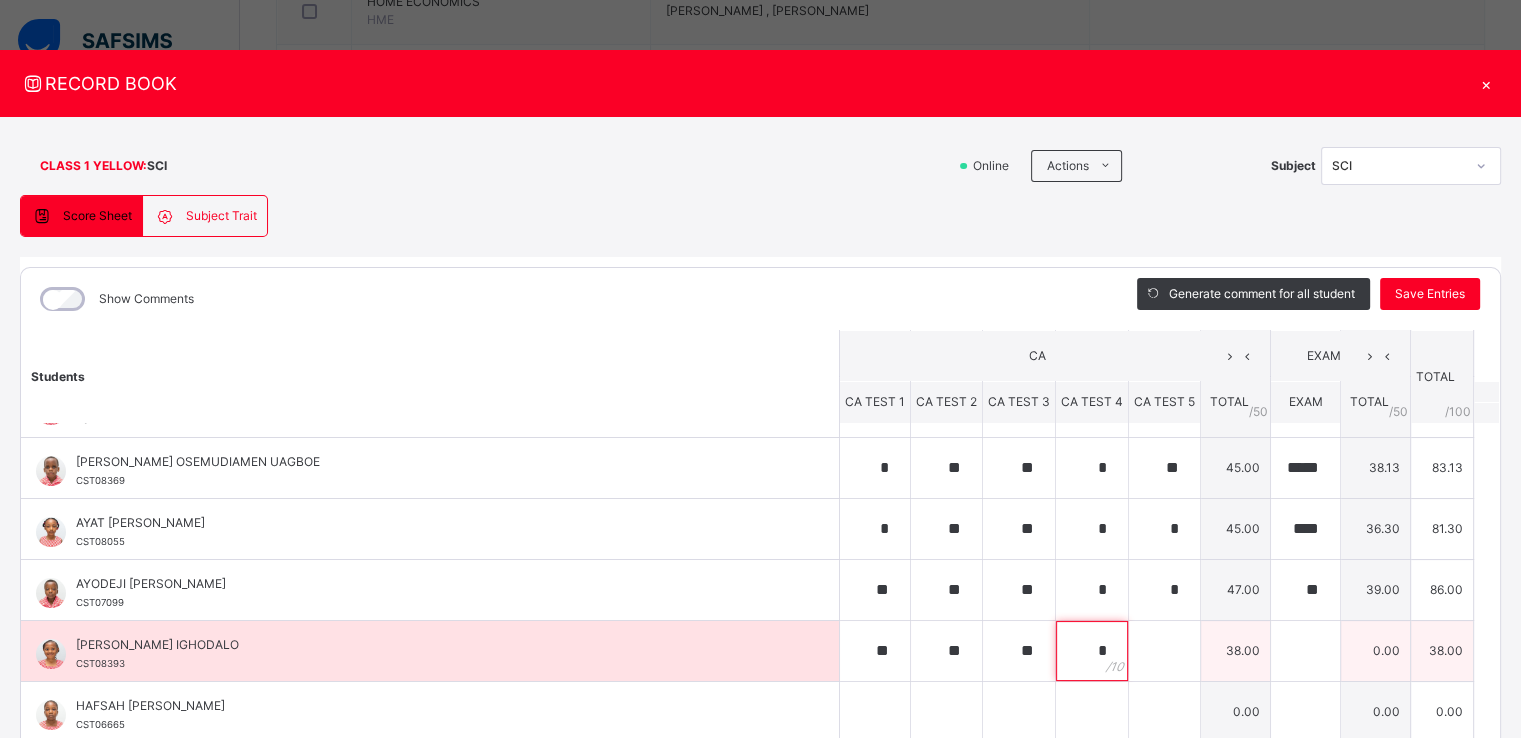 type on "*" 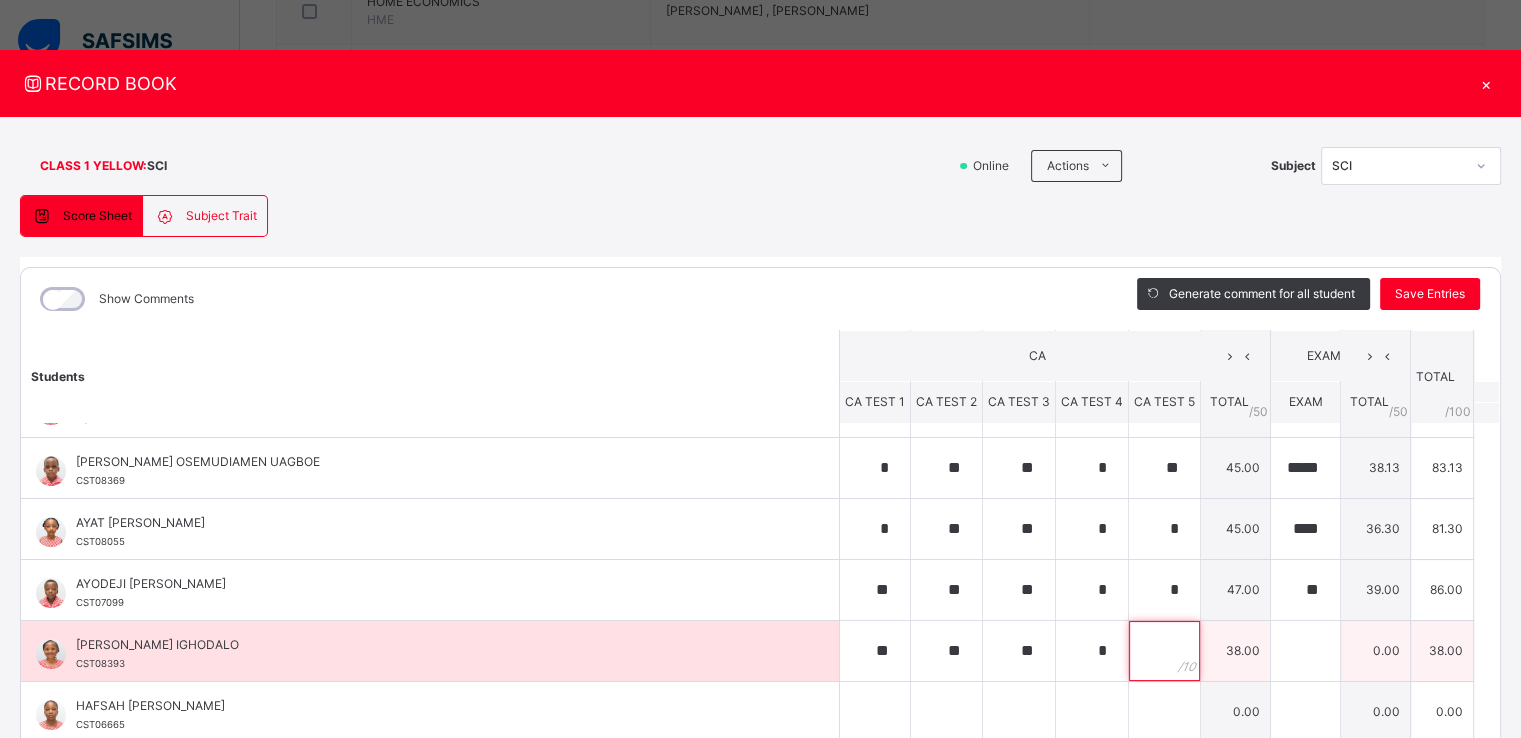 click at bounding box center (1164, 651) 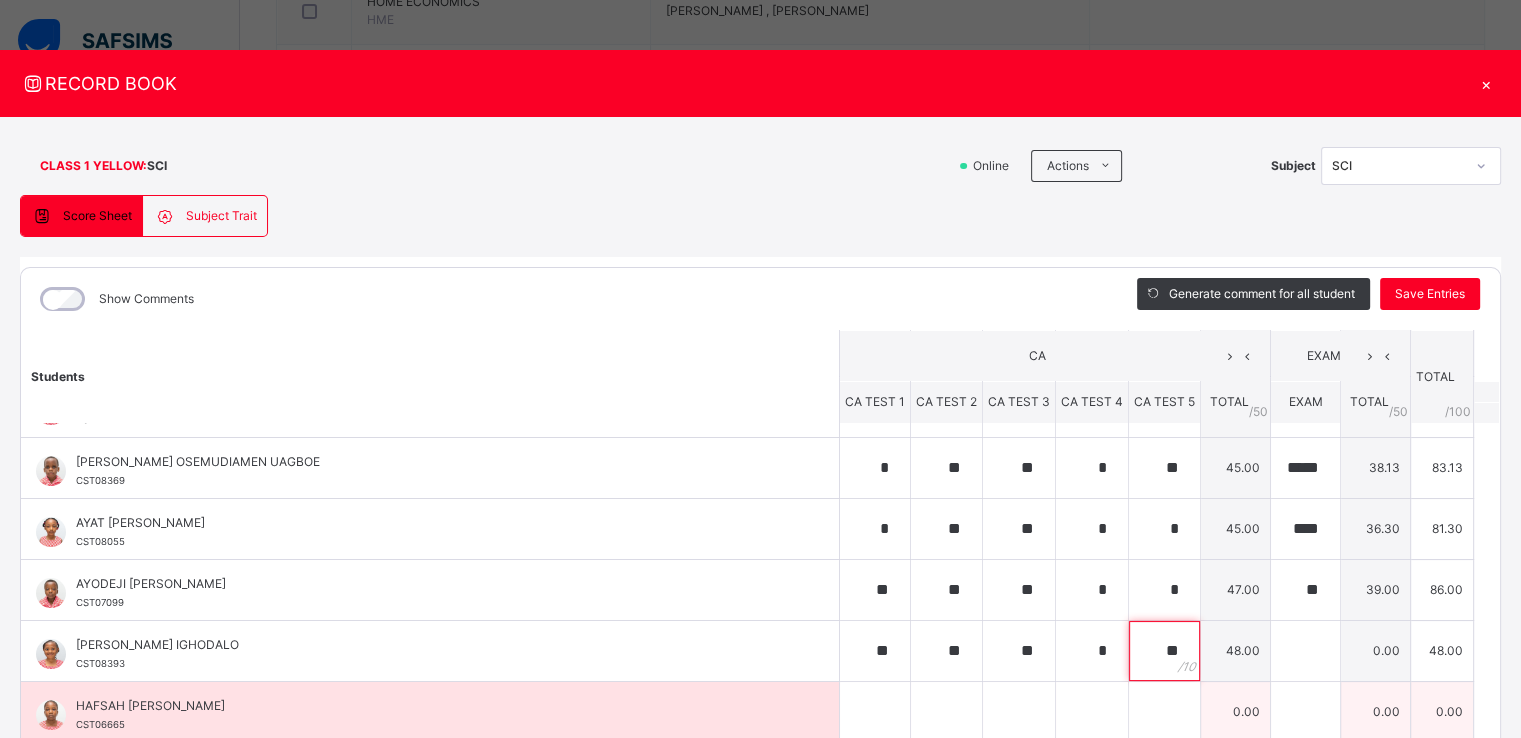 type on "**" 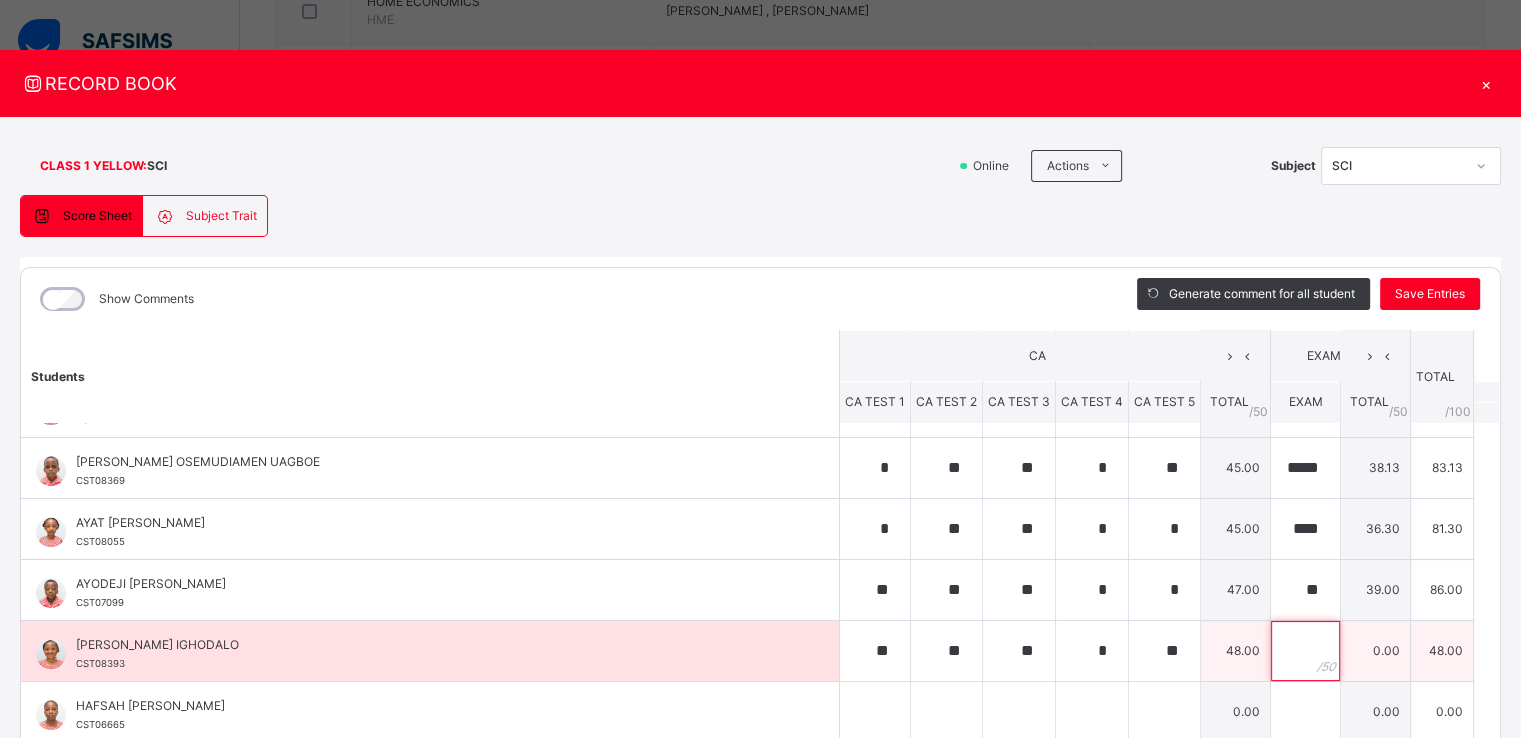 click at bounding box center [1305, 651] 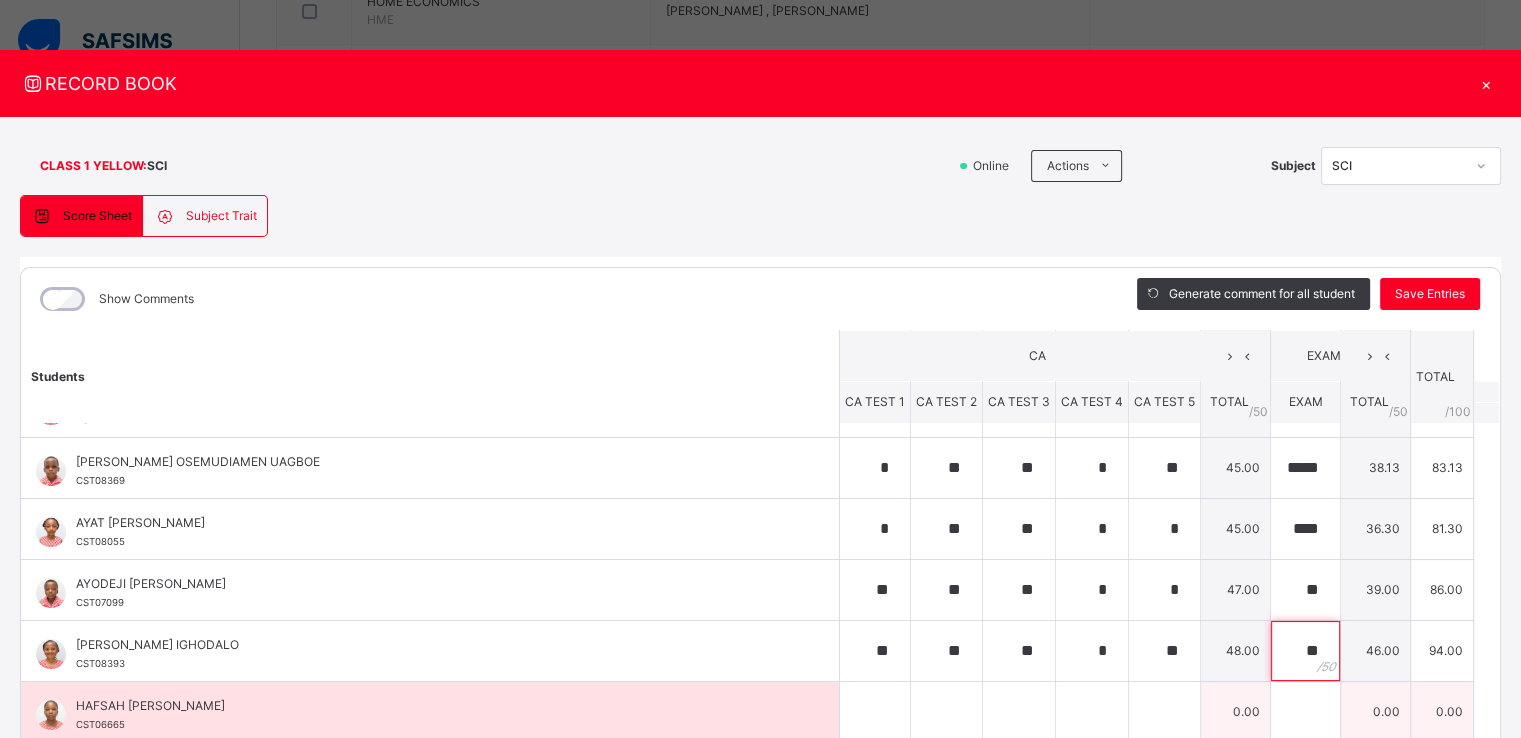 scroll, scrollTop: 307, scrollLeft: 0, axis: vertical 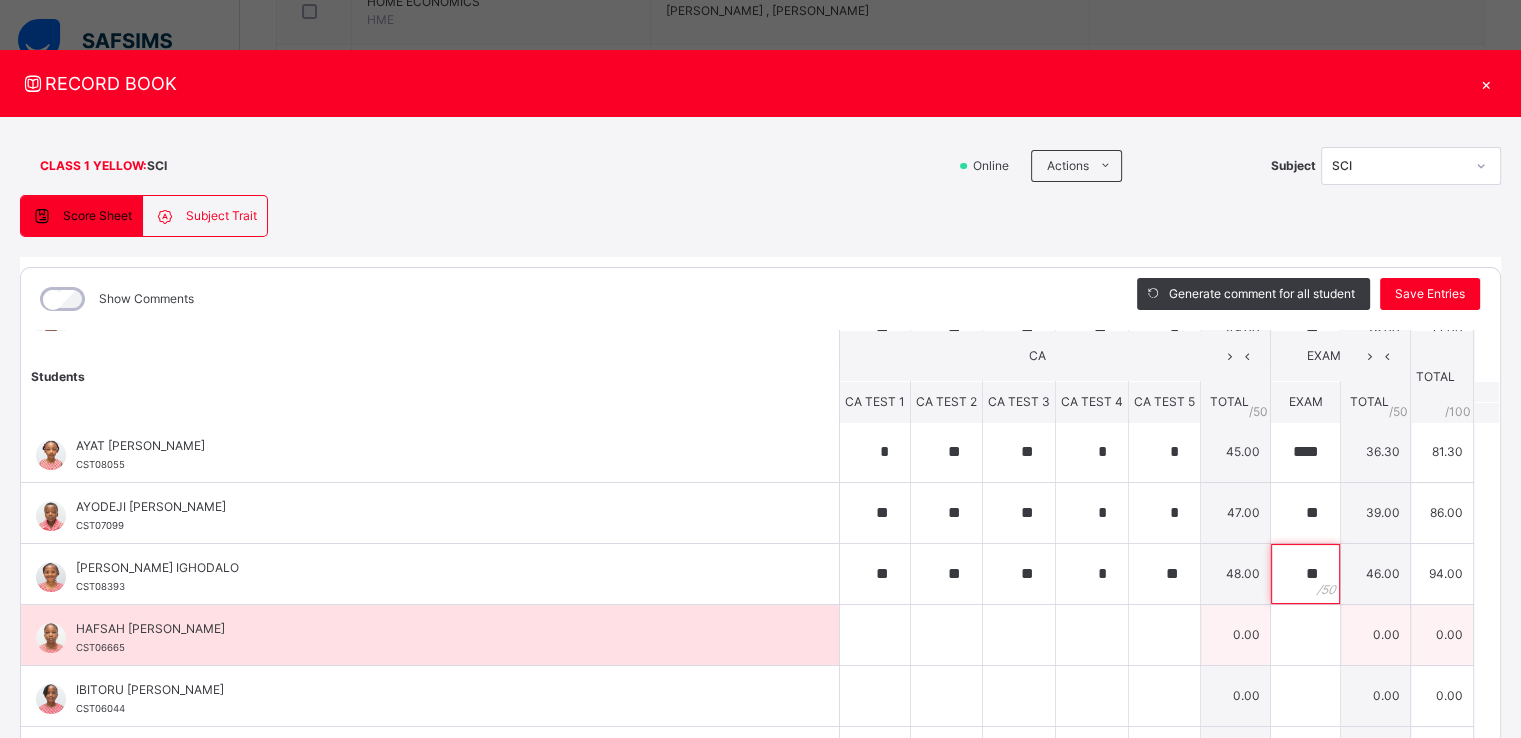type on "**" 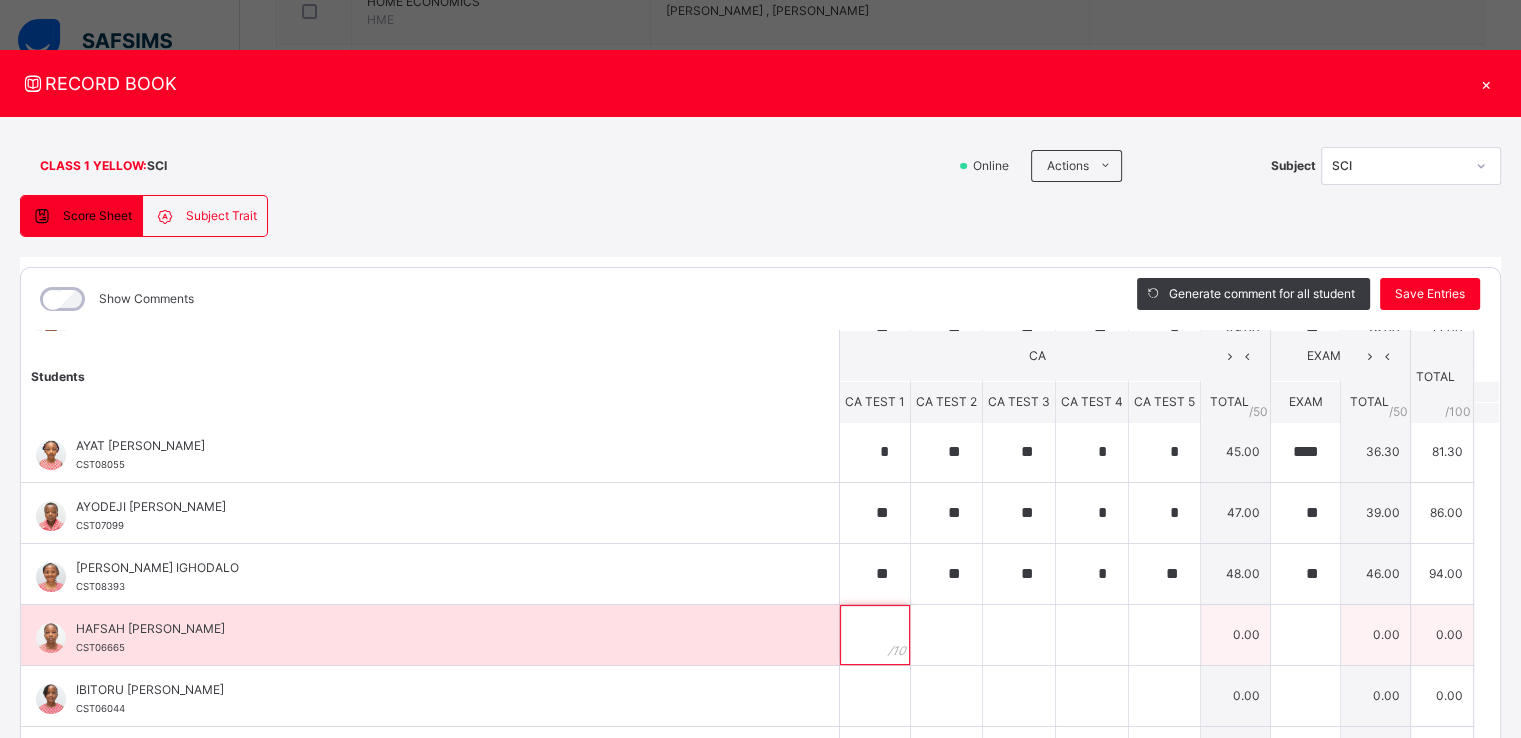 click at bounding box center [875, 635] 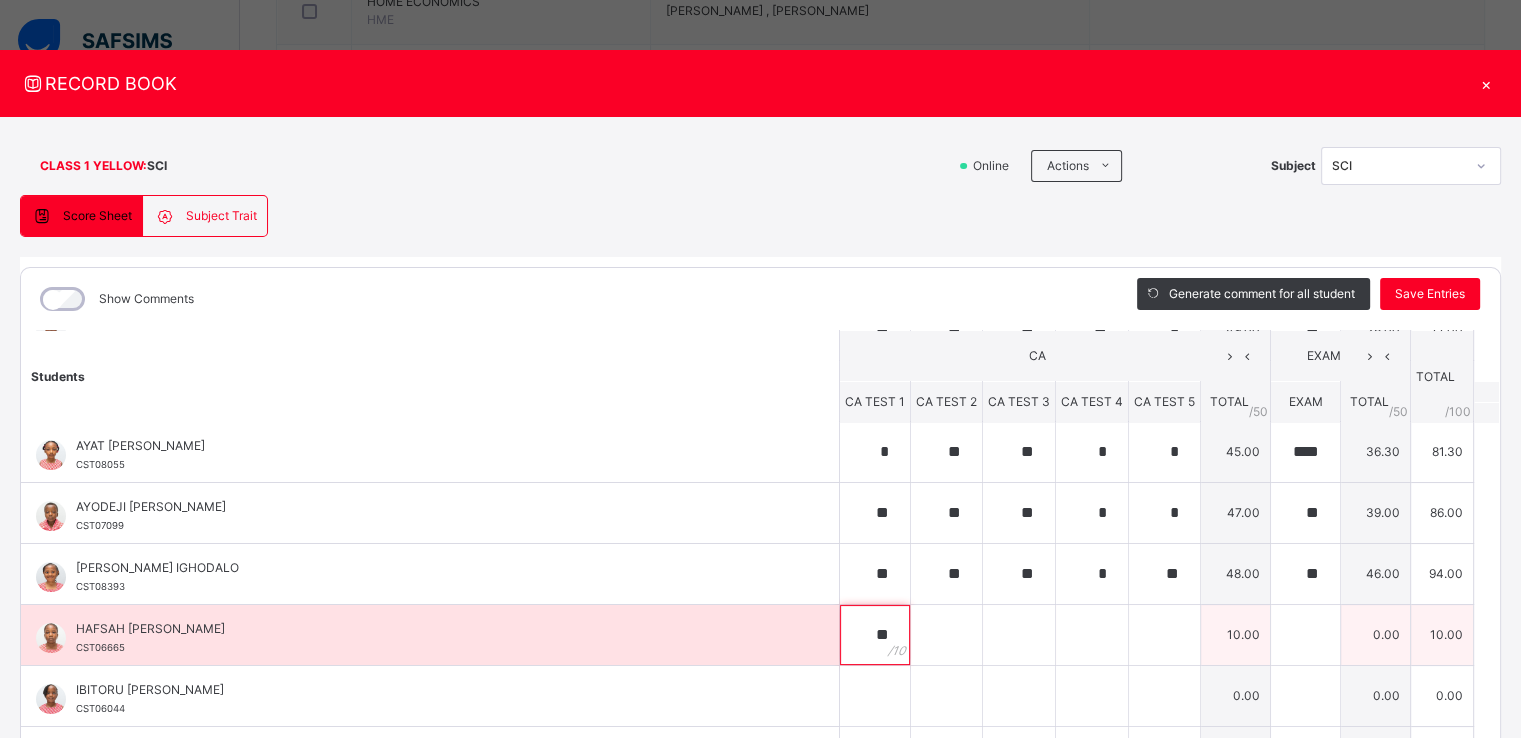 type on "**" 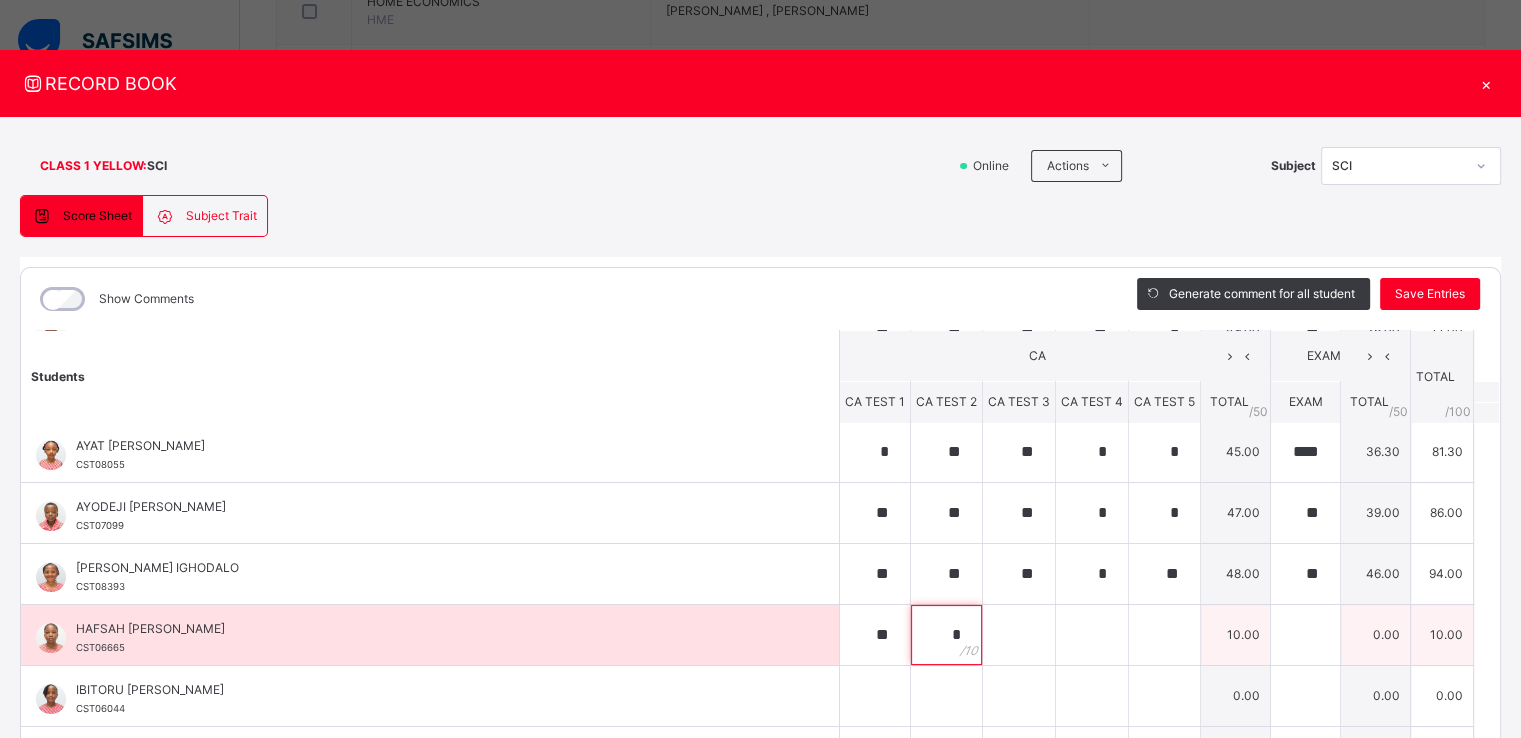 click on "*" at bounding box center (946, 635) 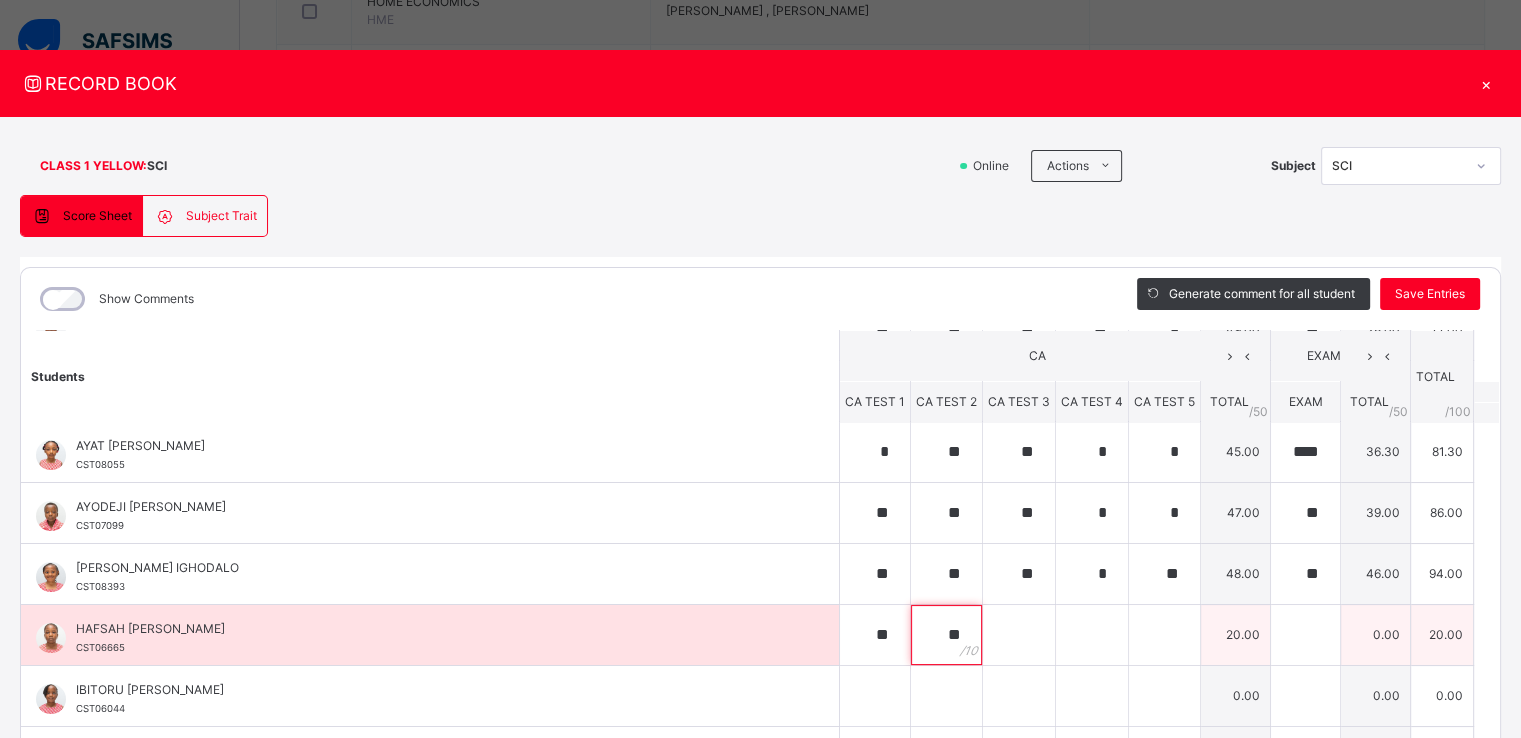 type on "**" 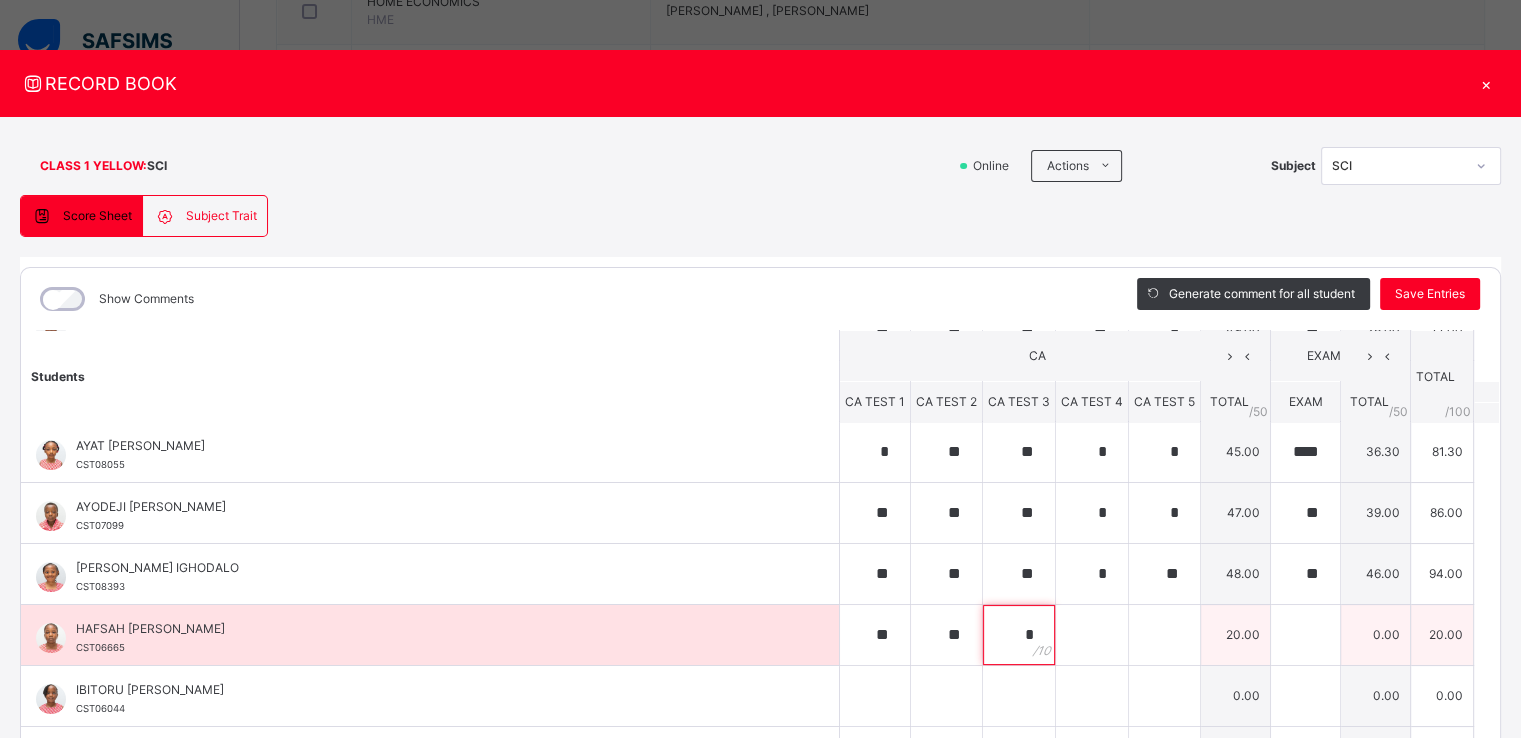 click on "*" at bounding box center [1019, 635] 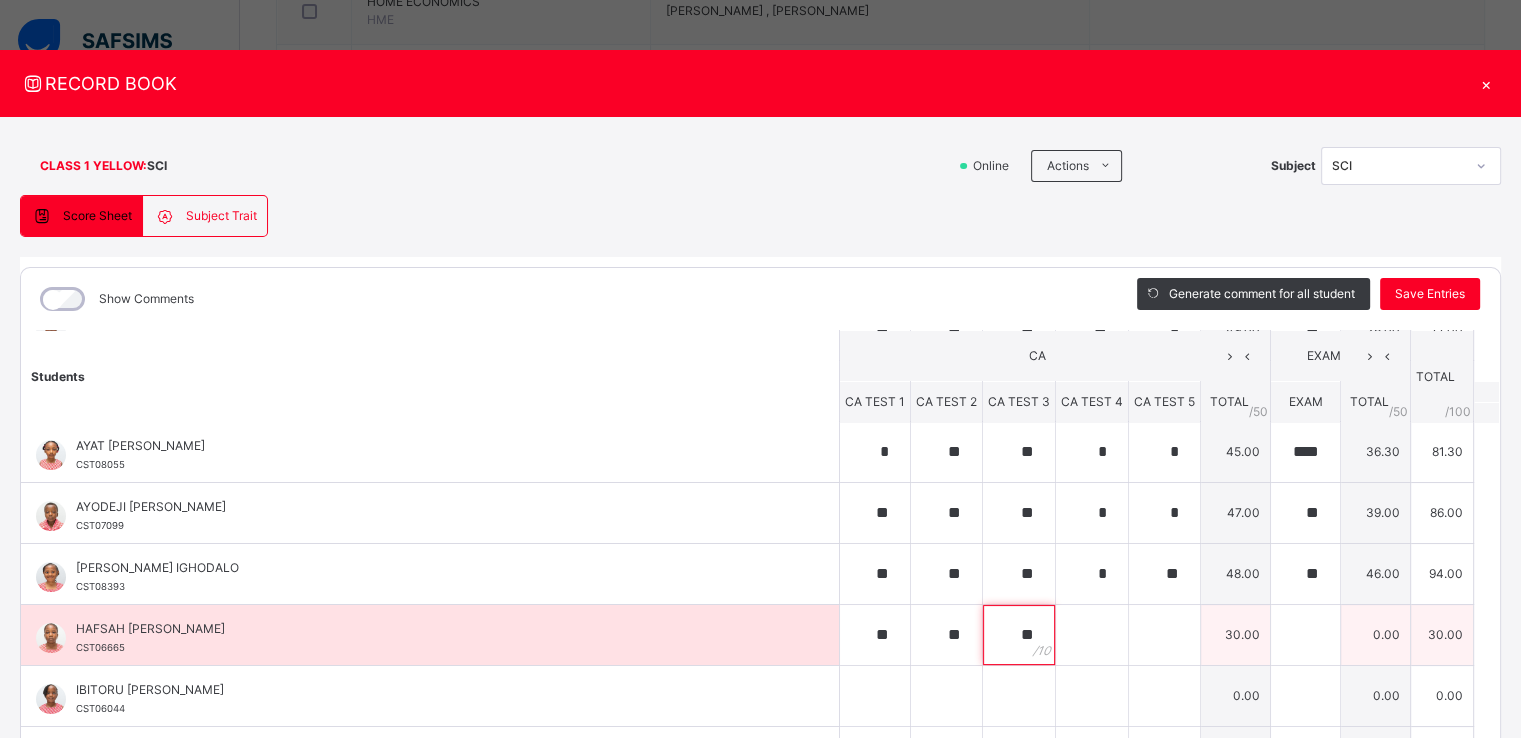 type on "**" 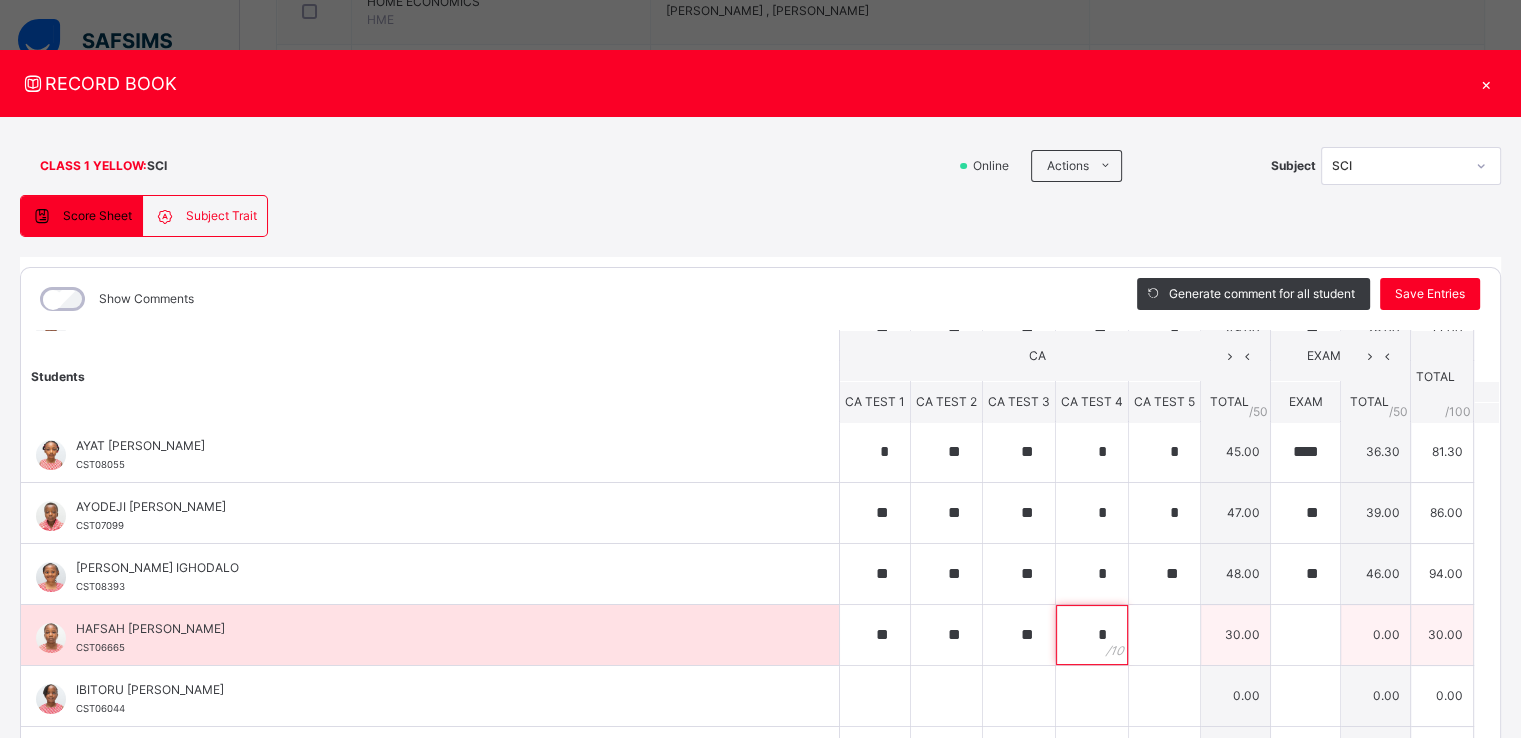 click on "*" at bounding box center (1092, 635) 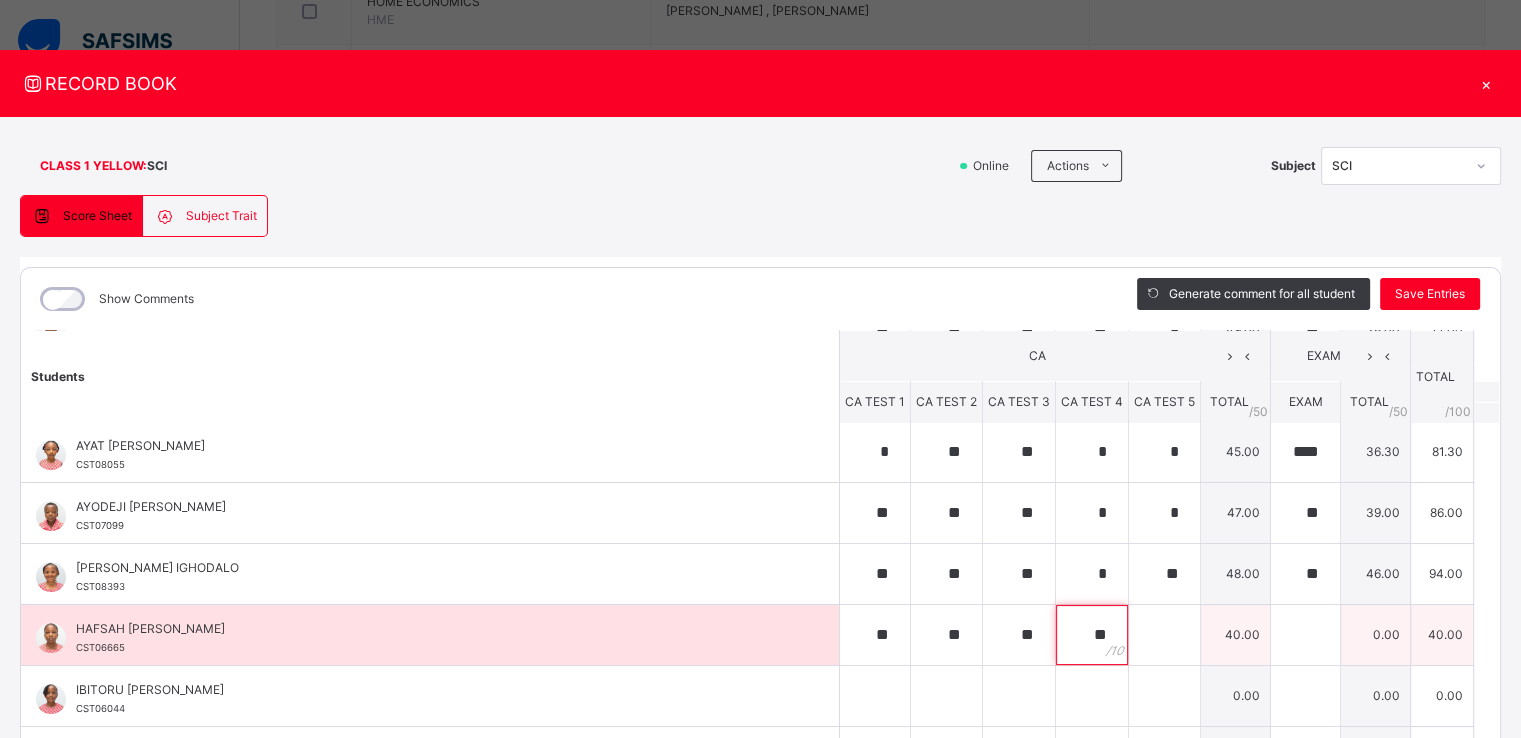 type on "**" 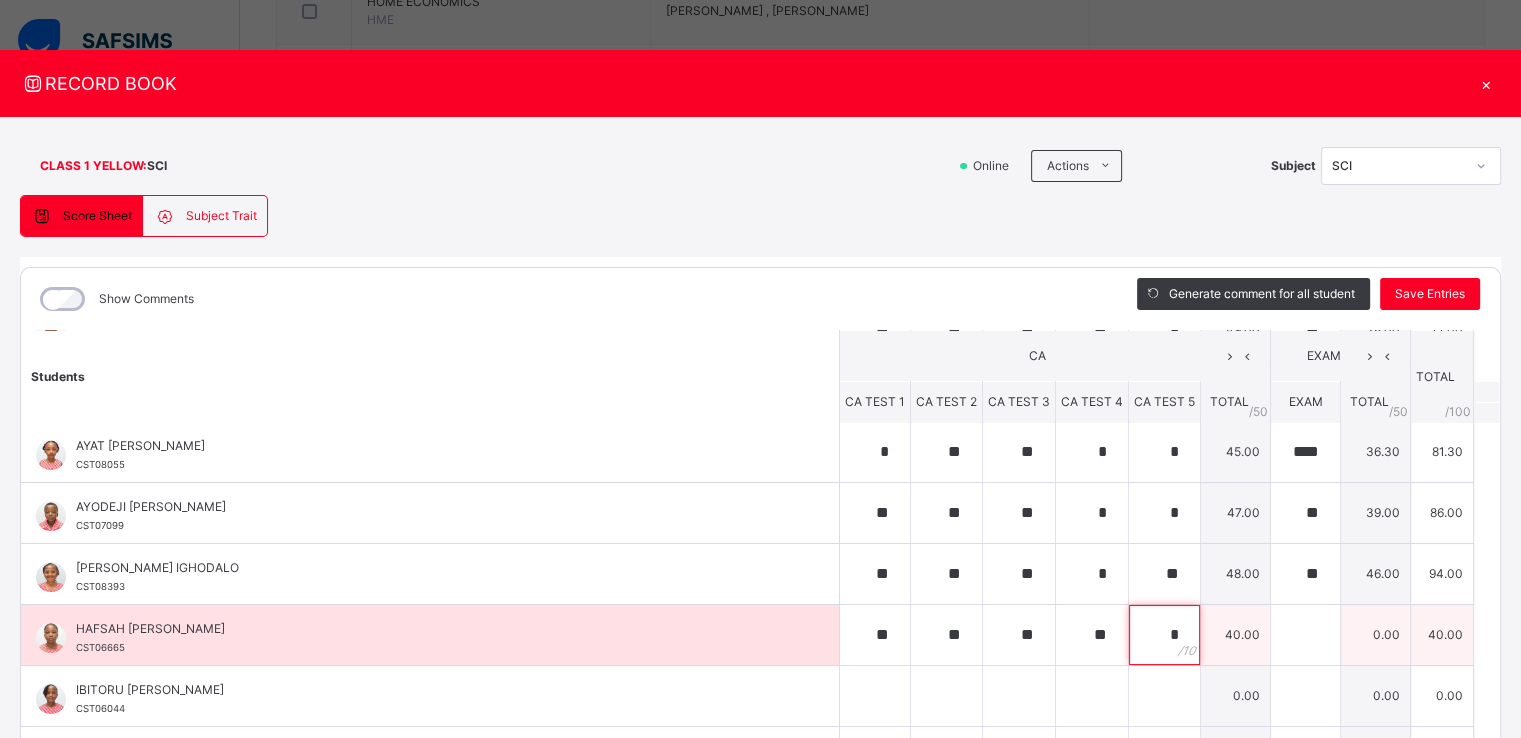 click on "*" at bounding box center (1164, 635) 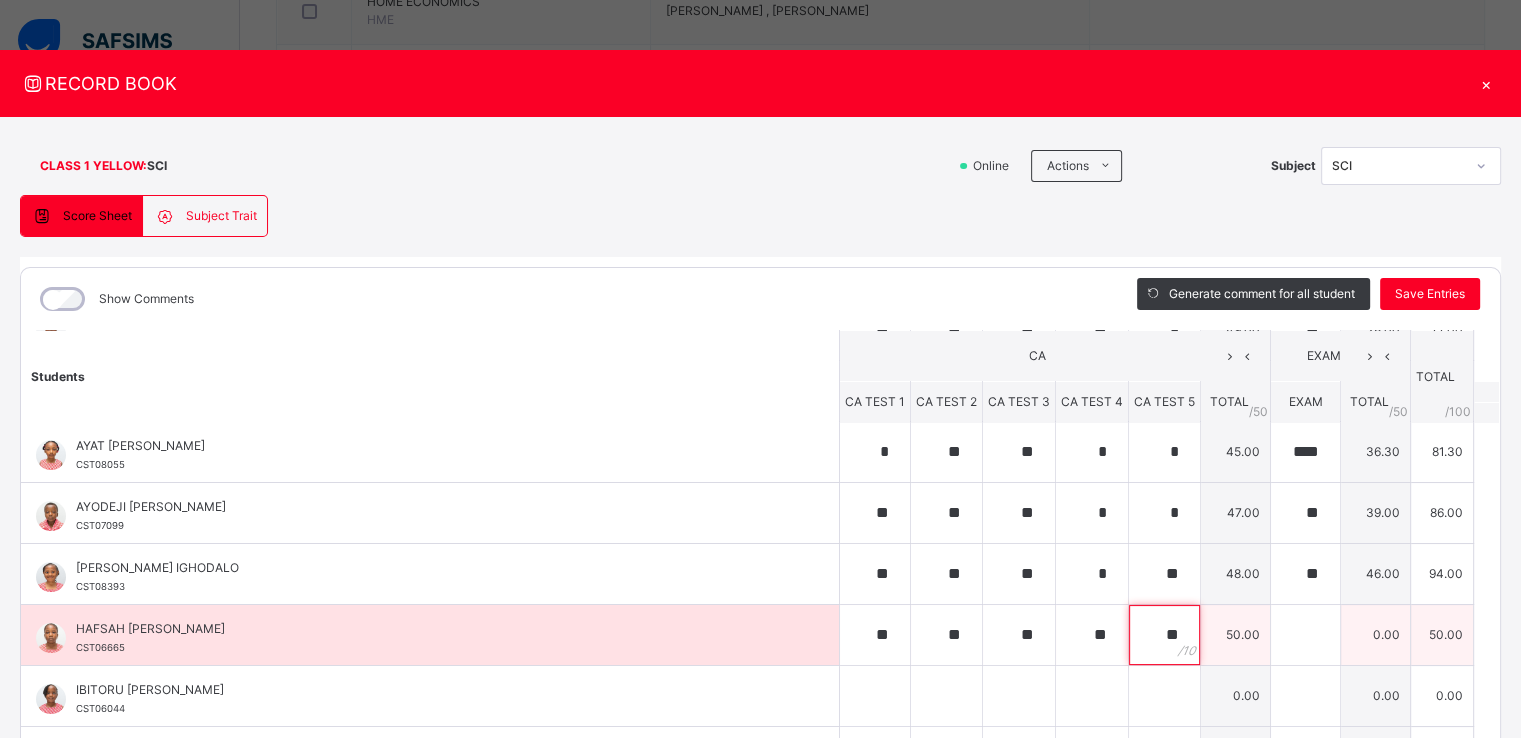 type on "**" 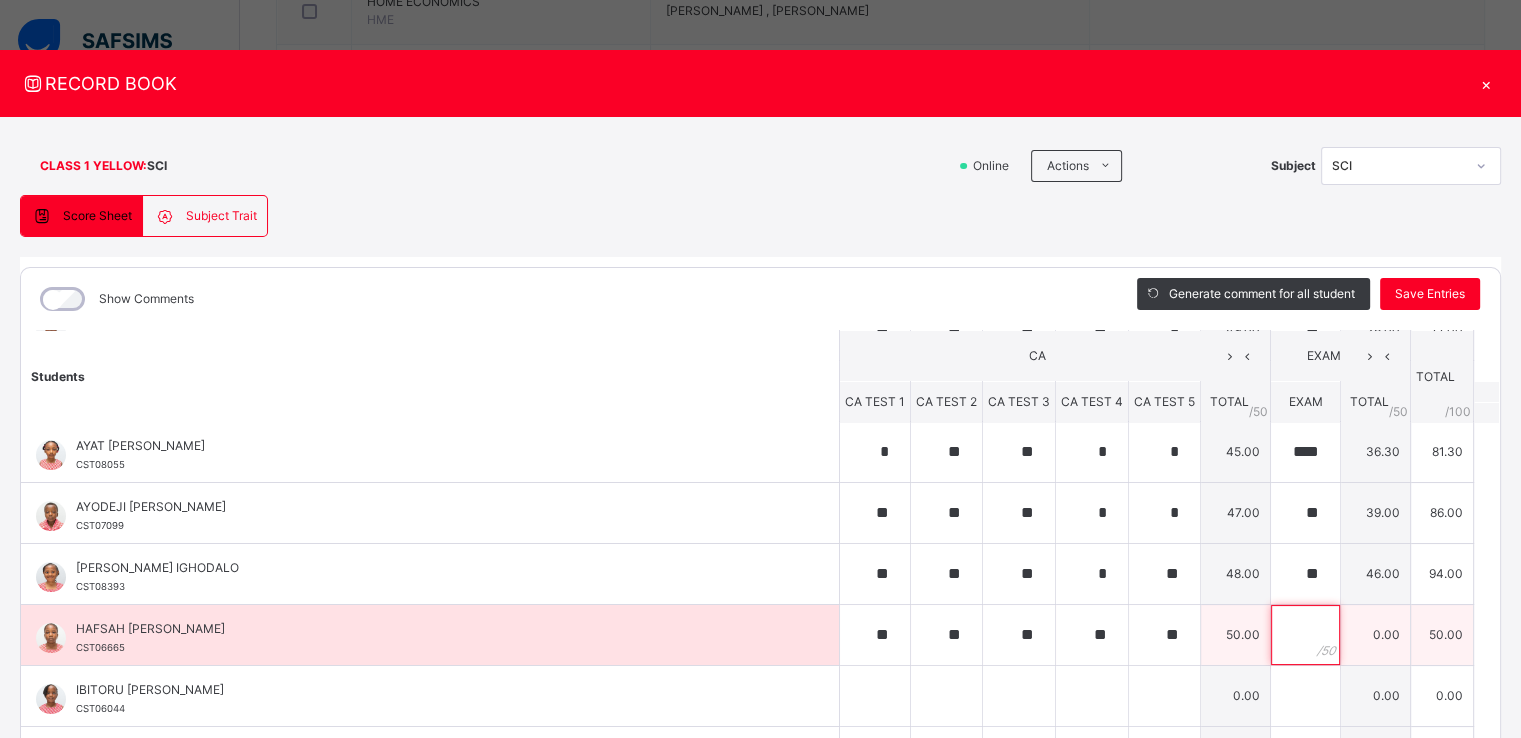 click at bounding box center (1305, 635) 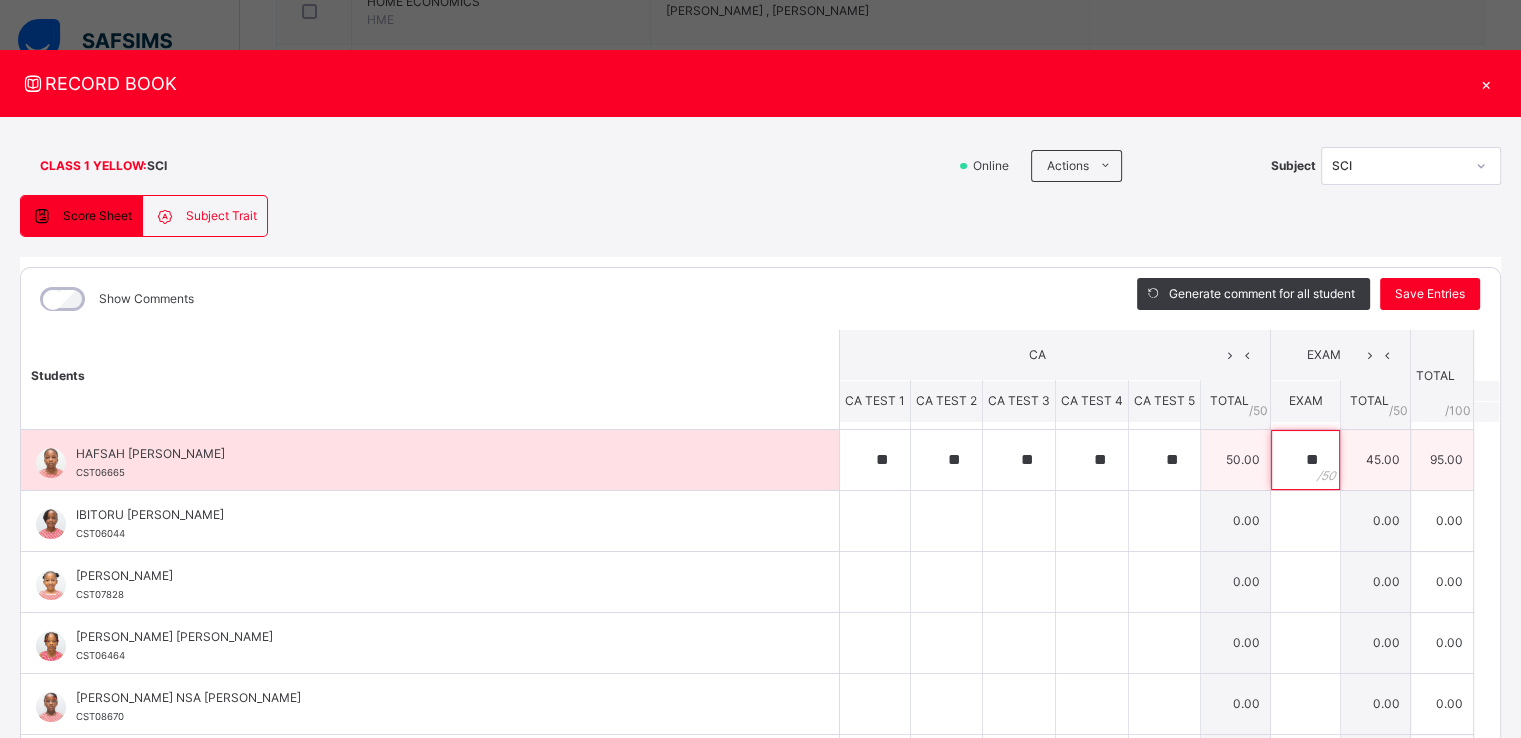 scroll, scrollTop: 484, scrollLeft: 0, axis: vertical 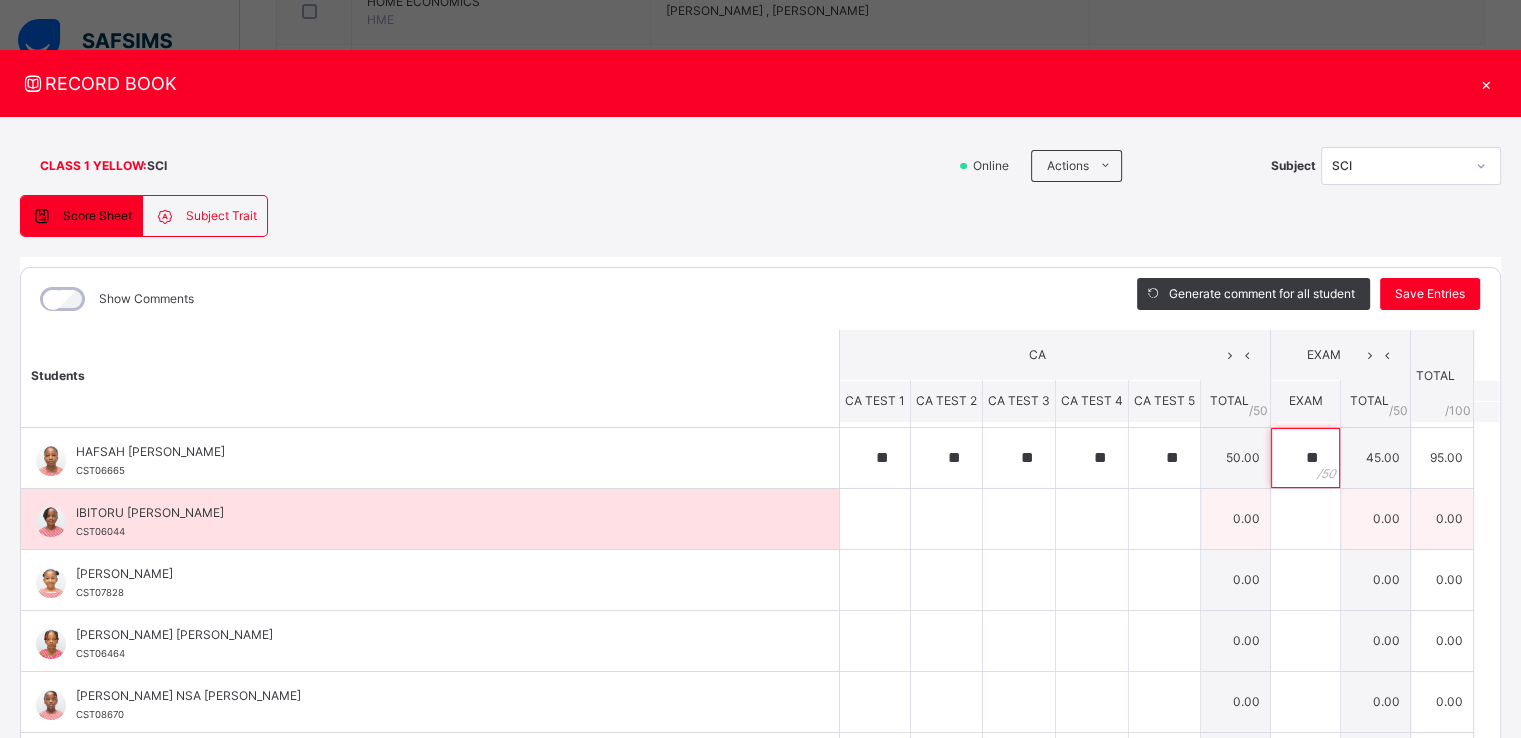 type on "**" 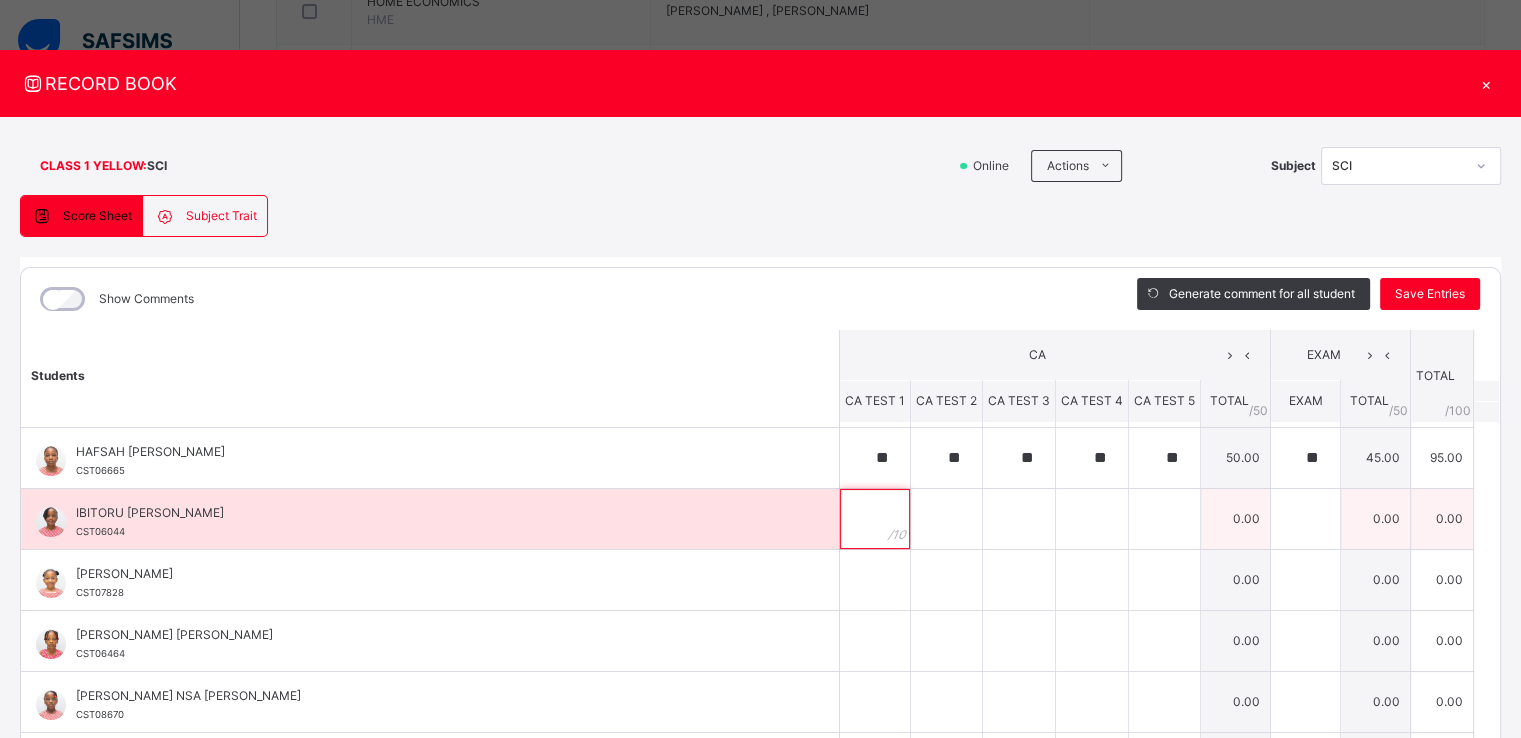 click at bounding box center [875, 519] 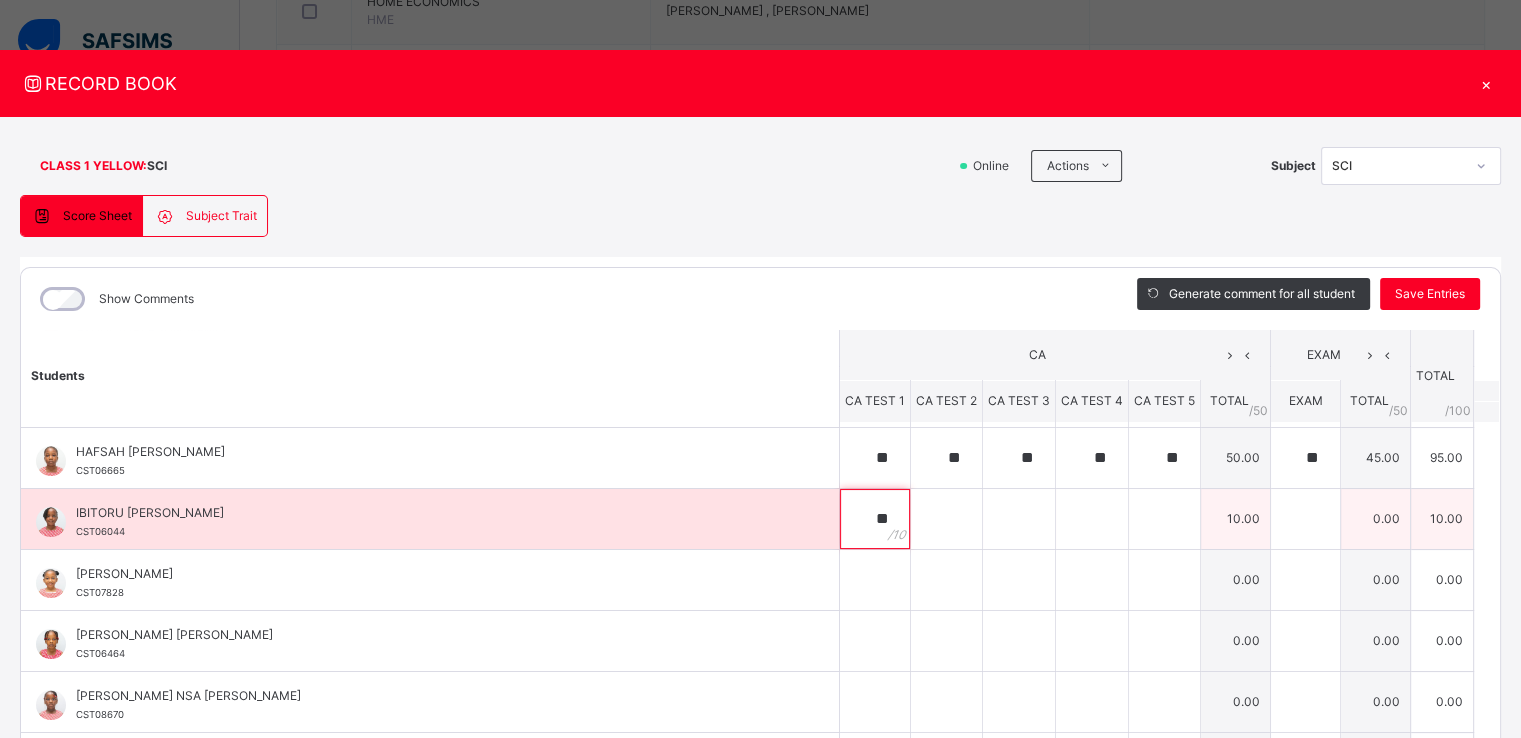 type on "**" 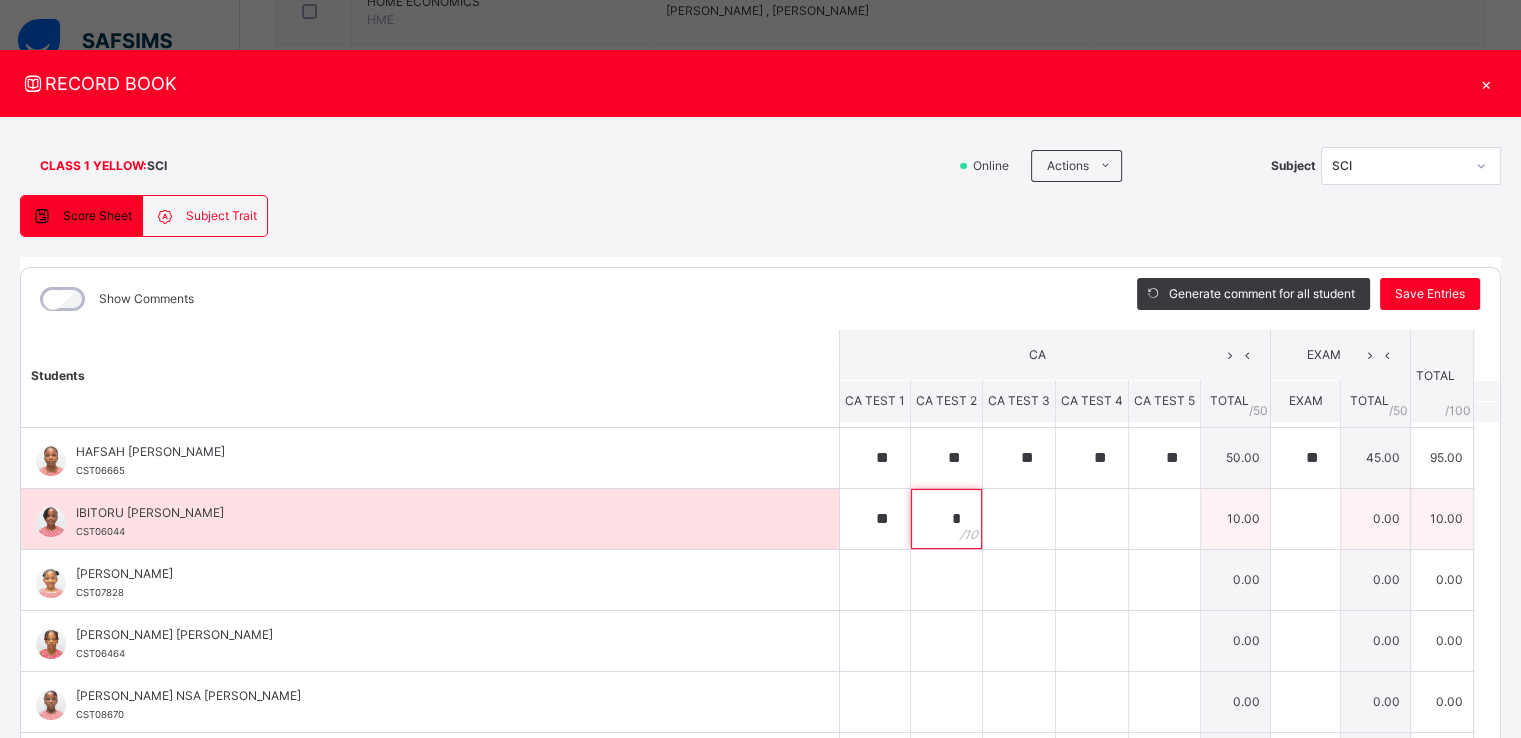click on "*" at bounding box center (946, 519) 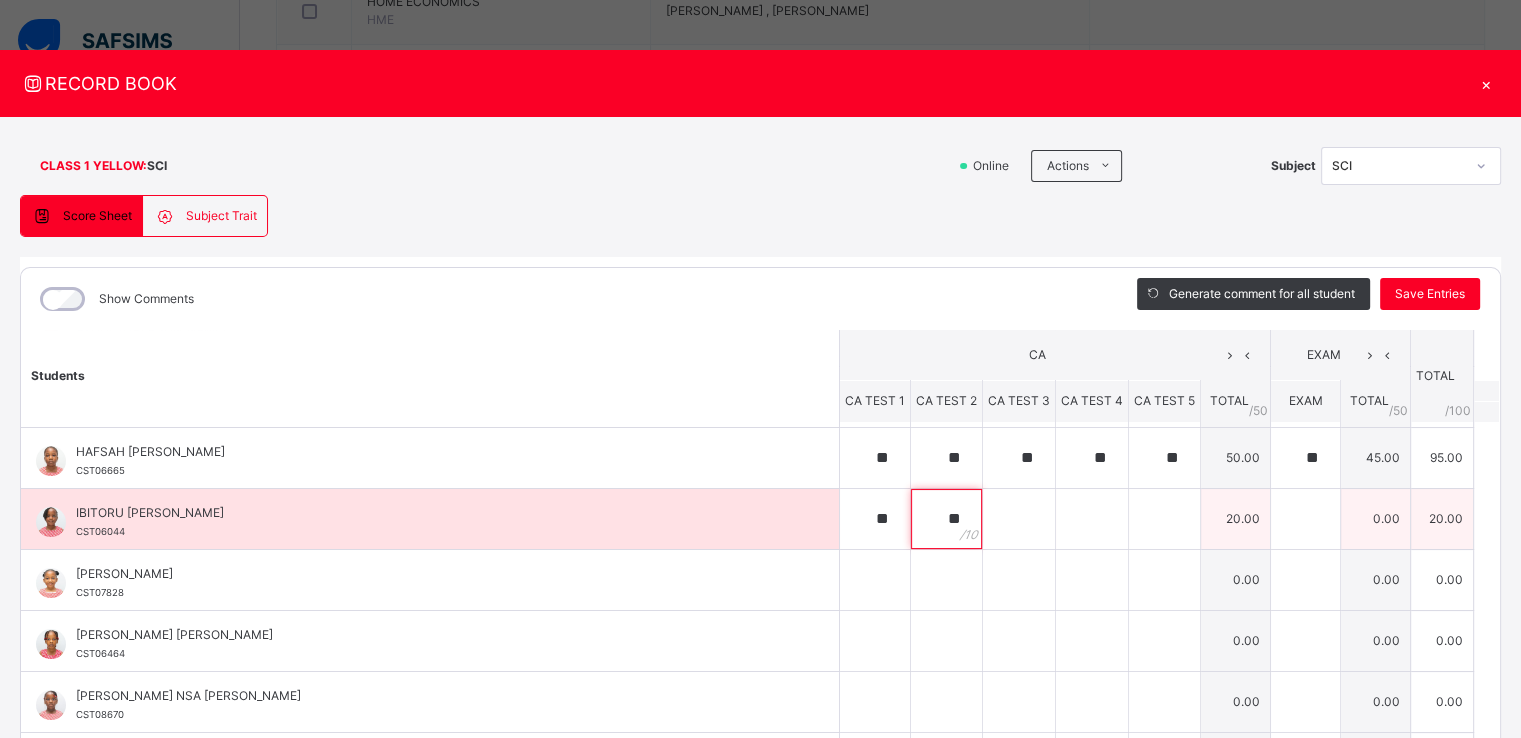 type on "**" 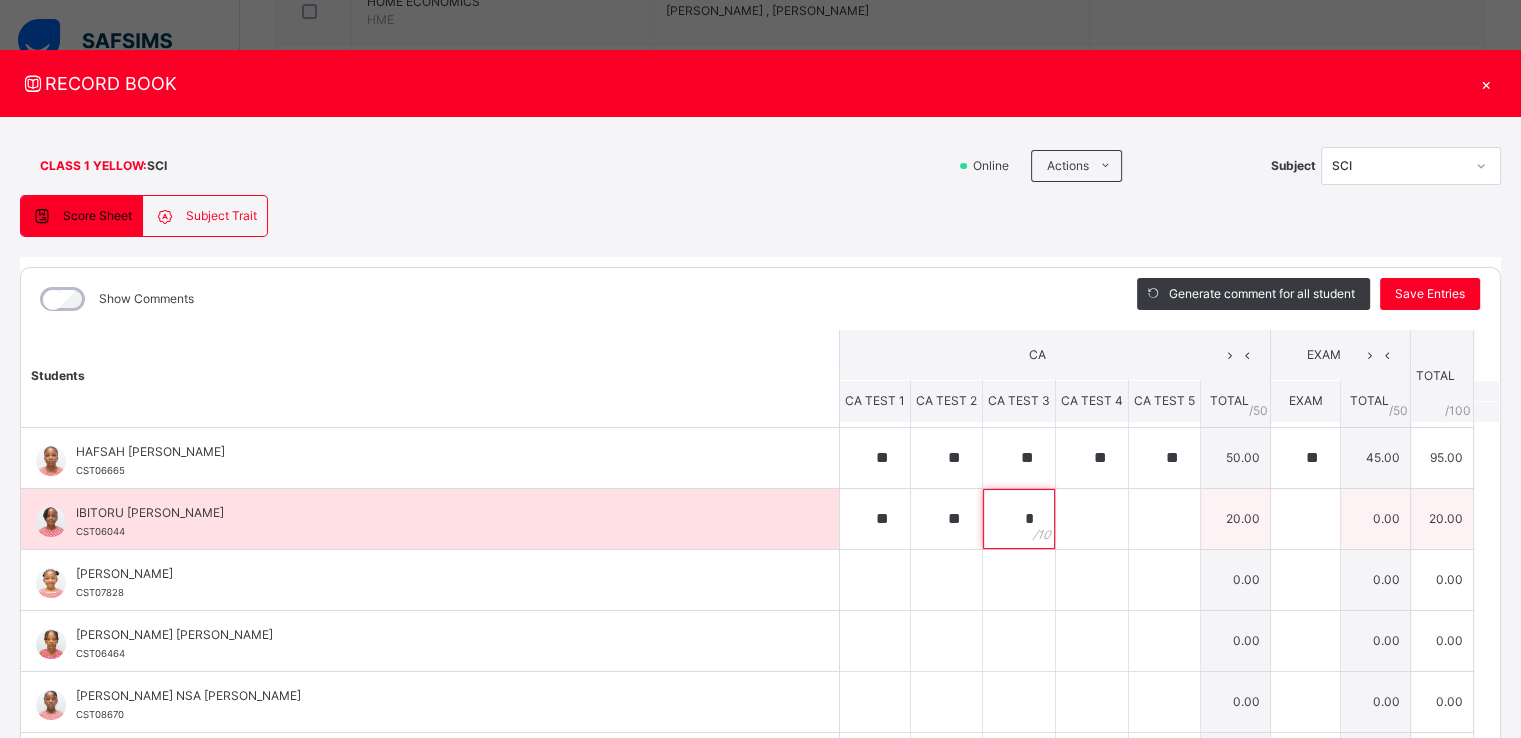 click on "*" at bounding box center (1019, 519) 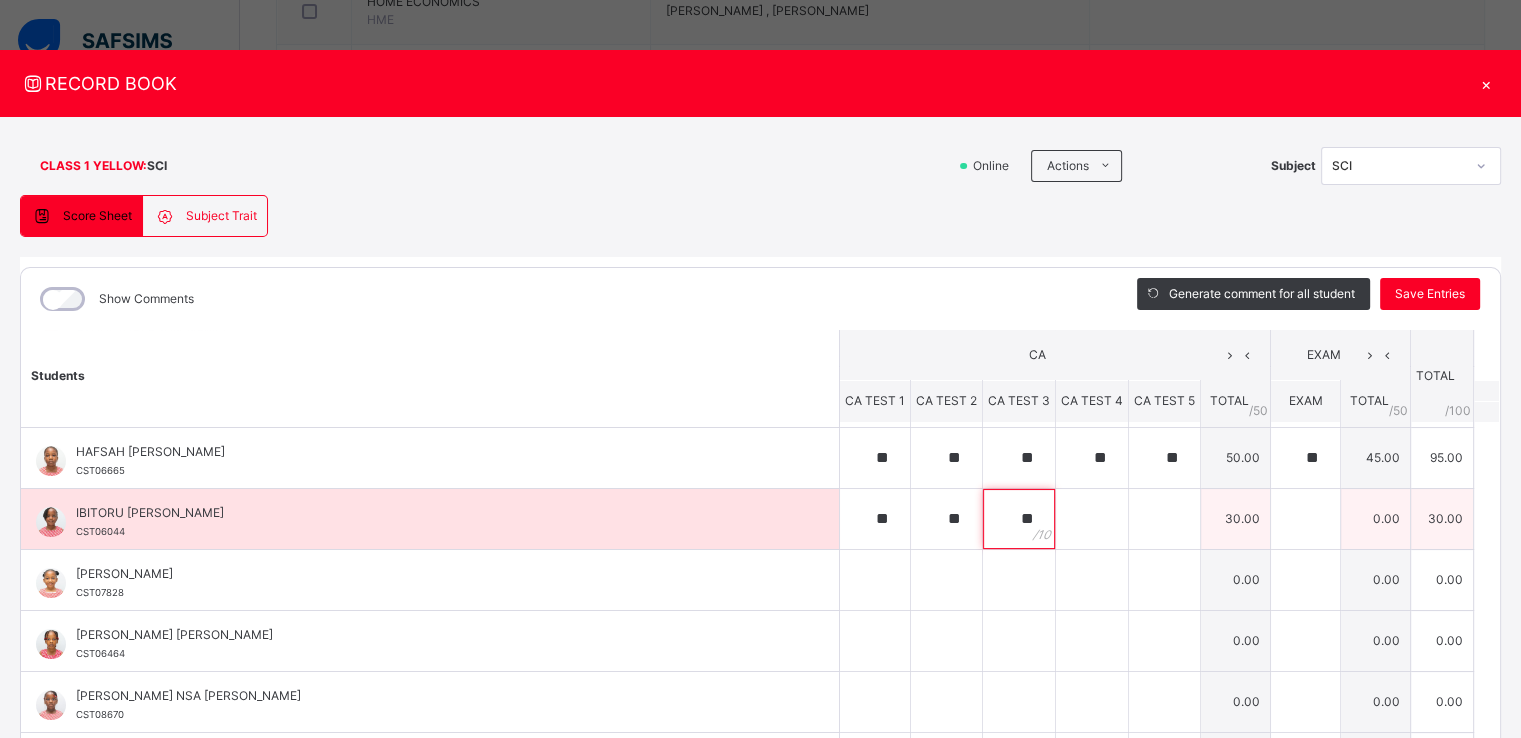 type on "**" 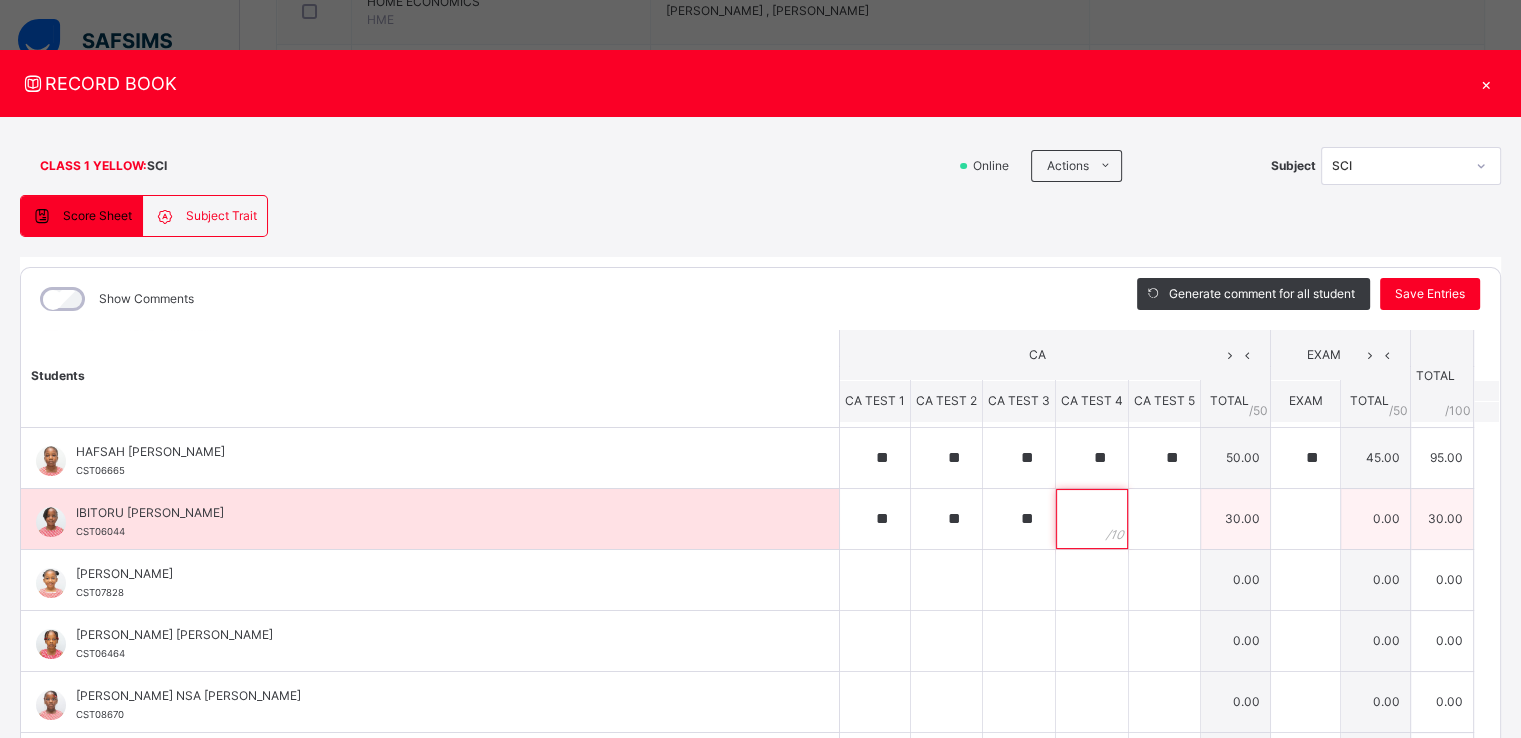 click at bounding box center [1092, 519] 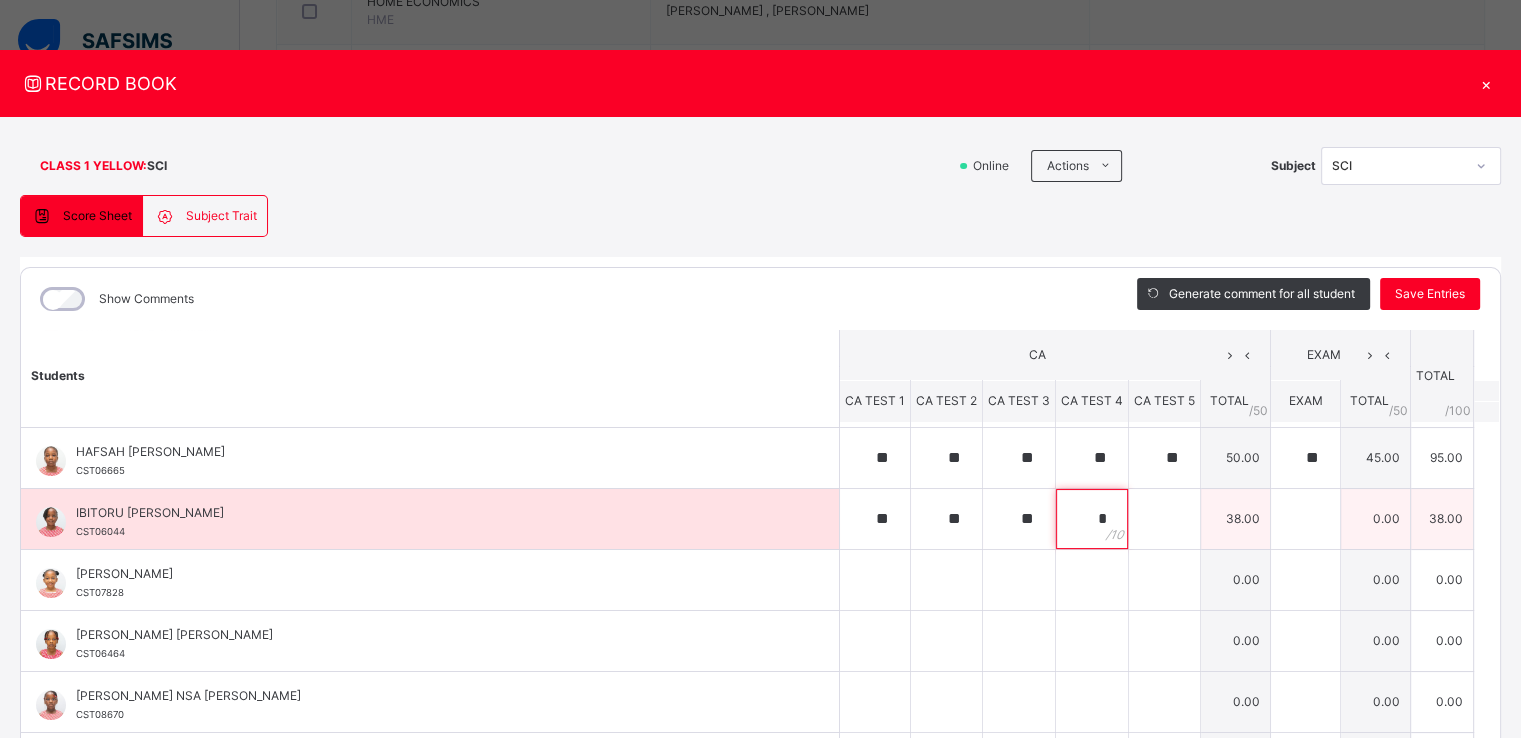 type on "*" 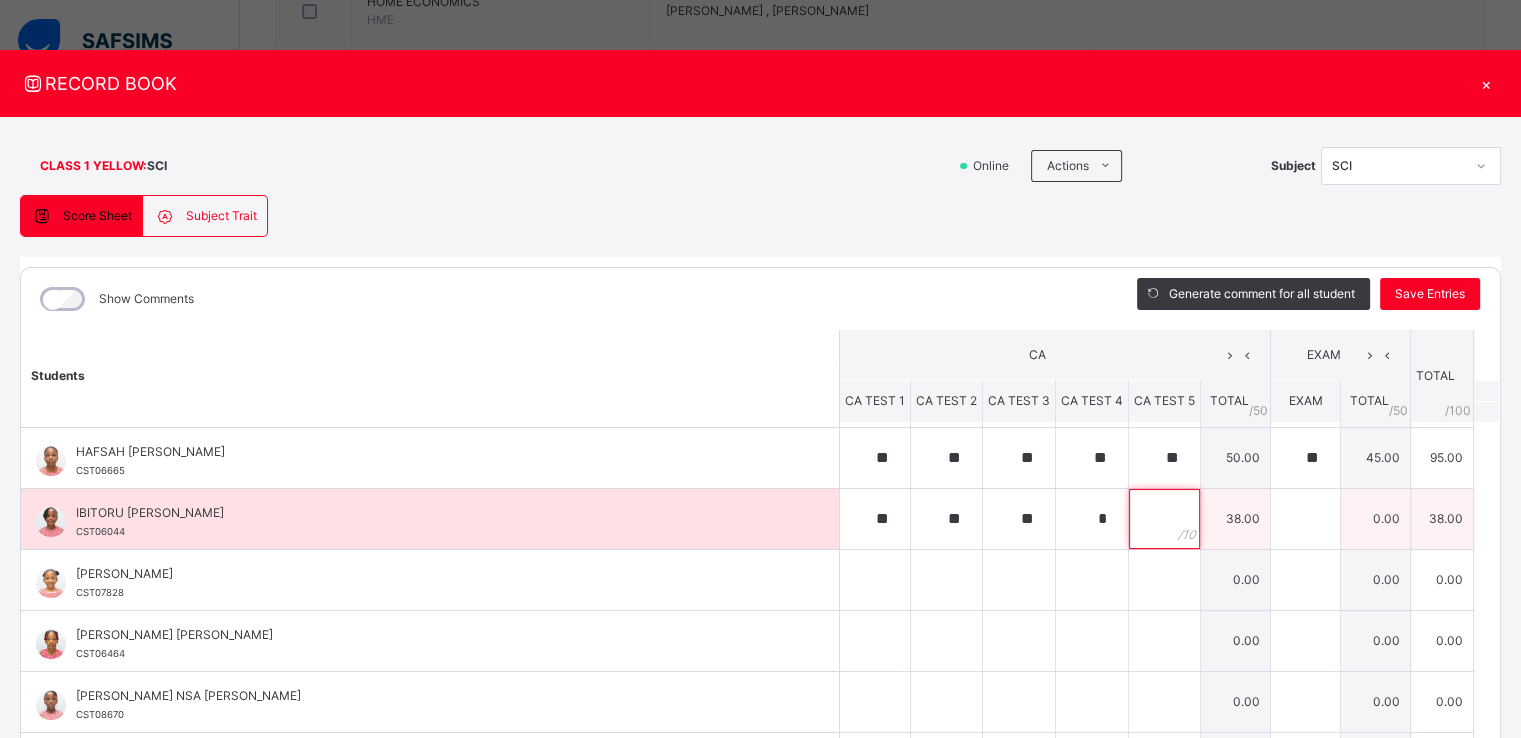 click at bounding box center [1164, 519] 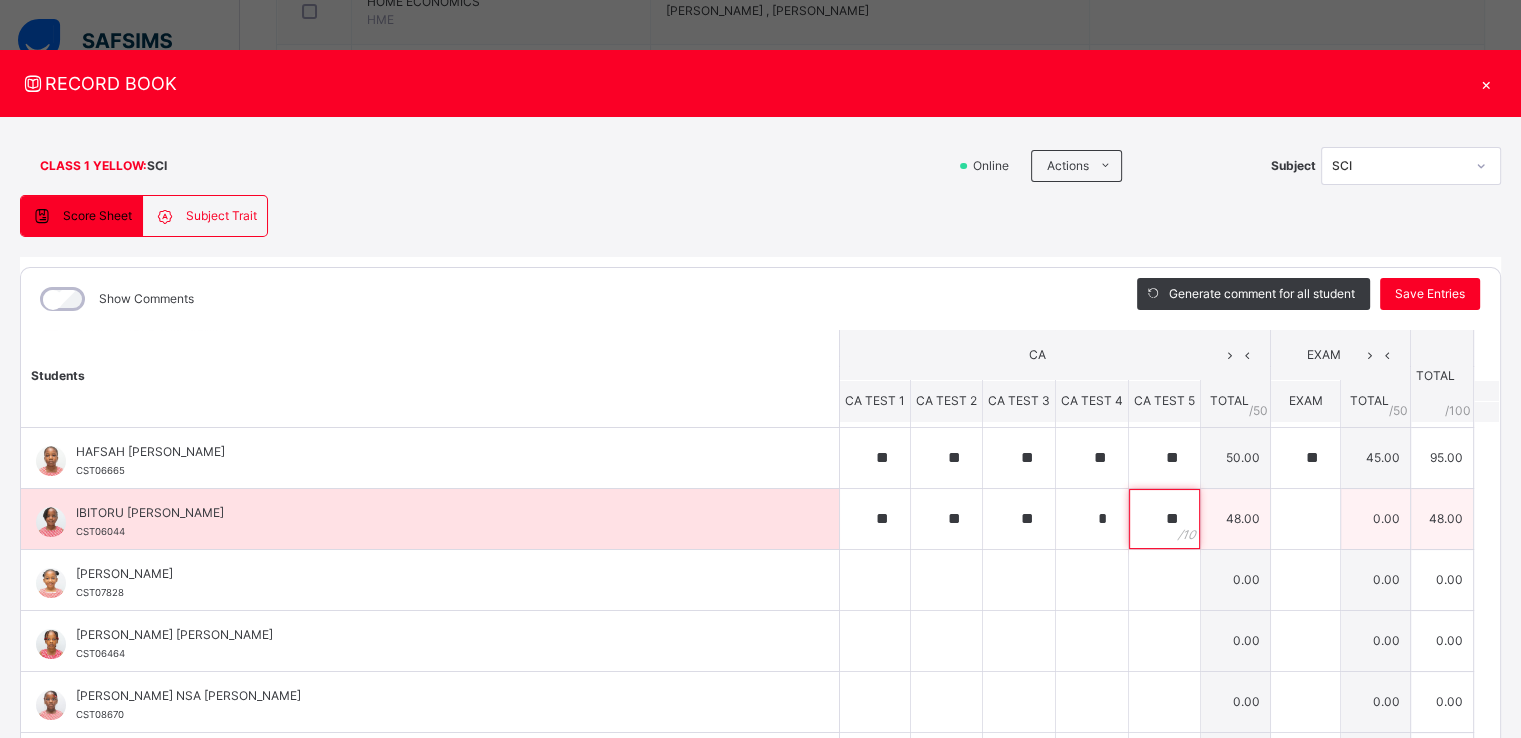 type on "**" 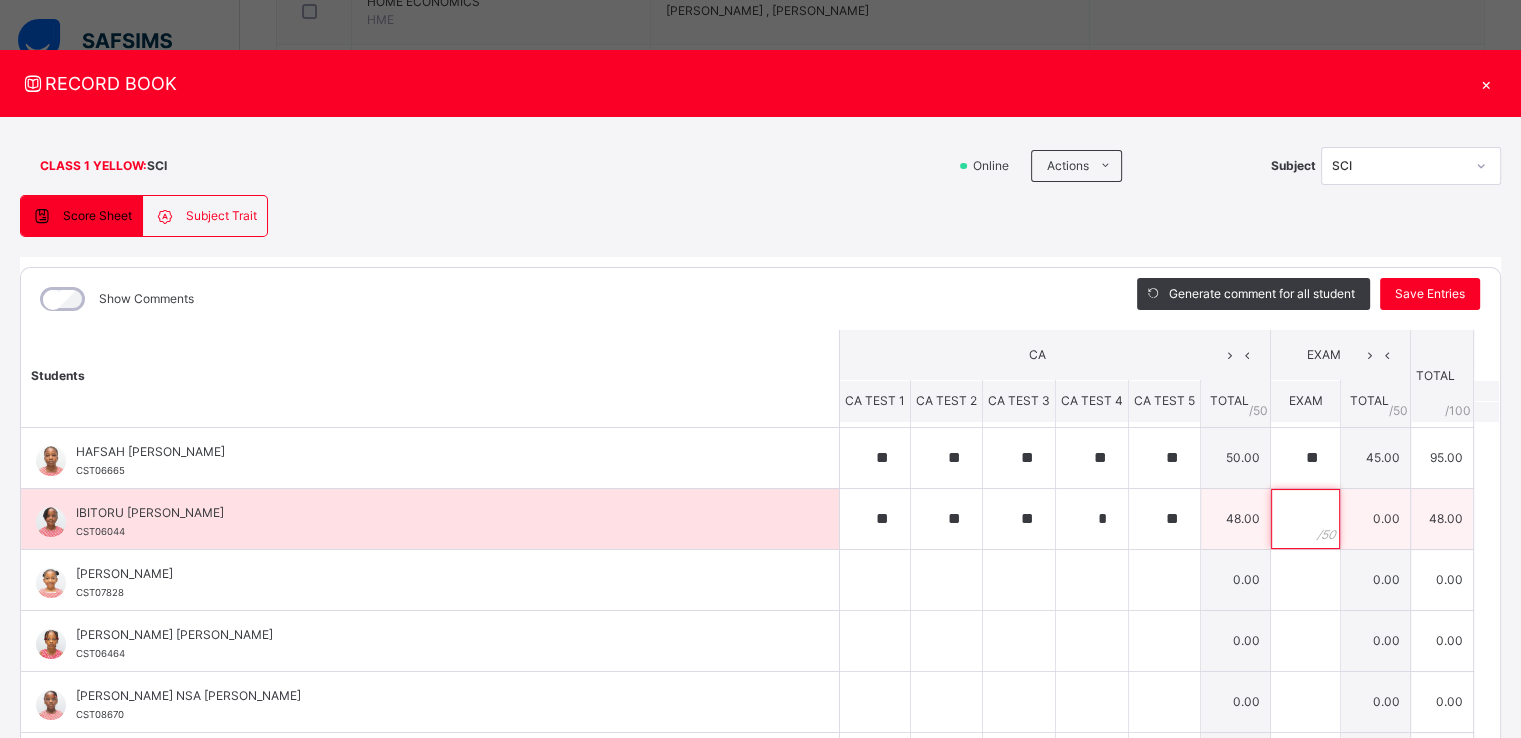 click at bounding box center (1305, 519) 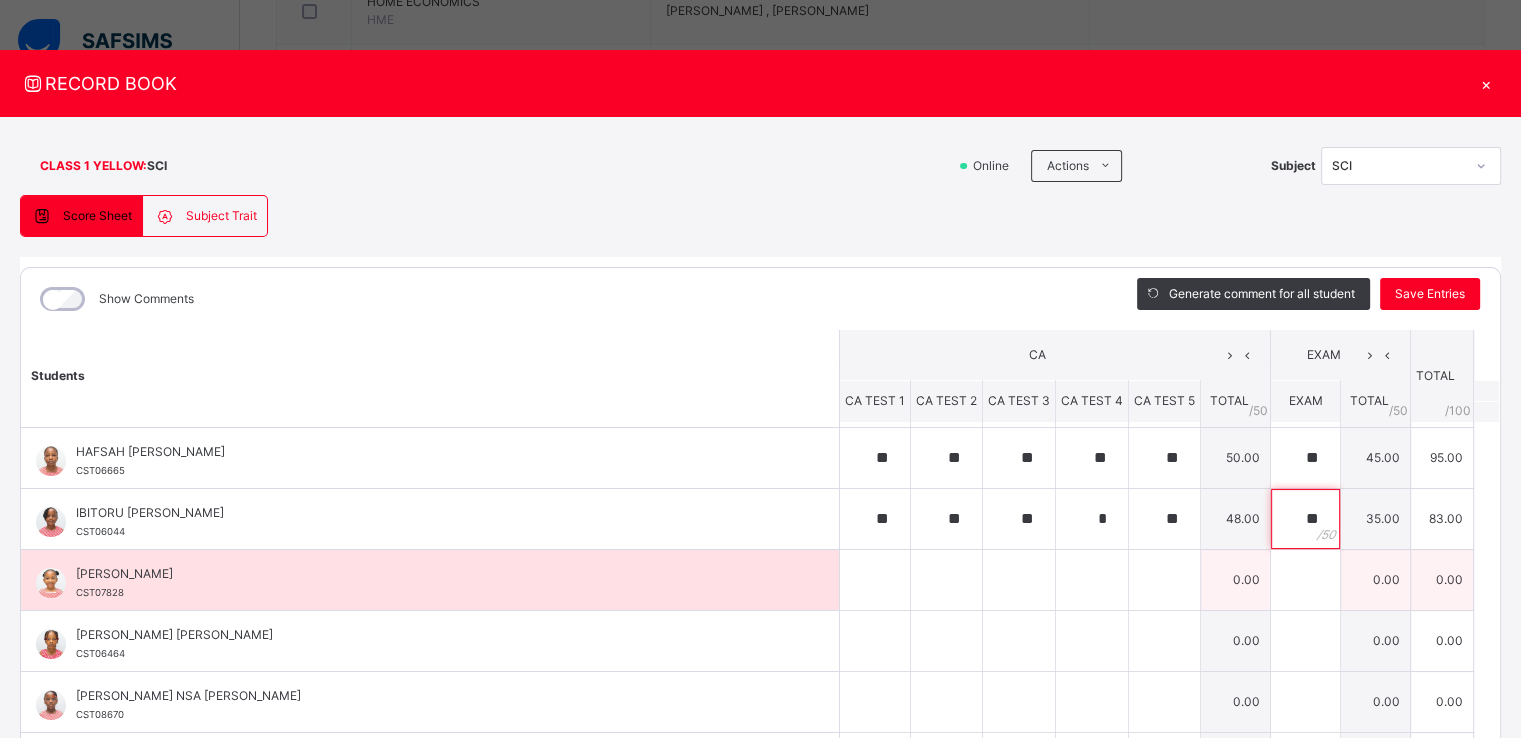 type on "**" 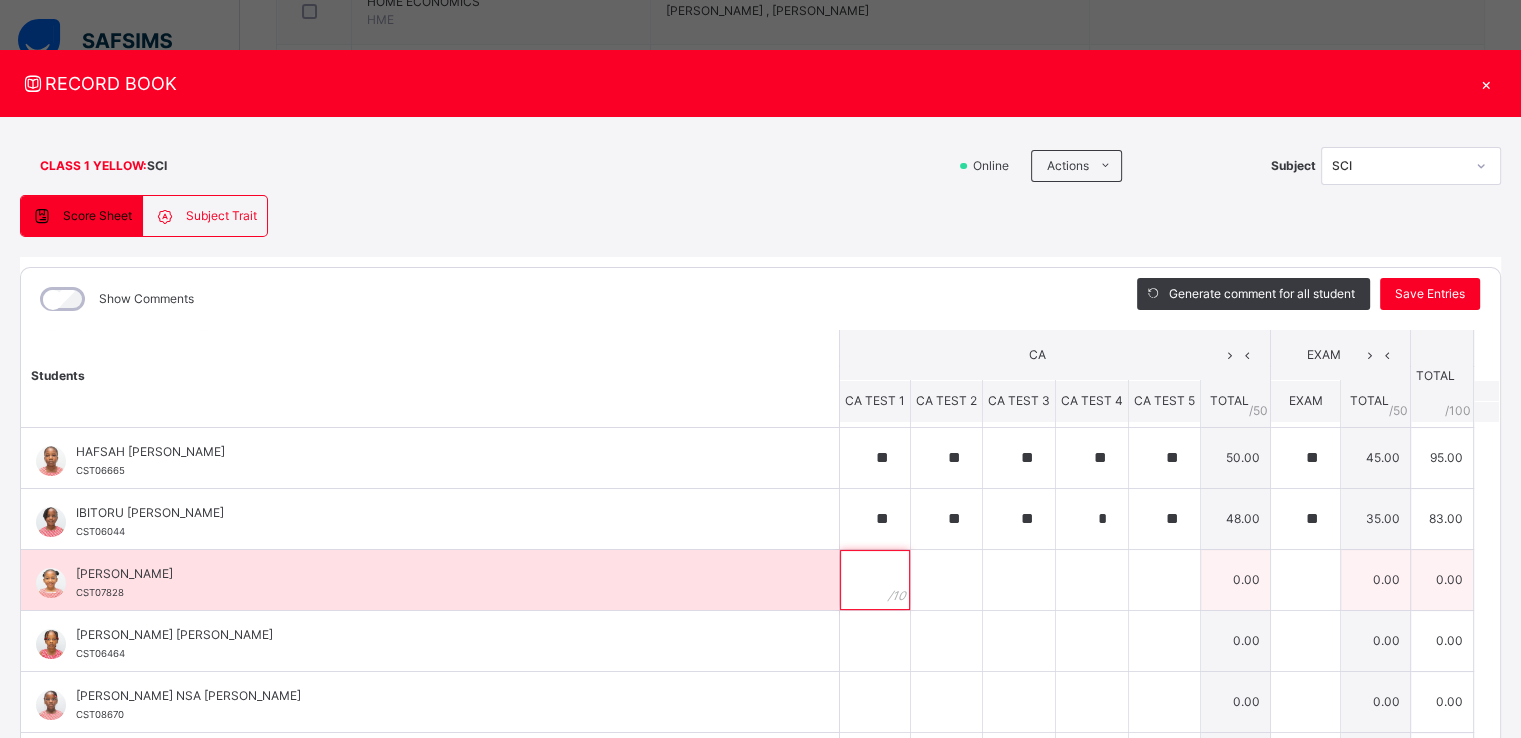 click at bounding box center [875, 580] 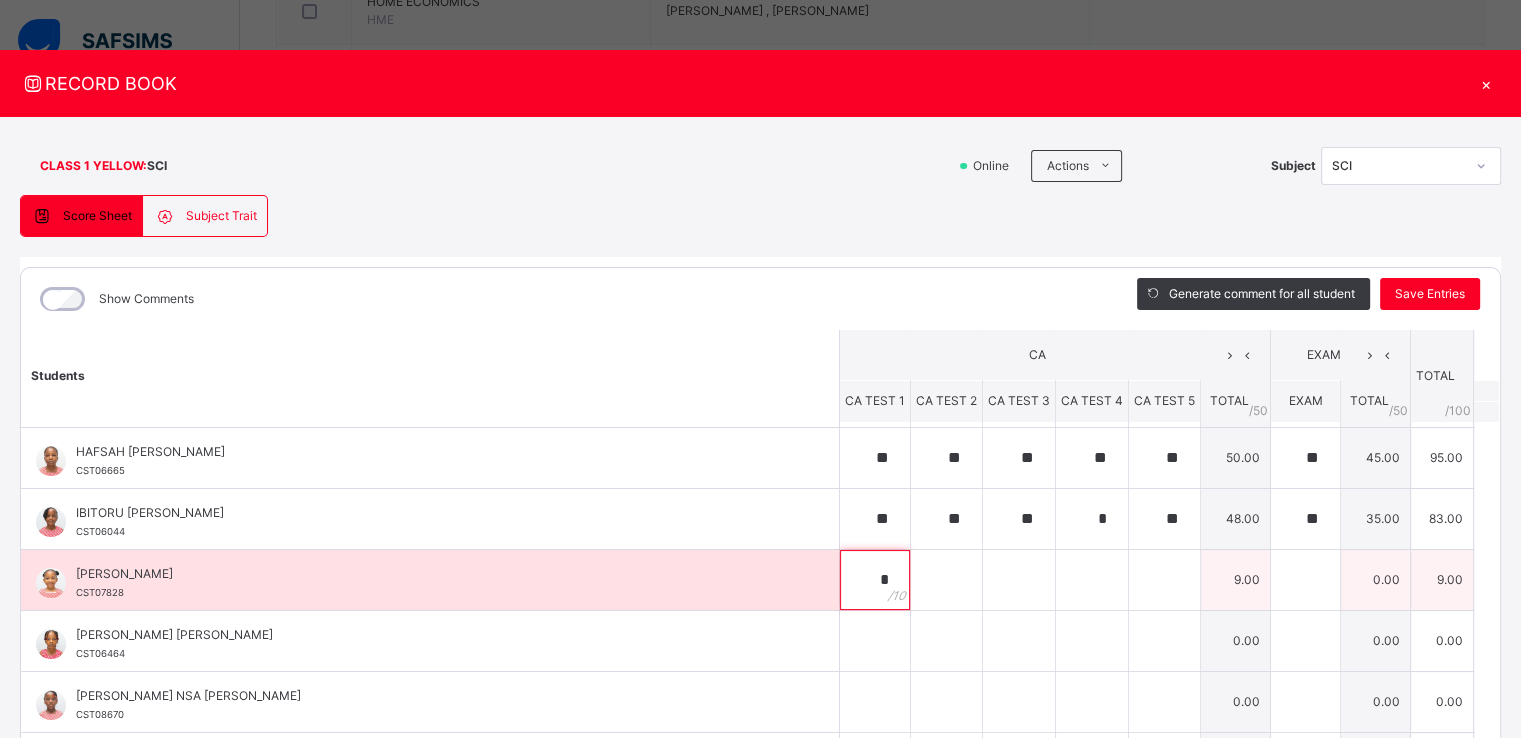 type on "*" 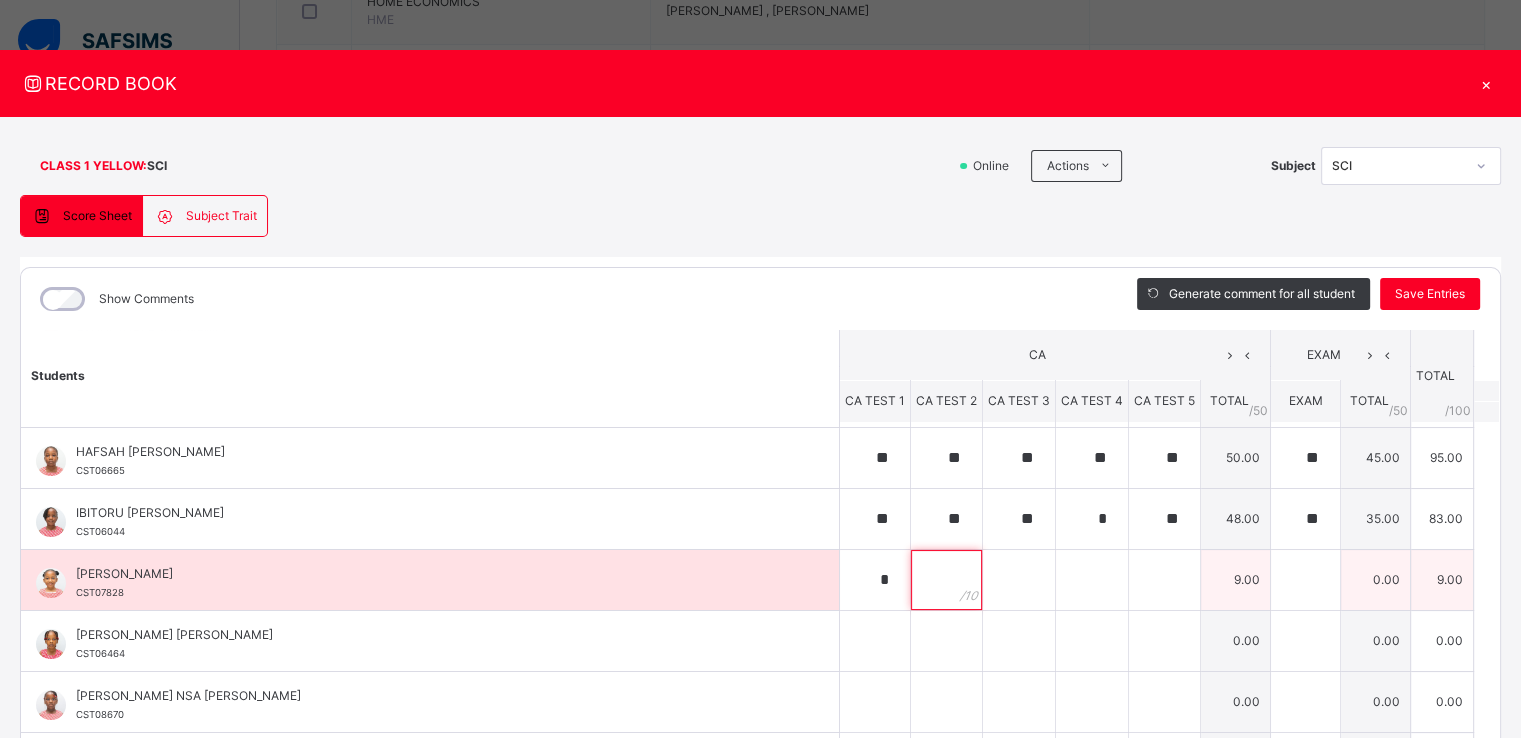 click at bounding box center (946, 580) 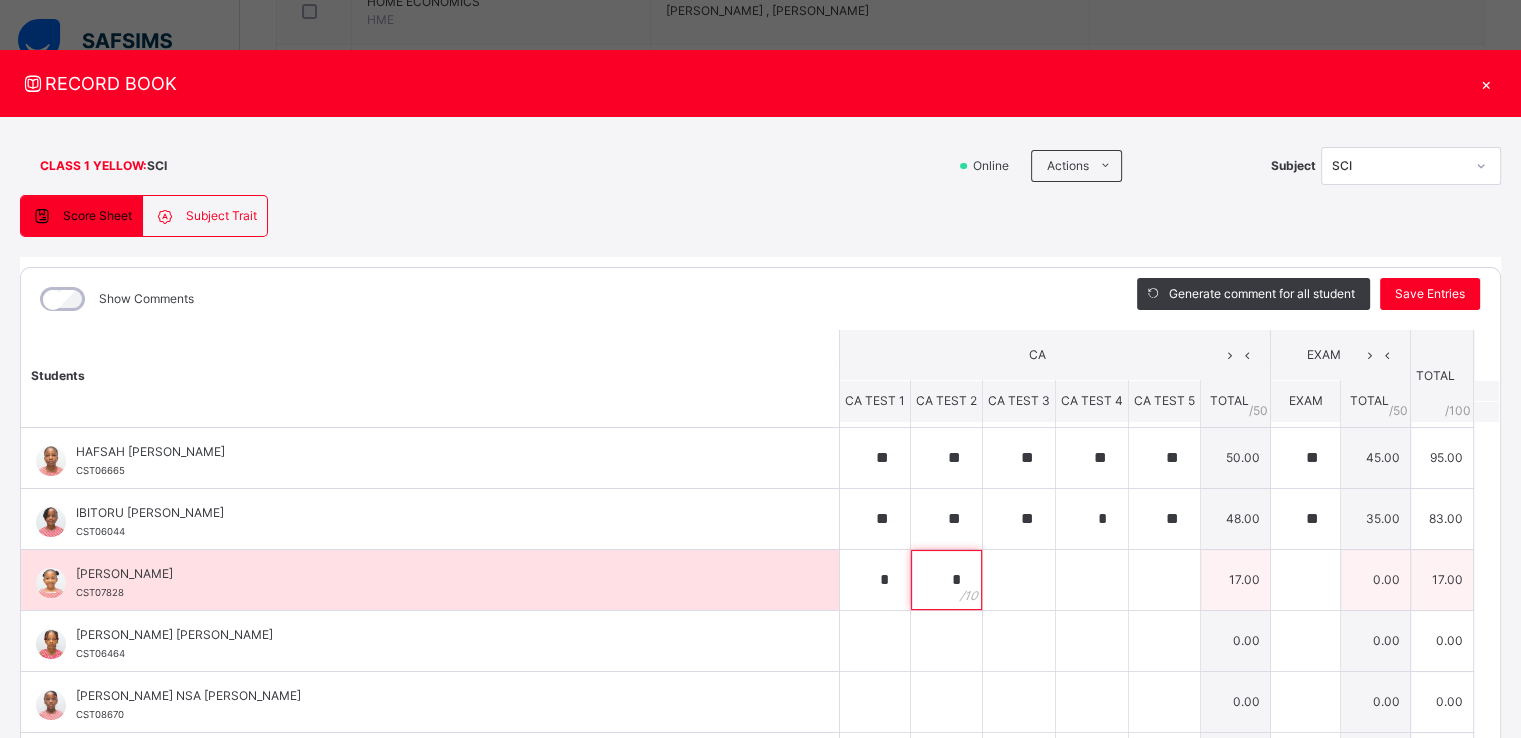 type on "*" 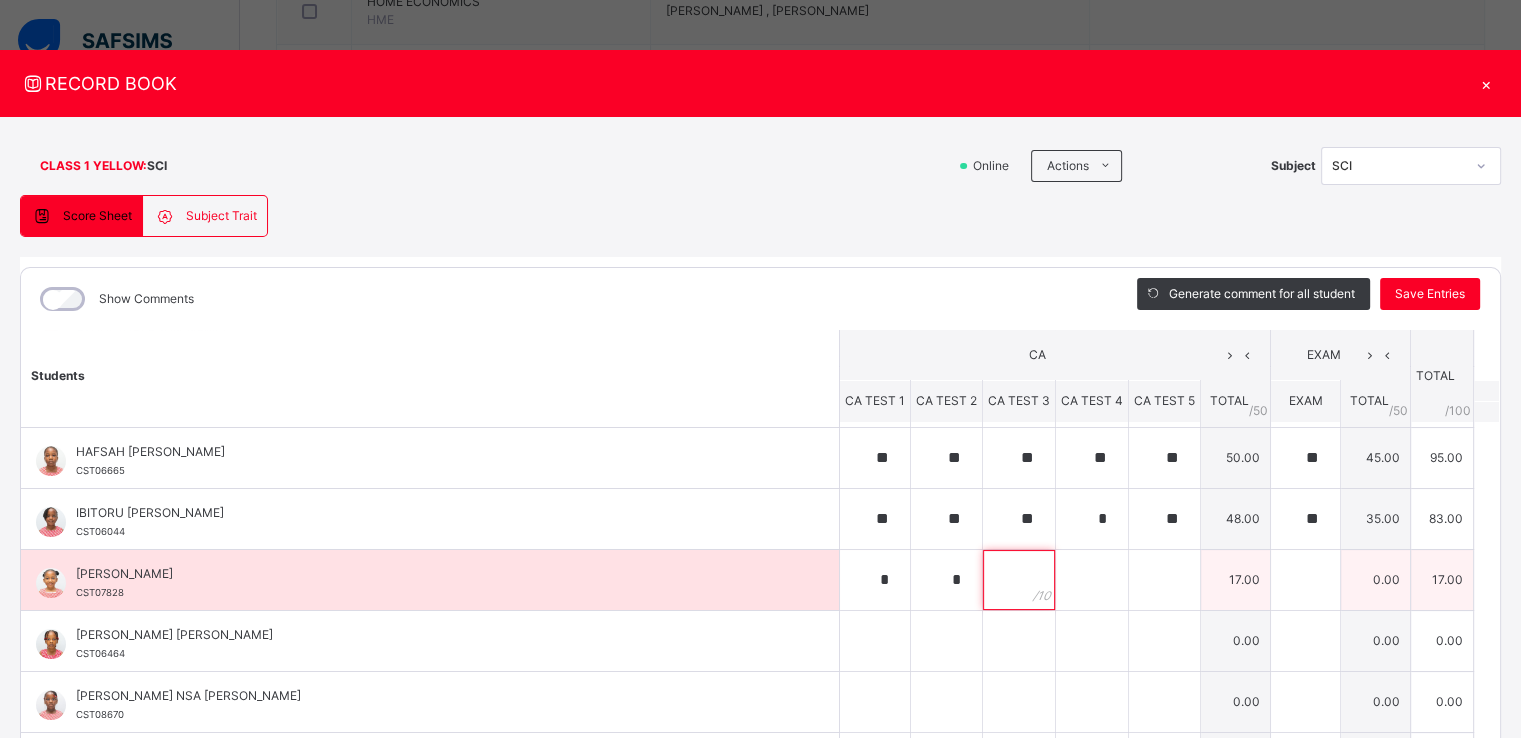 click at bounding box center (1019, 580) 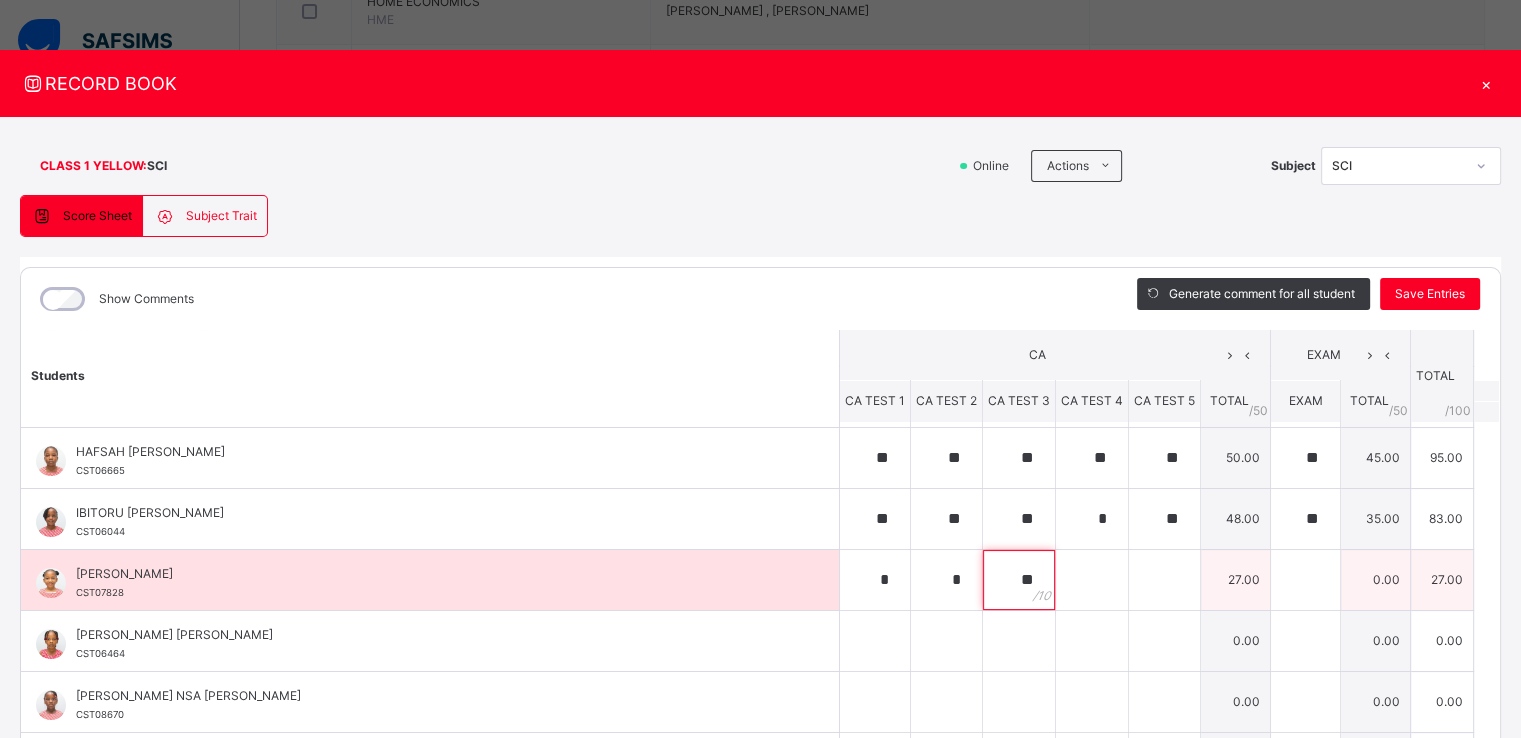 type on "**" 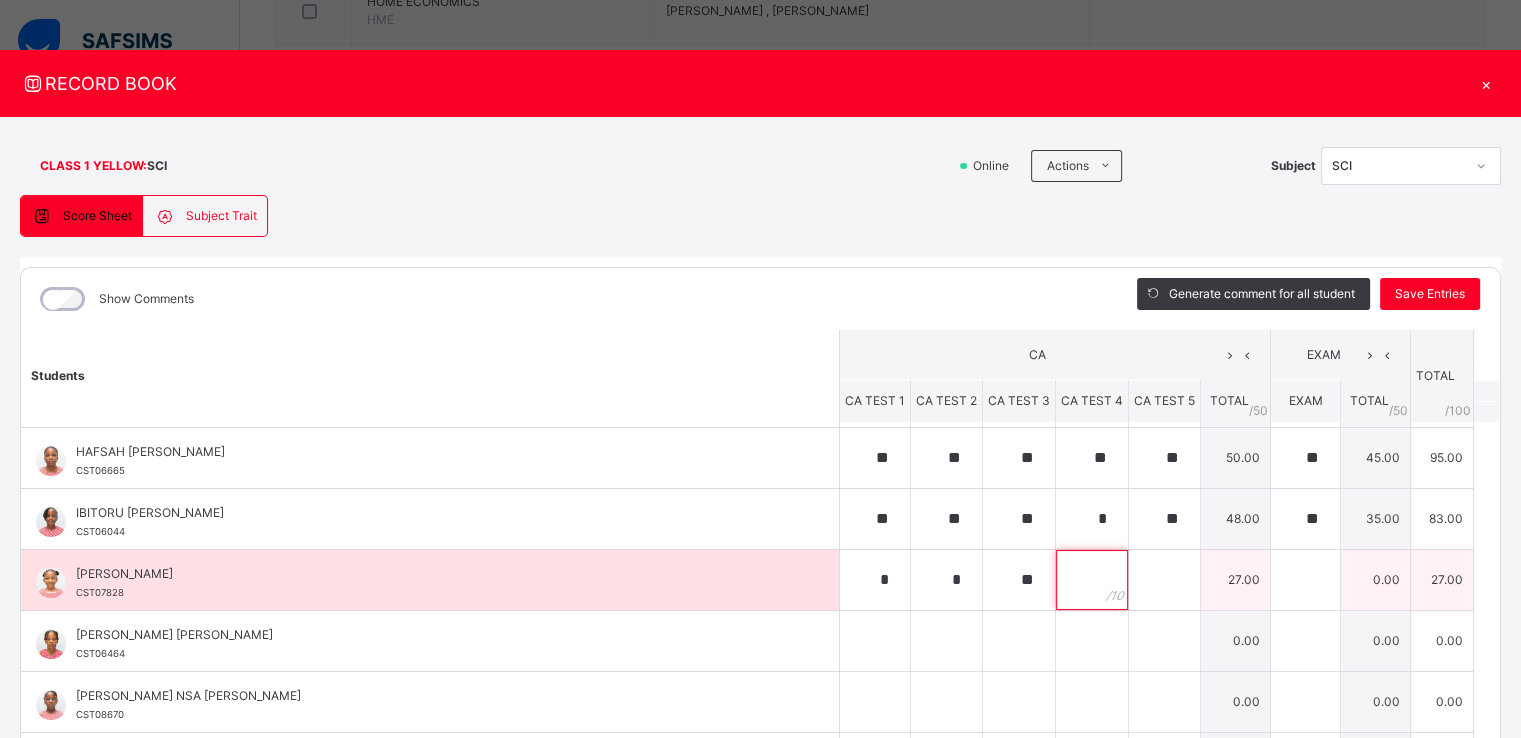 click at bounding box center (1092, 580) 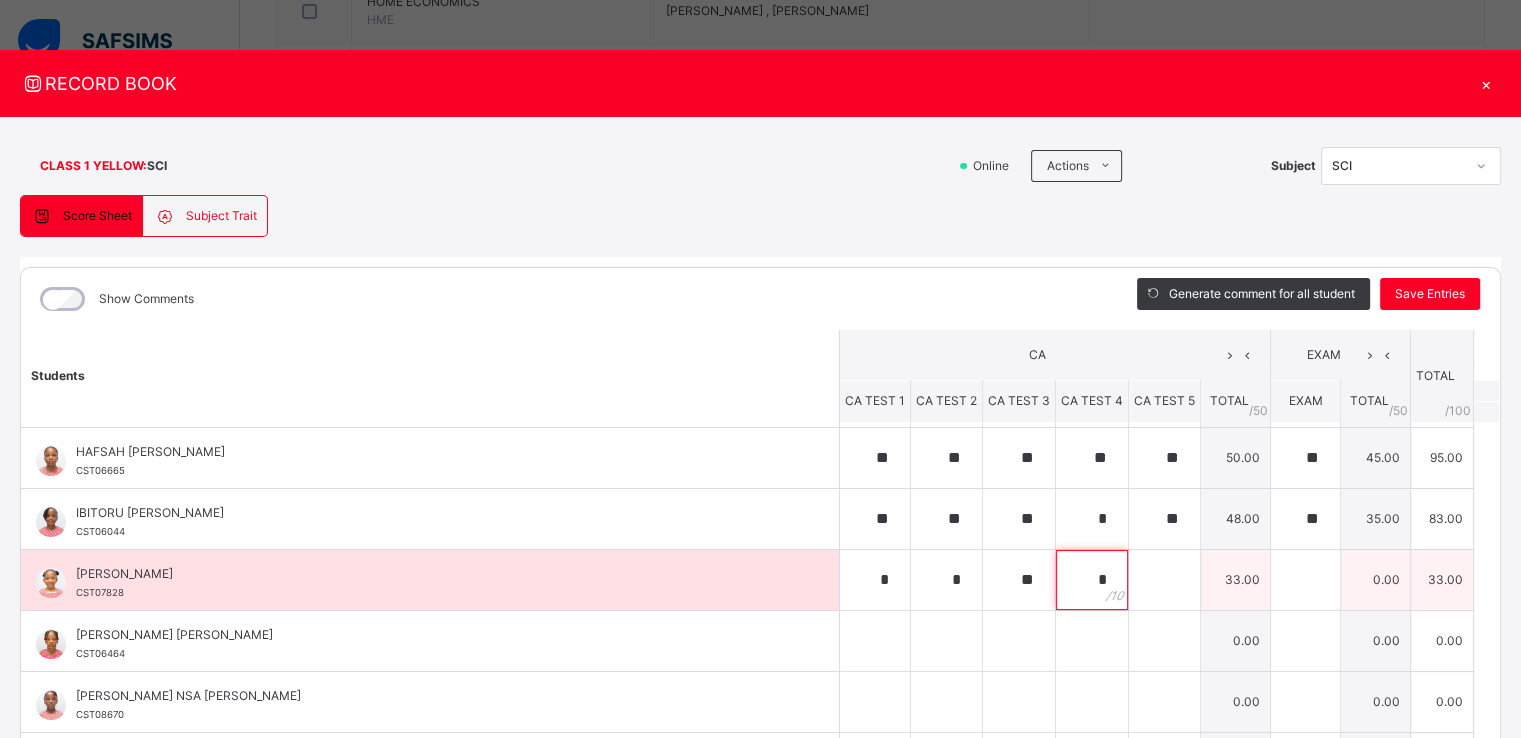type on "*" 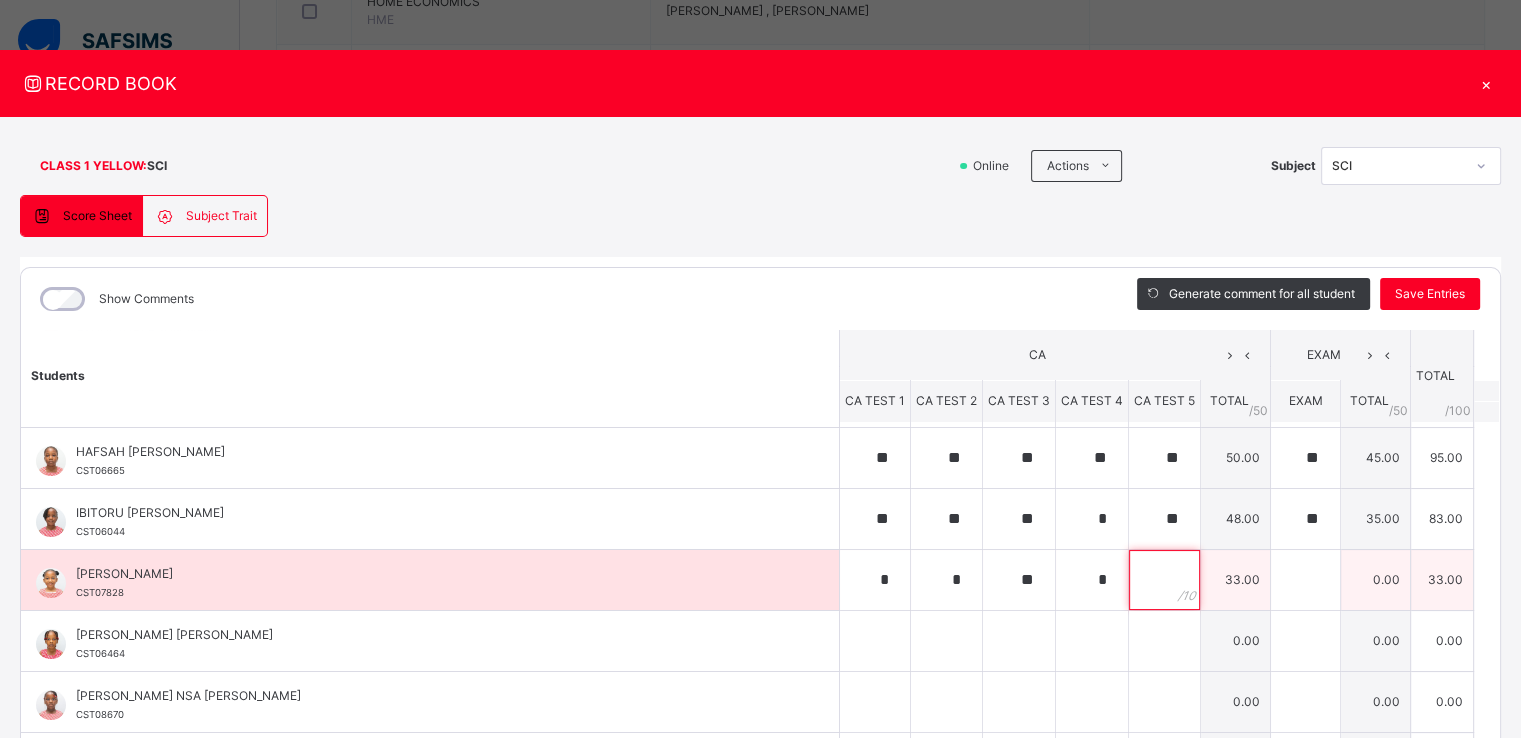 click at bounding box center (1164, 580) 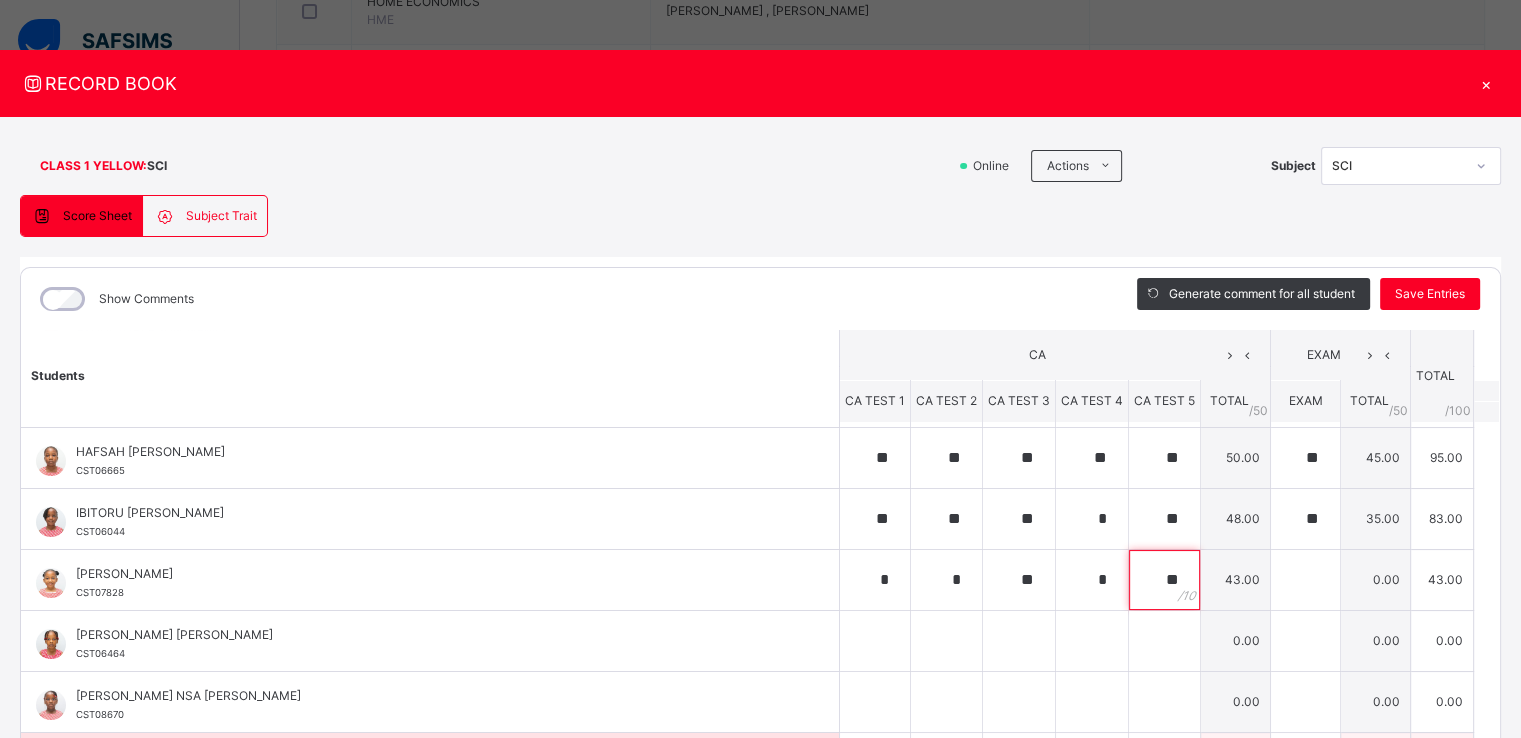 type on "**" 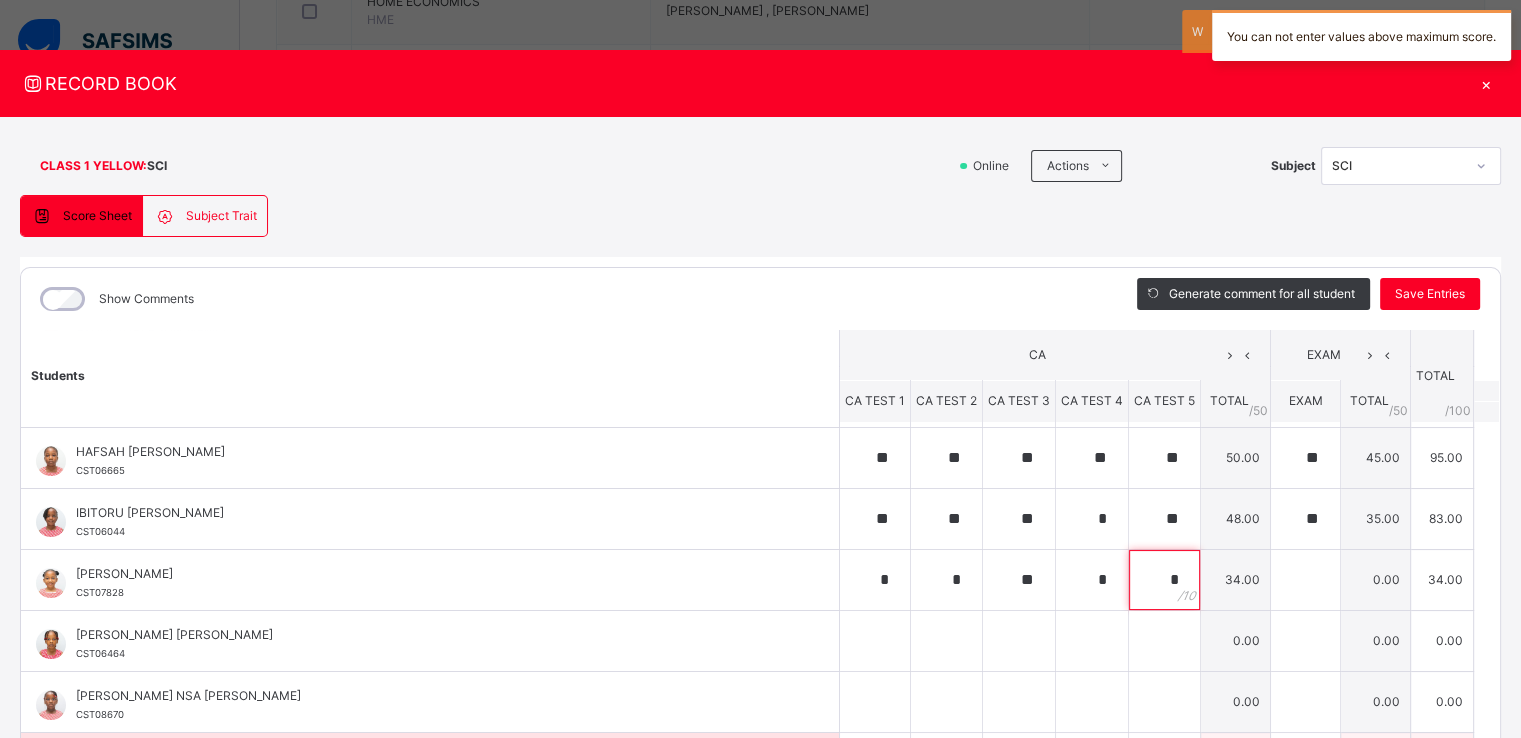 type on "**" 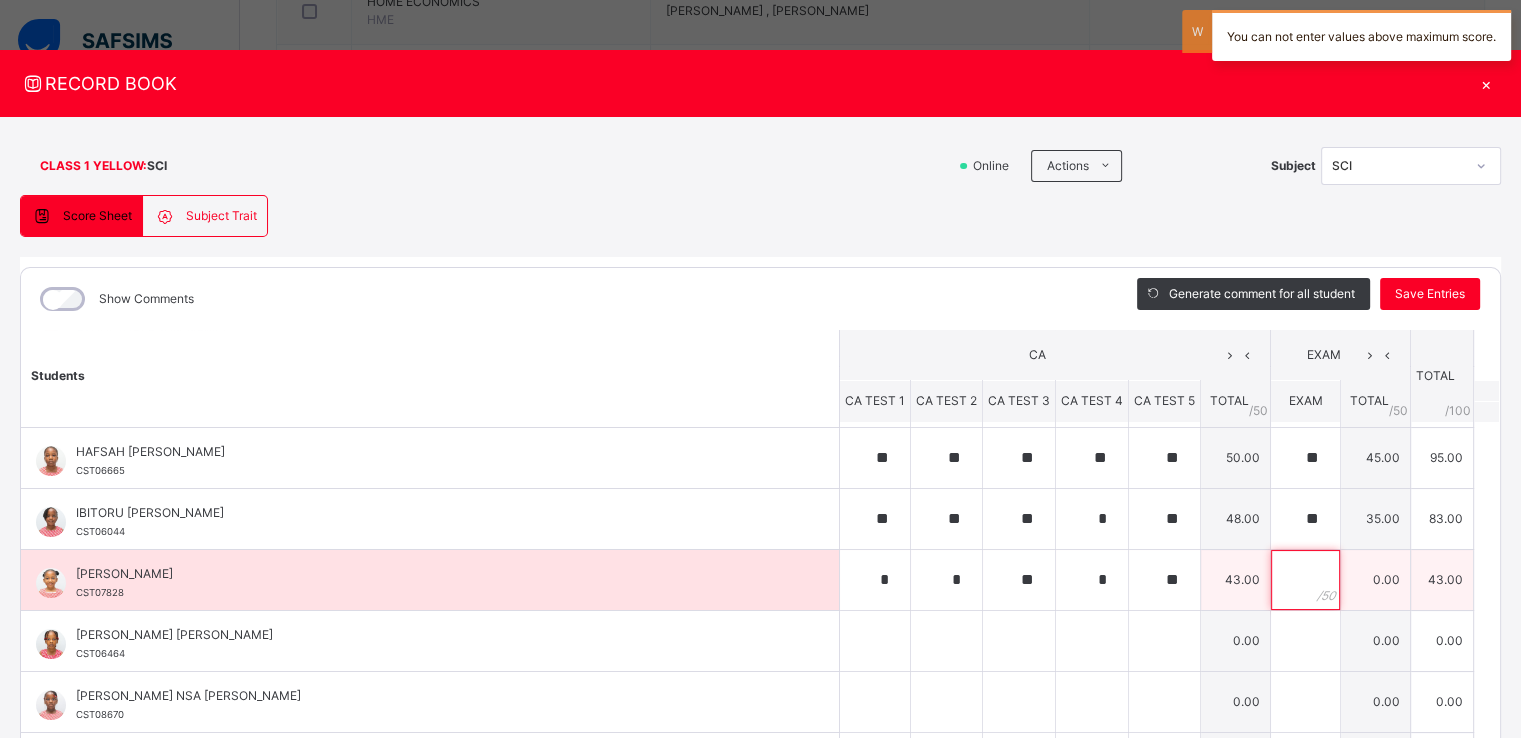 click at bounding box center (1305, 580) 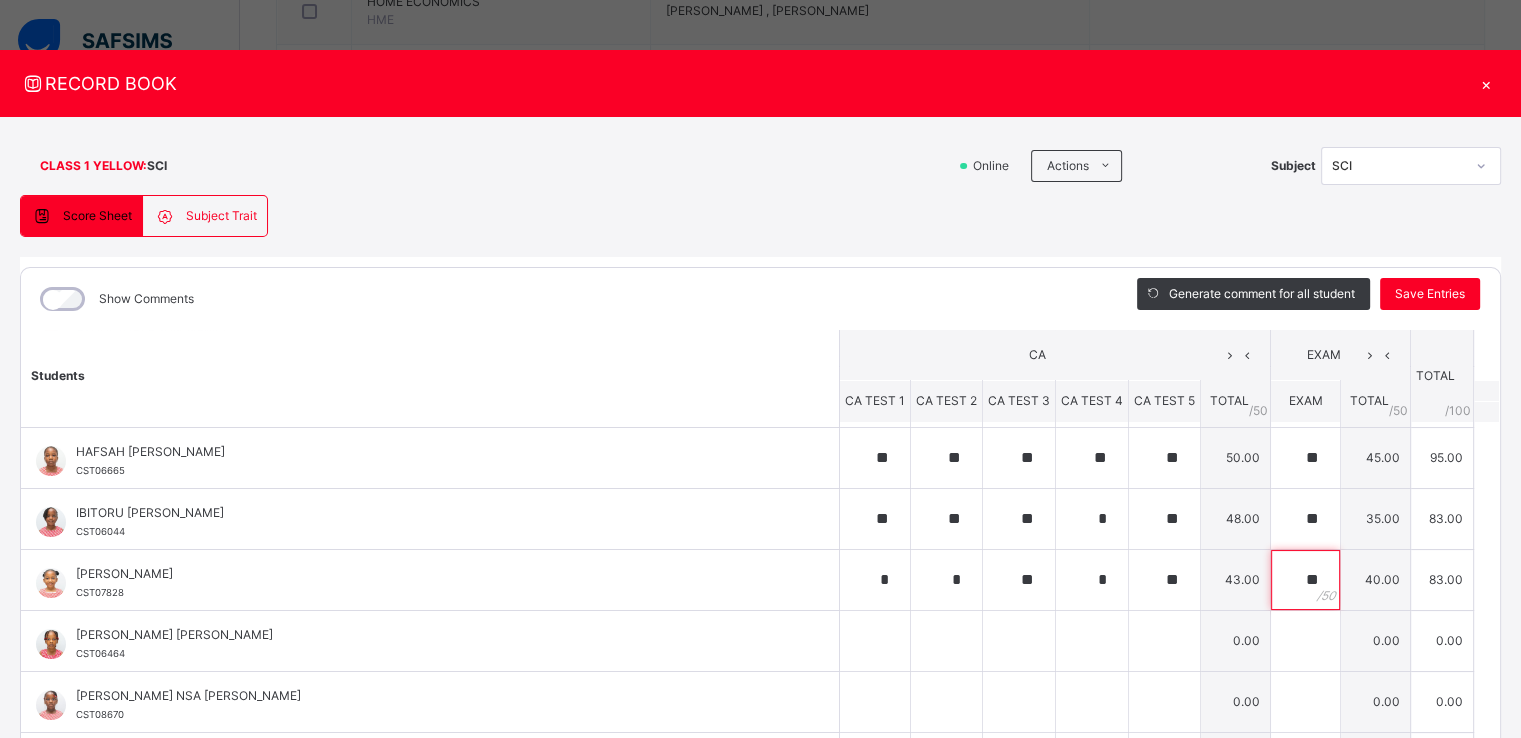 type on "**" 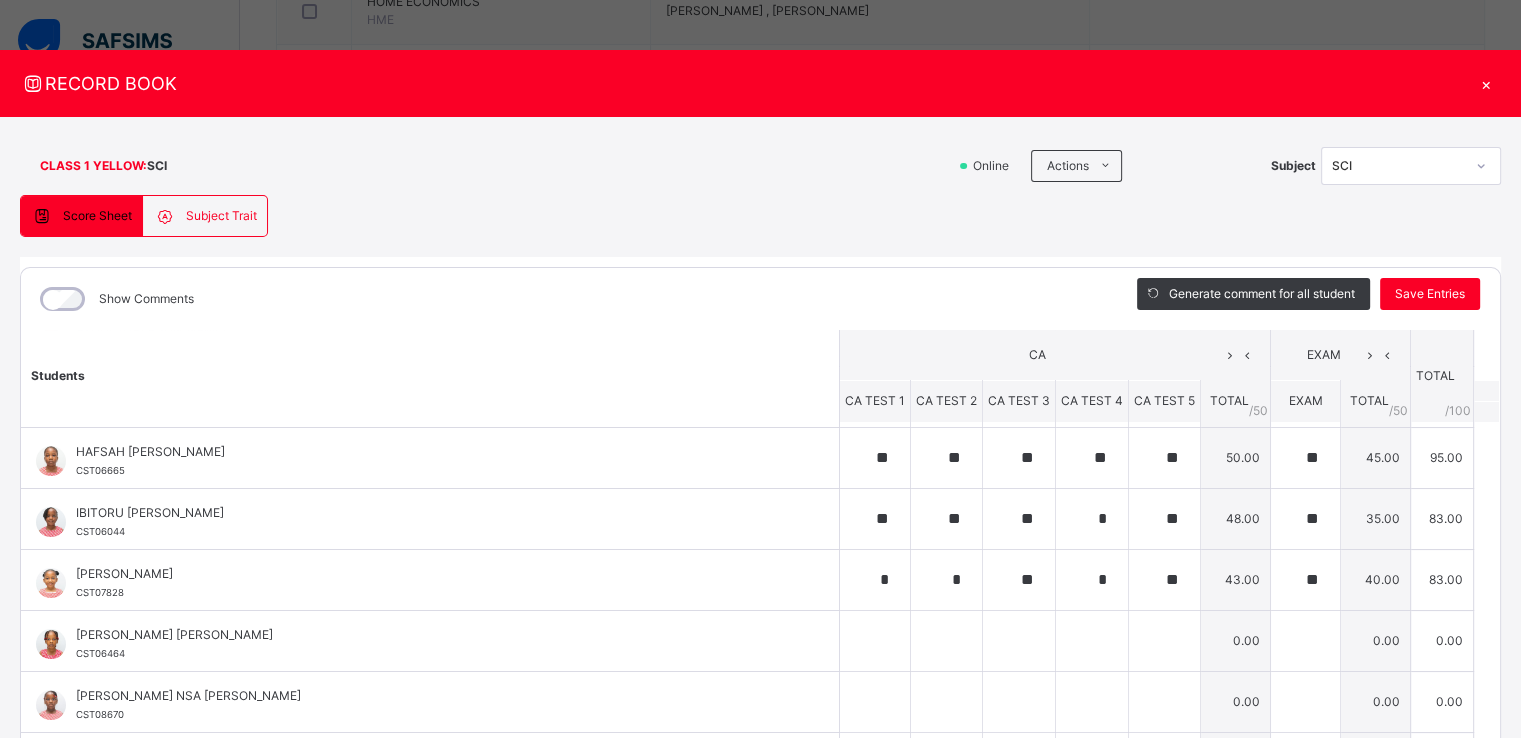 click on "Show Comments" at bounding box center (564, 299) 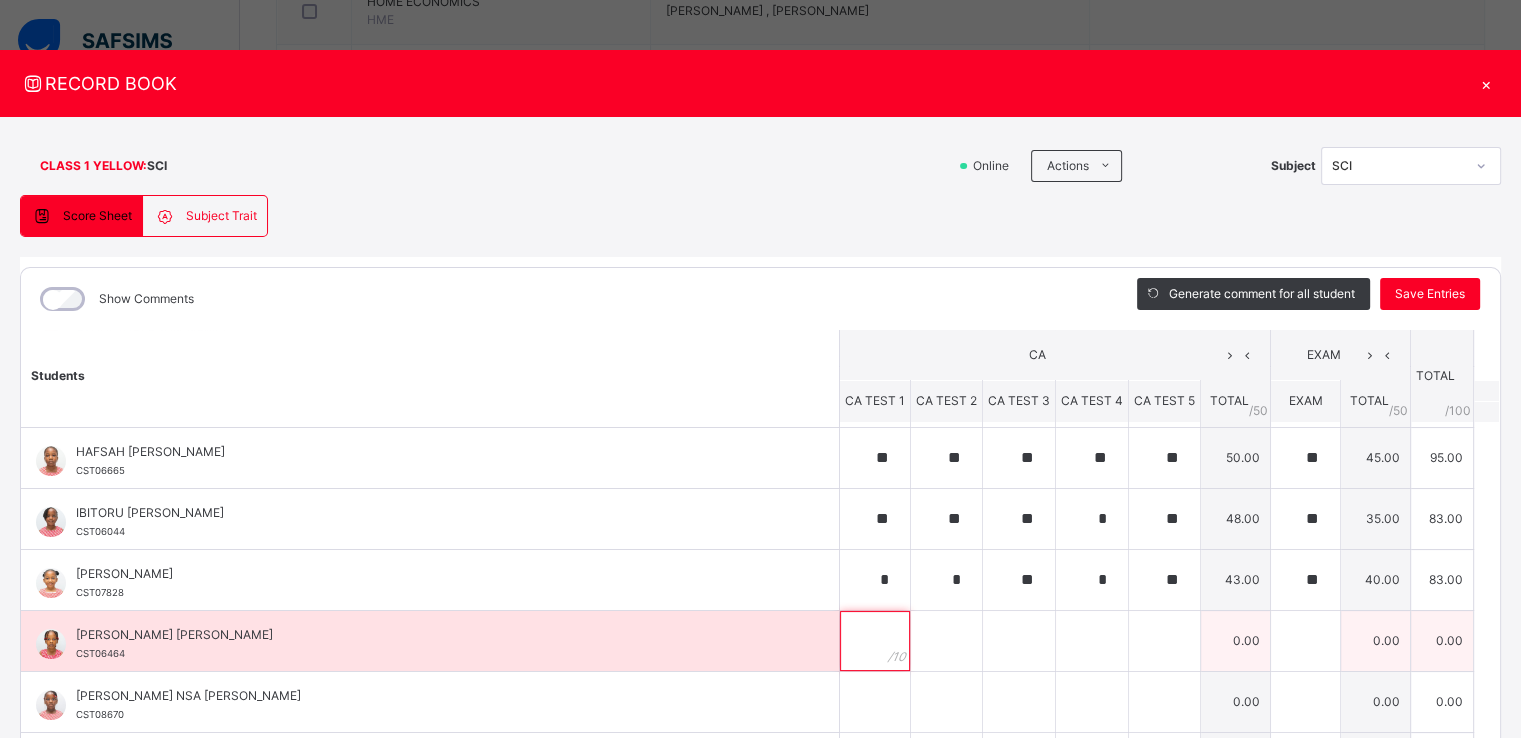 click at bounding box center (875, 641) 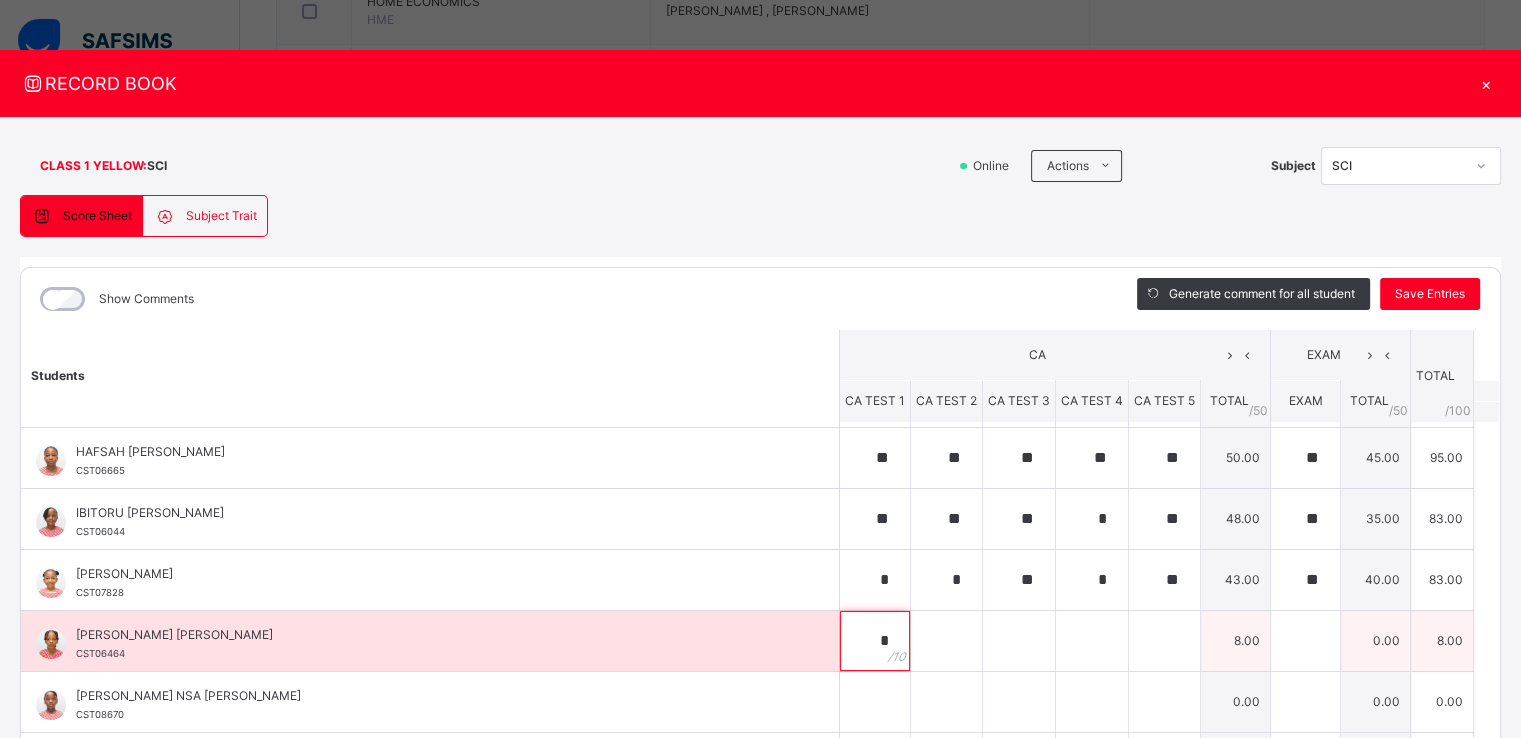 type on "*" 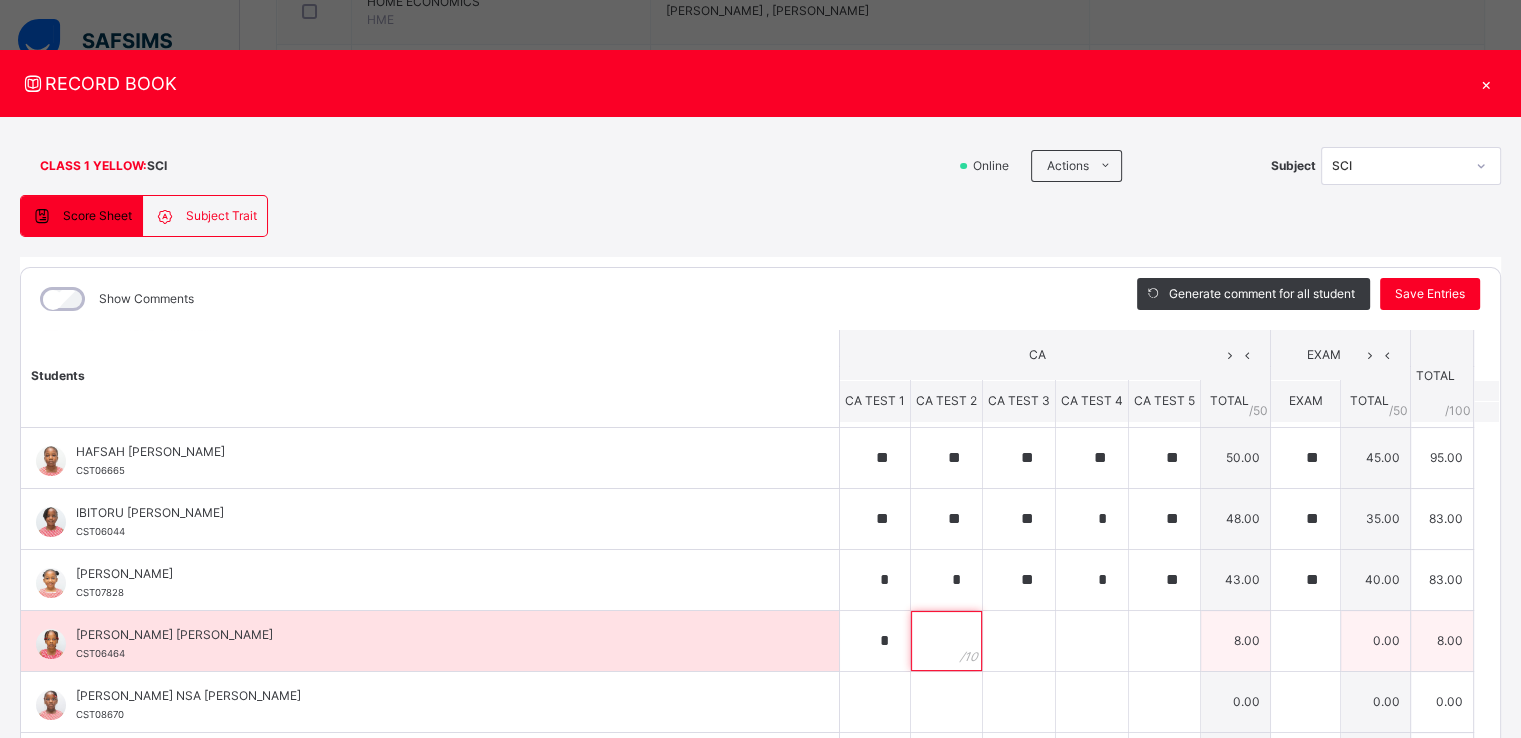 click at bounding box center [946, 641] 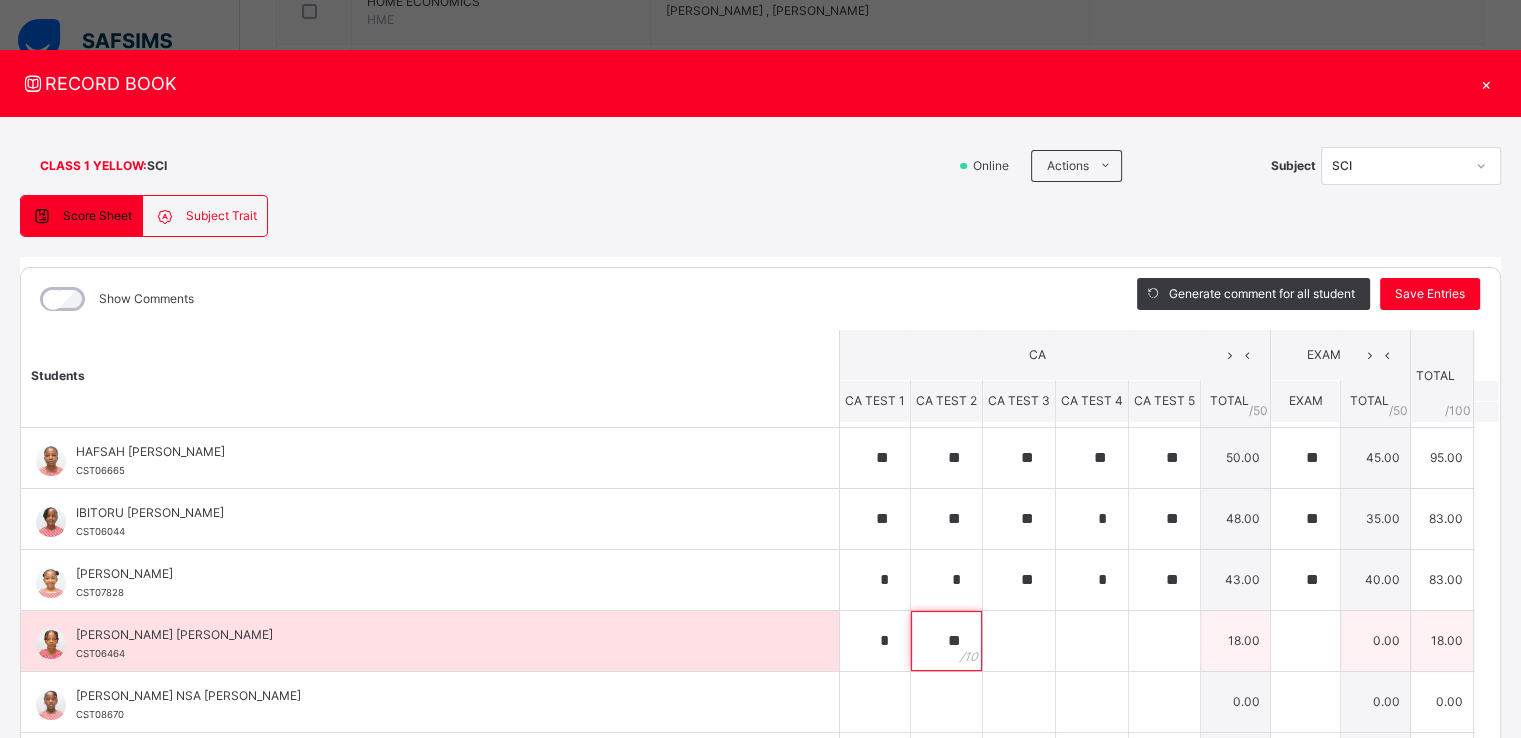 type on "**" 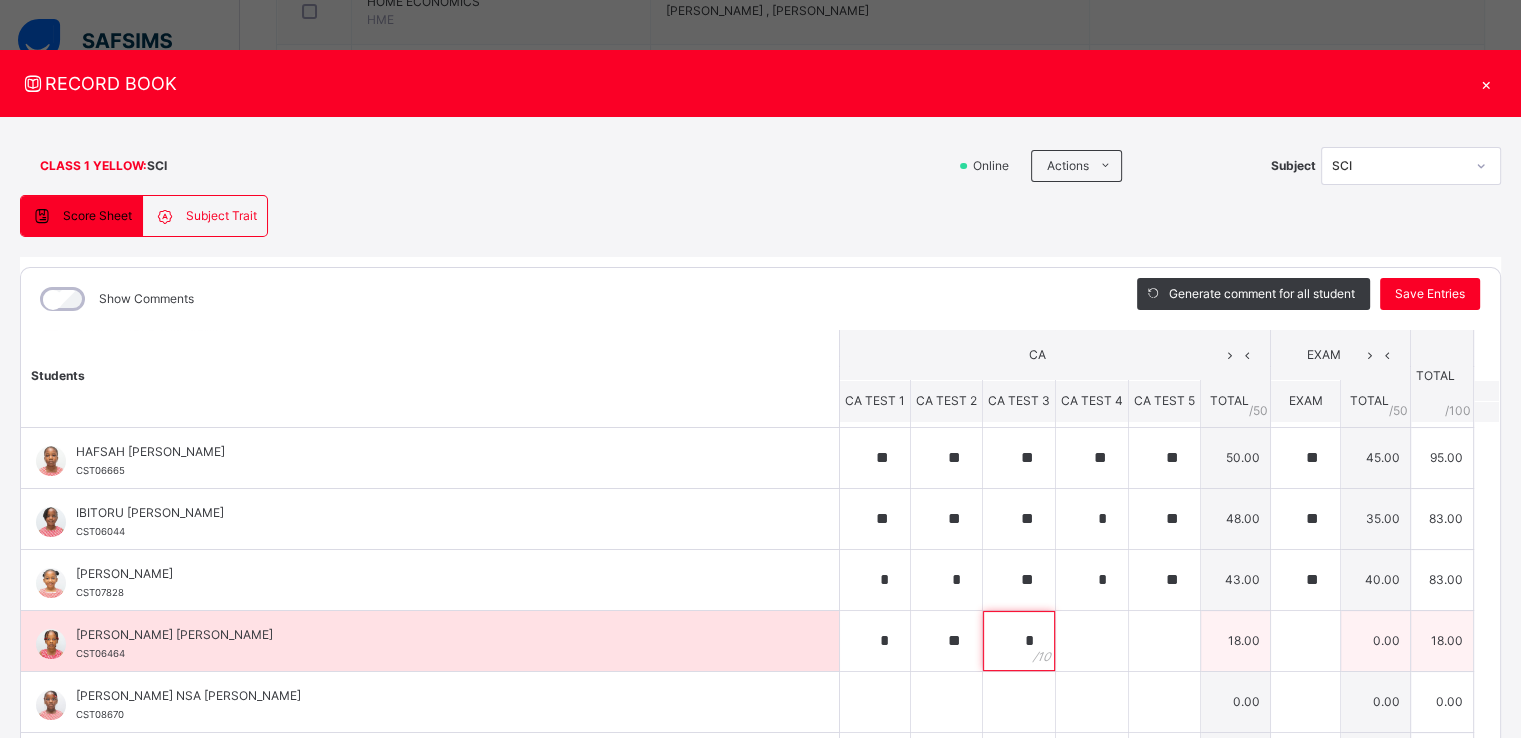click on "*" at bounding box center (1019, 641) 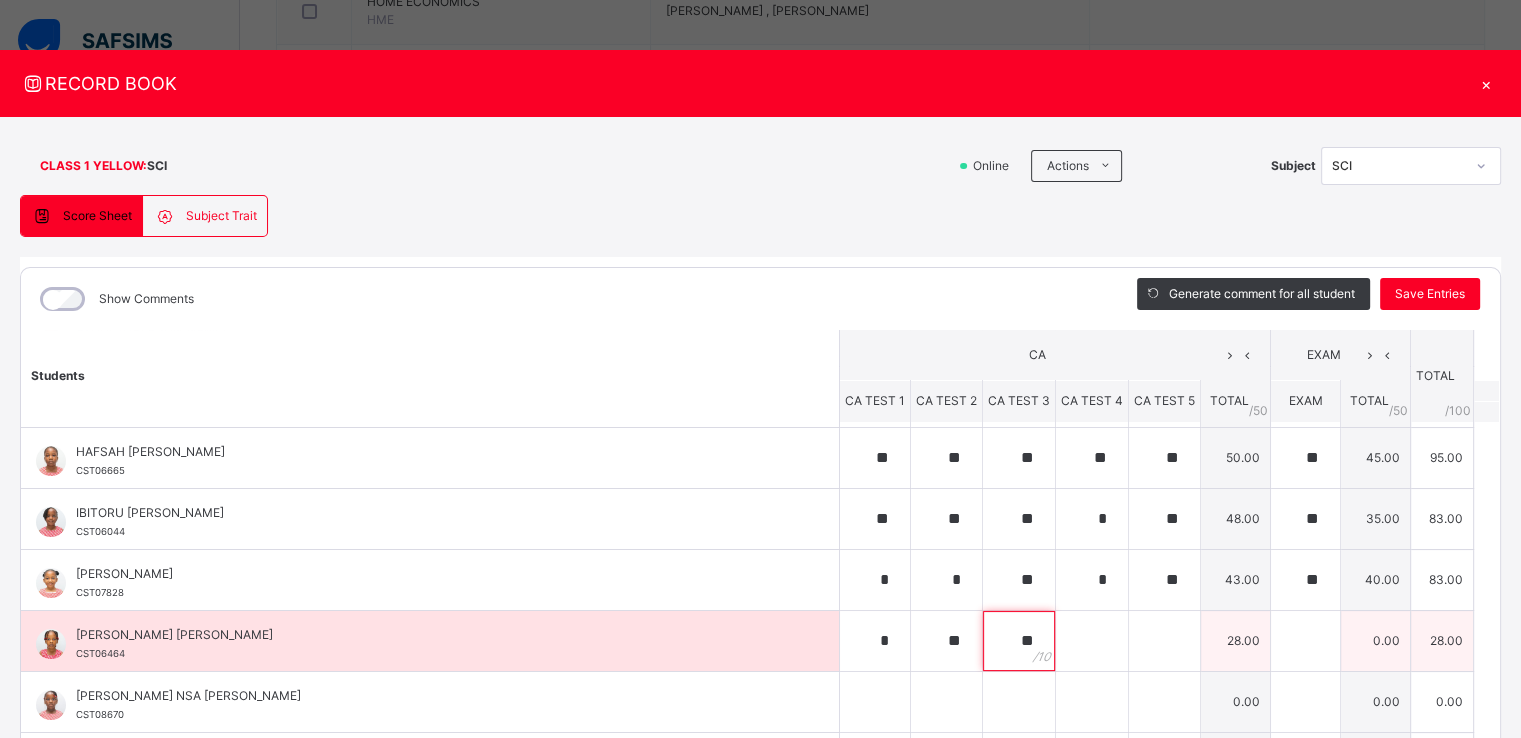 type on "**" 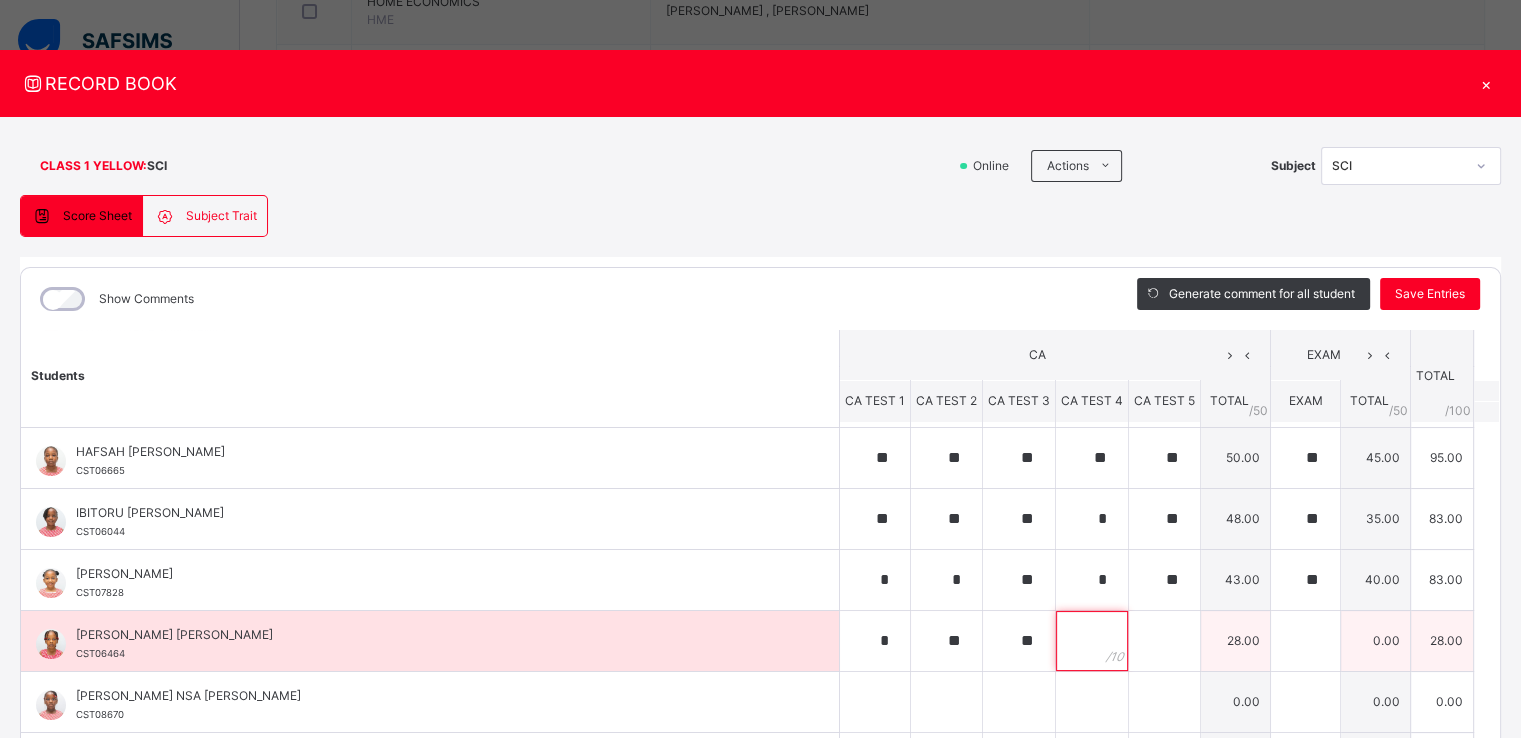click at bounding box center [1092, 641] 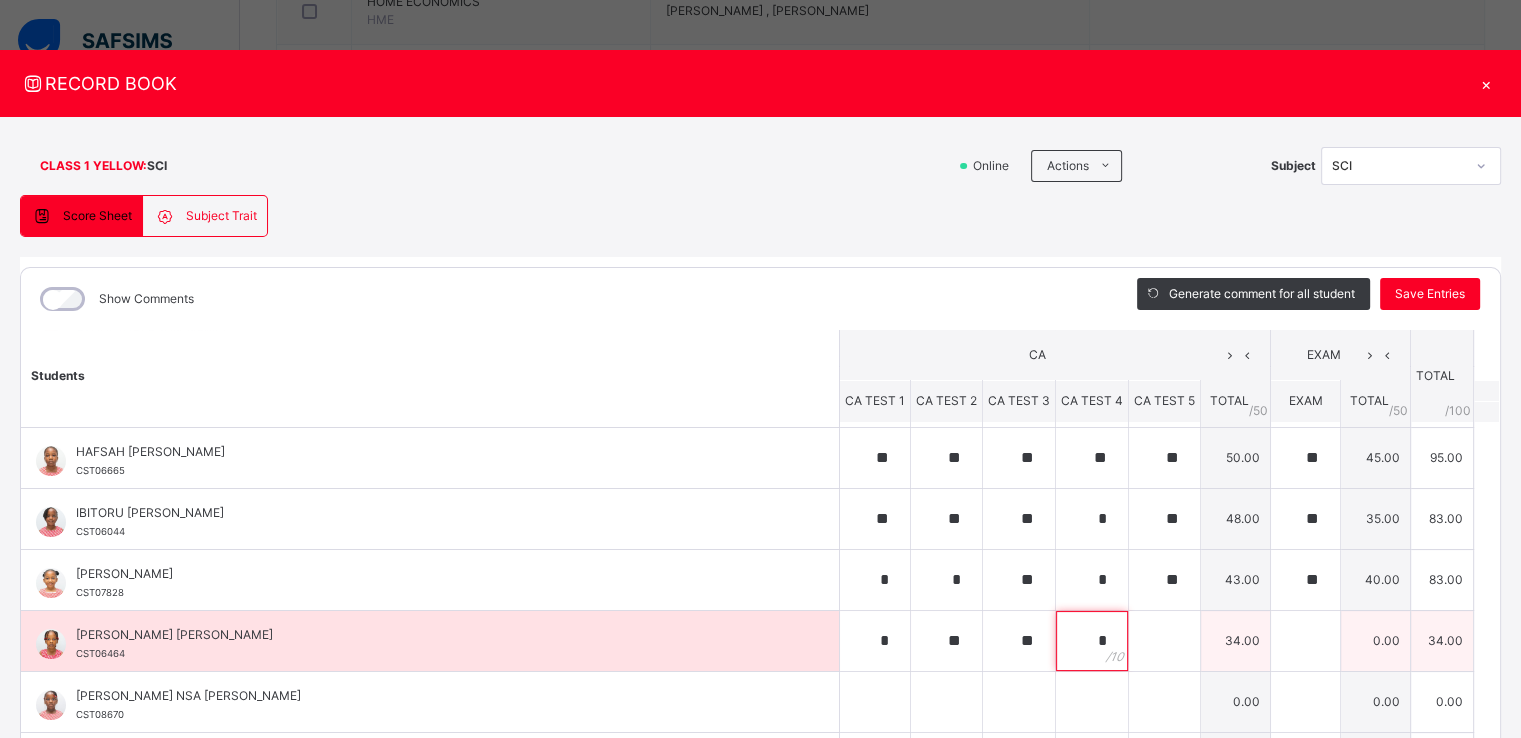 type on "*" 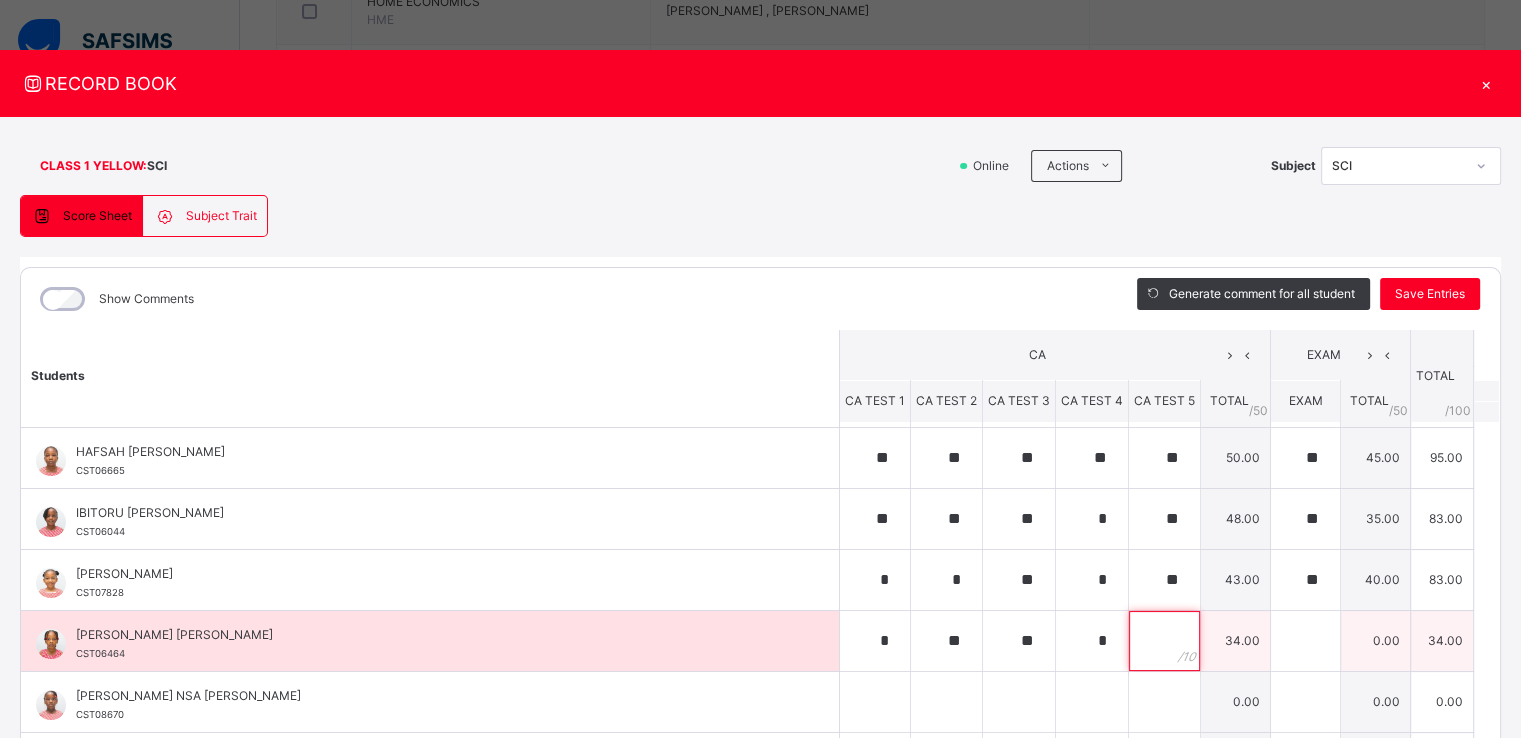 click at bounding box center [1164, 641] 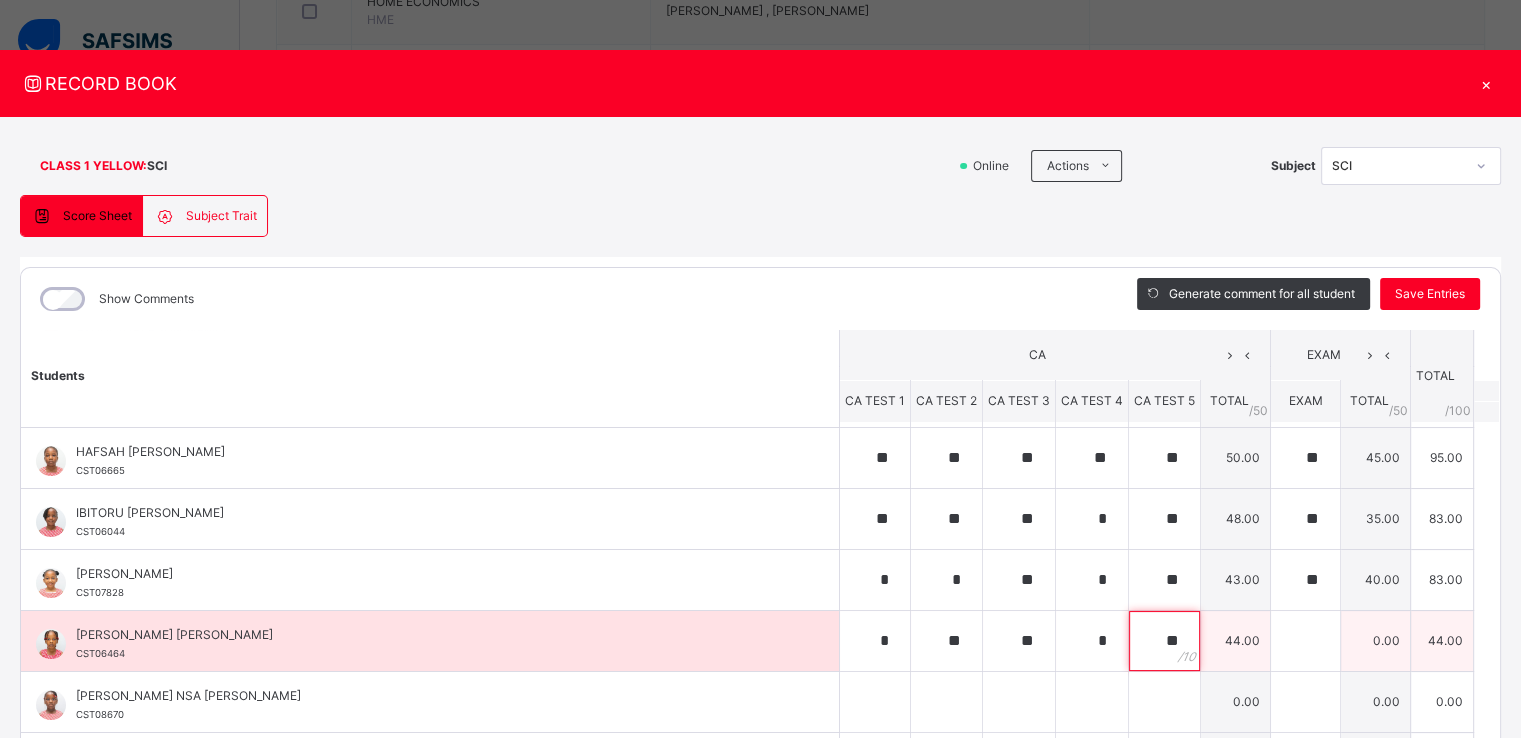 type on "**" 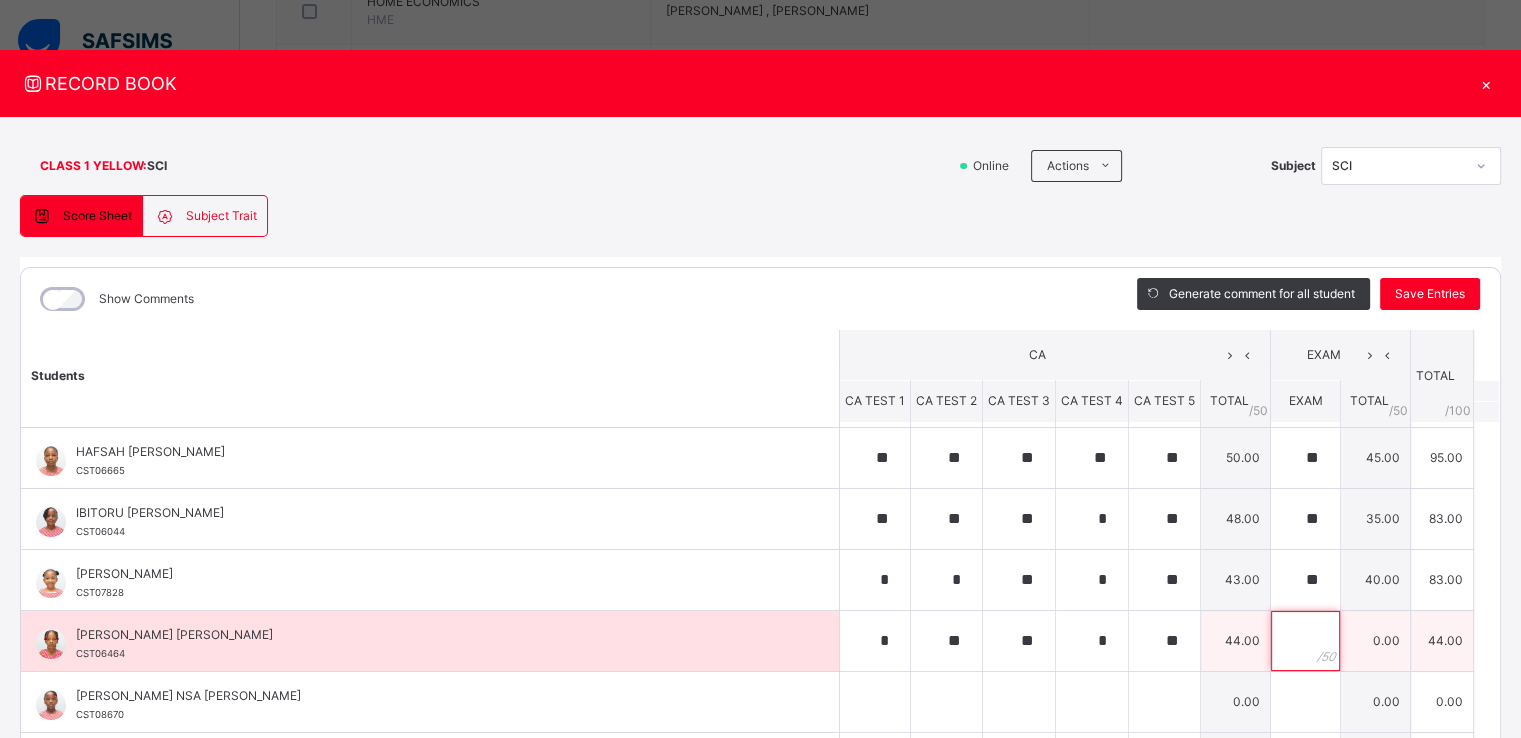 click at bounding box center (1305, 641) 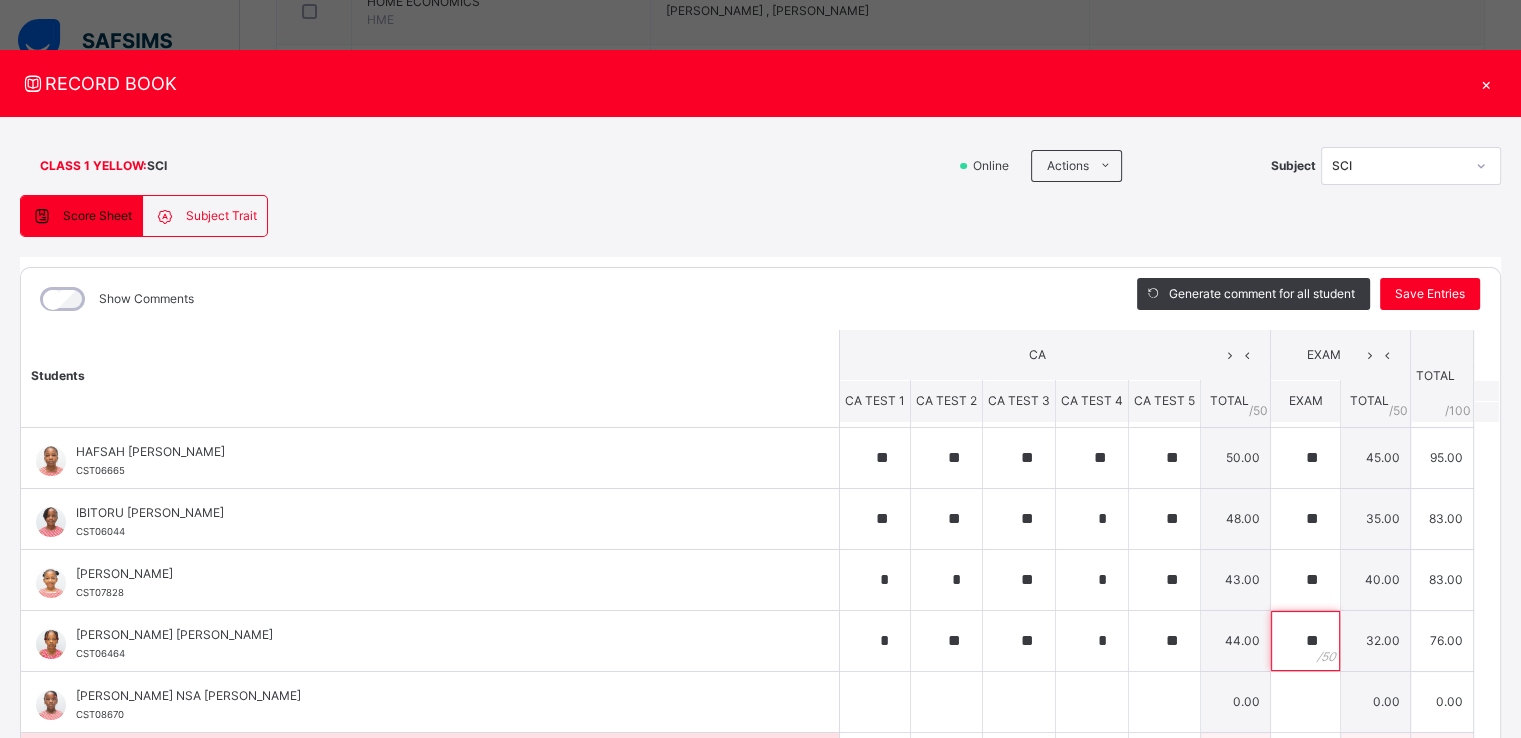type on "**" 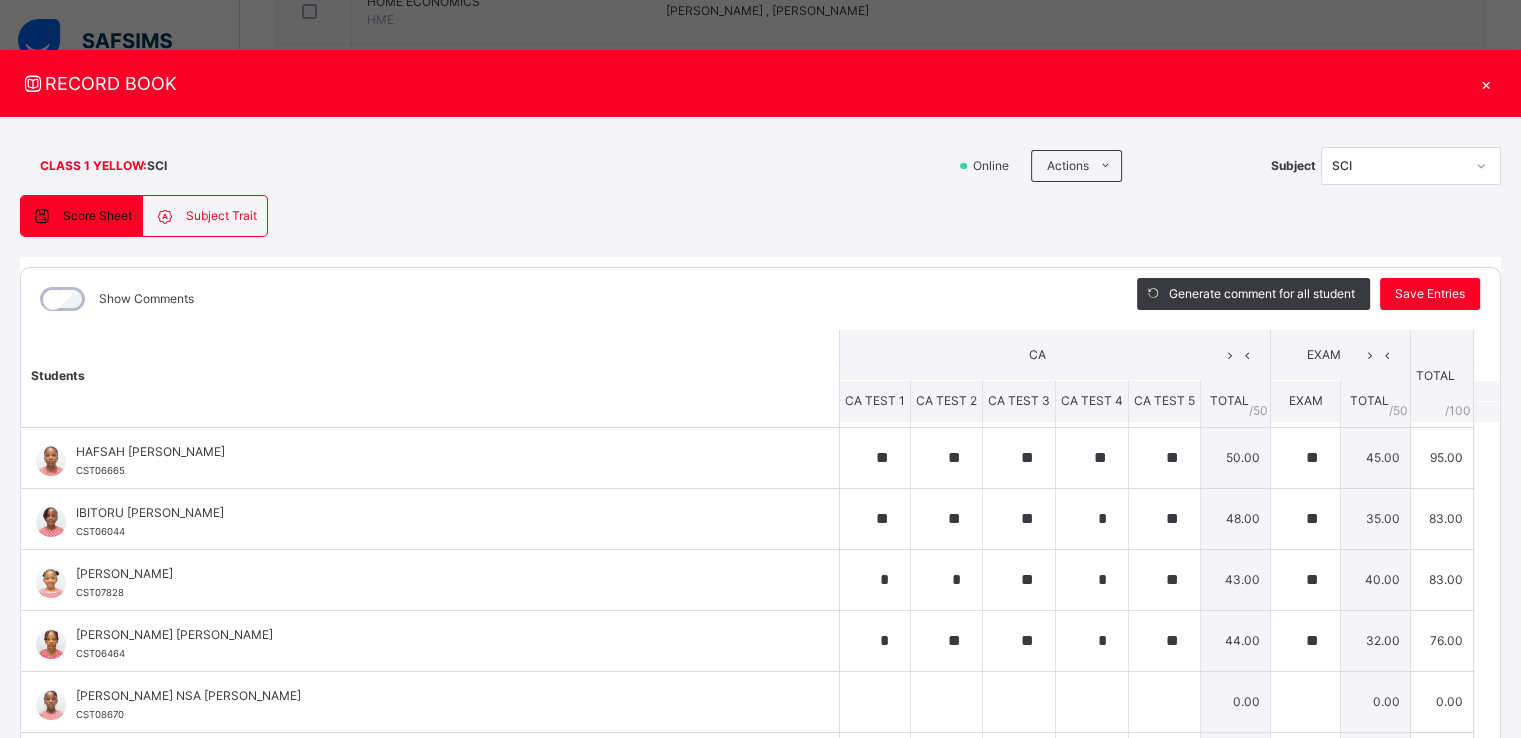 click on "Students CA EXAM  TOTAL /100 Comment CA TEST 1 CA TEST 2 CA TEST 3 CA TEST 4 CA TEST 5 TOTAL / 50 EXAM  TOTAL / 50 [PERSON_NAME]  AWUJOOLA CST07970 [PERSON_NAME]  AWUJOOLA CST07970 ** ** ** * ** 48.00 ** 49.00 97.00 Generate comment 0 / 250   ×   Subject Teacher’s Comment Generate and see in full the comment developed by the AI with an option to regenerate the comment [PERSON_NAME]  [PERSON_NAME]   CST07970   Total 97.00  / 100.00 [PERSON_NAME] Bot   Regenerate     Use this comment   ADEMIDE [PERSON_NAME] CST08142 ADEMIDE [PERSON_NAME] CST08142 ** * ** * ** 46.00 ** 24.00 70.00 Generate comment 0 / 250   ×   Subject Teacher’s Comment Generate and see in full the comment developed by the AI with an option to regenerate the comment JS ADEMIDE [PERSON_NAME]   CST08142   Total 70.00  / 100.00 [PERSON_NAME] Bot   Regenerate     Use this comment   AISOSE [PERSON_NAME]-OKO CST08246 [PERSON_NAME] CST08246 ** ** ** ** ** 50.00 ***** 43.13 93.13 Generate comment 0 / 250   ×   JS   CST08246   Total  /" at bounding box center (760, 533) 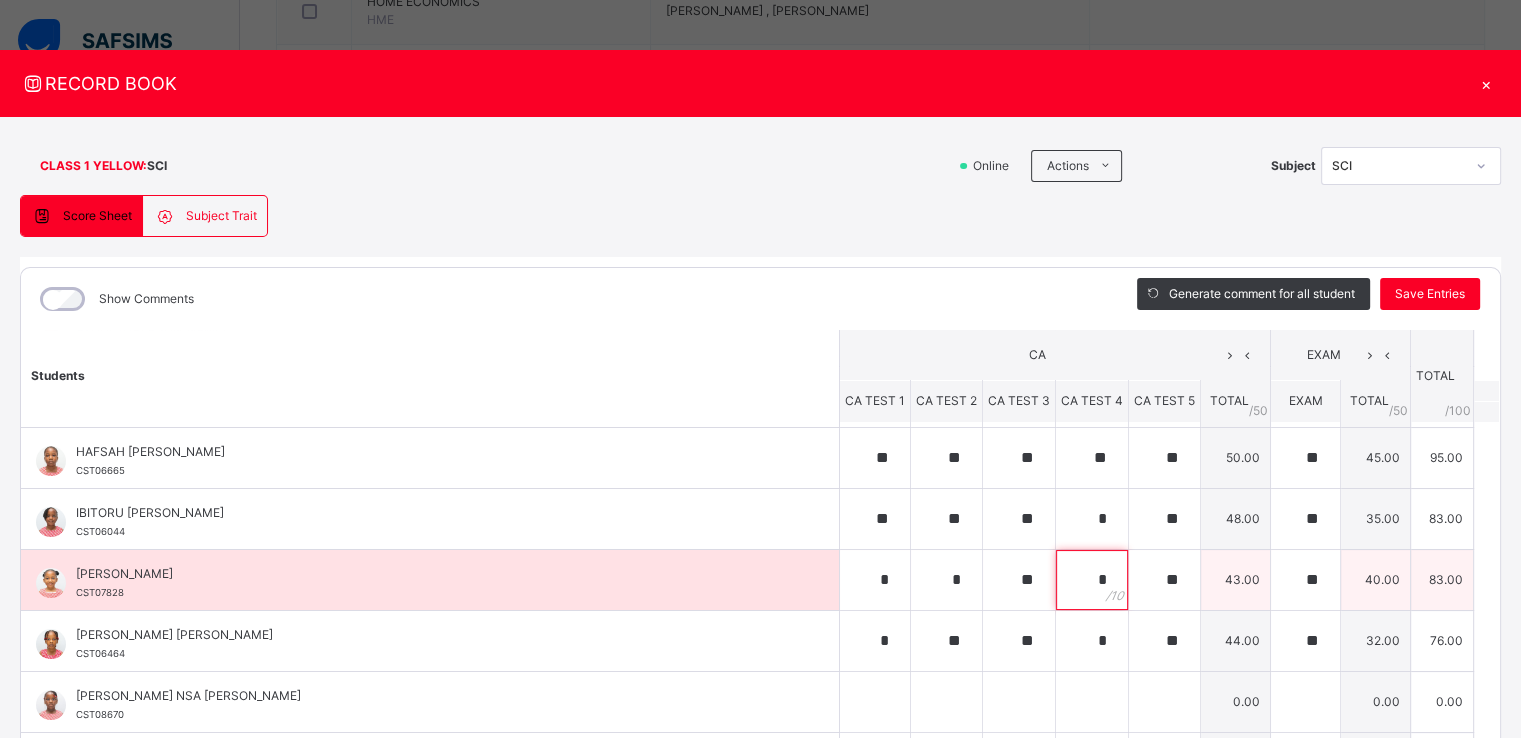 click on "*" at bounding box center (1092, 580) 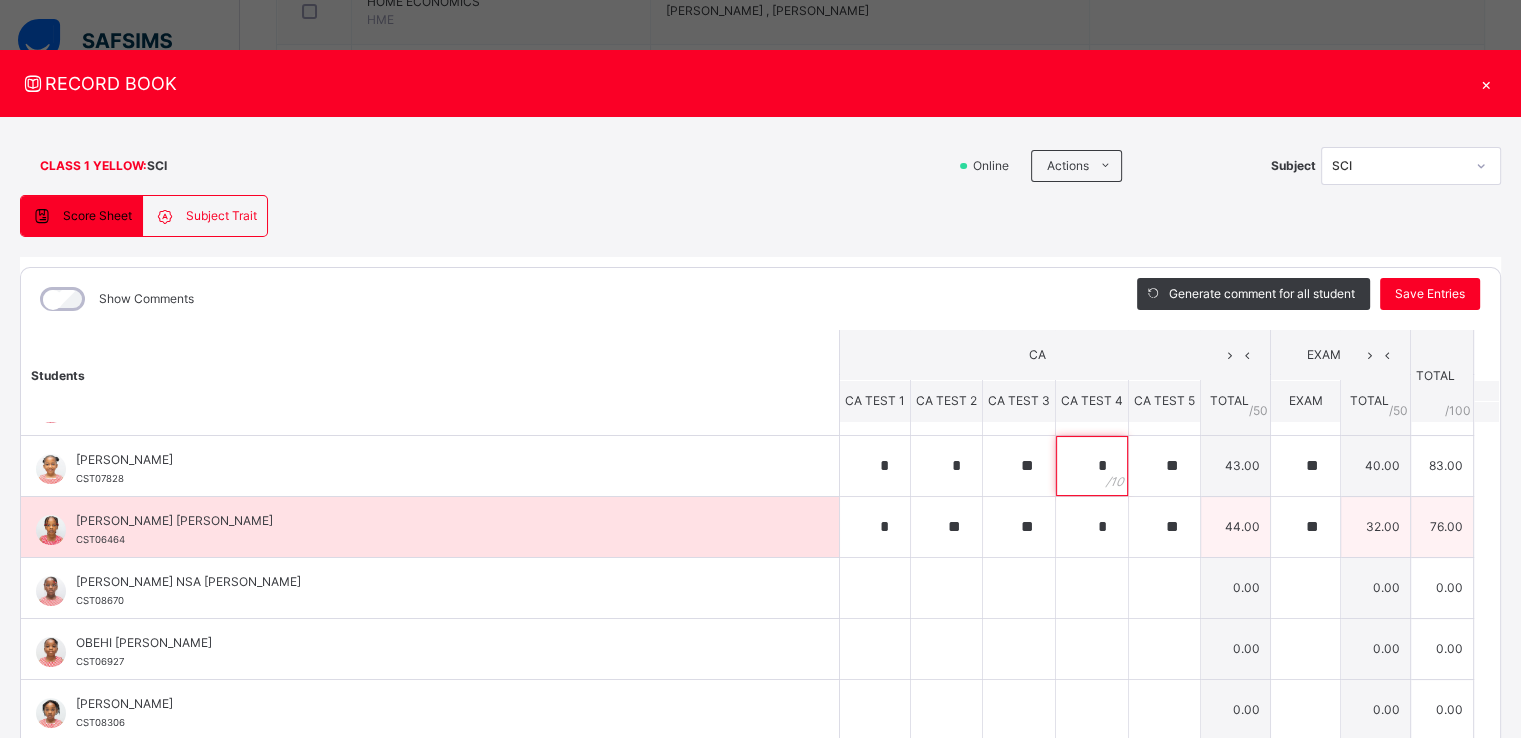 scroll, scrollTop: 608, scrollLeft: 0, axis: vertical 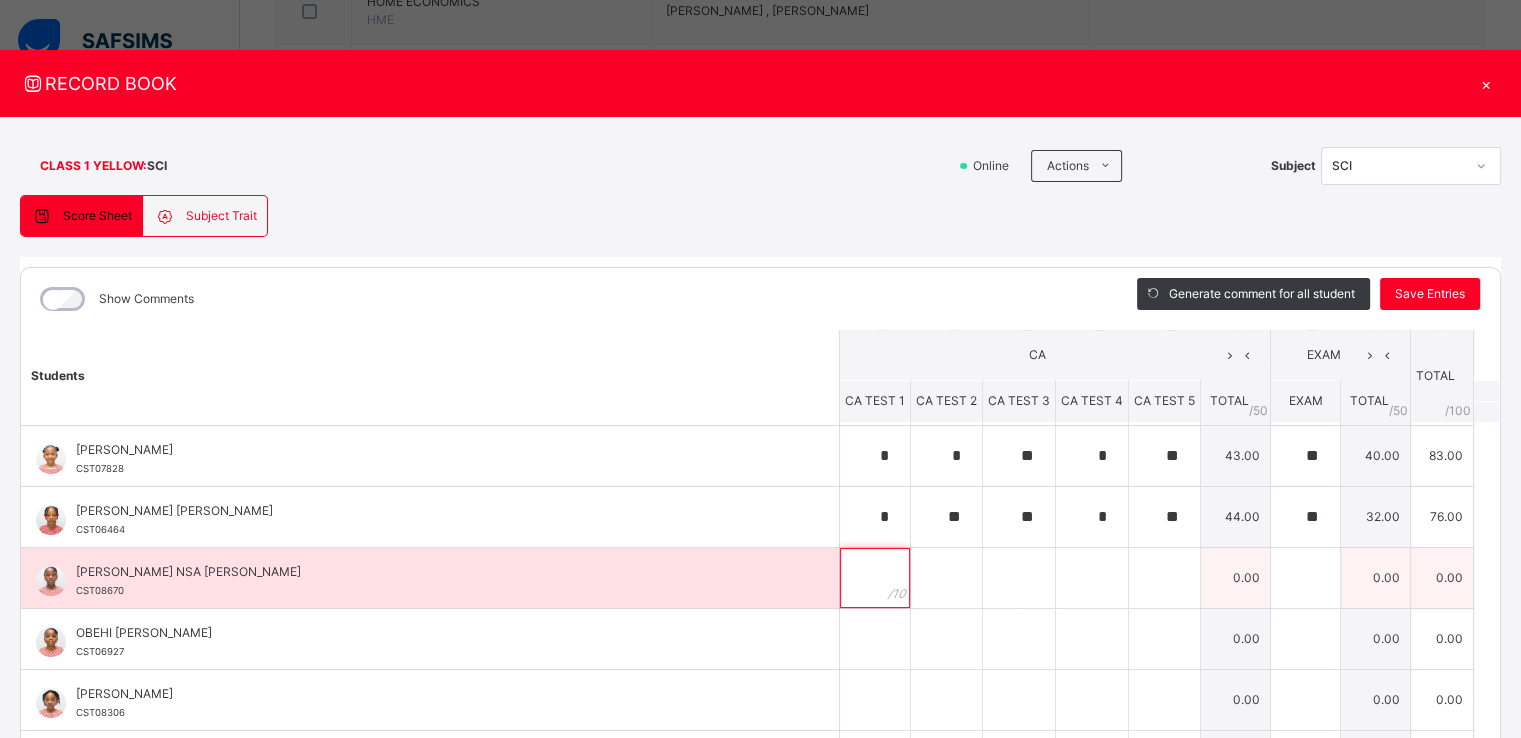 click at bounding box center (875, 578) 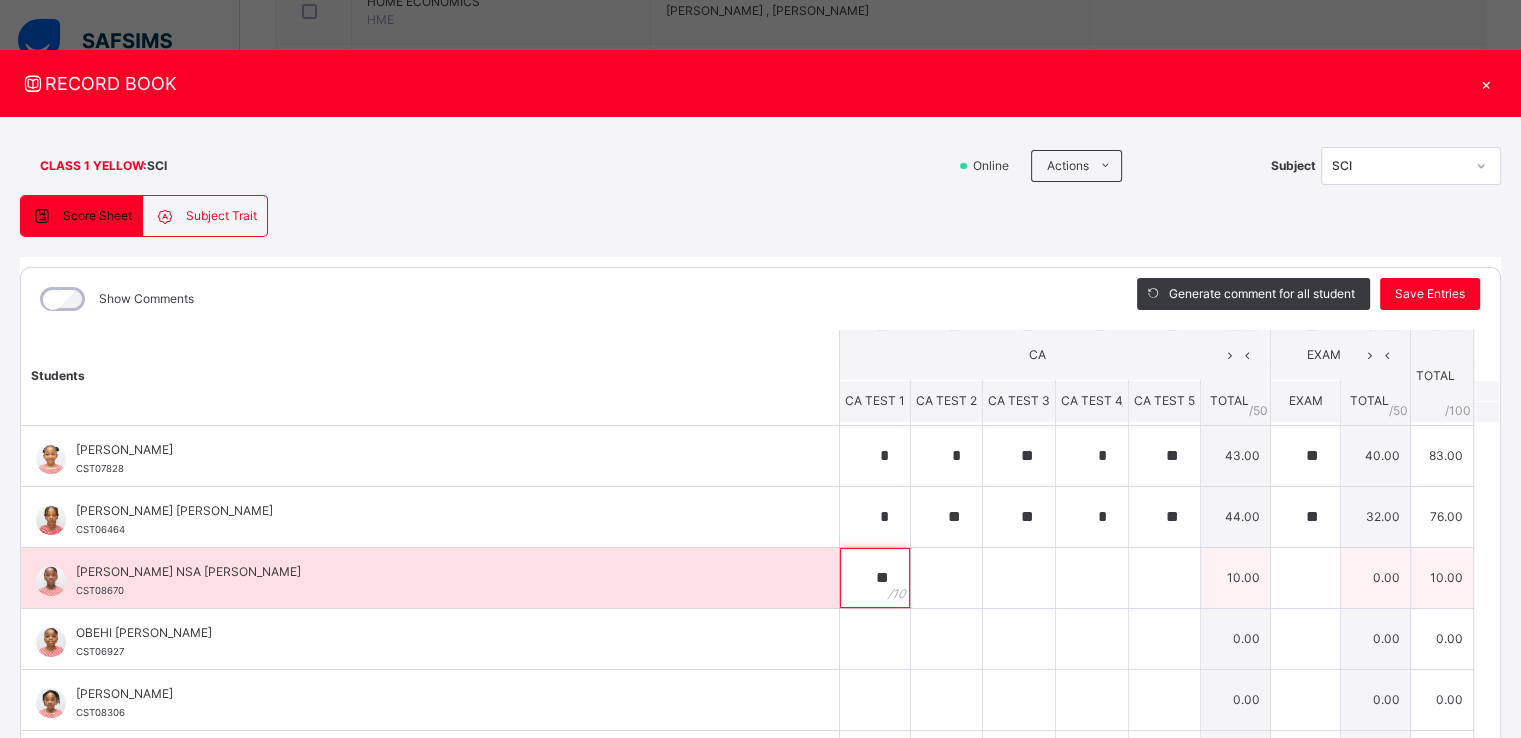 type on "**" 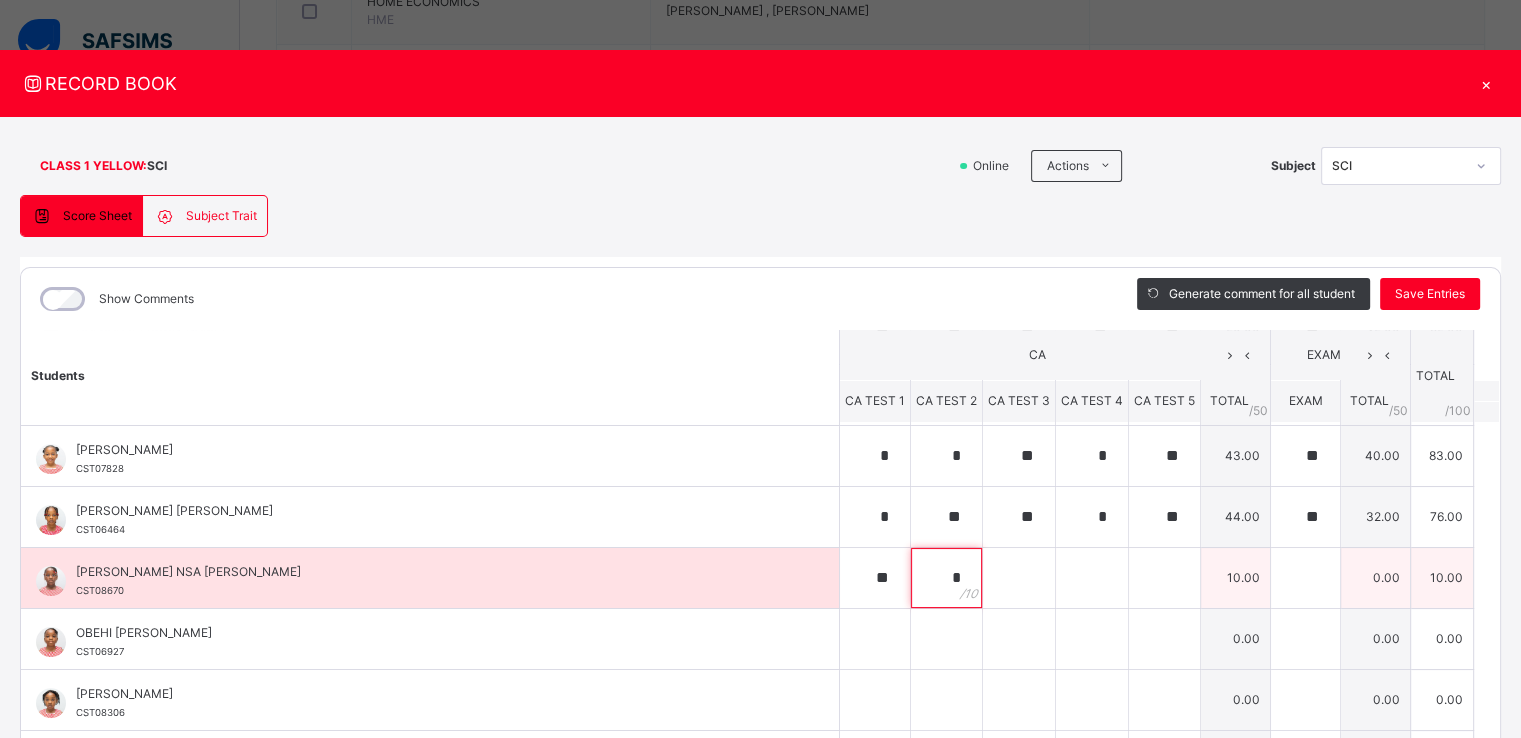 click on "*" at bounding box center [946, 578] 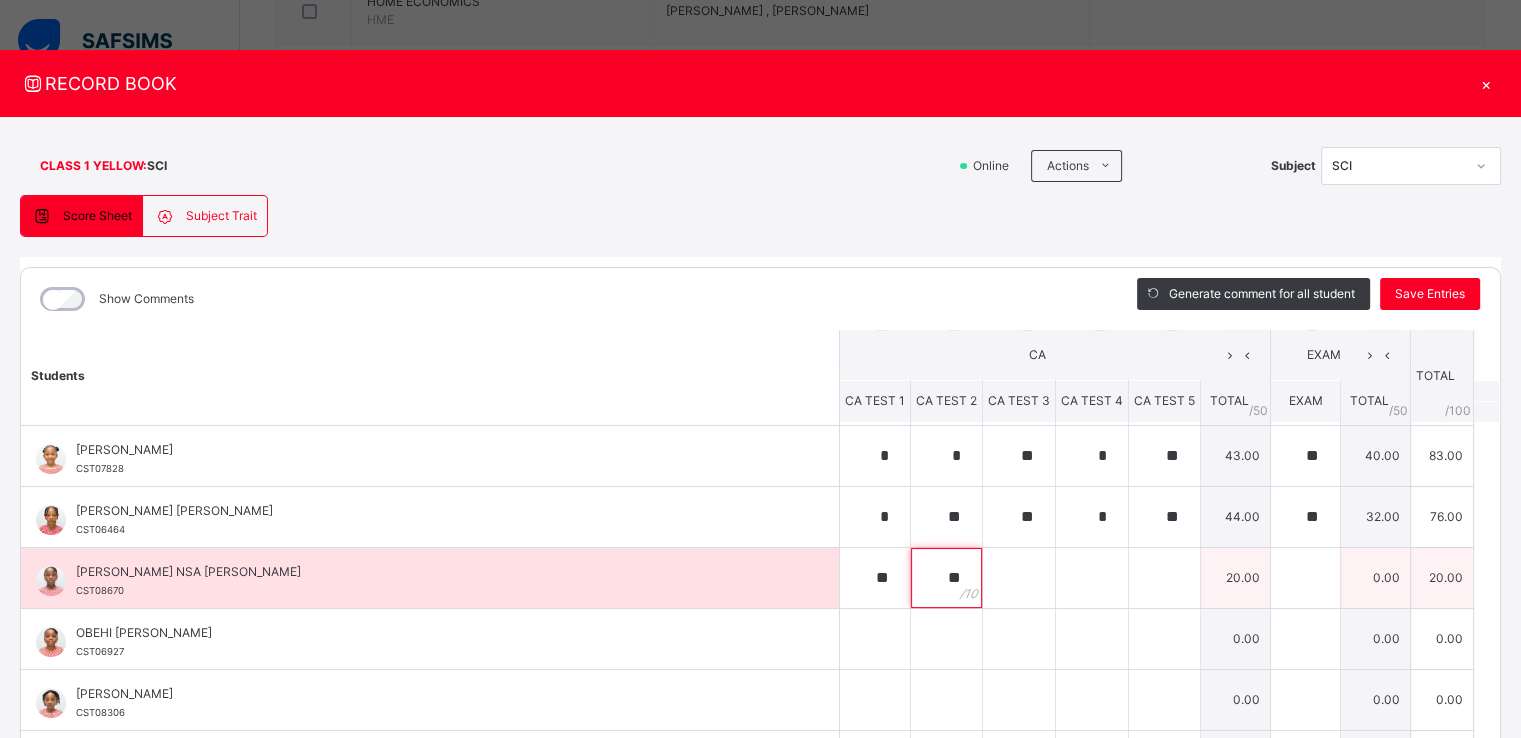 type on "**" 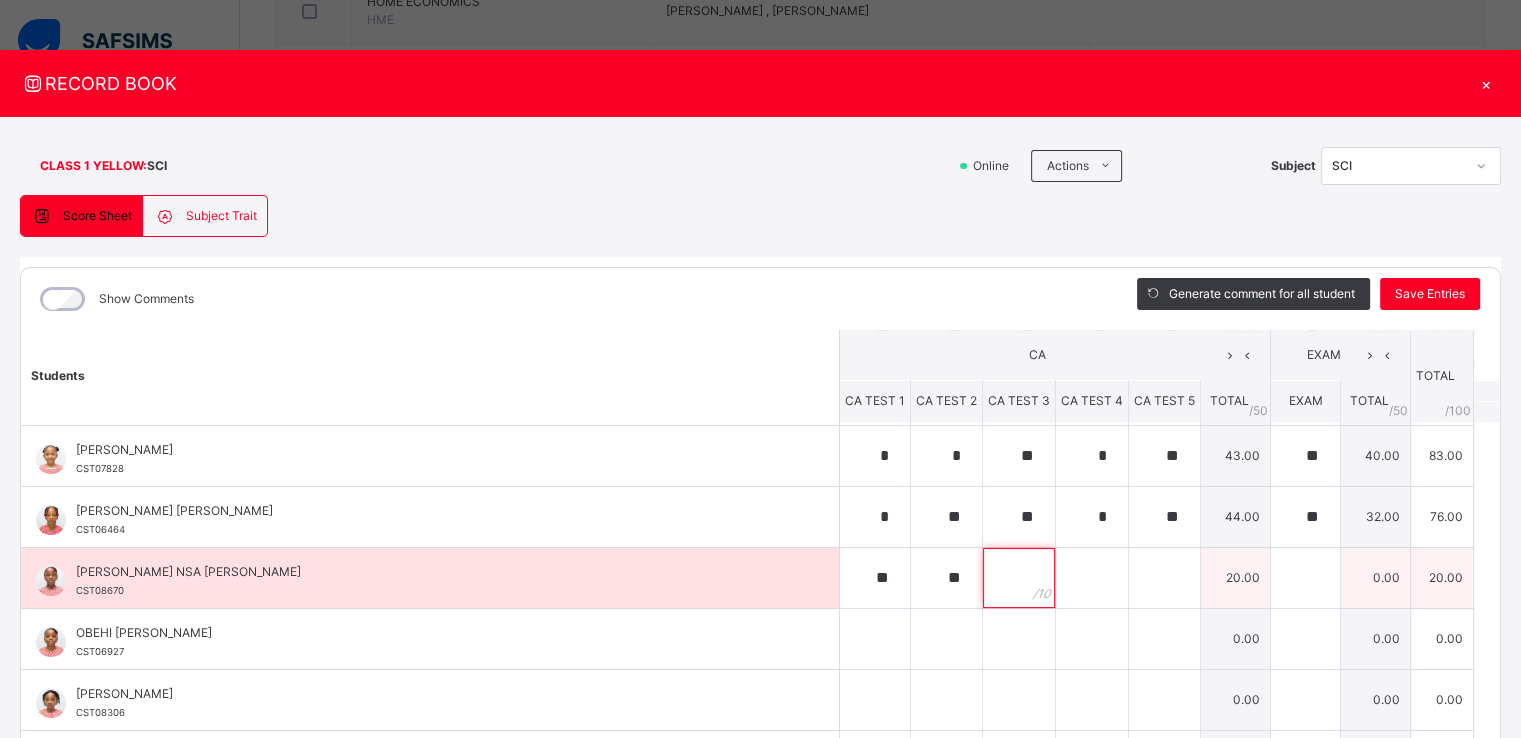 click at bounding box center (1019, 578) 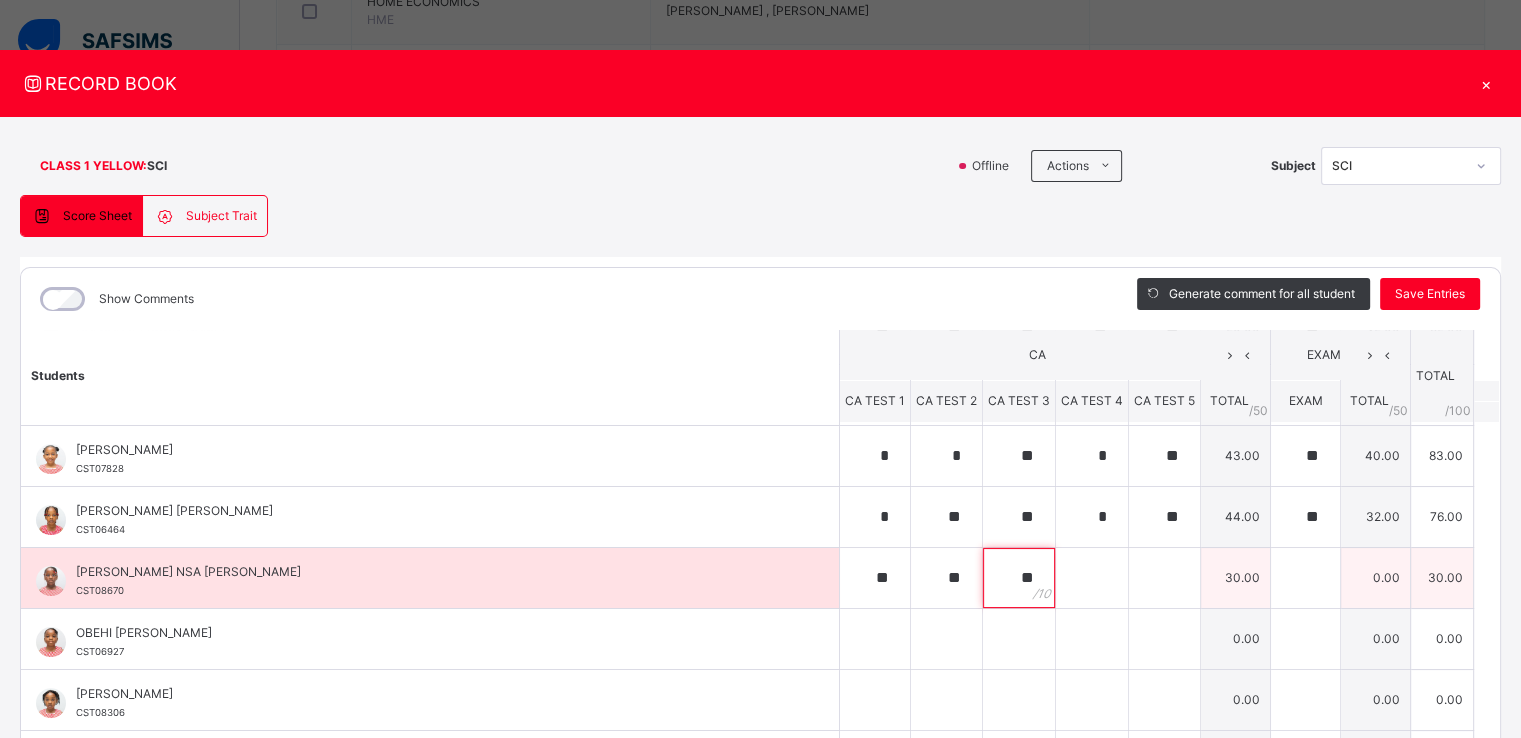 type on "**" 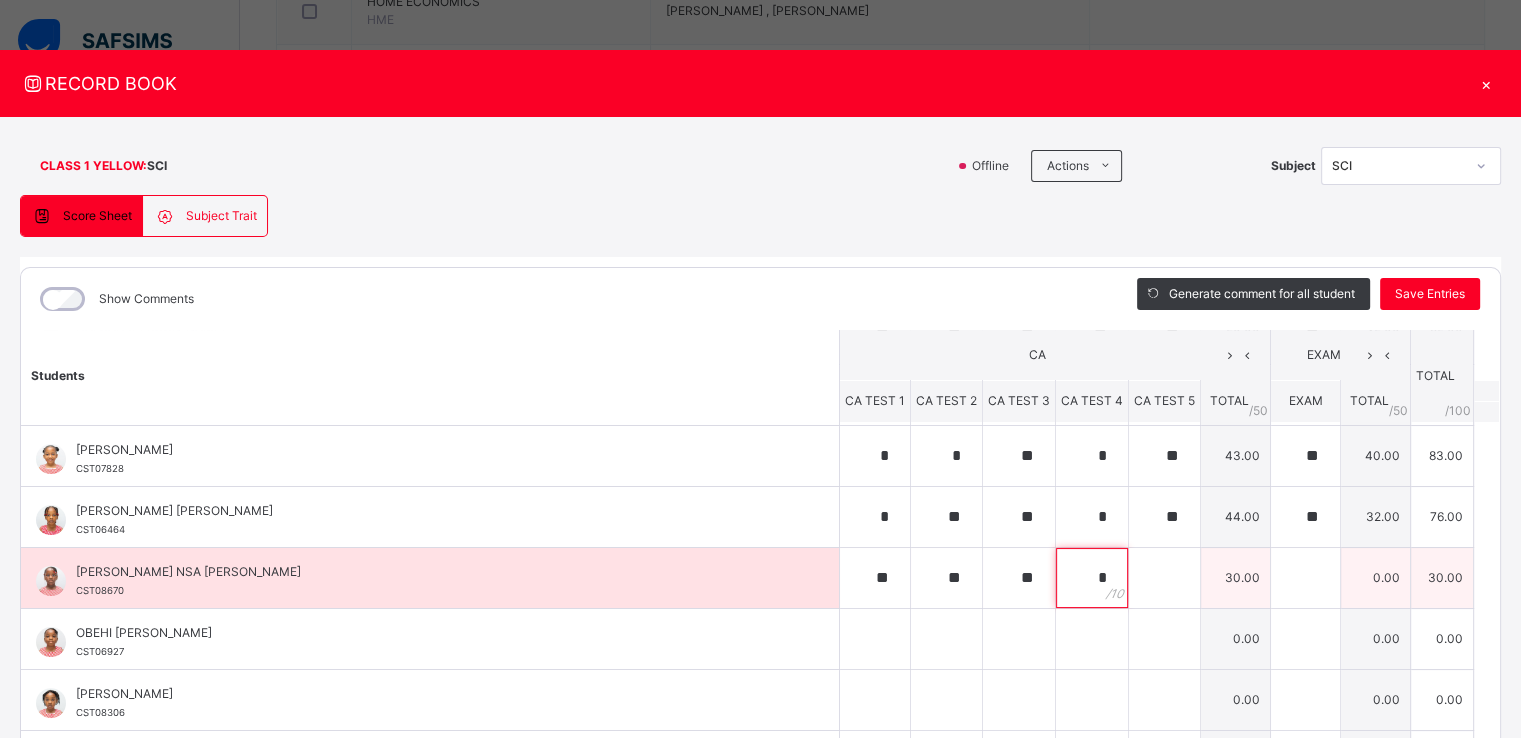 click on "*" at bounding box center [1092, 578] 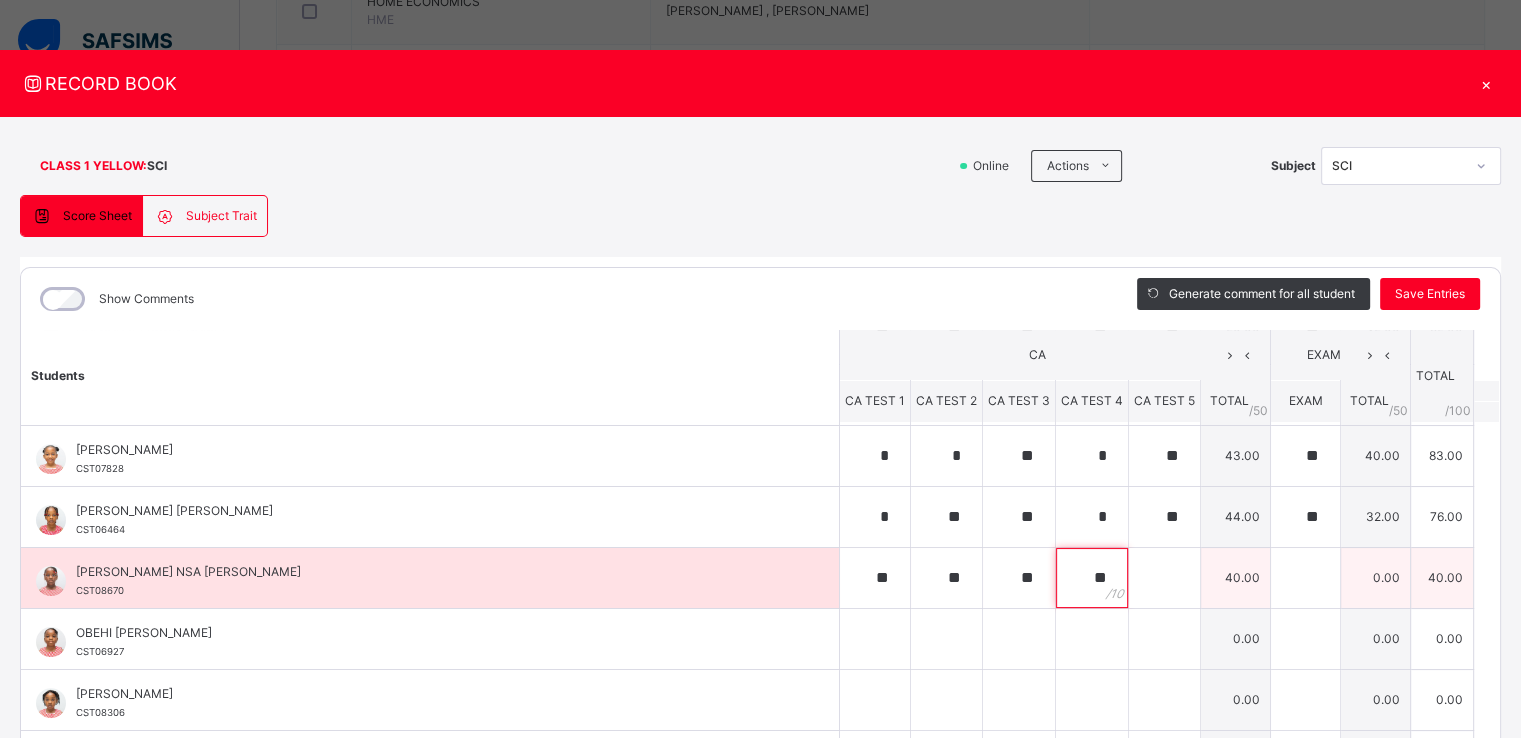 type on "**" 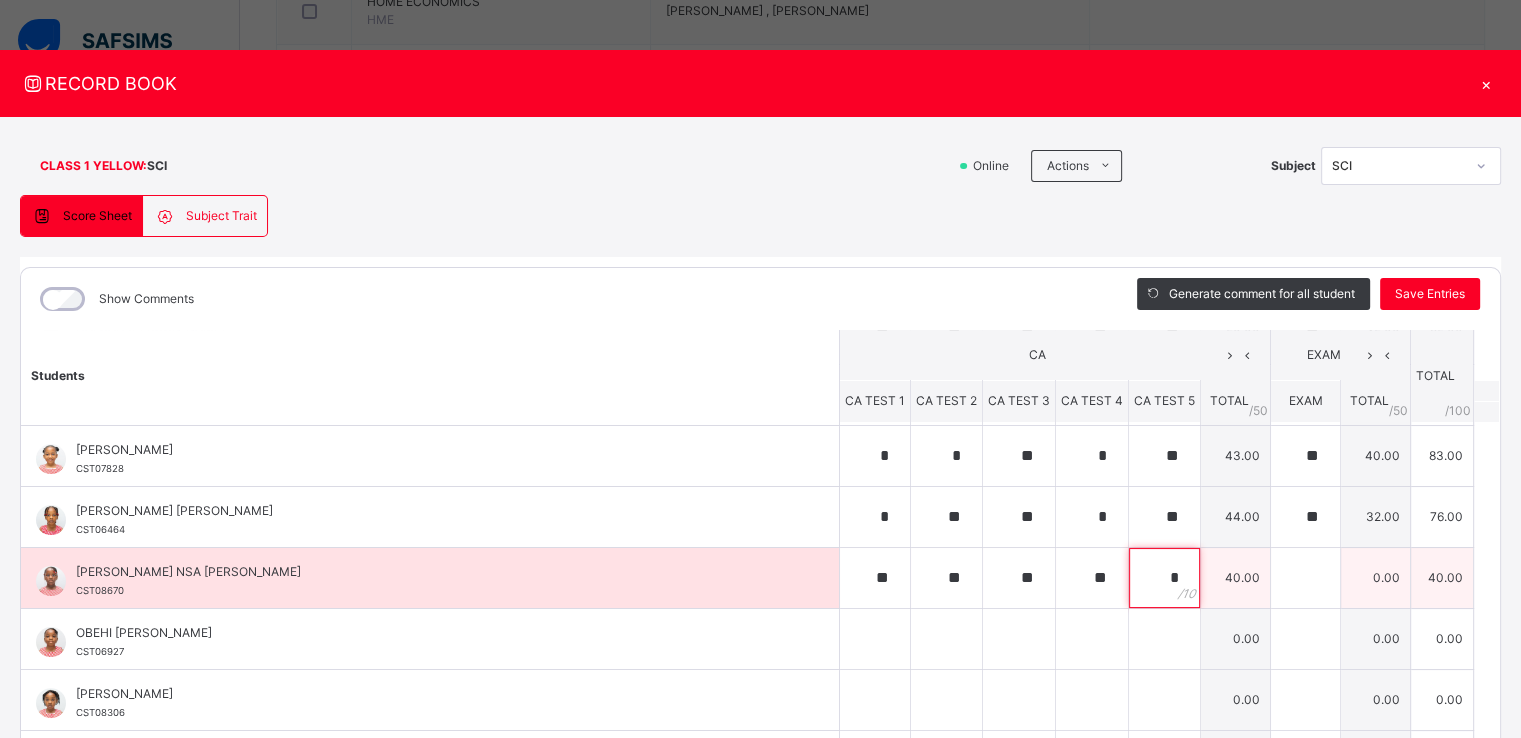 click on "*" at bounding box center (1164, 578) 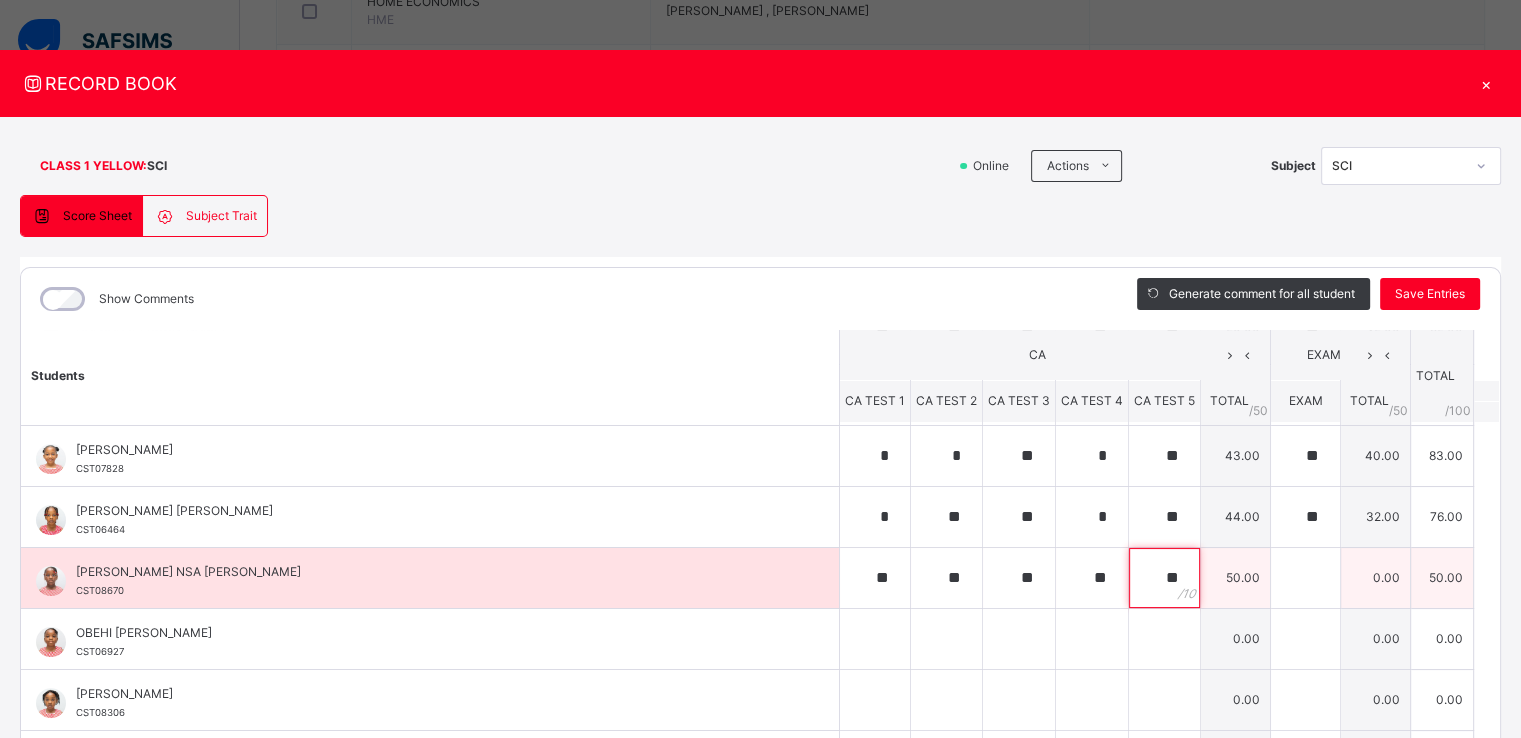 type on "**" 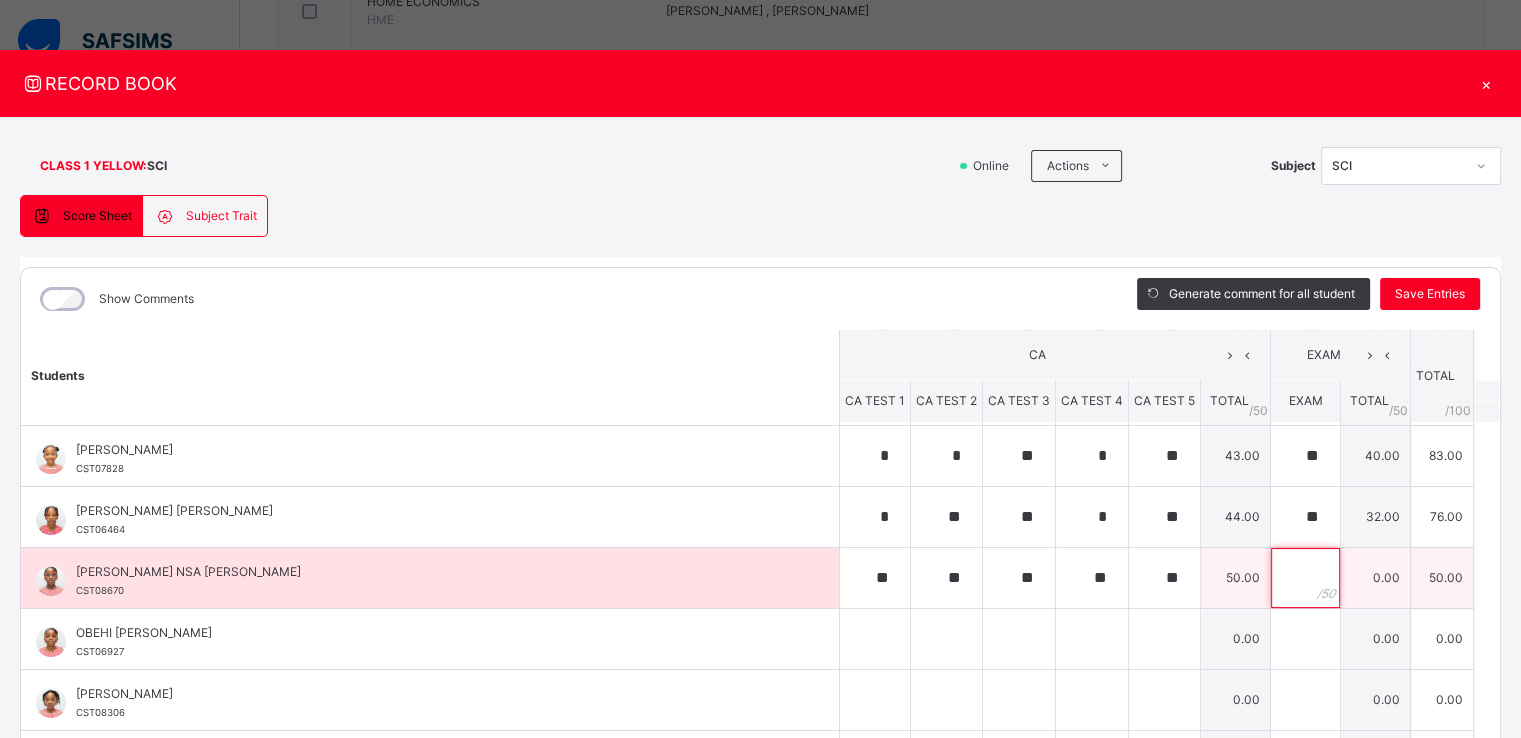 click at bounding box center [1305, 578] 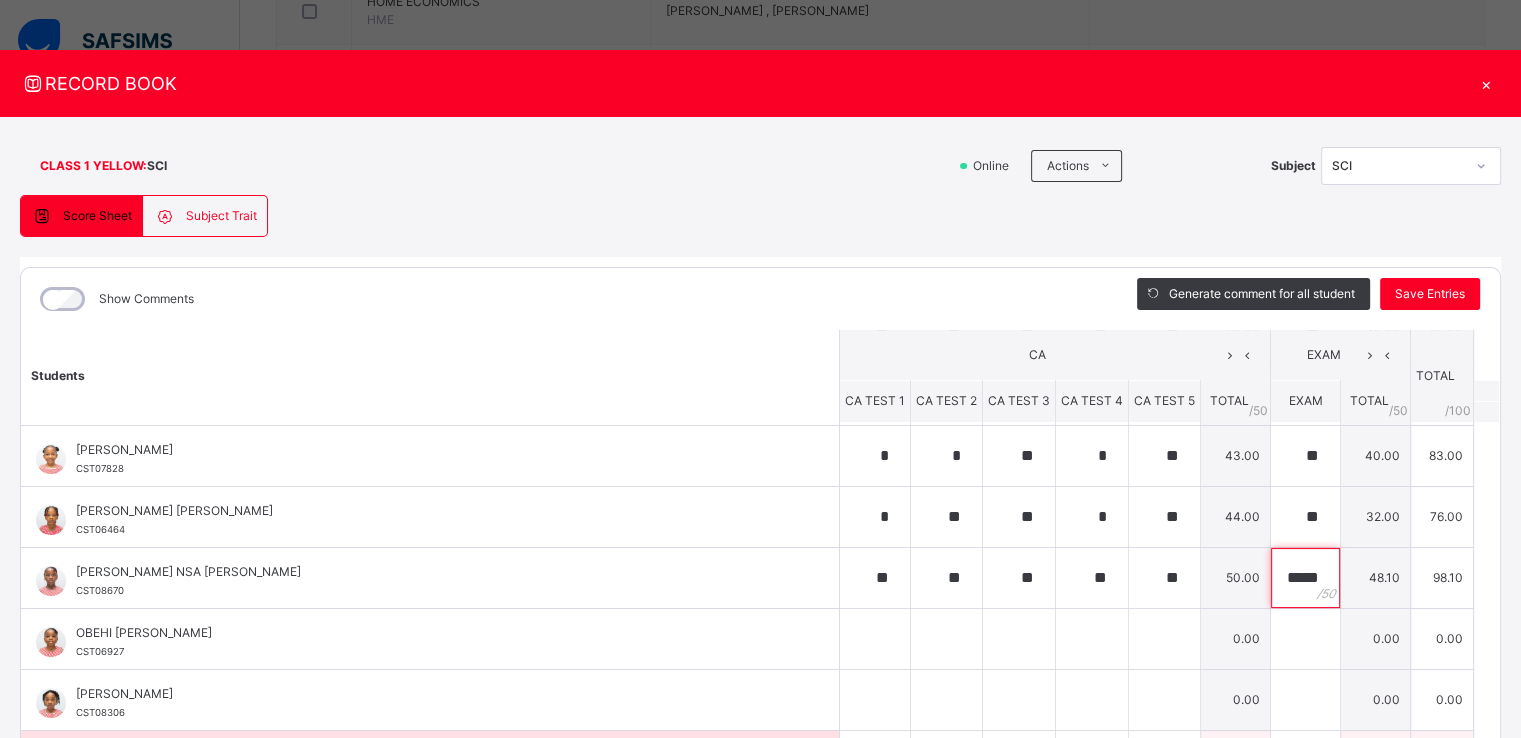 scroll, scrollTop: 0, scrollLeft: 0, axis: both 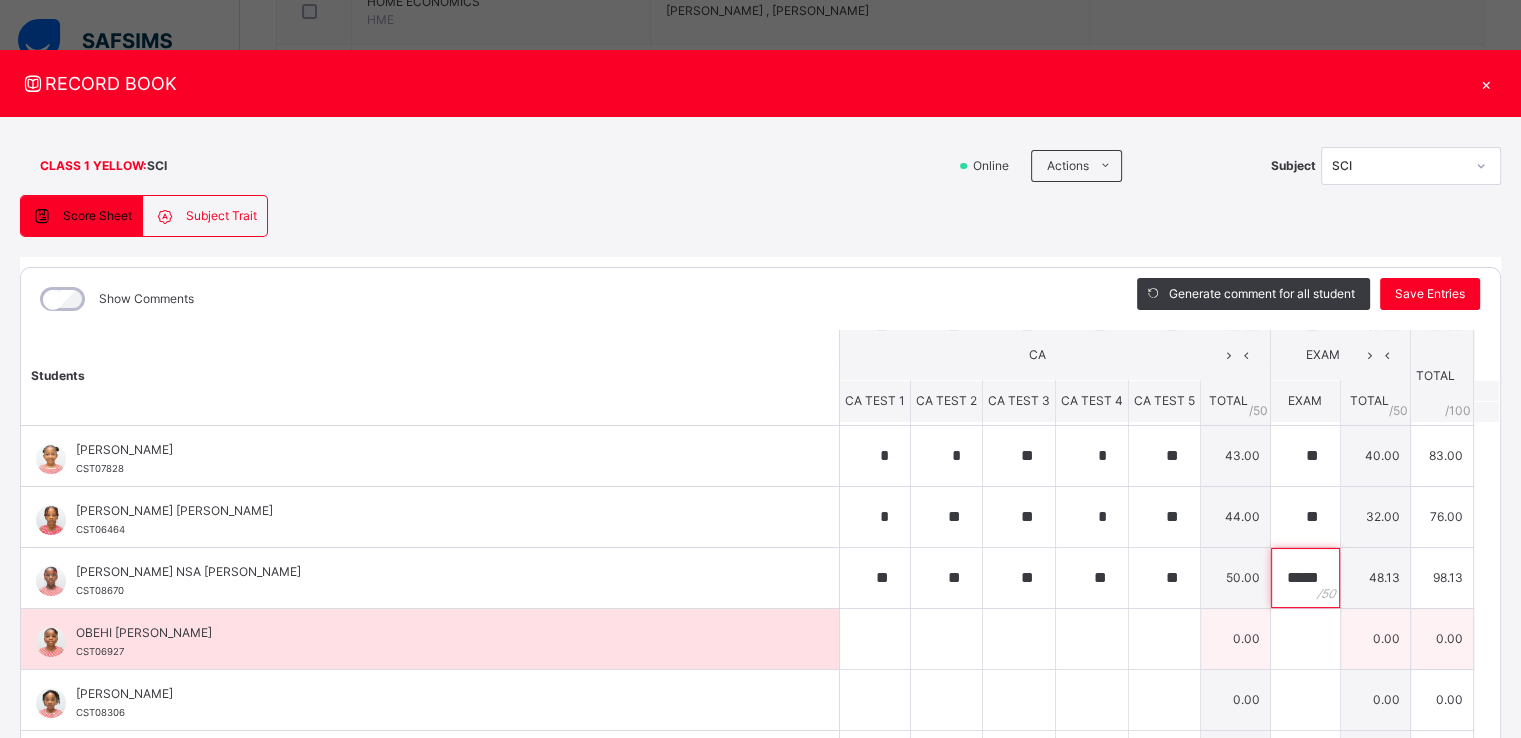 type on "*****" 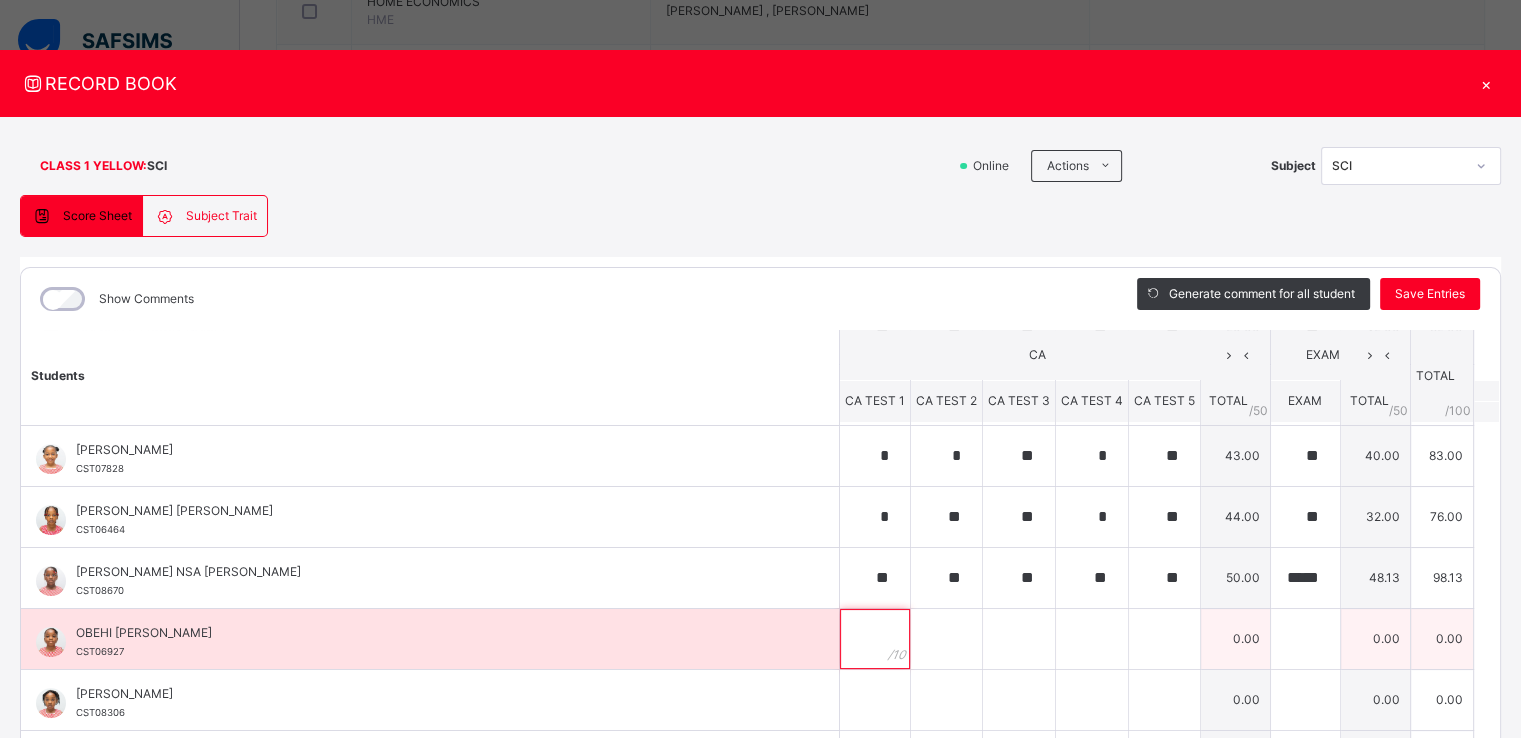 scroll, scrollTop: 0, scrollLeft: 0, axis: both 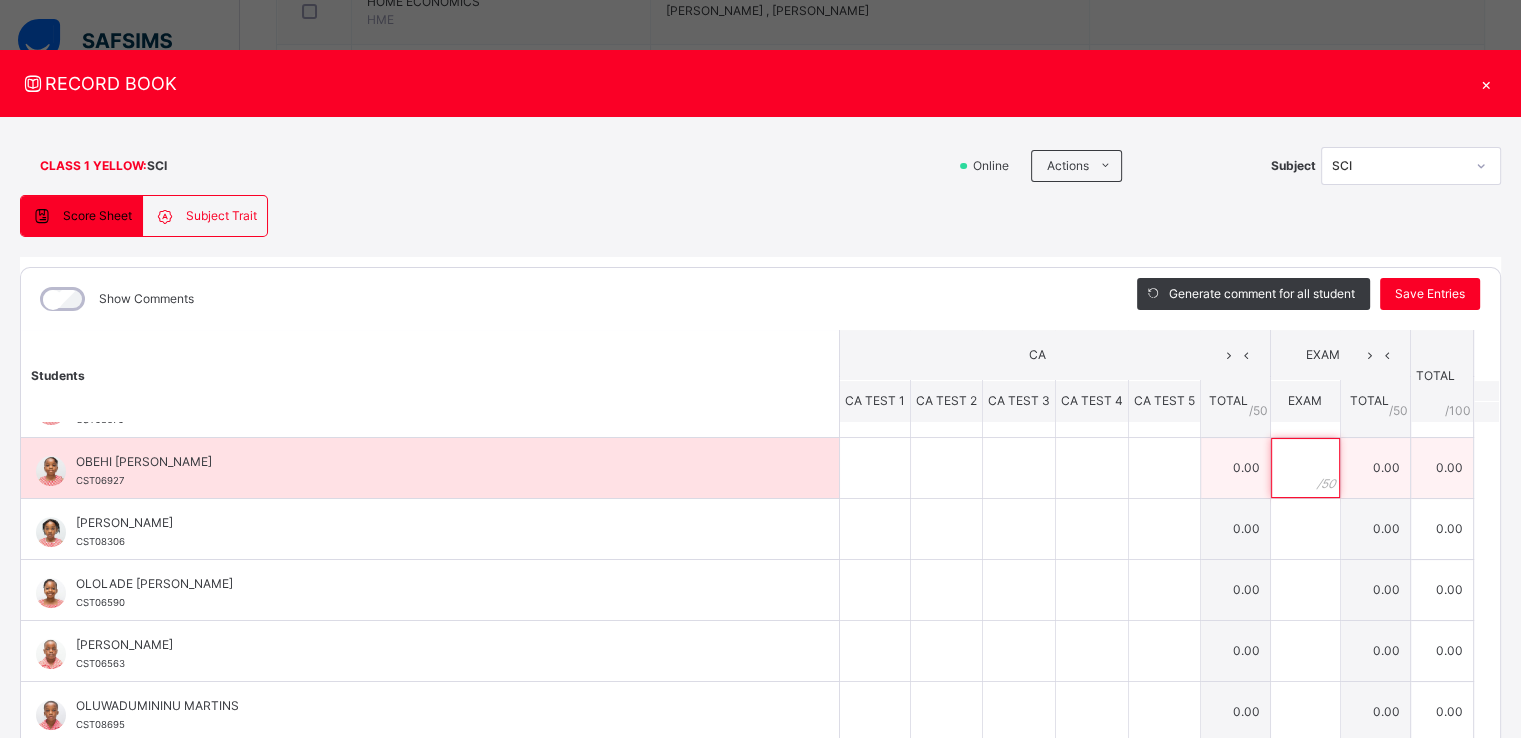 click at bounding box center [1305, 468] 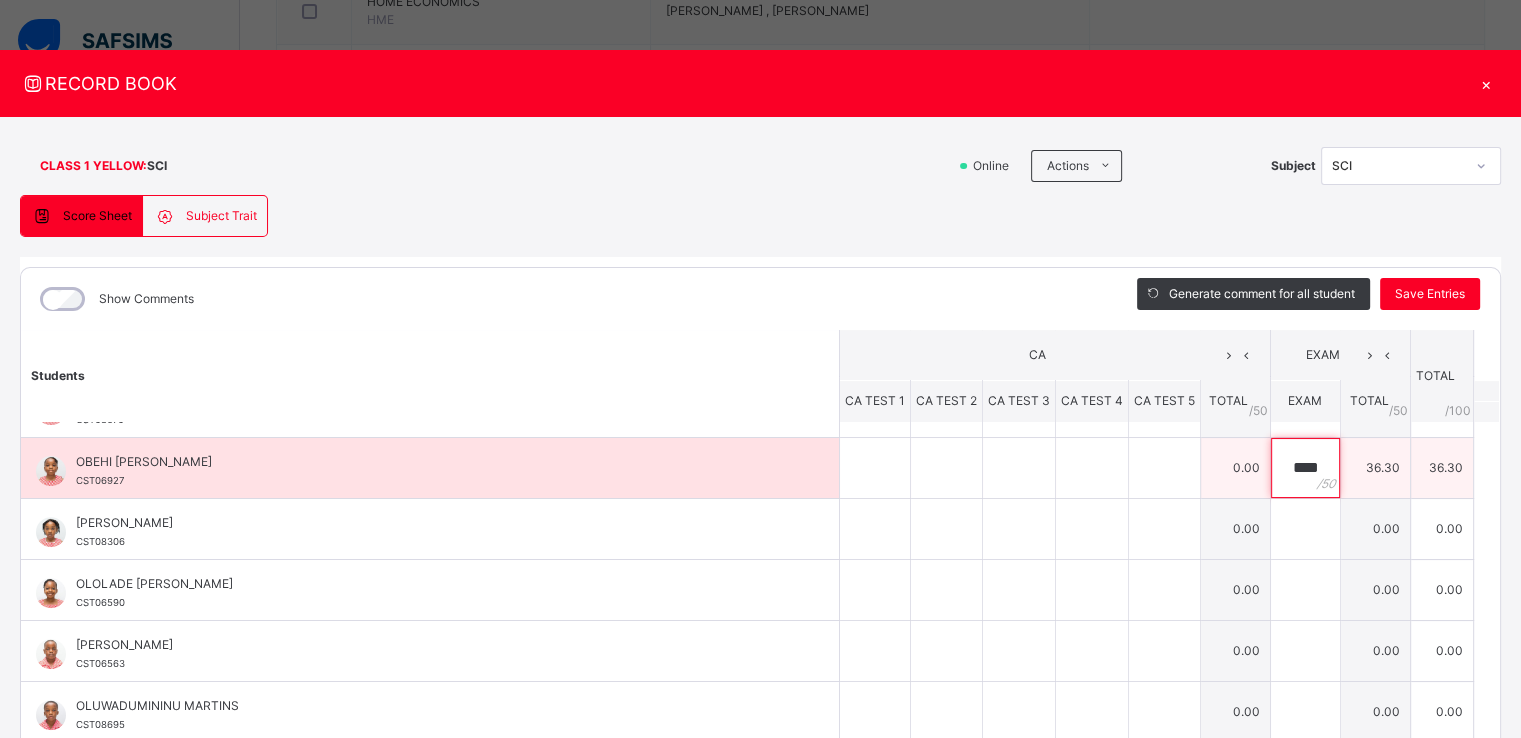 type on "****" 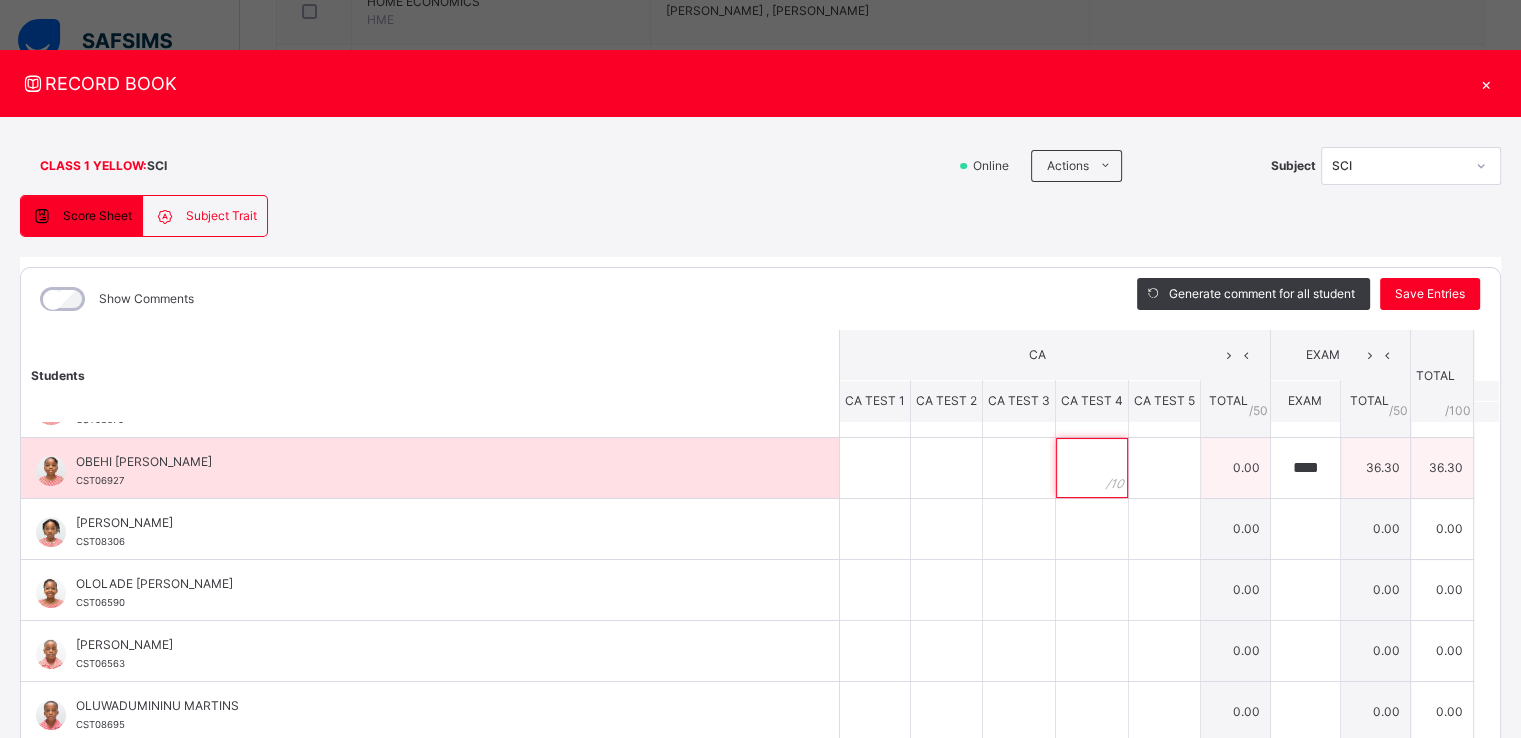 click at bounding box center (1092, 468) 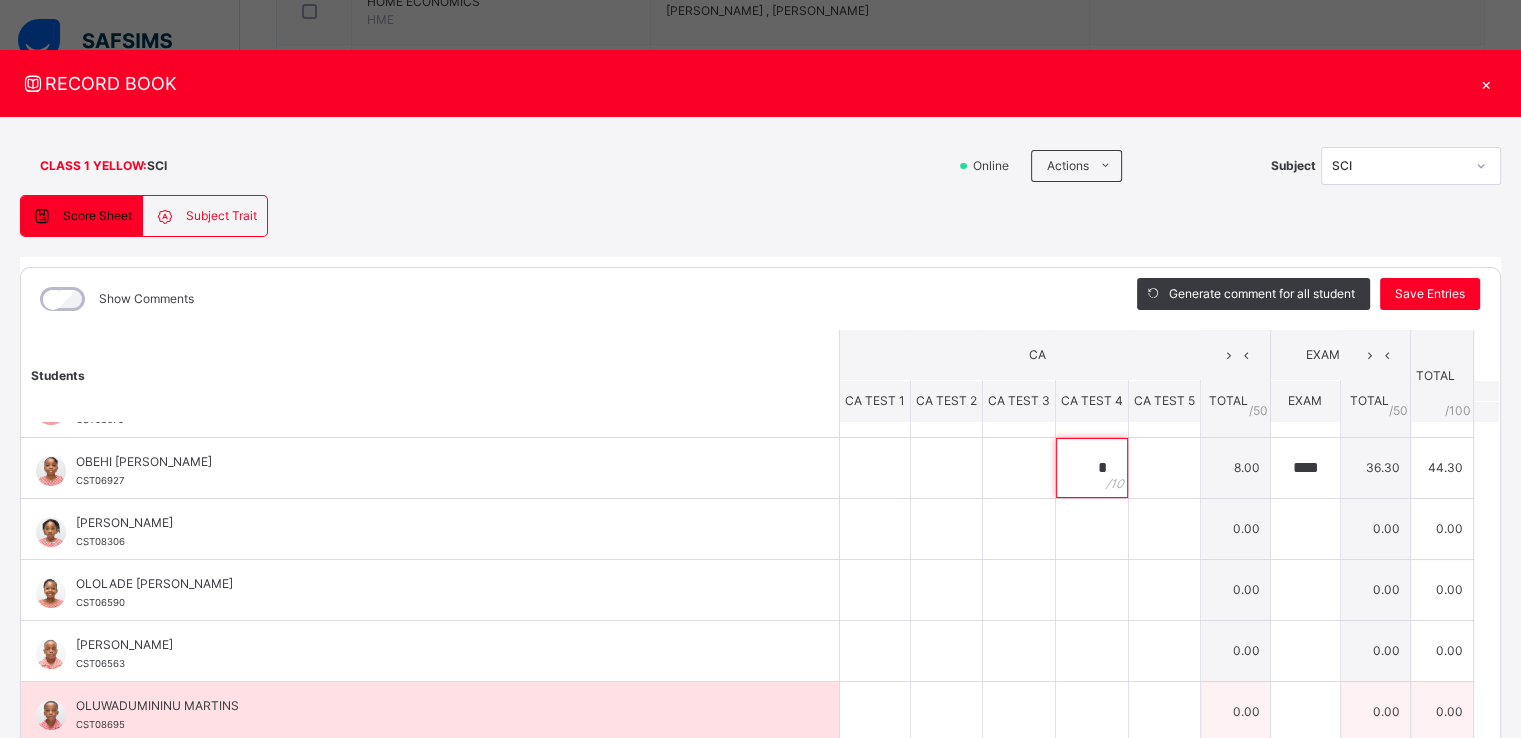 type on "*" 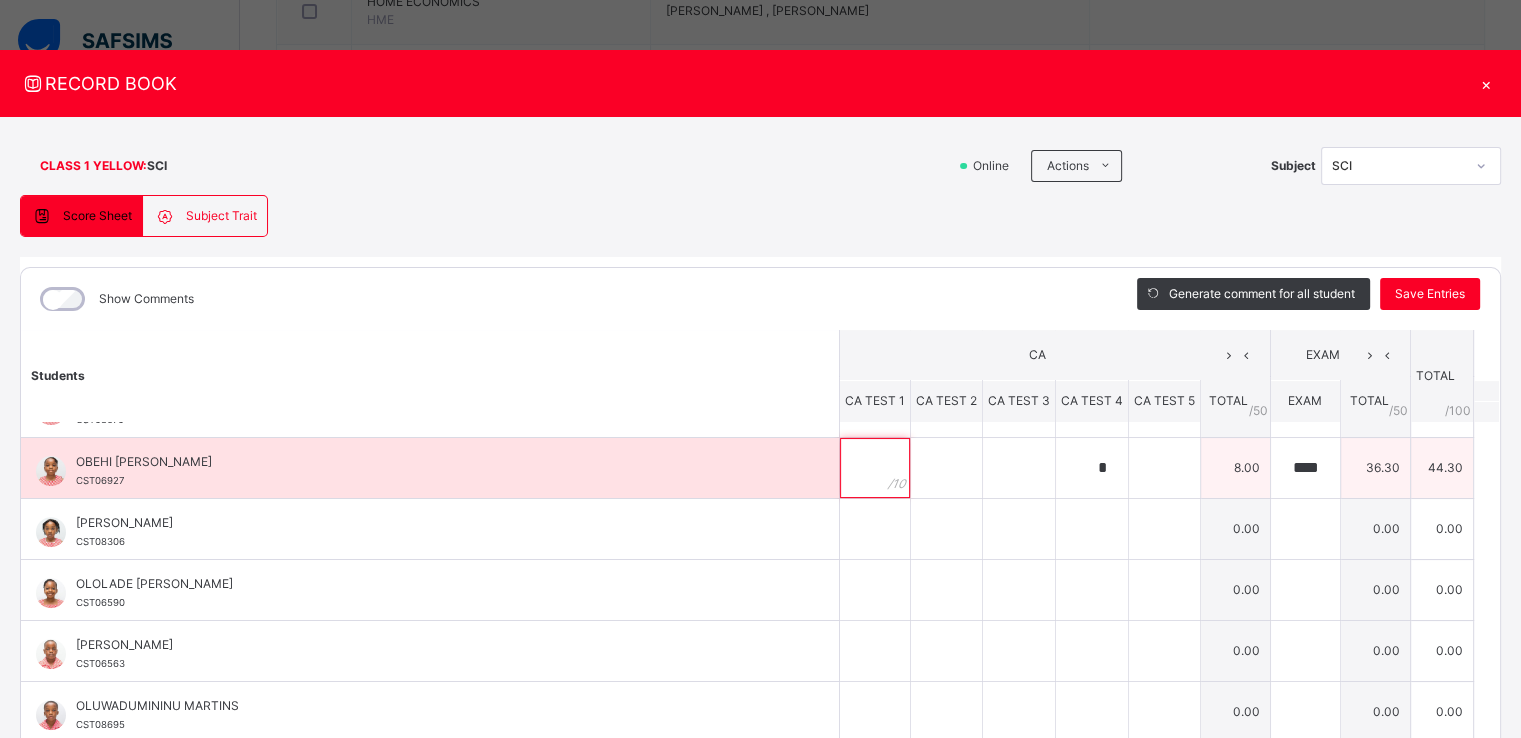 click at bounding box center [875, 468] 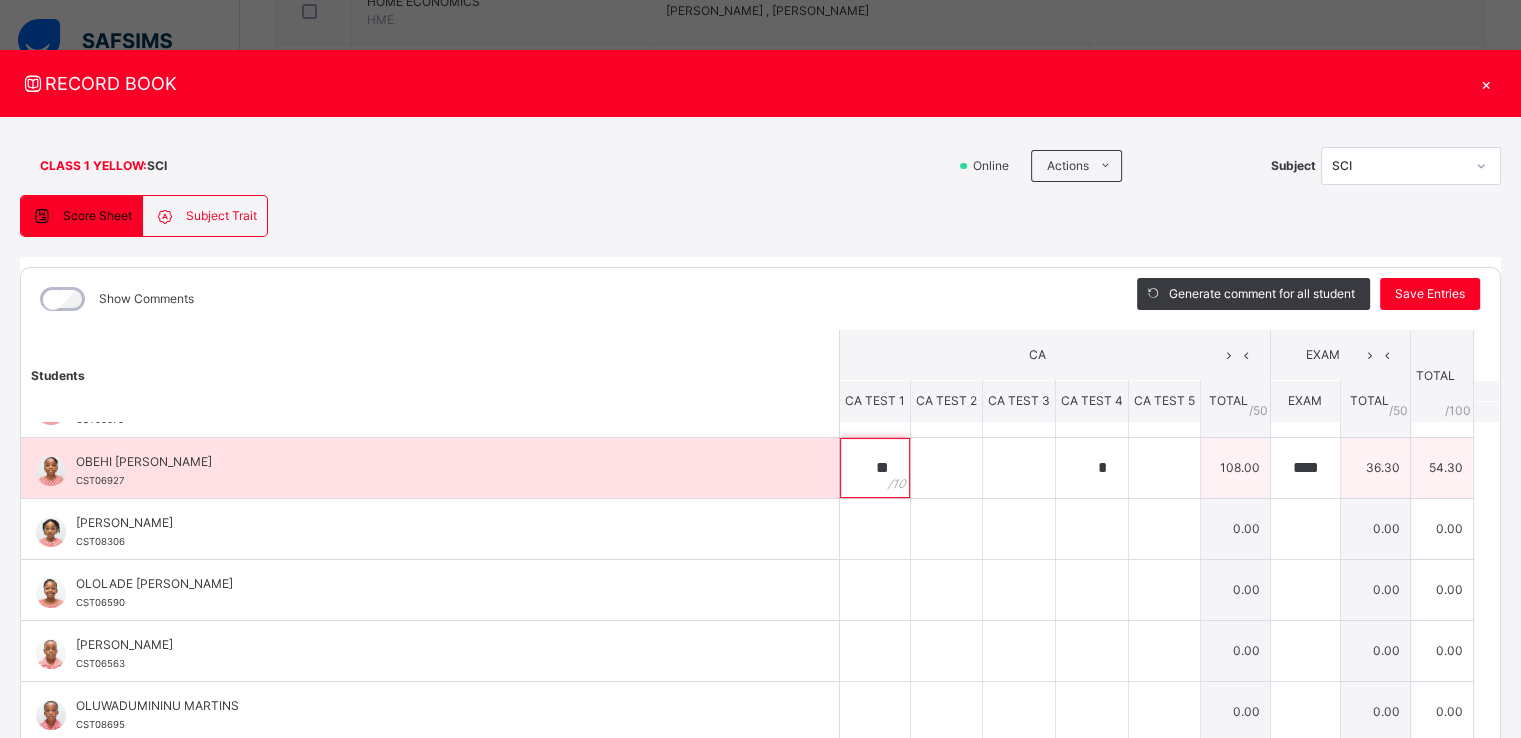 type on "**" 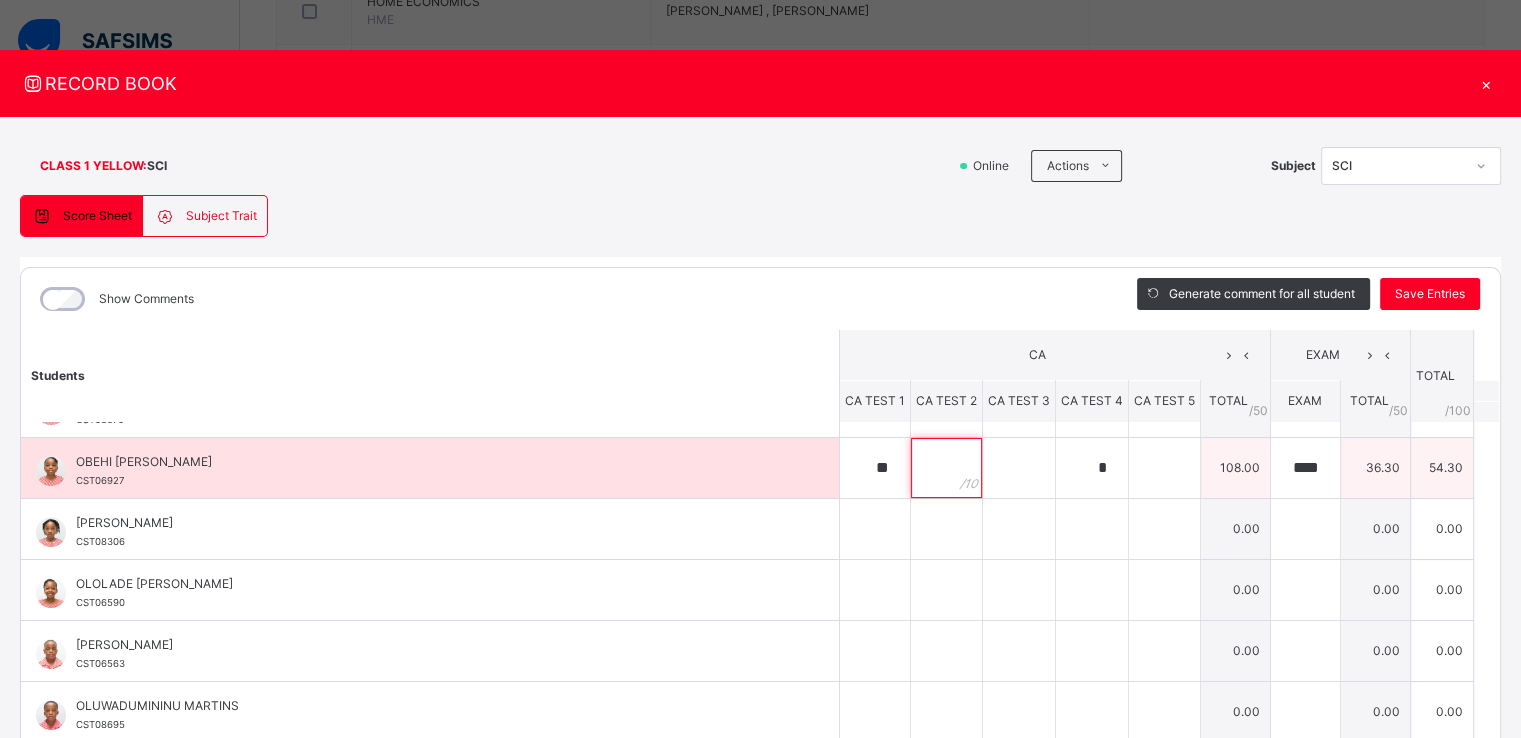 click at bounding box center [946, 468] 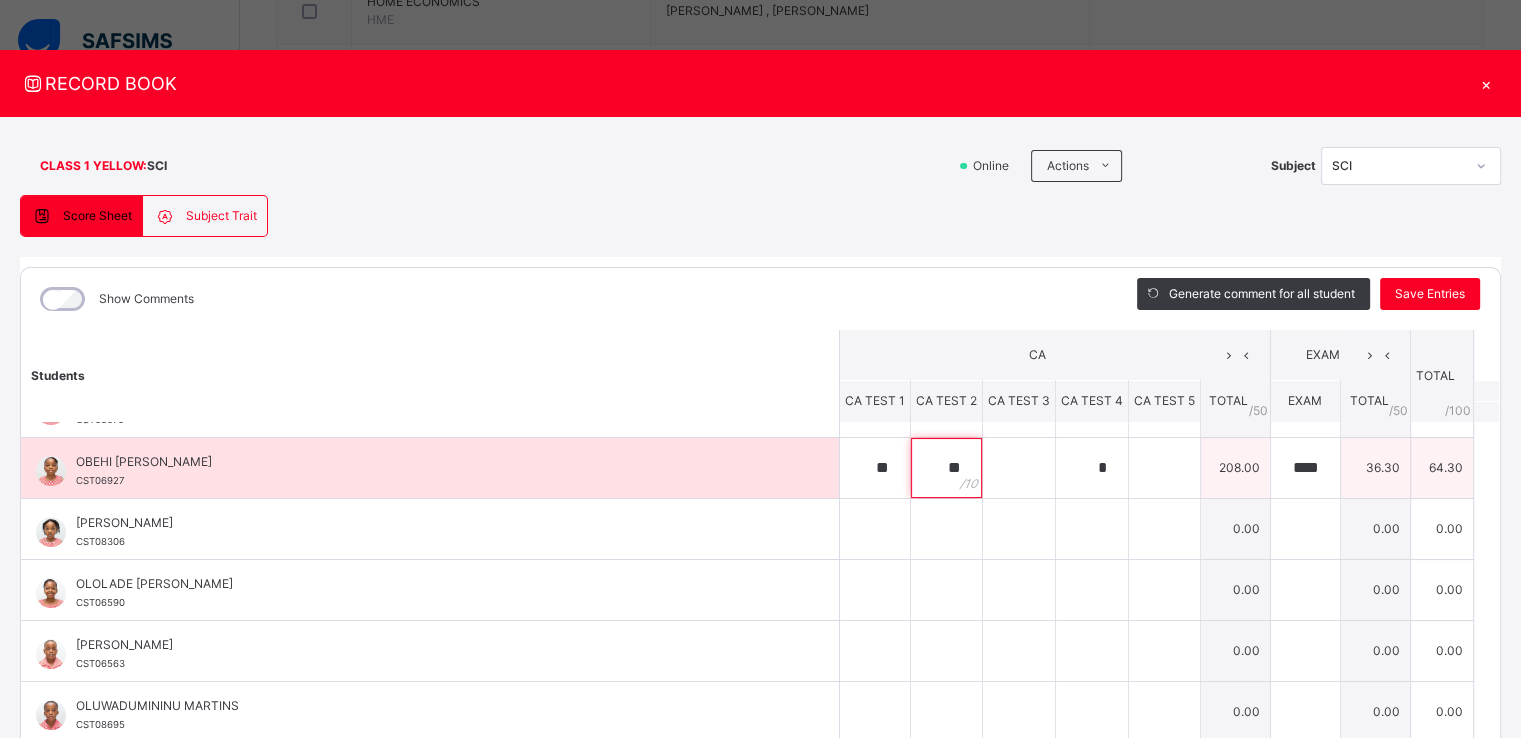 type on "**" 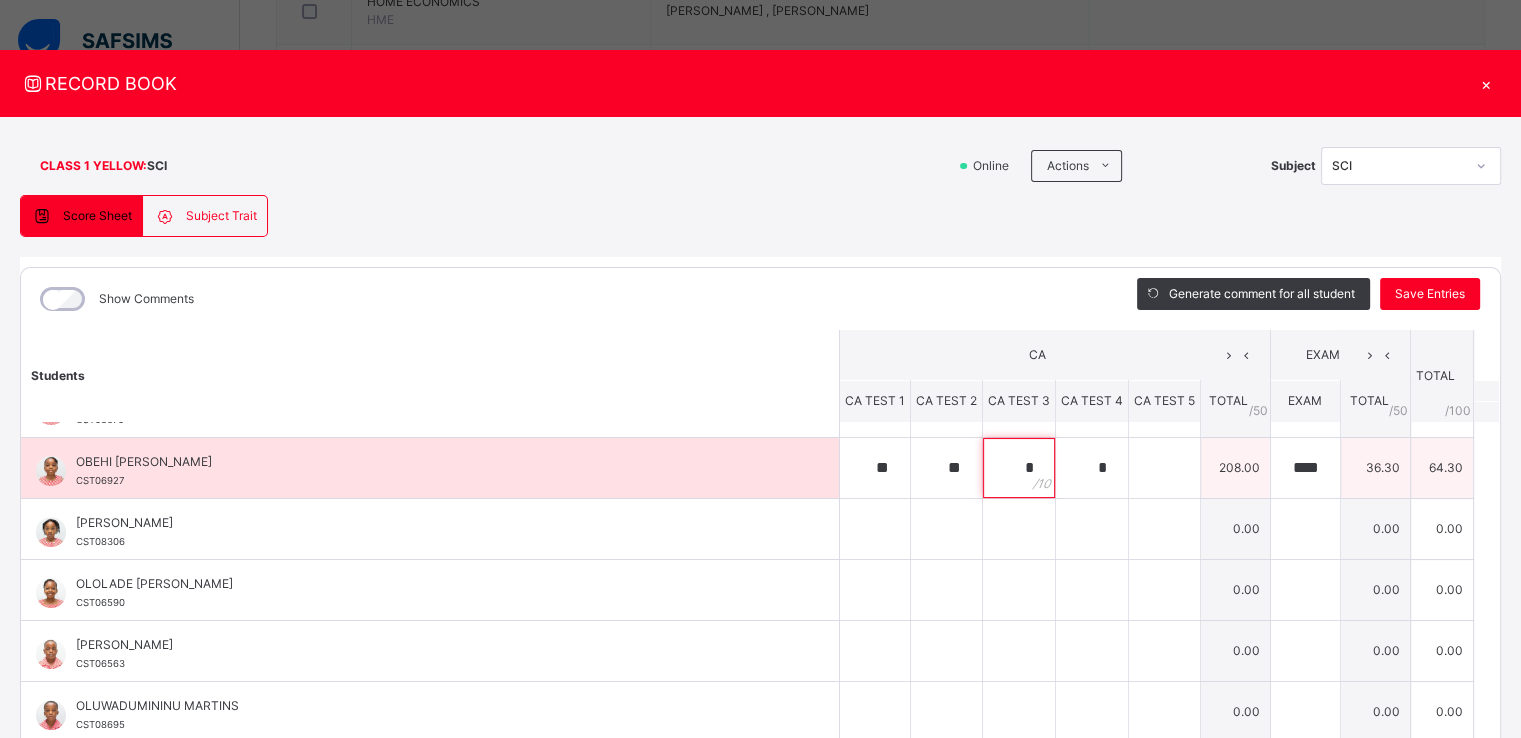 click on "*" at bounding box center (1019, 468) 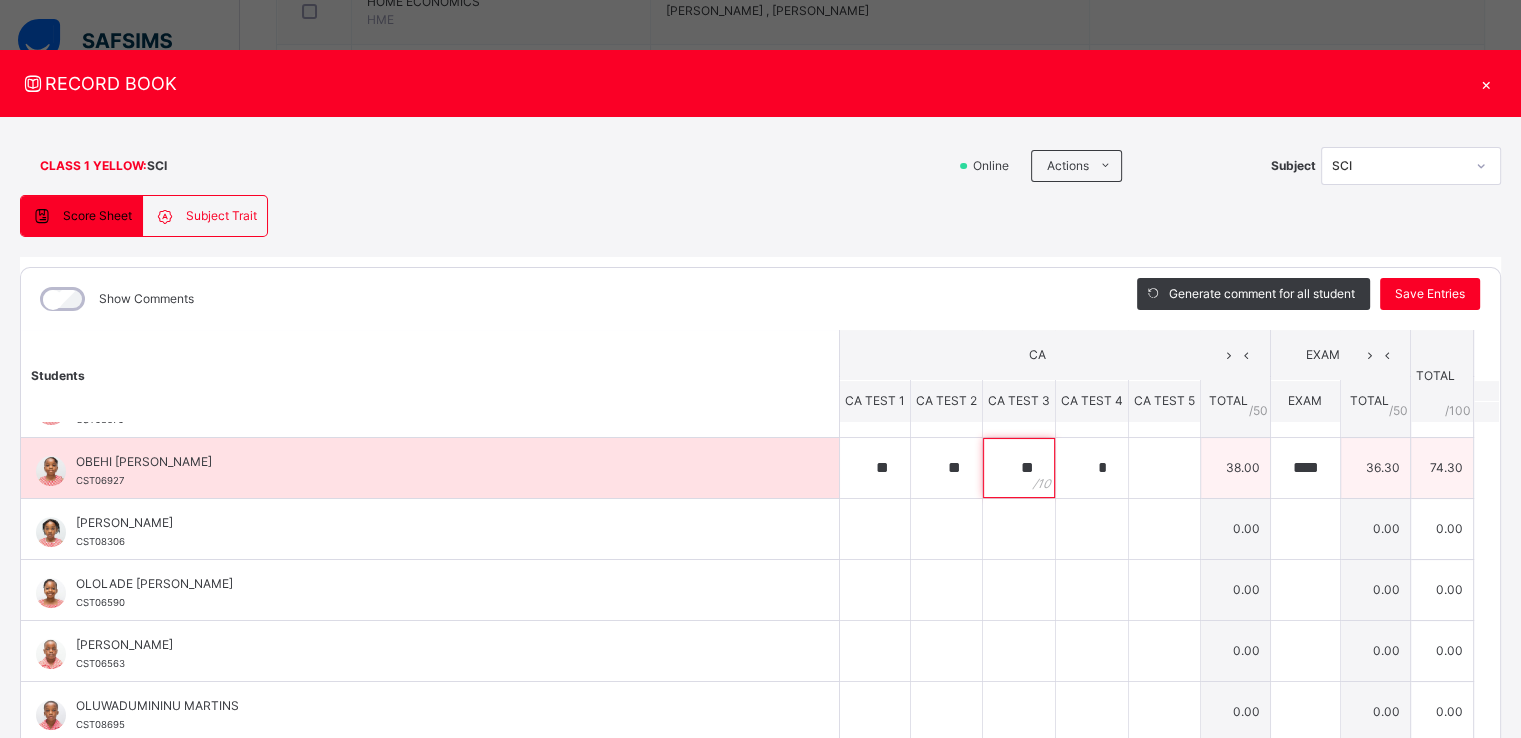 type on "**" 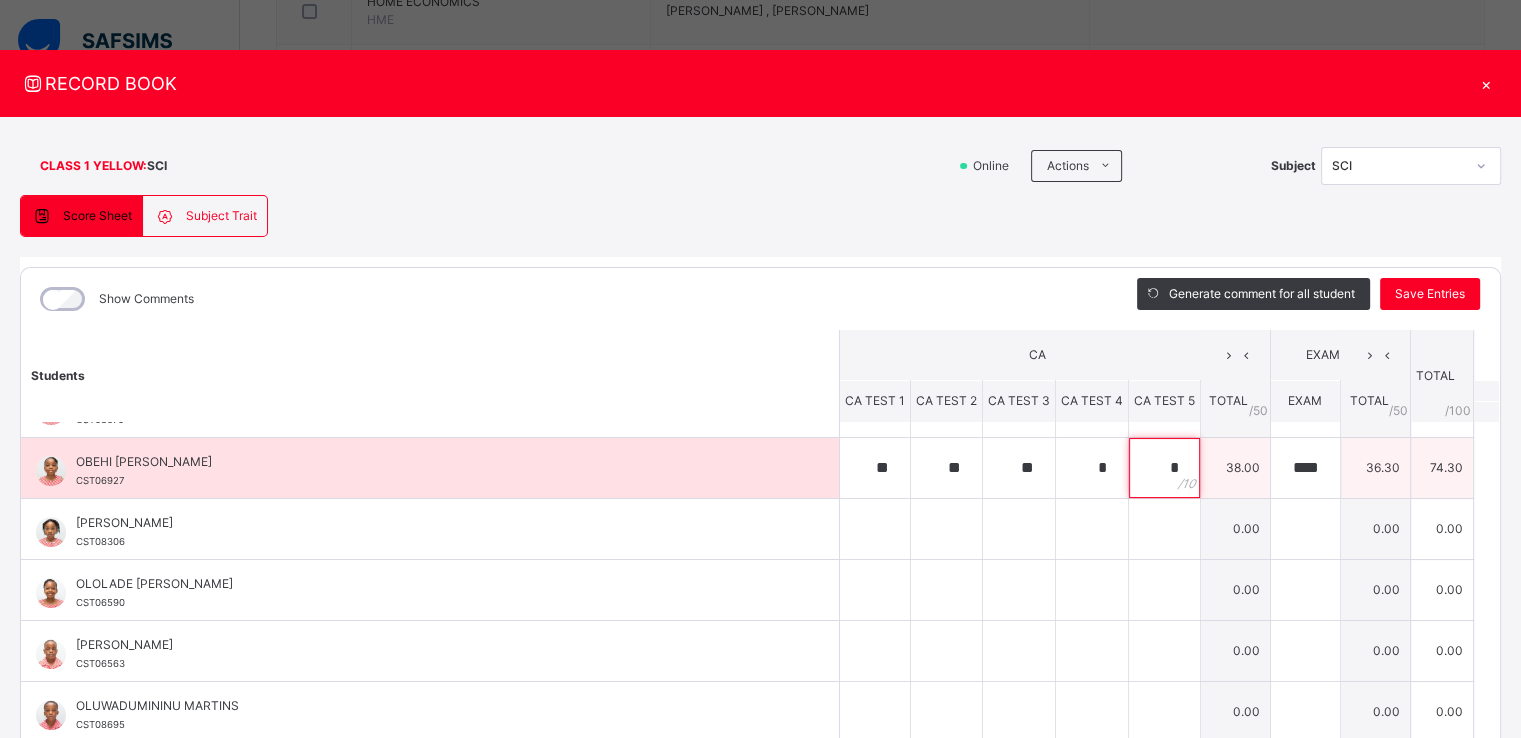 click on "*" at bounding box center (1164, 468) 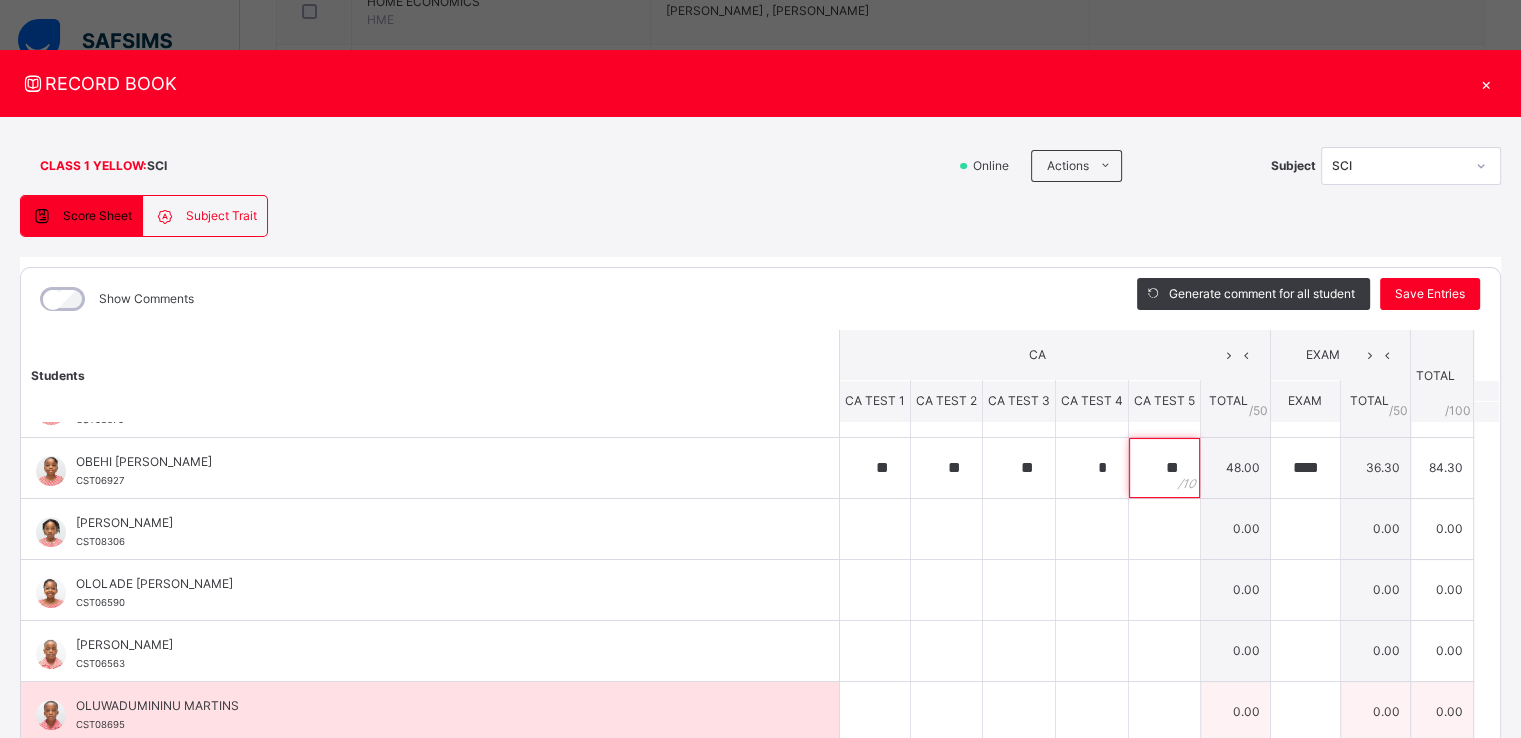 type on "**" 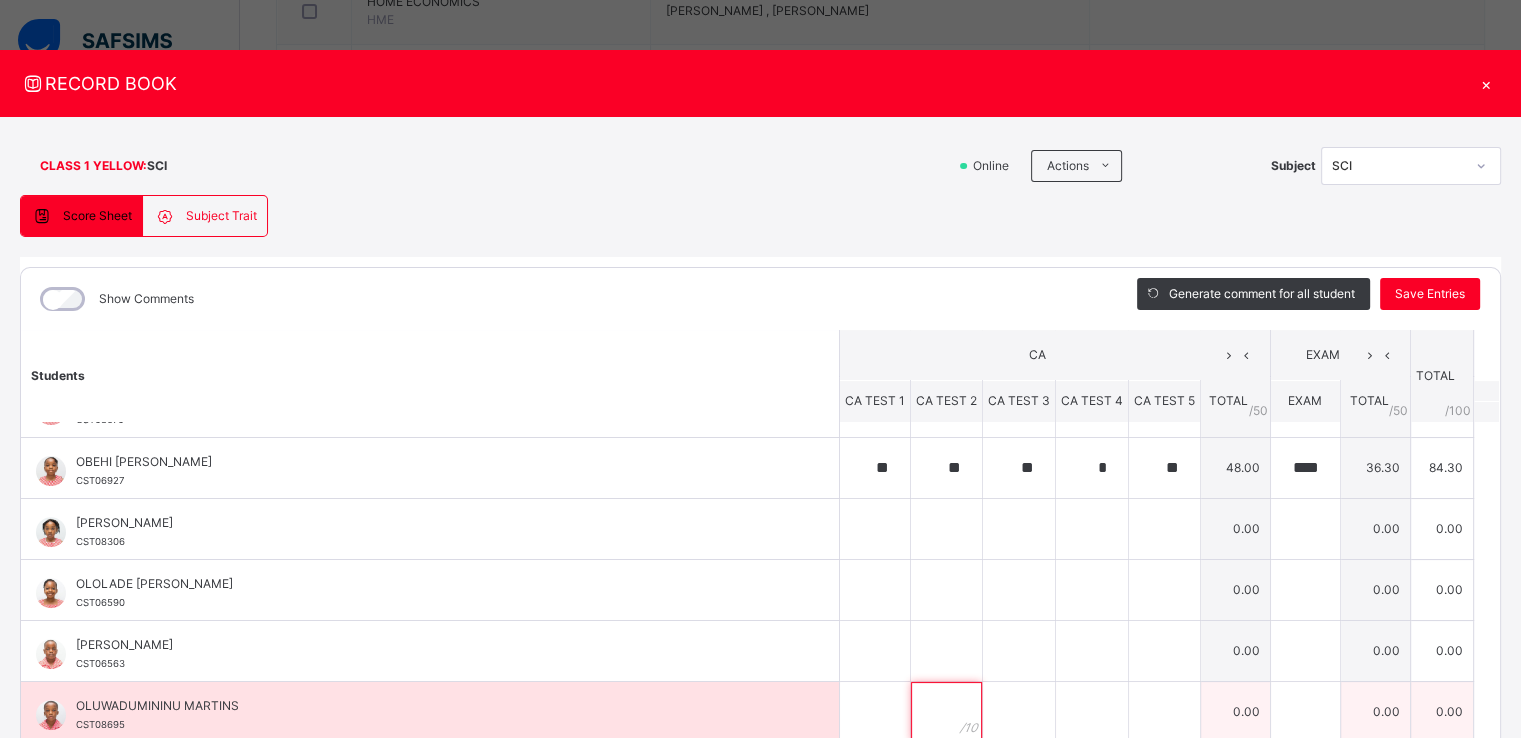 click at bounding box center [946, 712] 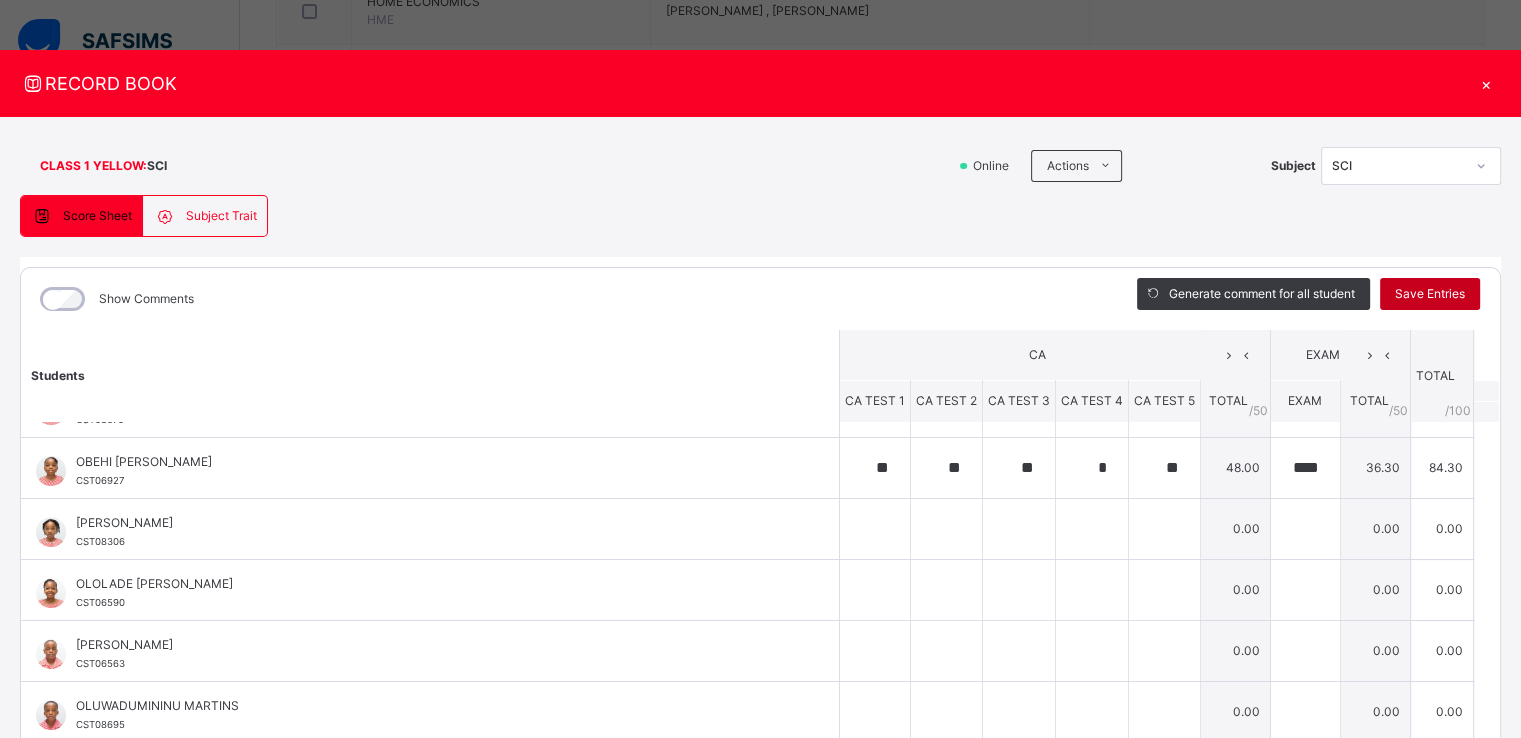 click on "Save Entries" at bounding box center (1430, 294) 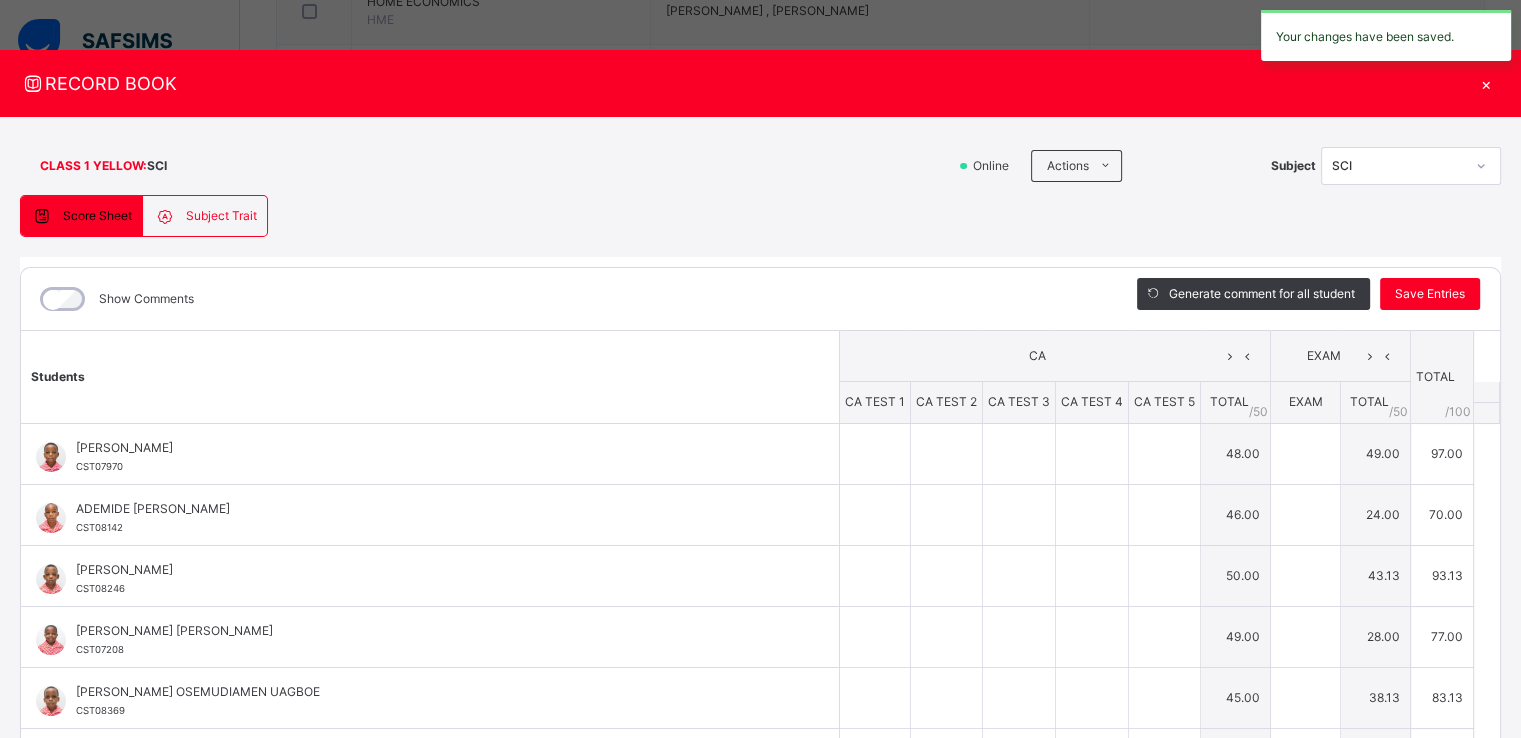 type on "**" 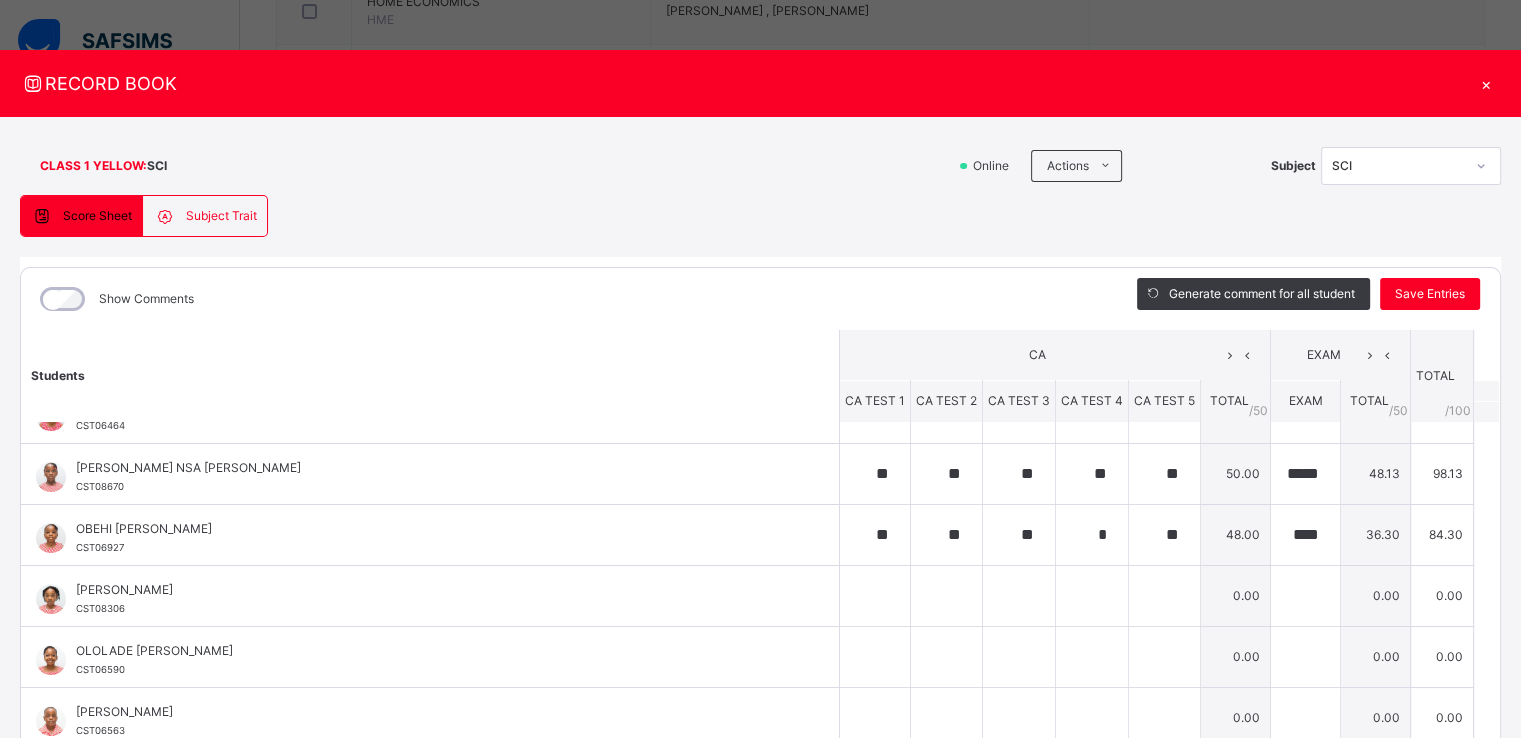 scroll, scrollTop: 715, scrollLeft: 0, axis: vertical 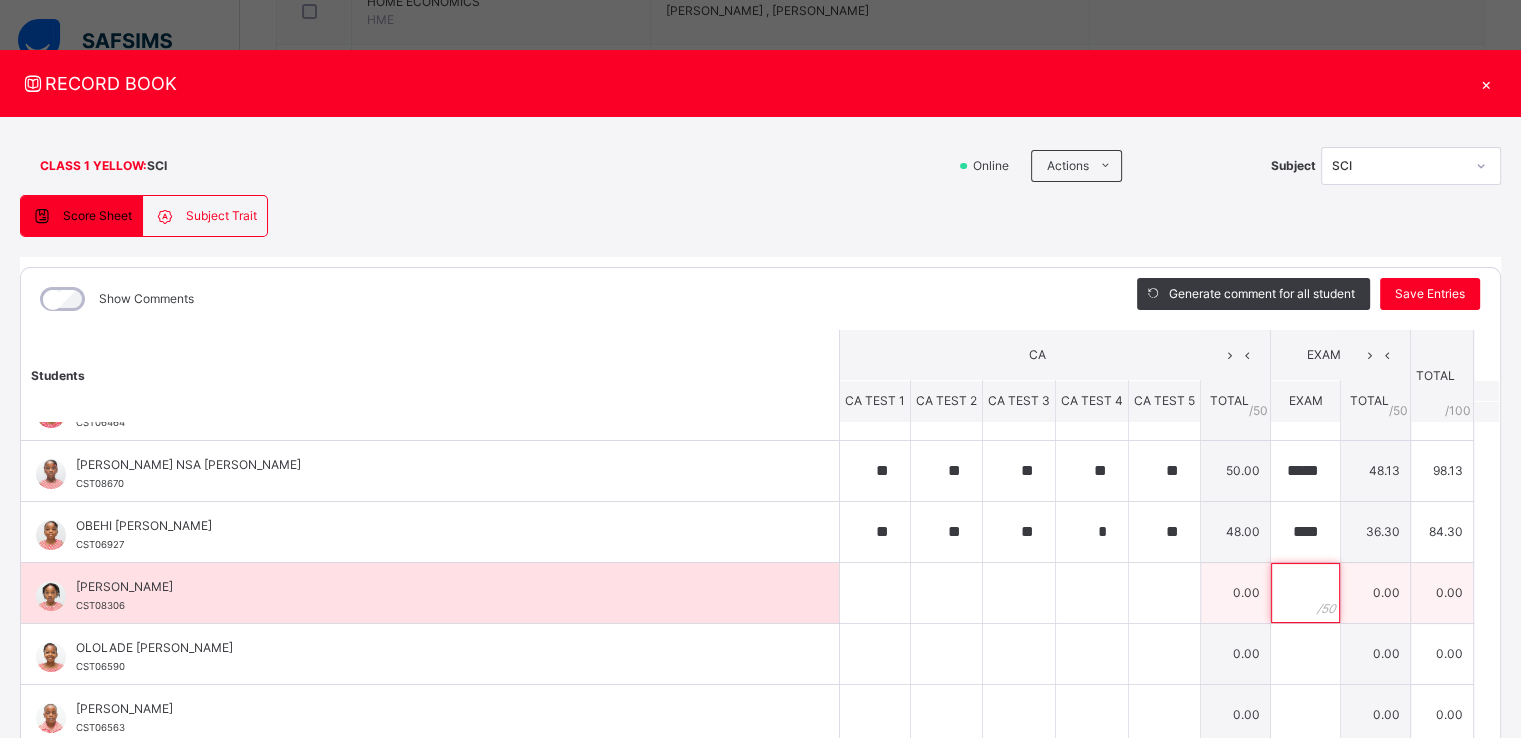 click at bounding box center (1305, 593) 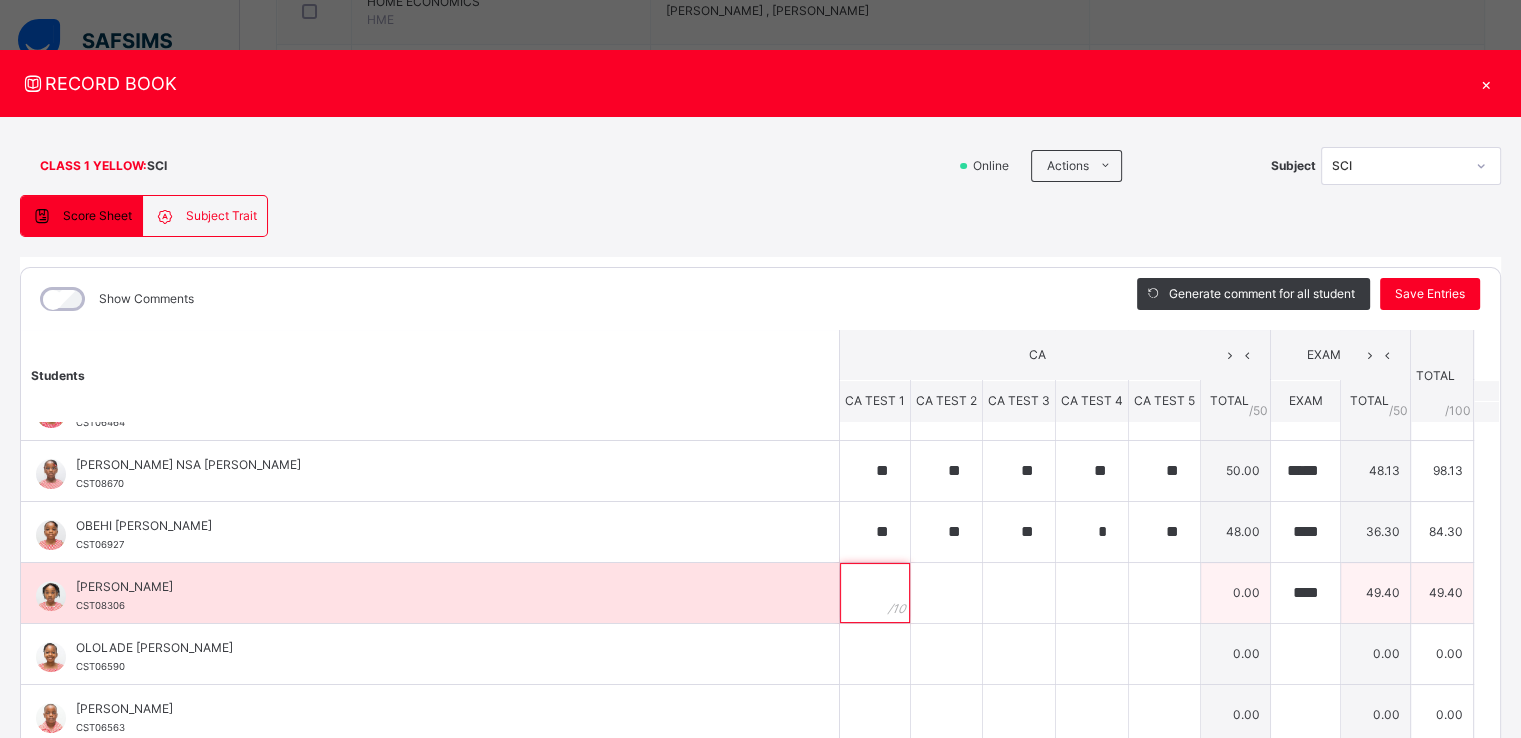 click at bounding box center (875, 593) 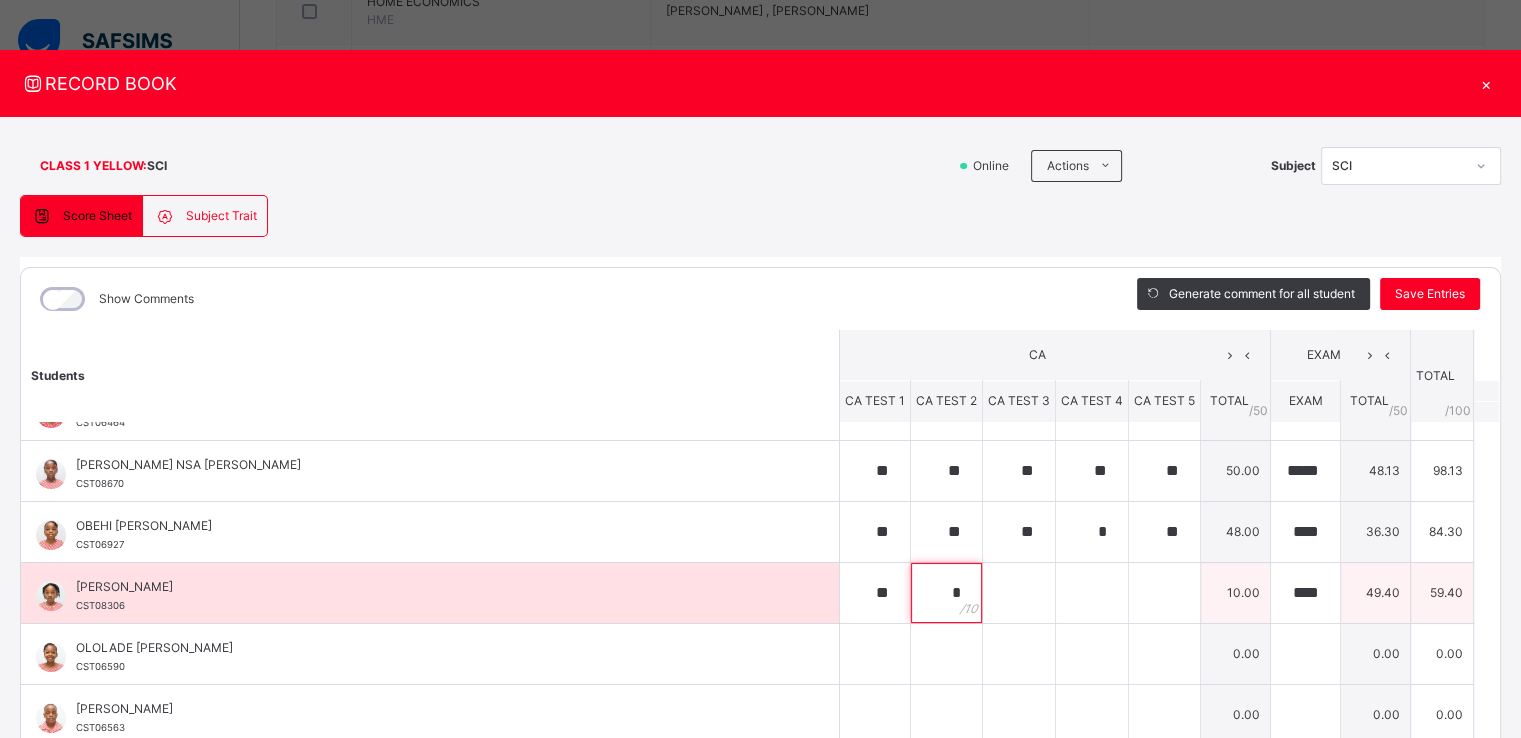 click on "*" at bounding box center [946, 593] 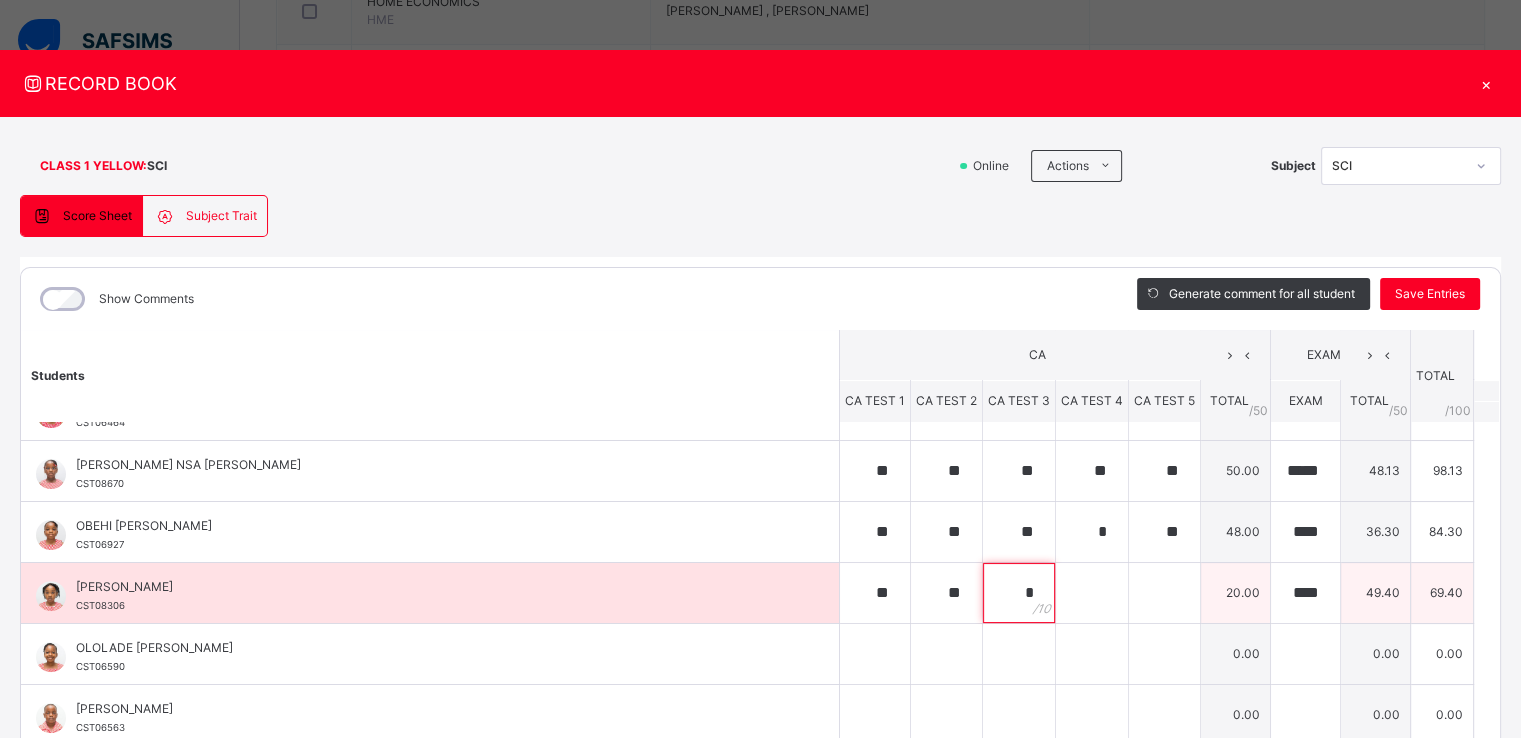 click on "*" at bounding box center [1019, 593] 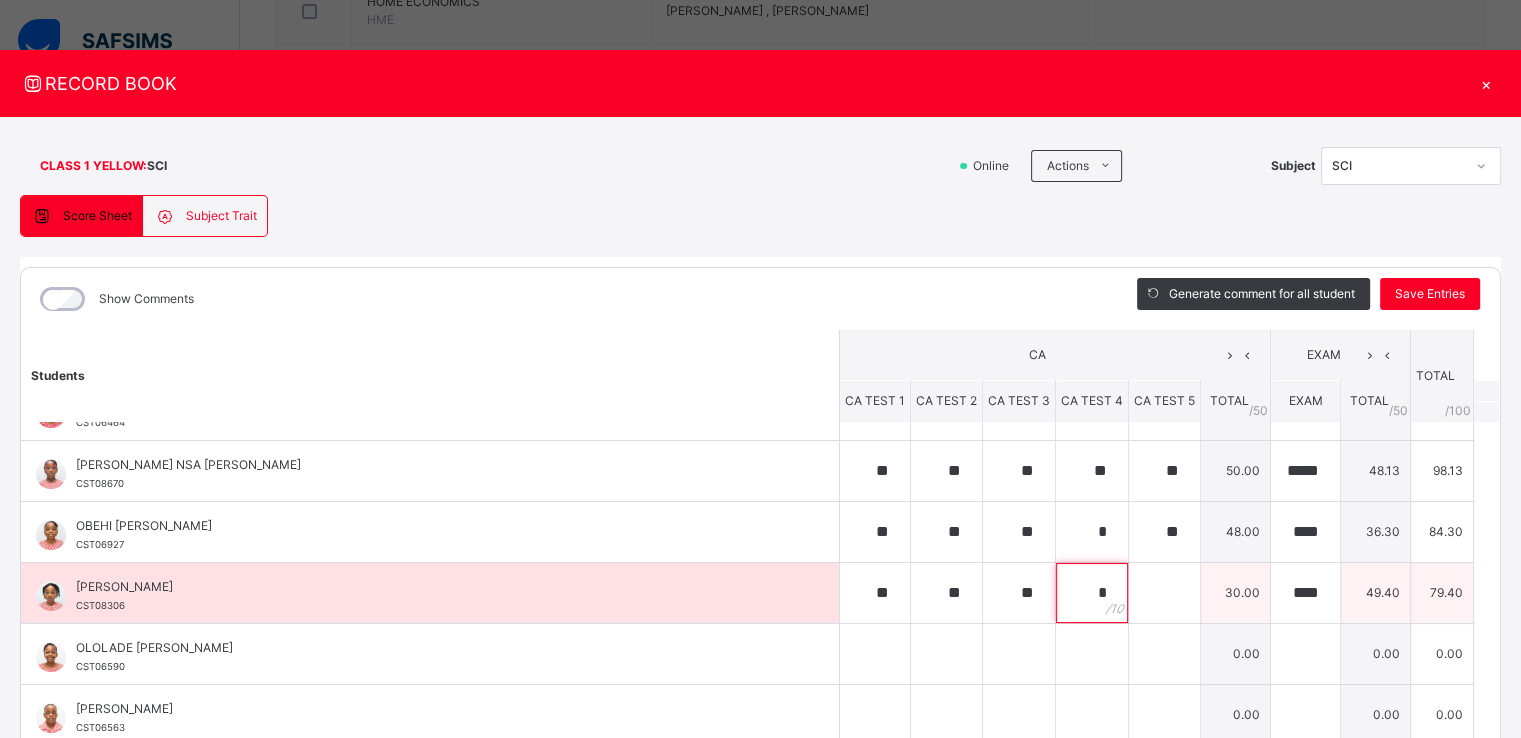 click on "*" at bounding box center (1092, 593) 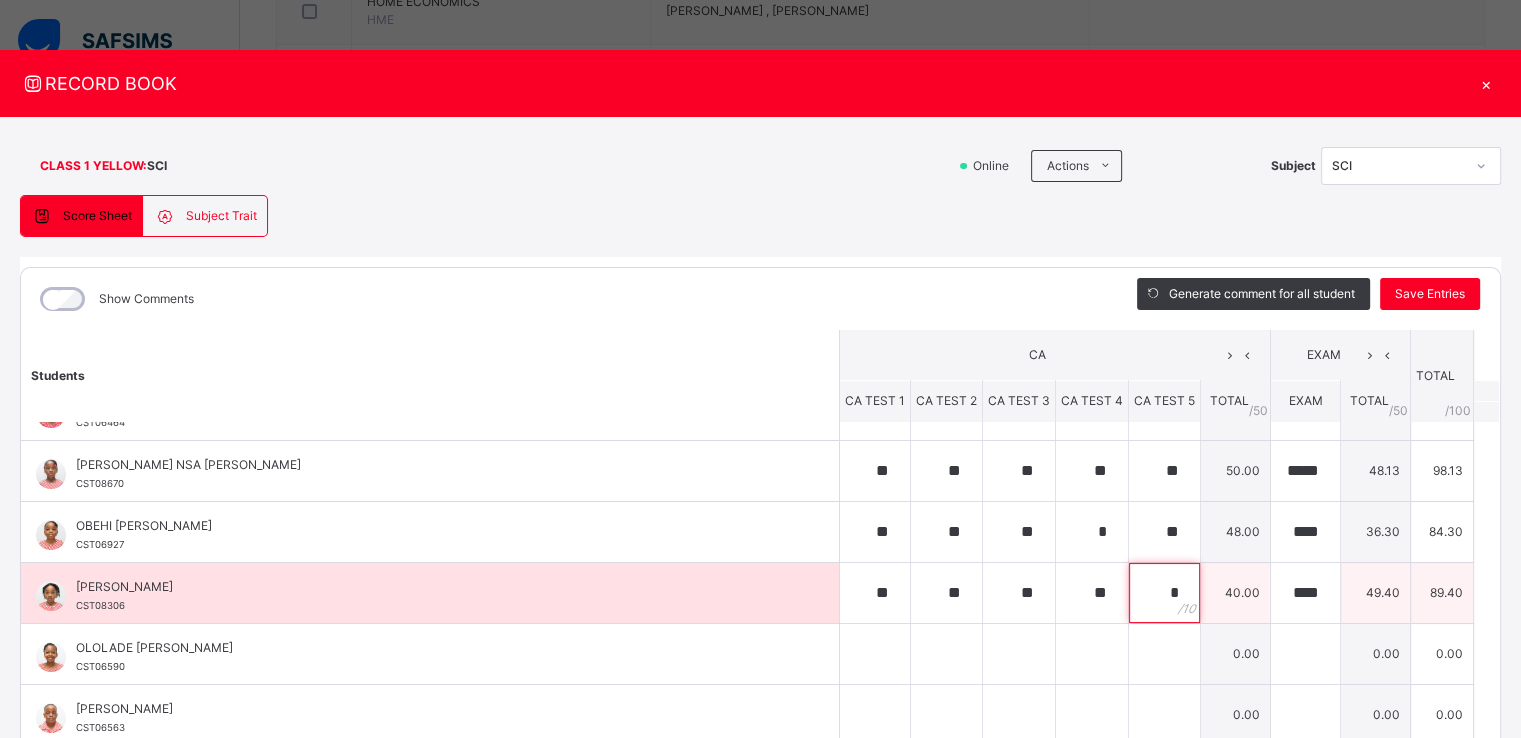 click on "*" at bounding box center [1164, 593] 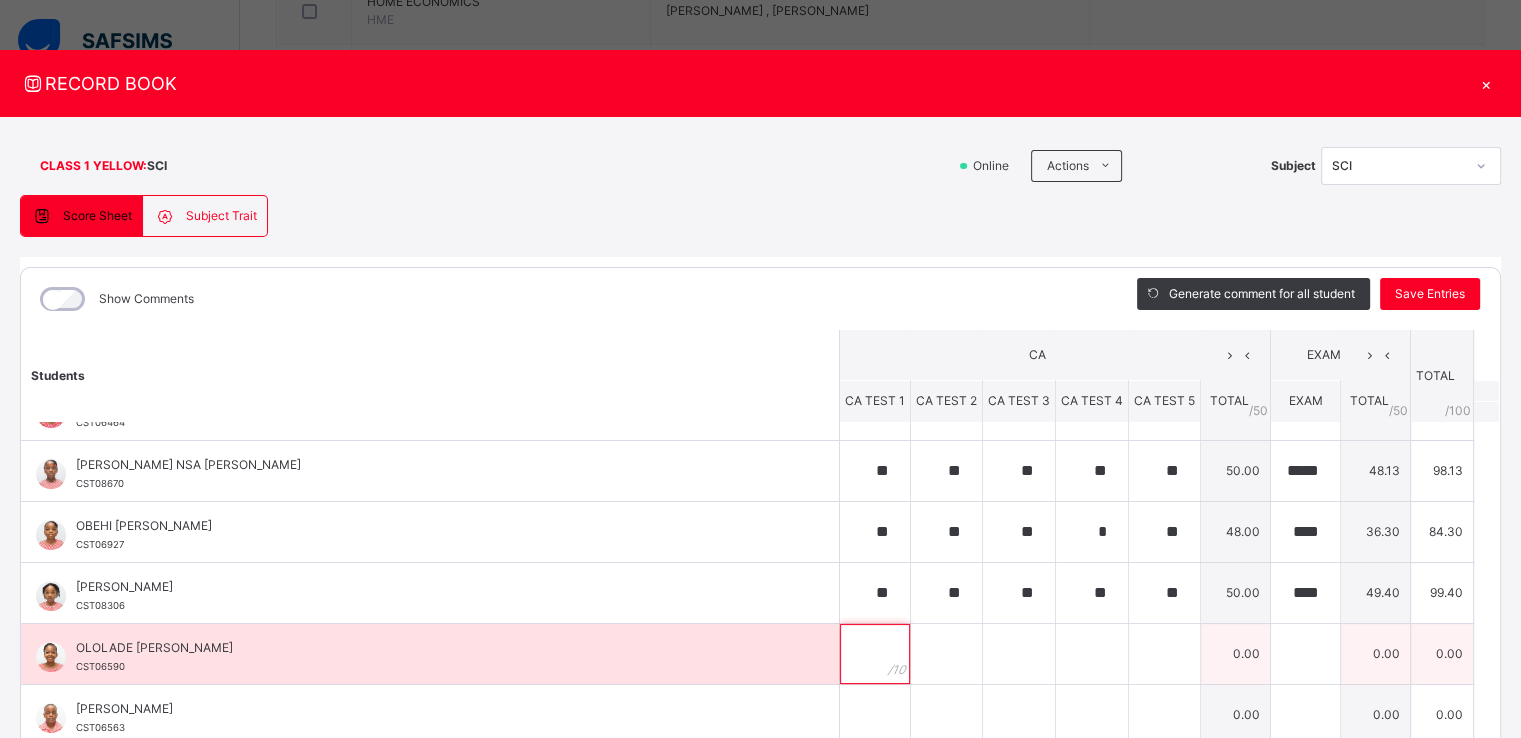 click at bounding box center [875, 654] 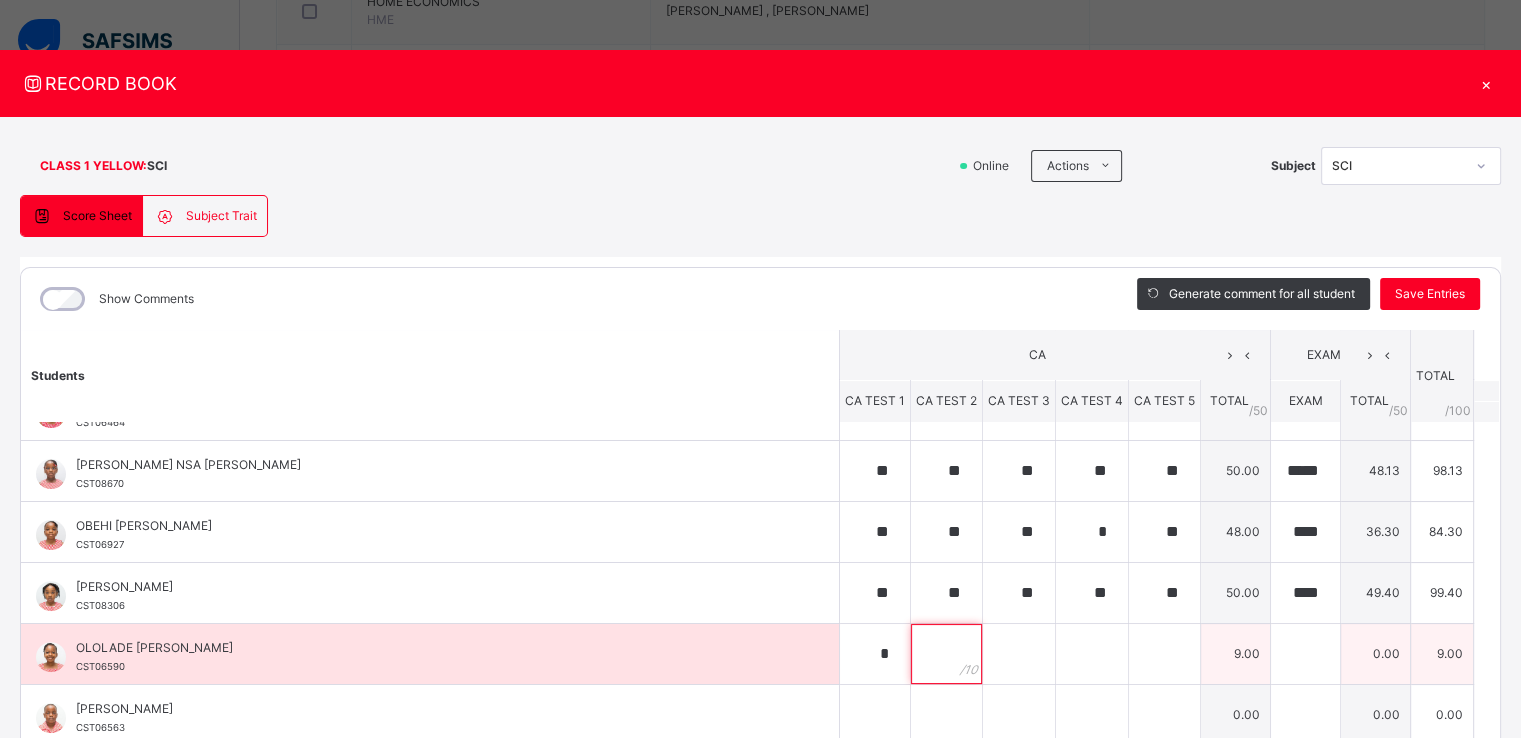 click at bounding box center [946, 654] 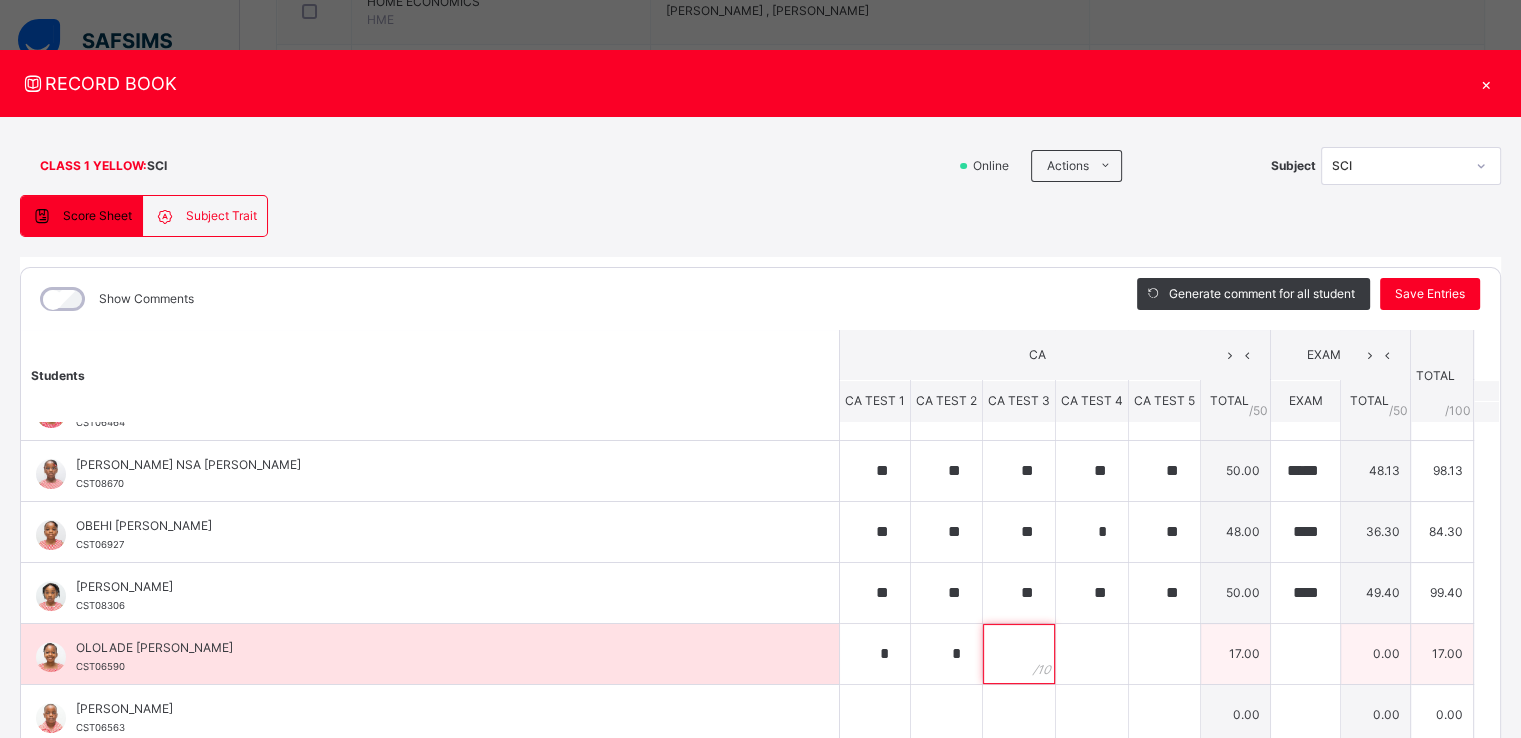 click at bounding box center (1019, 654) 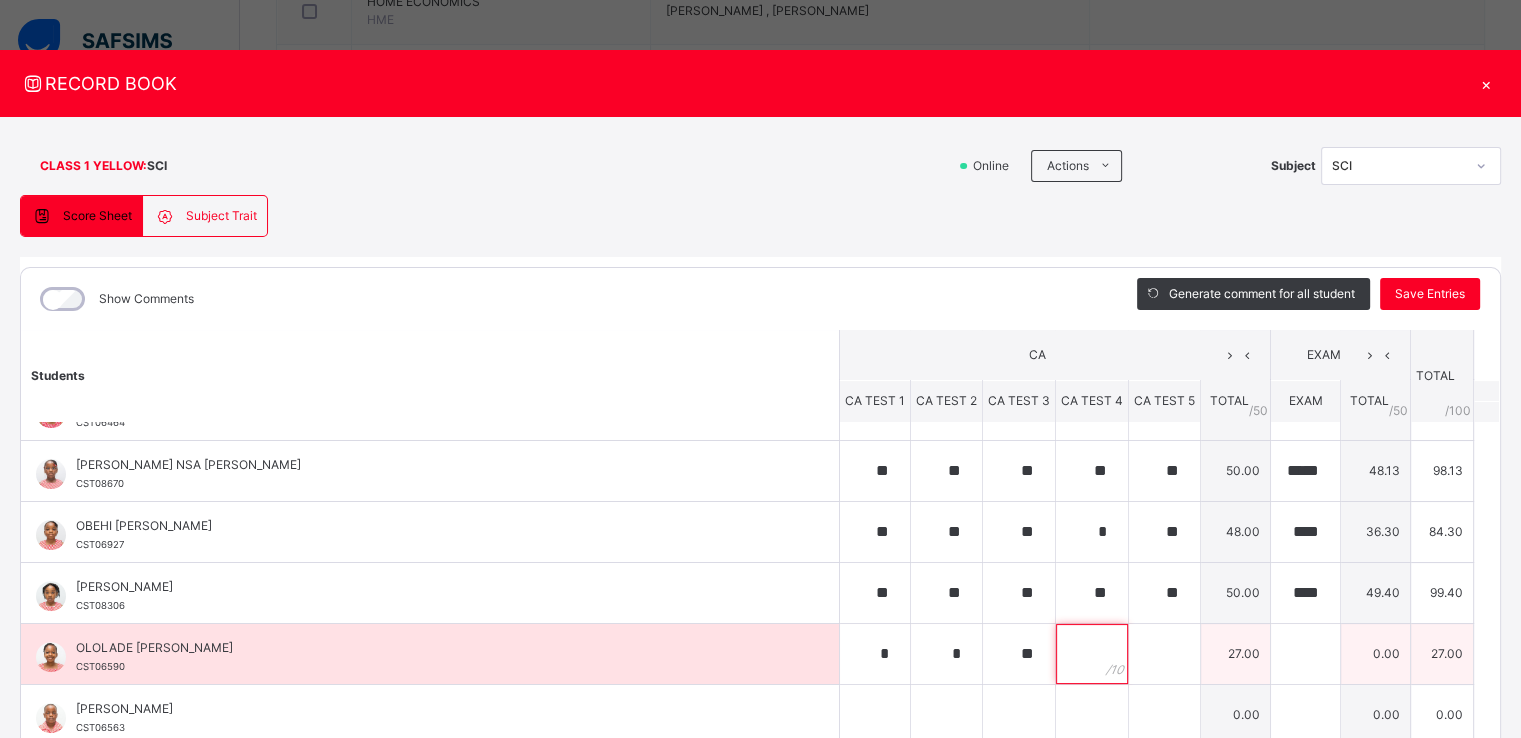 click at bounding box center (1092, 654) 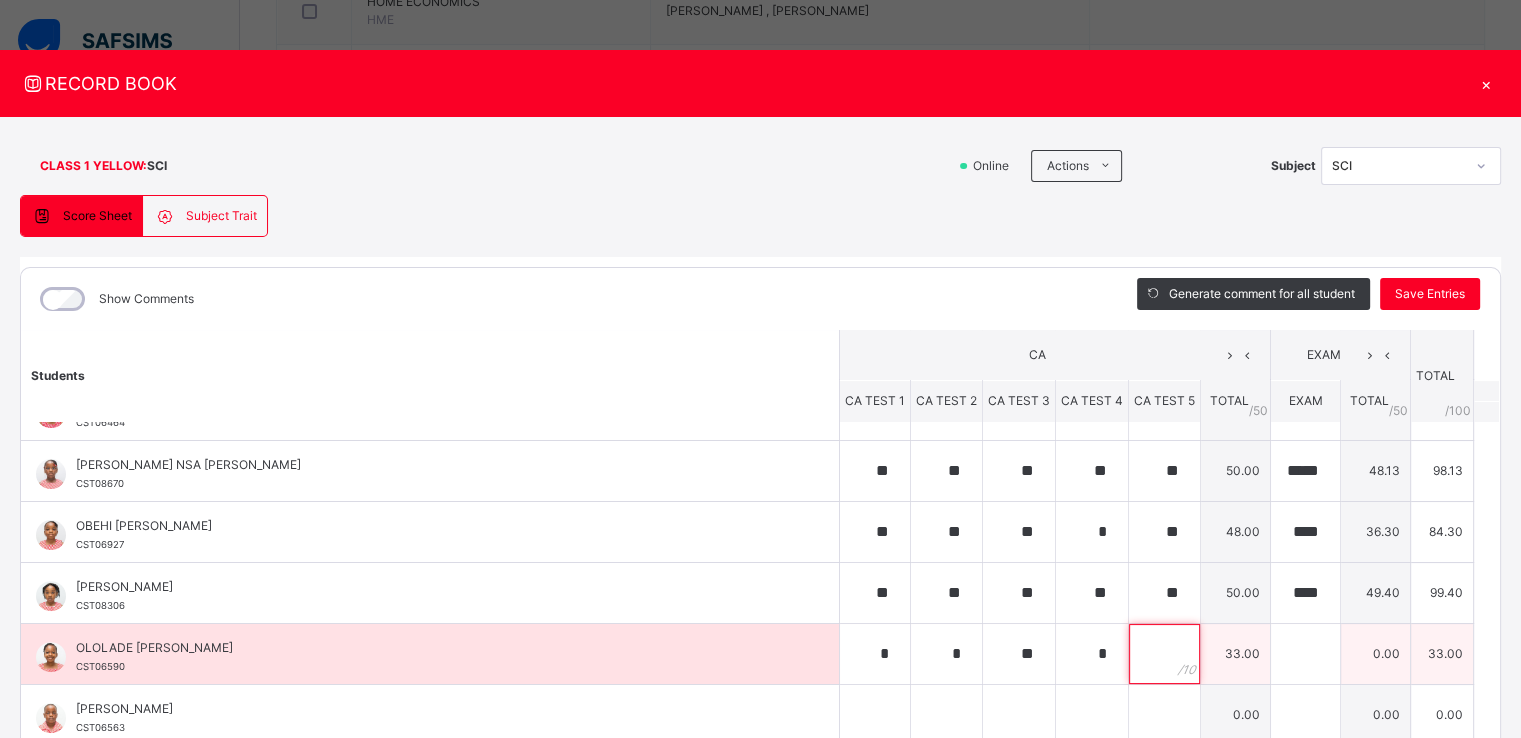 click at bounding box center (1164, 654) 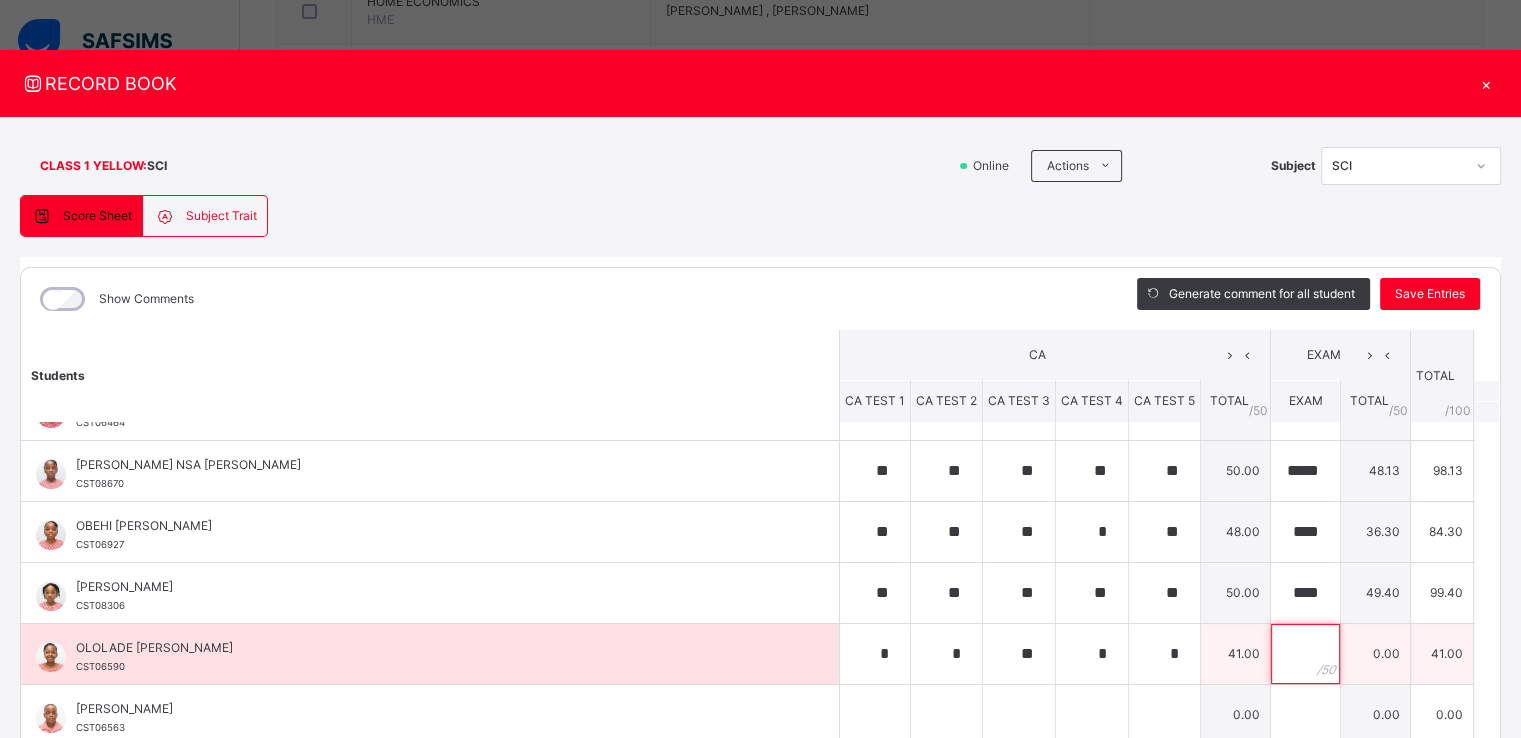 click at bounding box center [1305, 654] 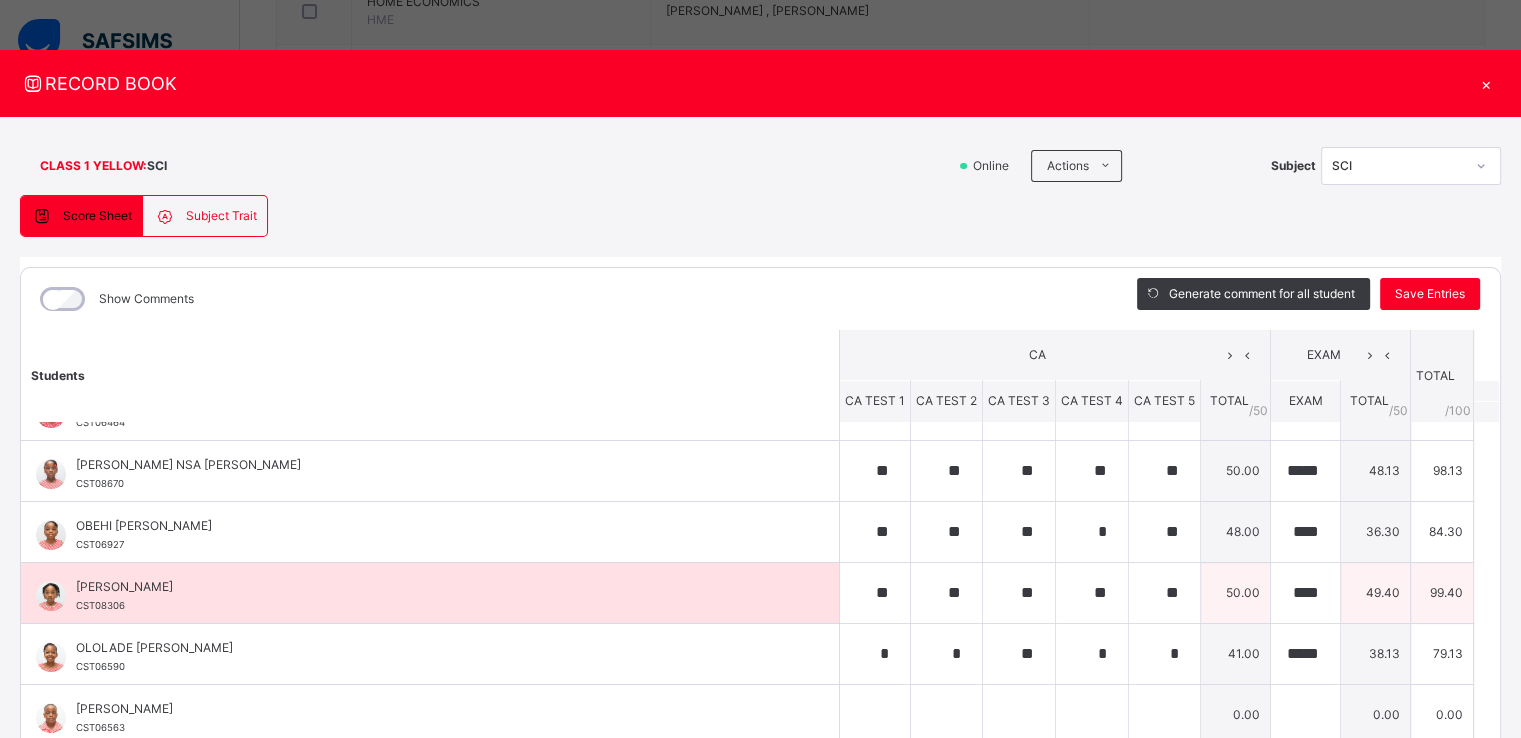 scroll, scrollTop: 869, scrollLeft: 0, axis: vertical 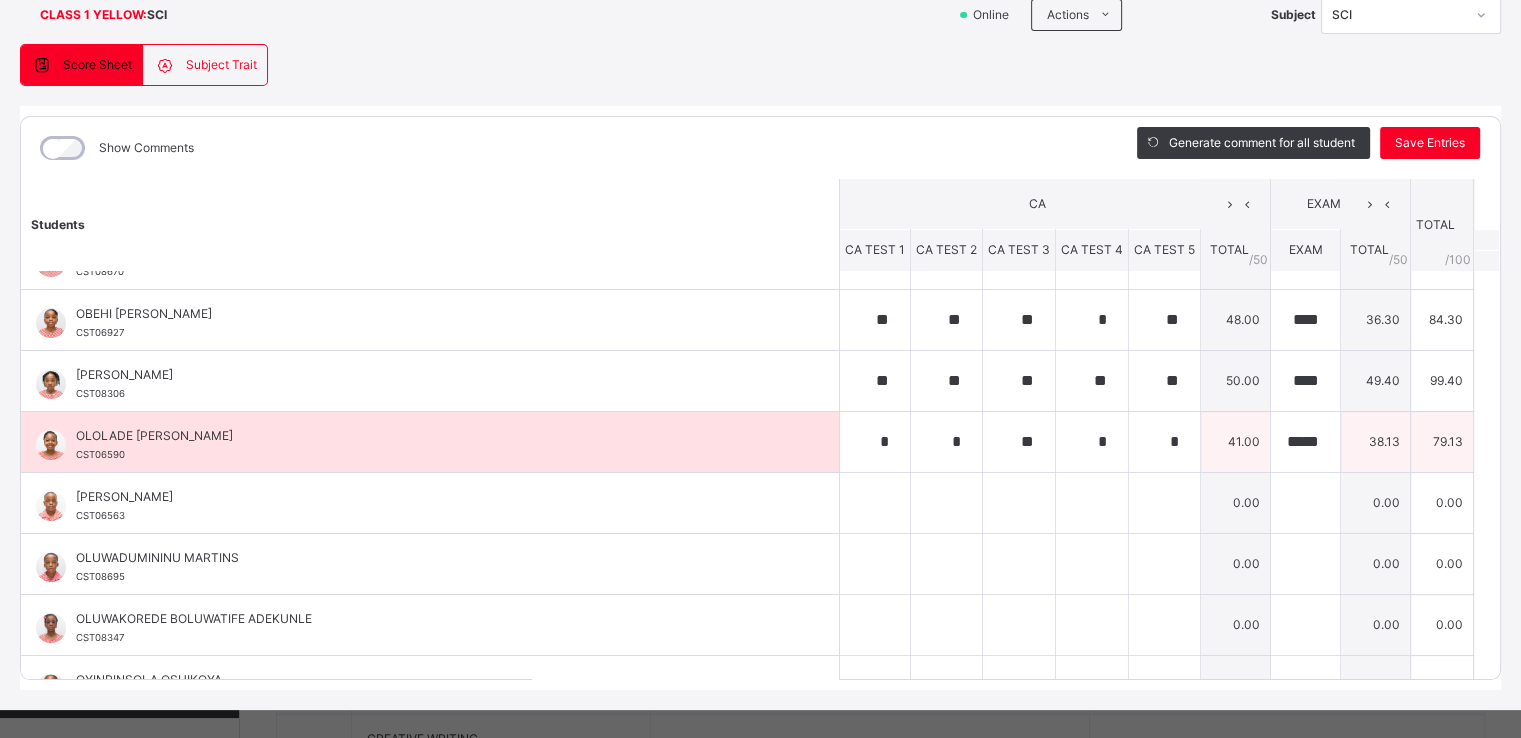 click on "OLOLADE [PERSON_NAME] CST06590" at bounding box center [435, 445] 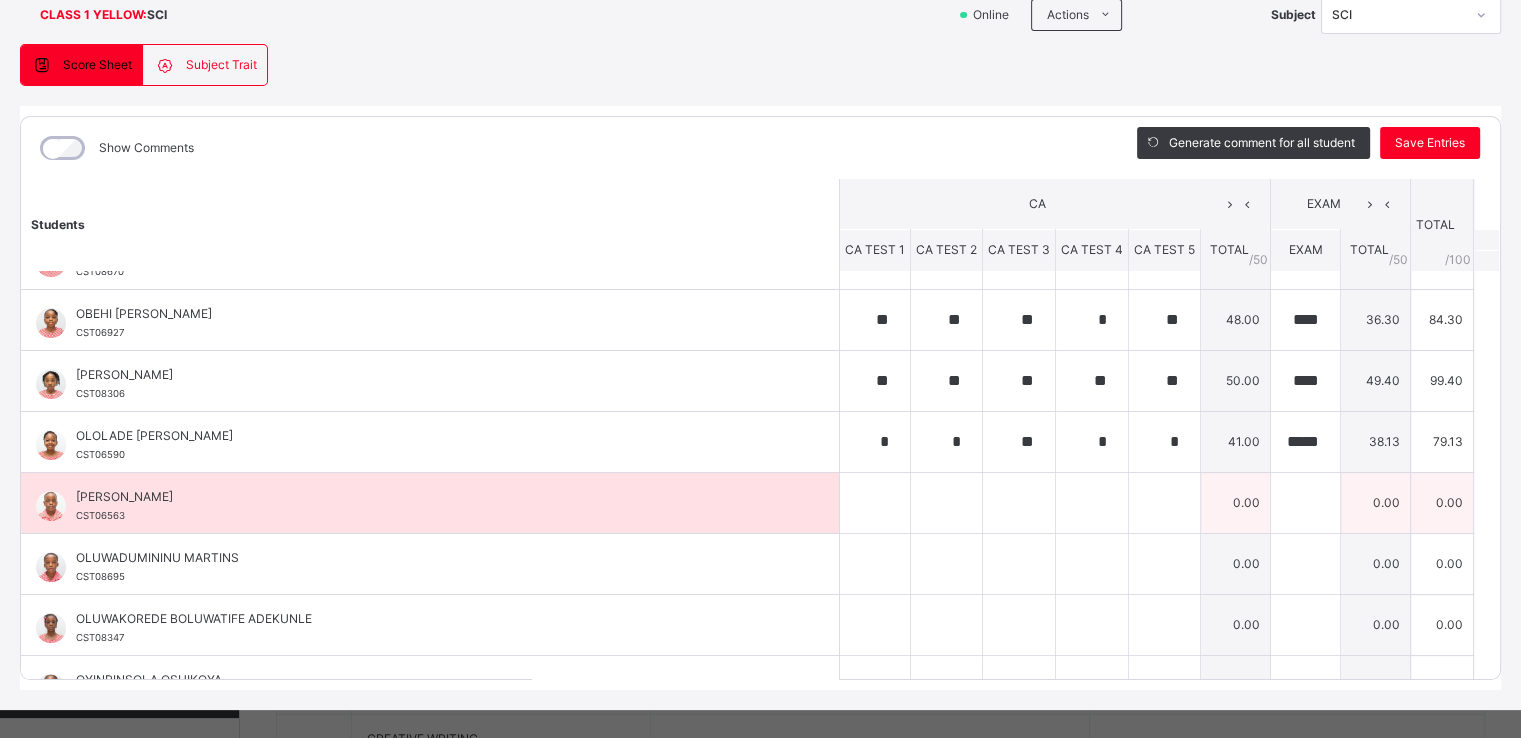 click on "[PERSON_NAME]" at bounding box center (435, 497) 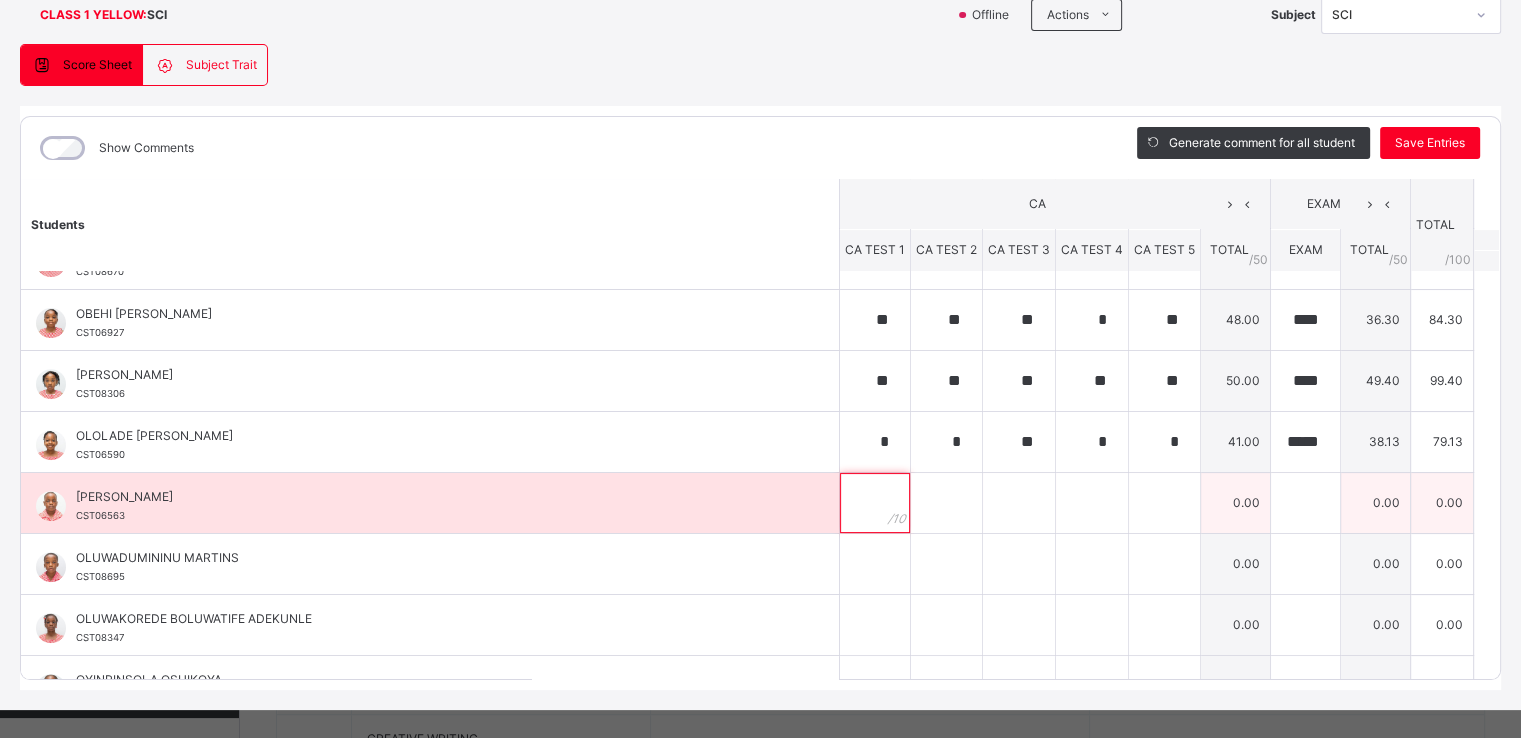 click at bounding box center (875, 503) 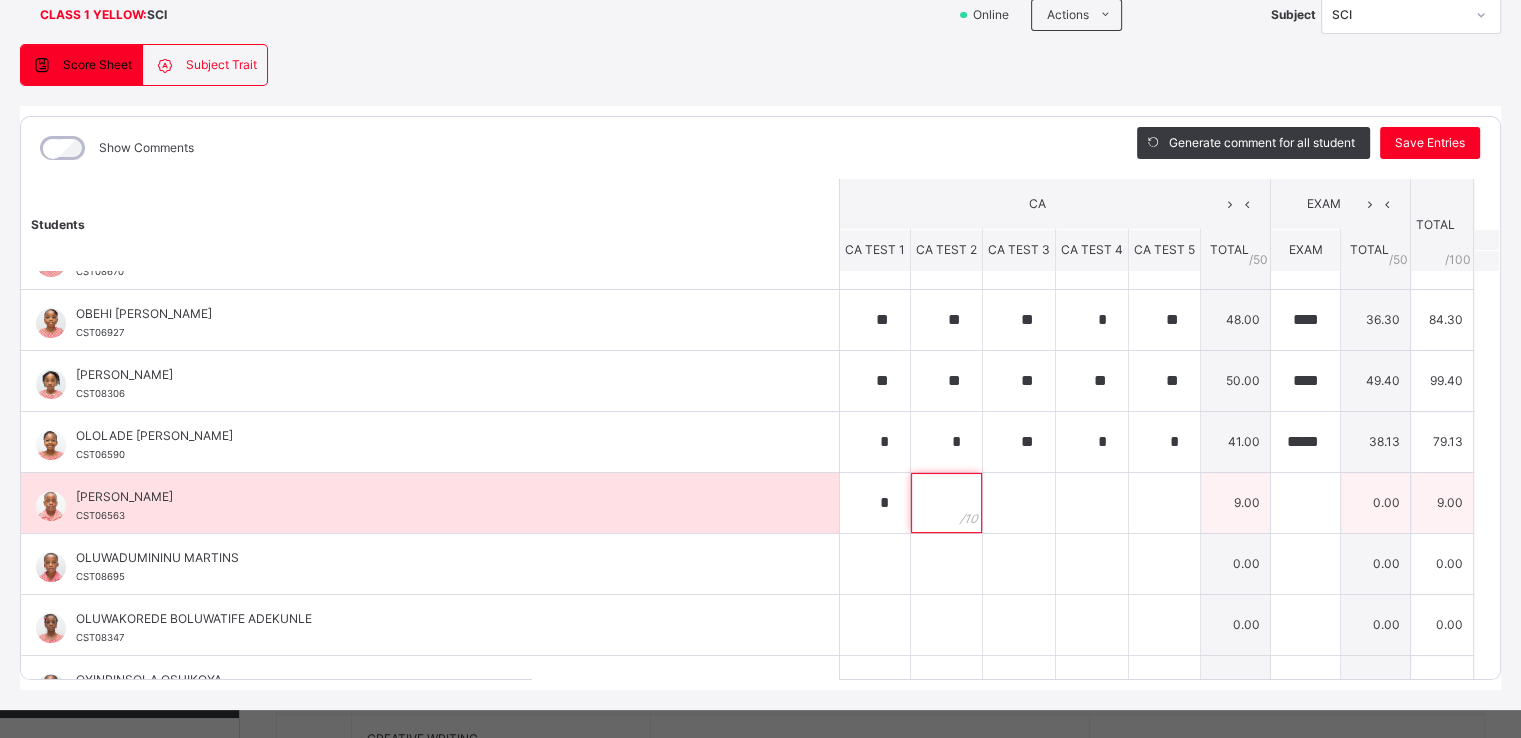 click at bounding box center (946, 503) 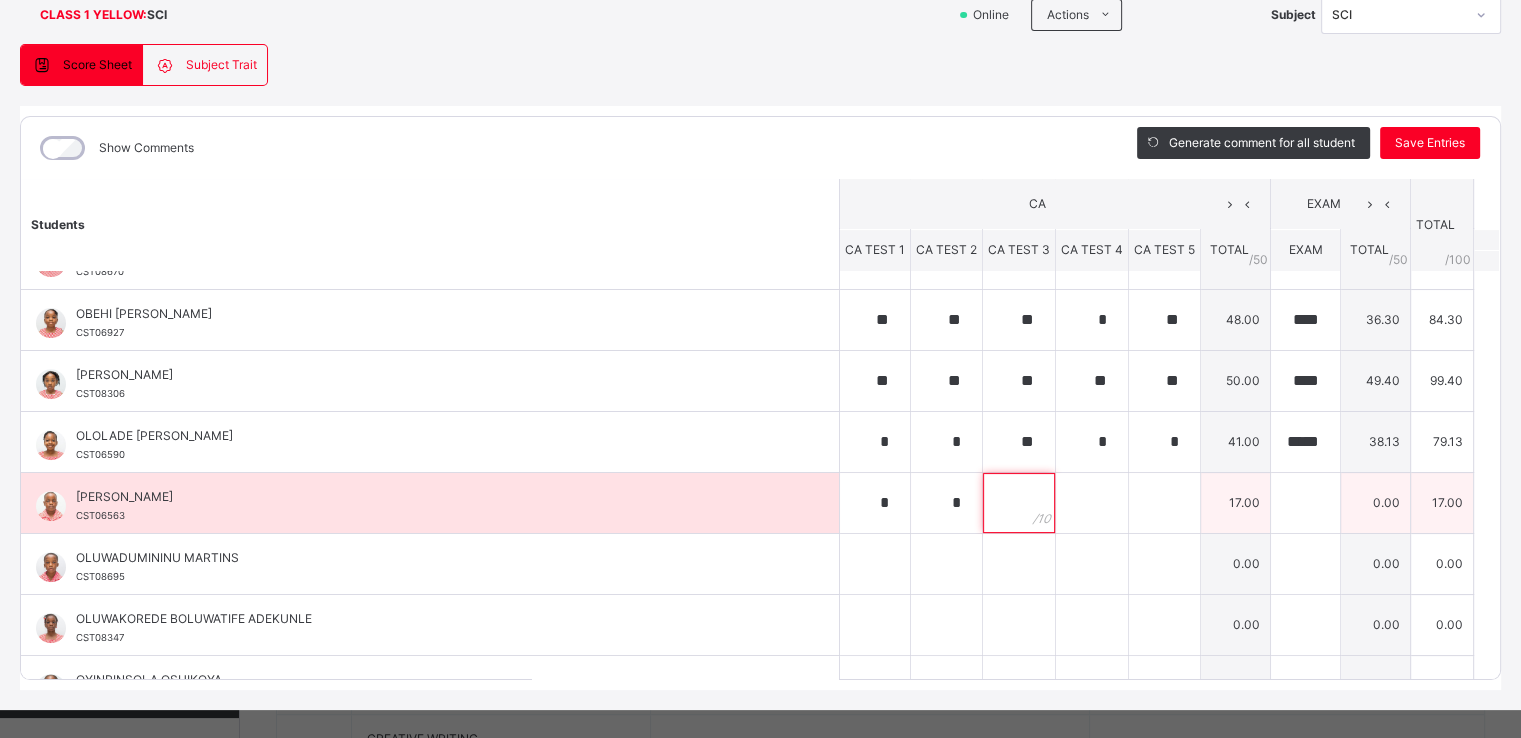 click at bounding box center (1019, 503) 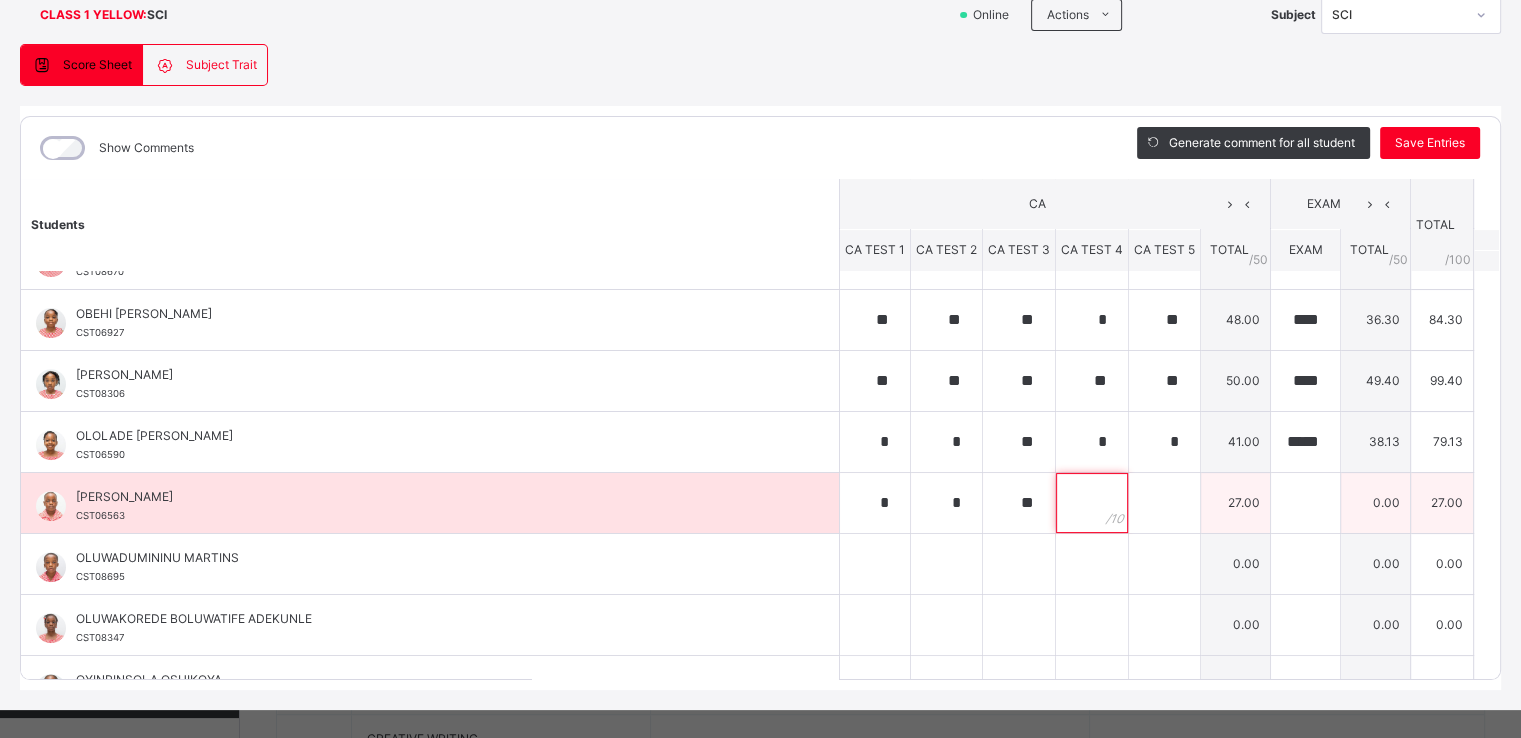 click at bounding box center [1092, 503] 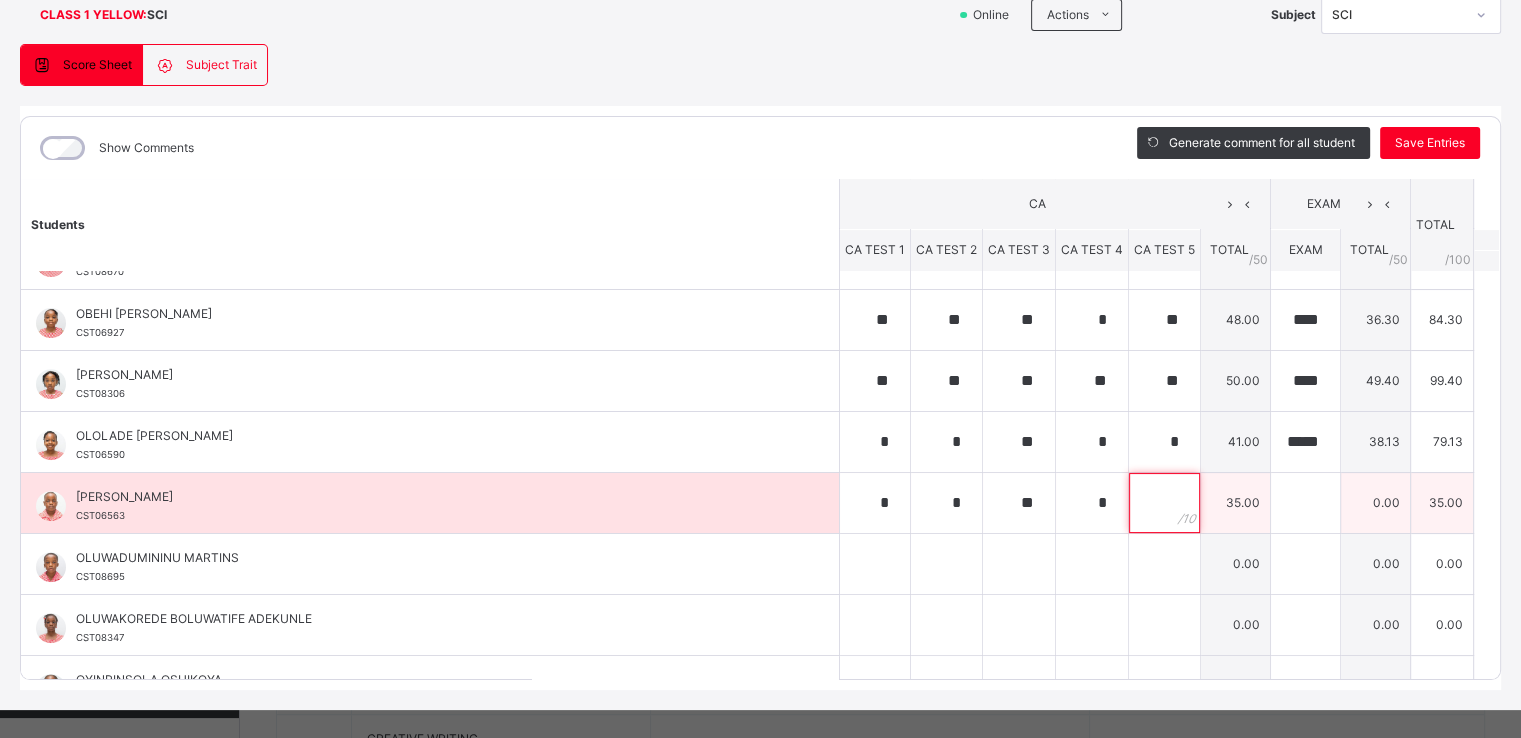 click at bounding box center (1164, 503) 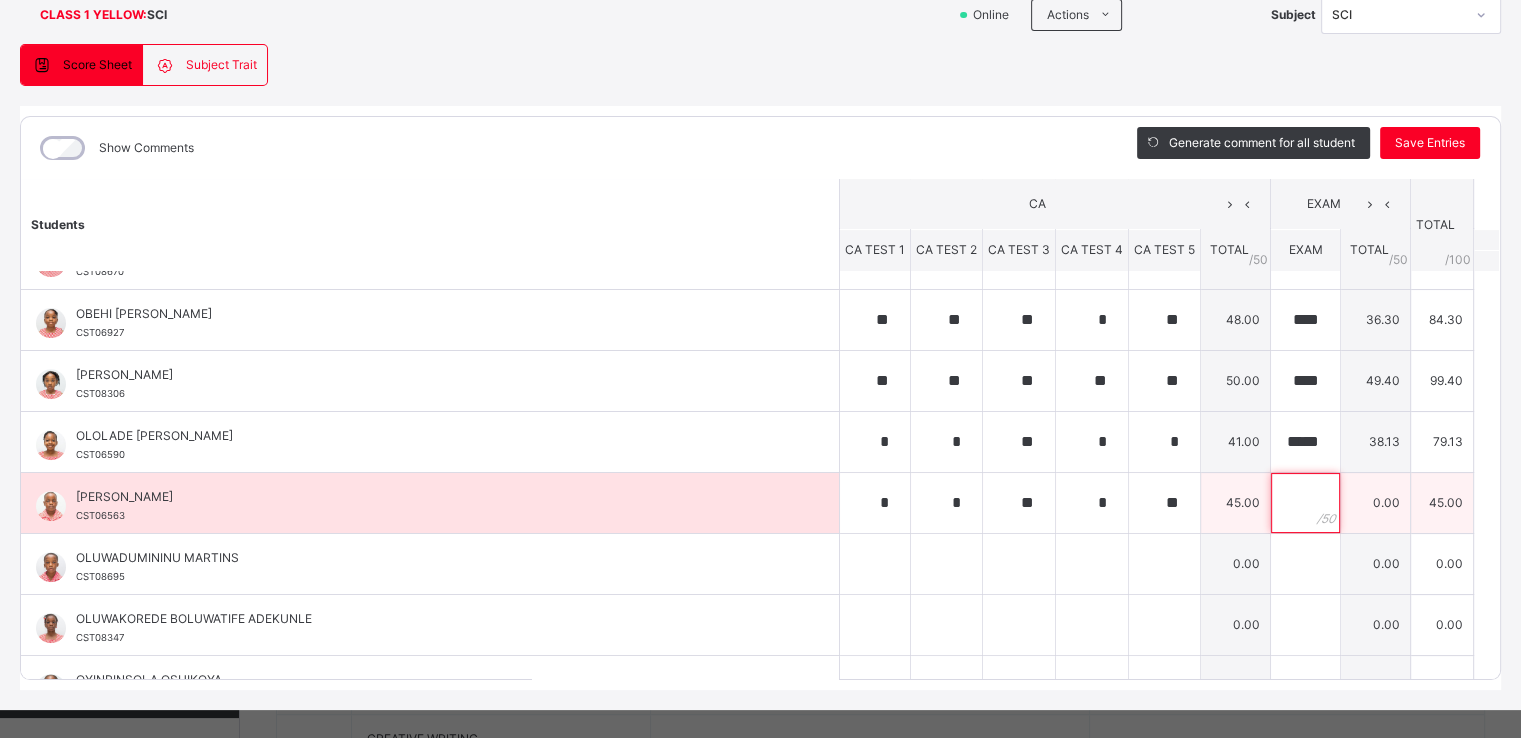 click at bounding box center (1305, 503) 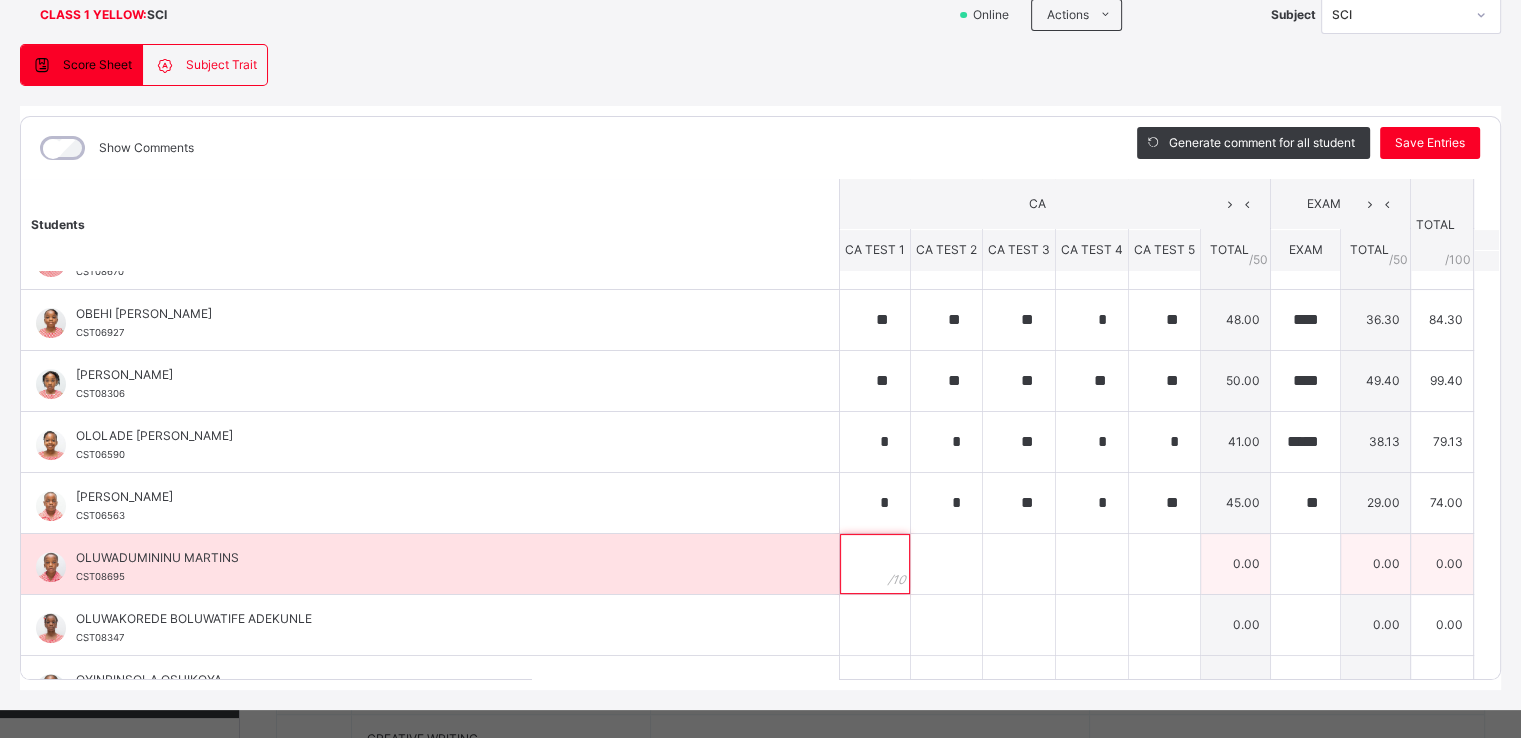 click at bounding box center [875, 564] 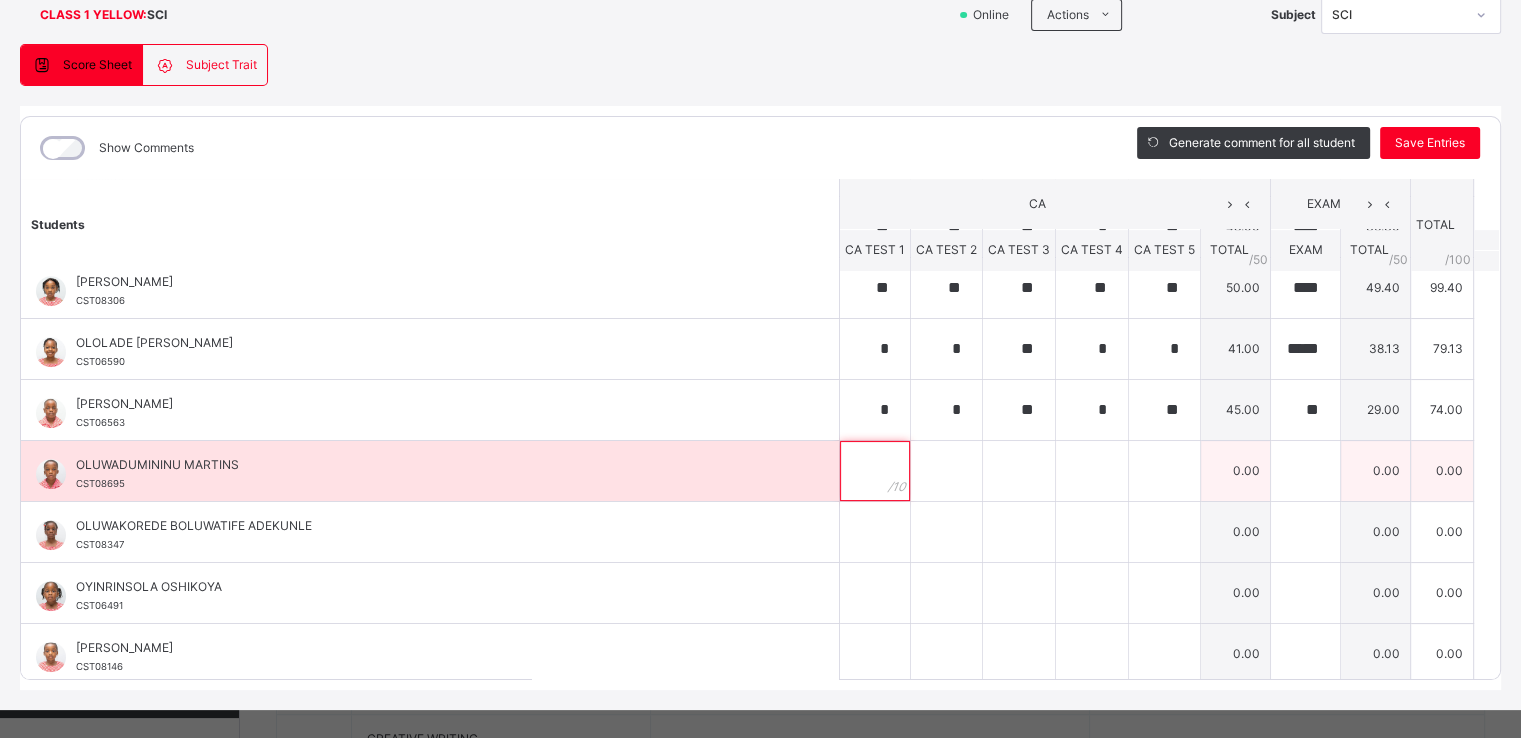 scroll, scrollTop: 172, scrollLeft: 0, axis: vertical 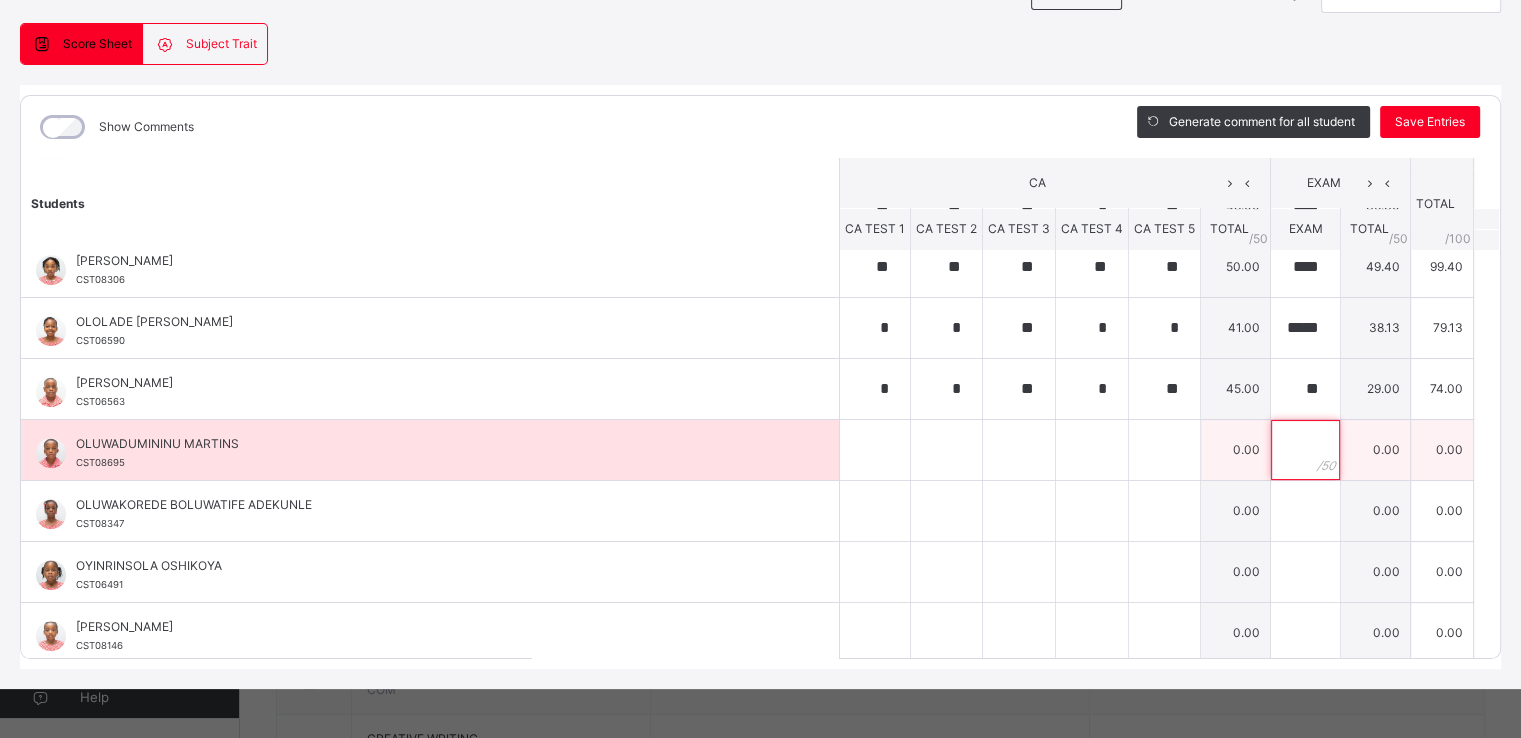 click at bounding box center [1305, 450] 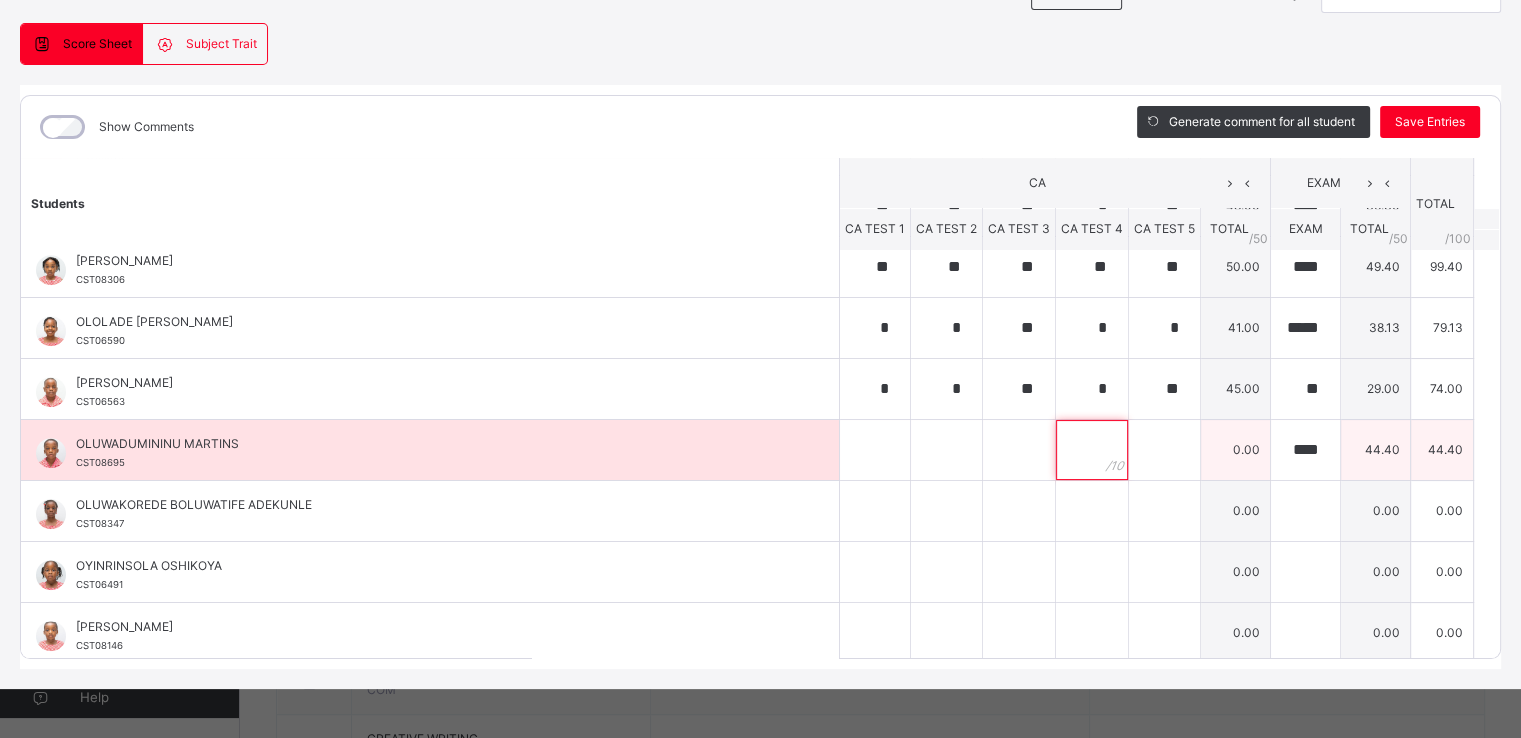 click at bounding box center [1092, 450] 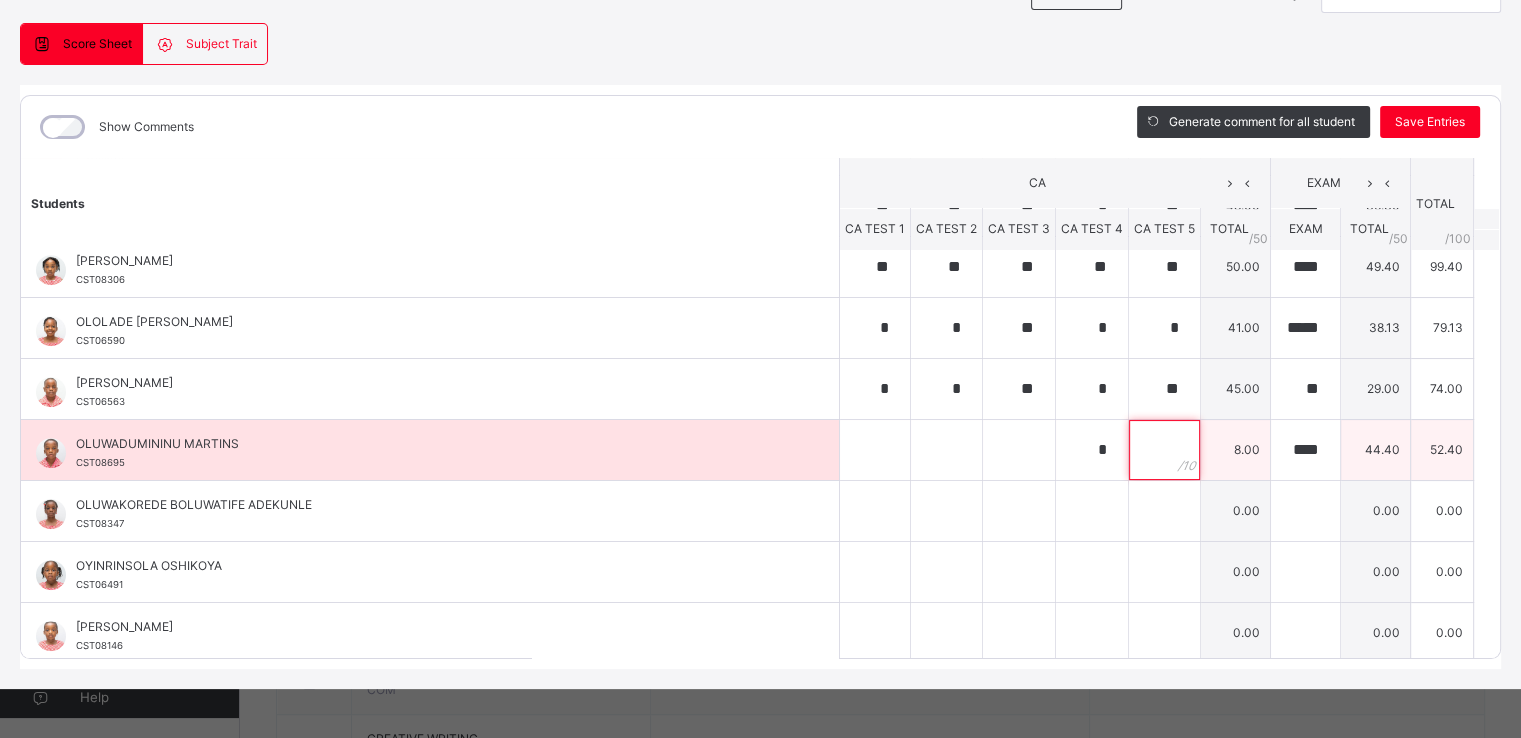click at bounding box center (1164, 450) 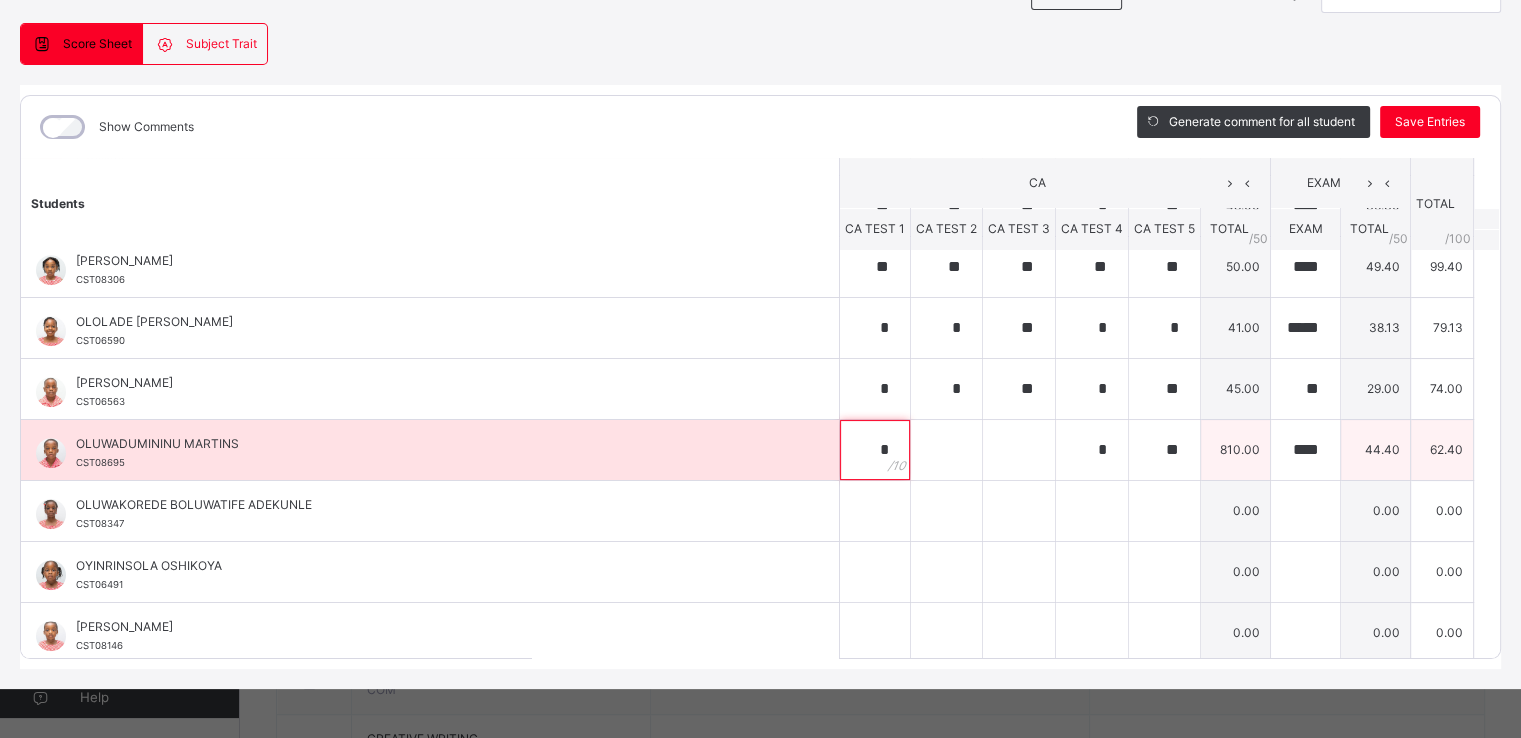 click on "*" at bounding box center (875, 450) 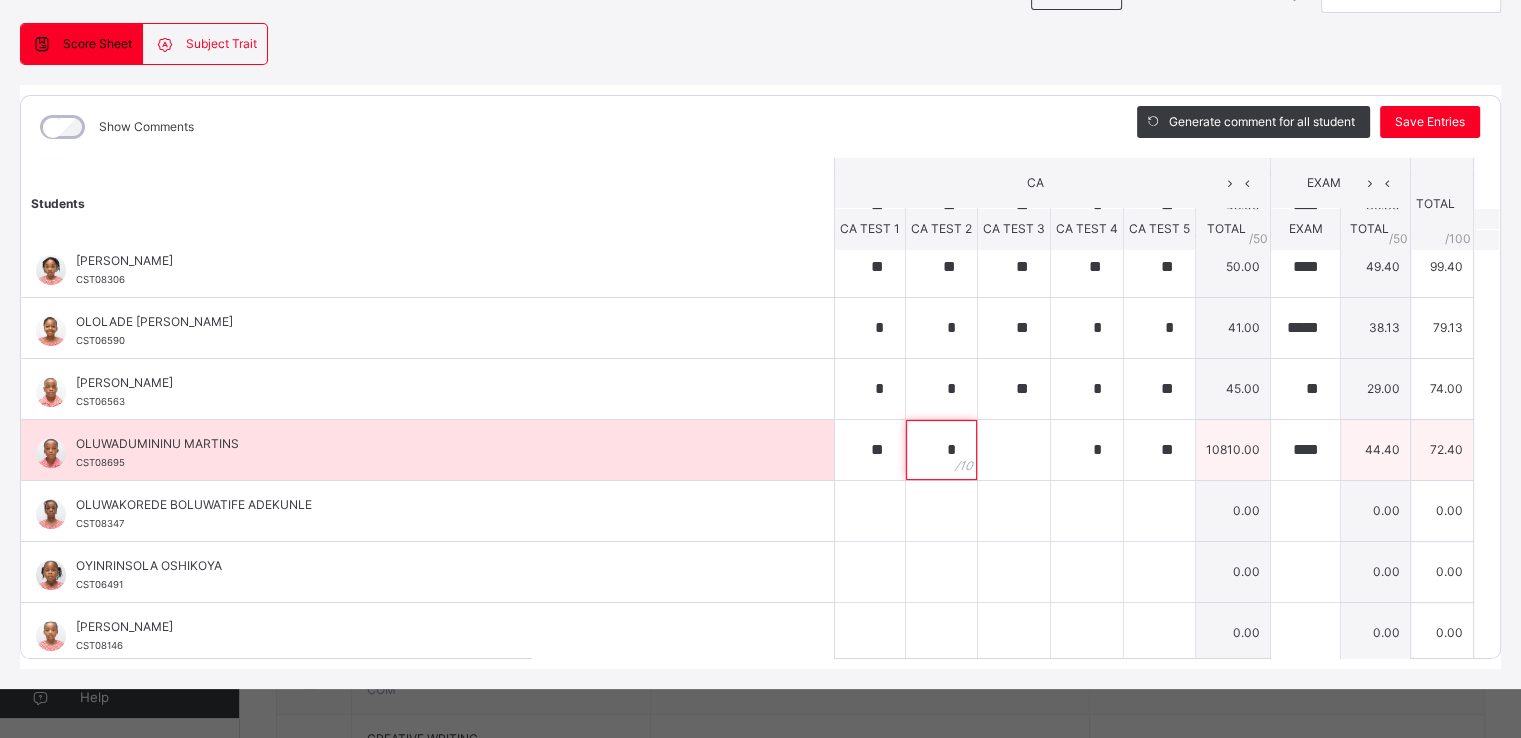 click on "*" at bounding box center (941, 450) 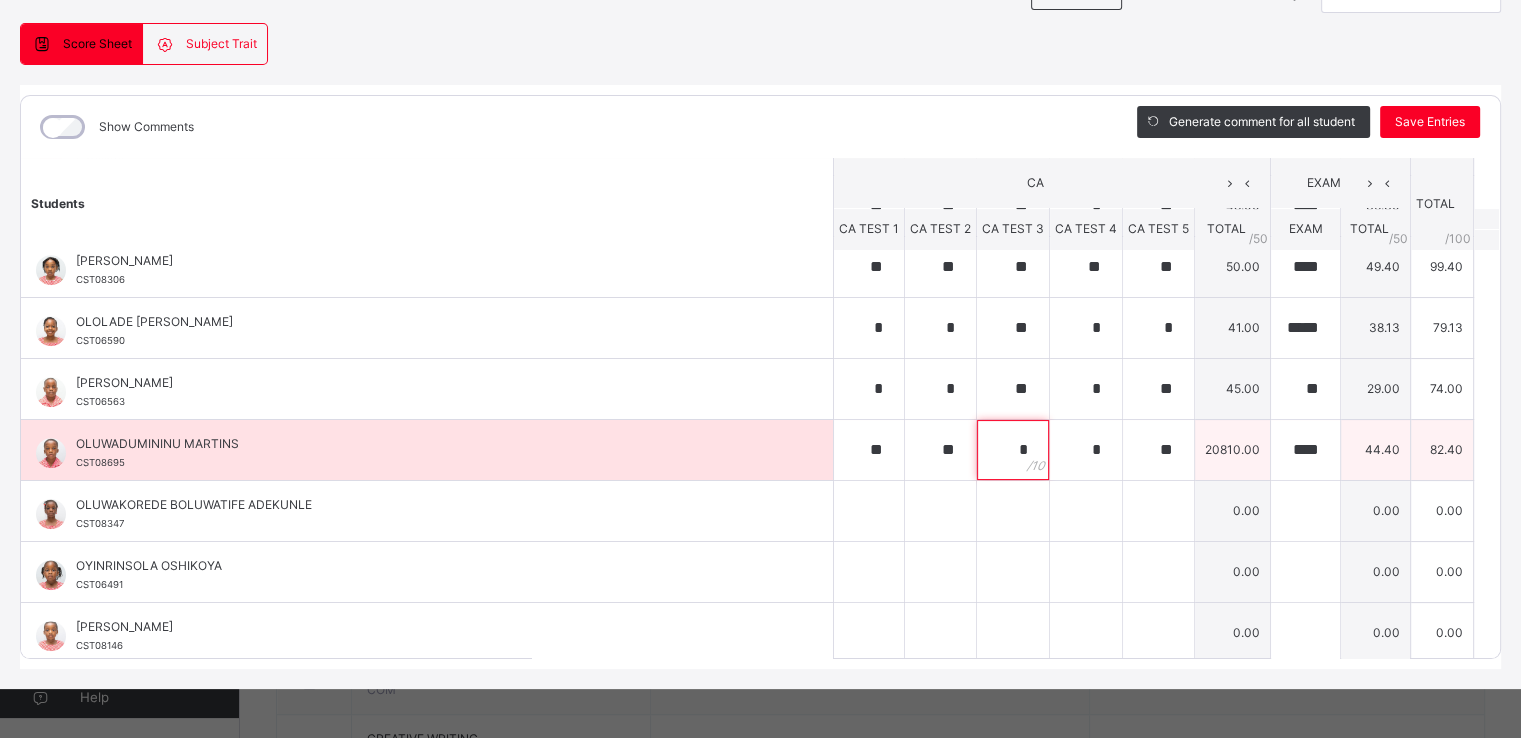 click on "*" at bounding box center [1013, 450] 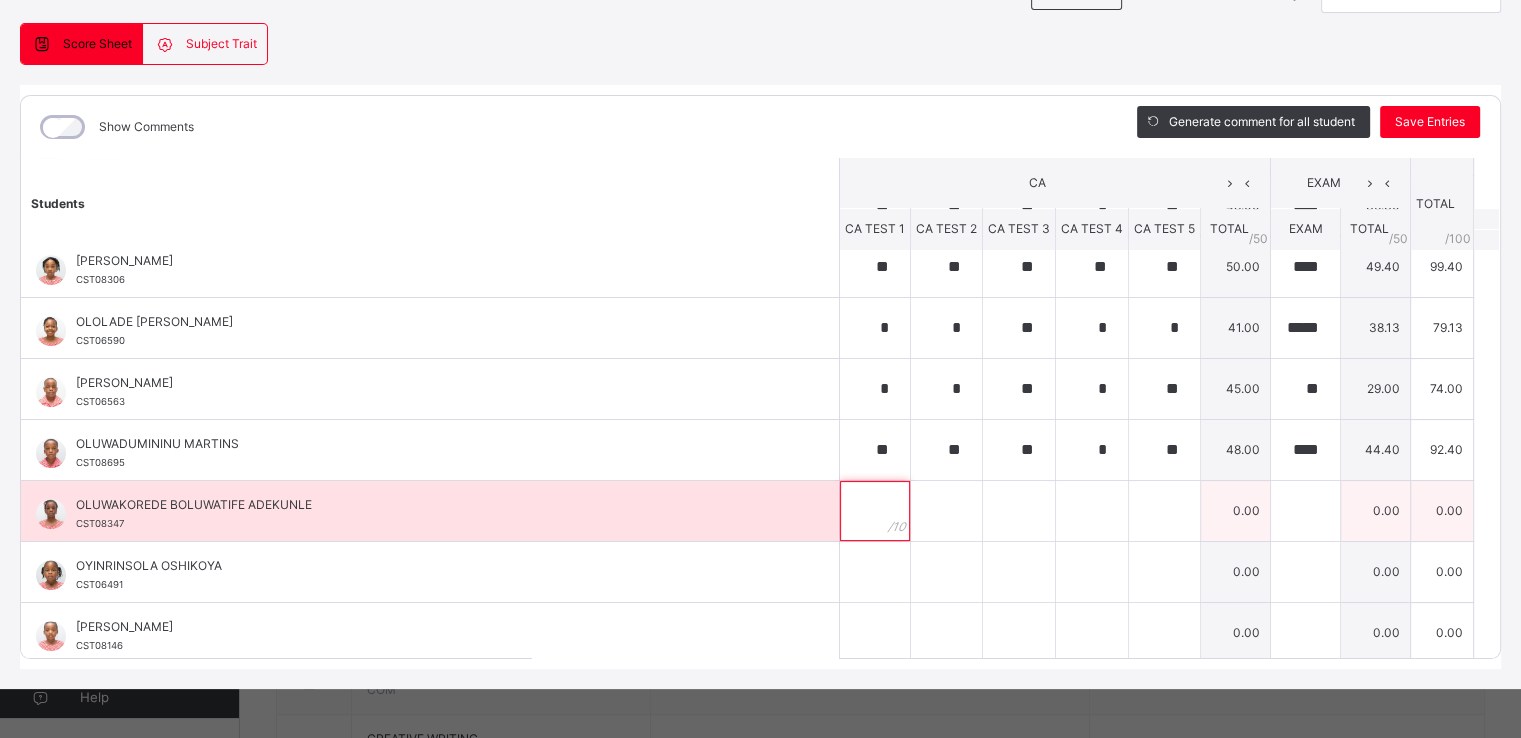 click at bounding box center [875, 511] 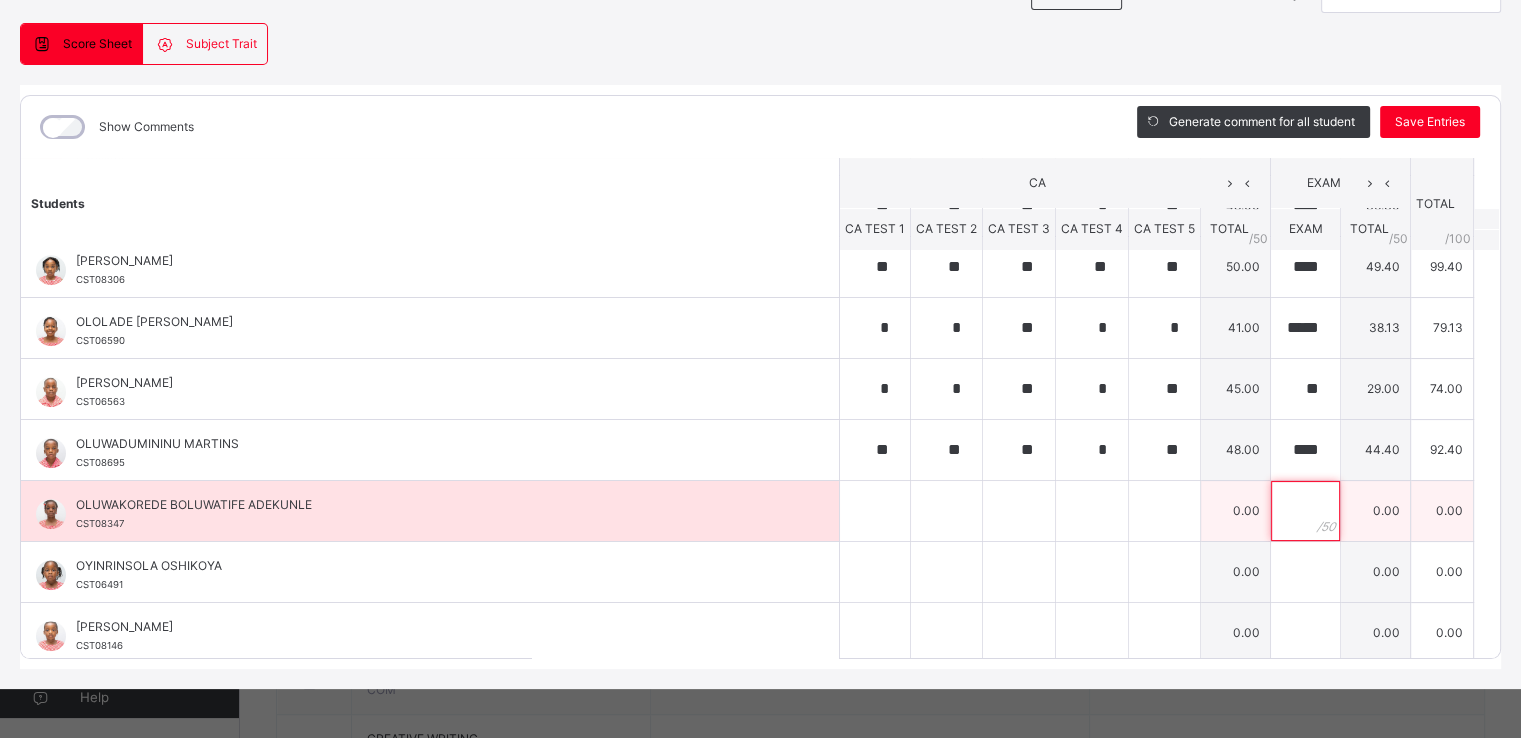 click at bounding box center (1305, 511) 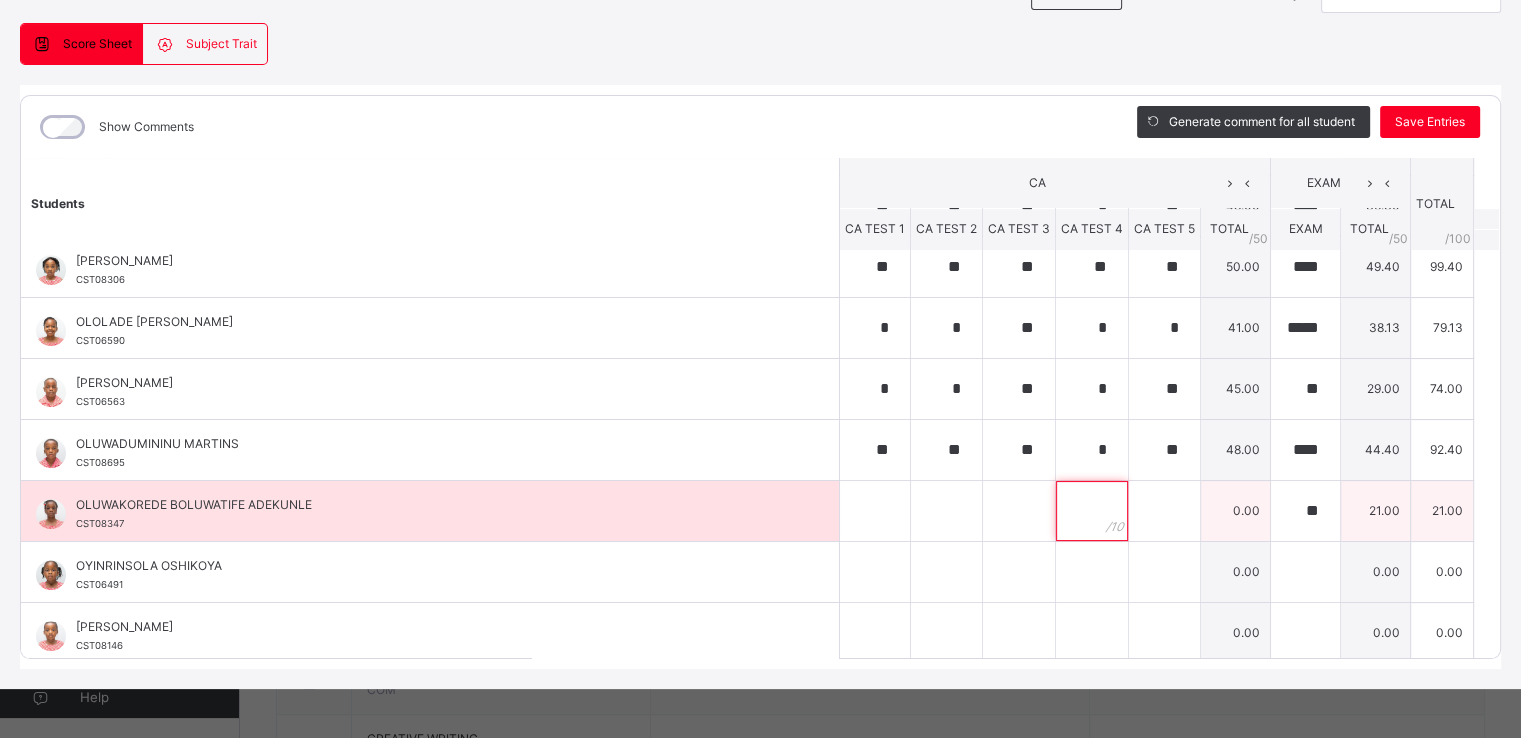 click at bounding box center [1092, 511] 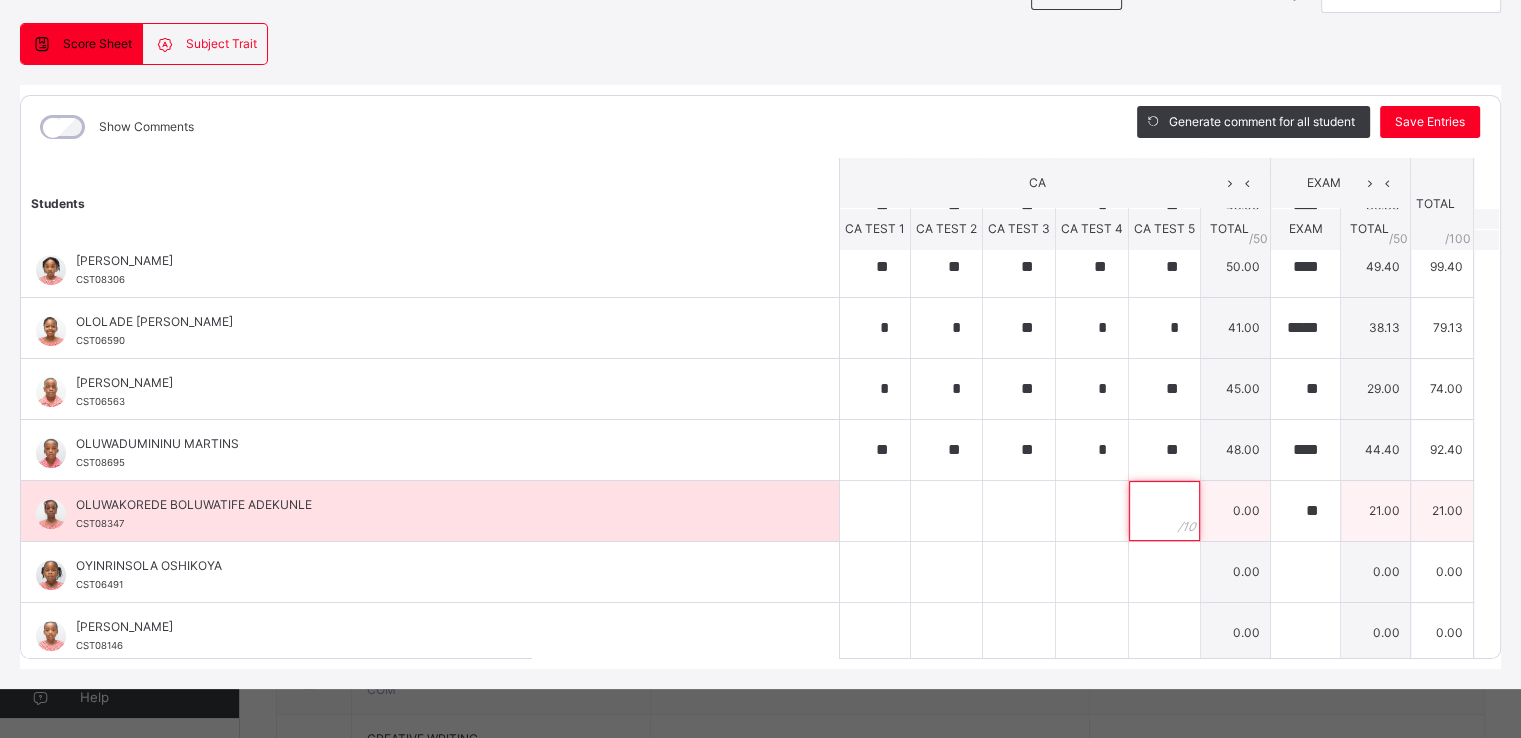 click at bounding box center [1164, 511] 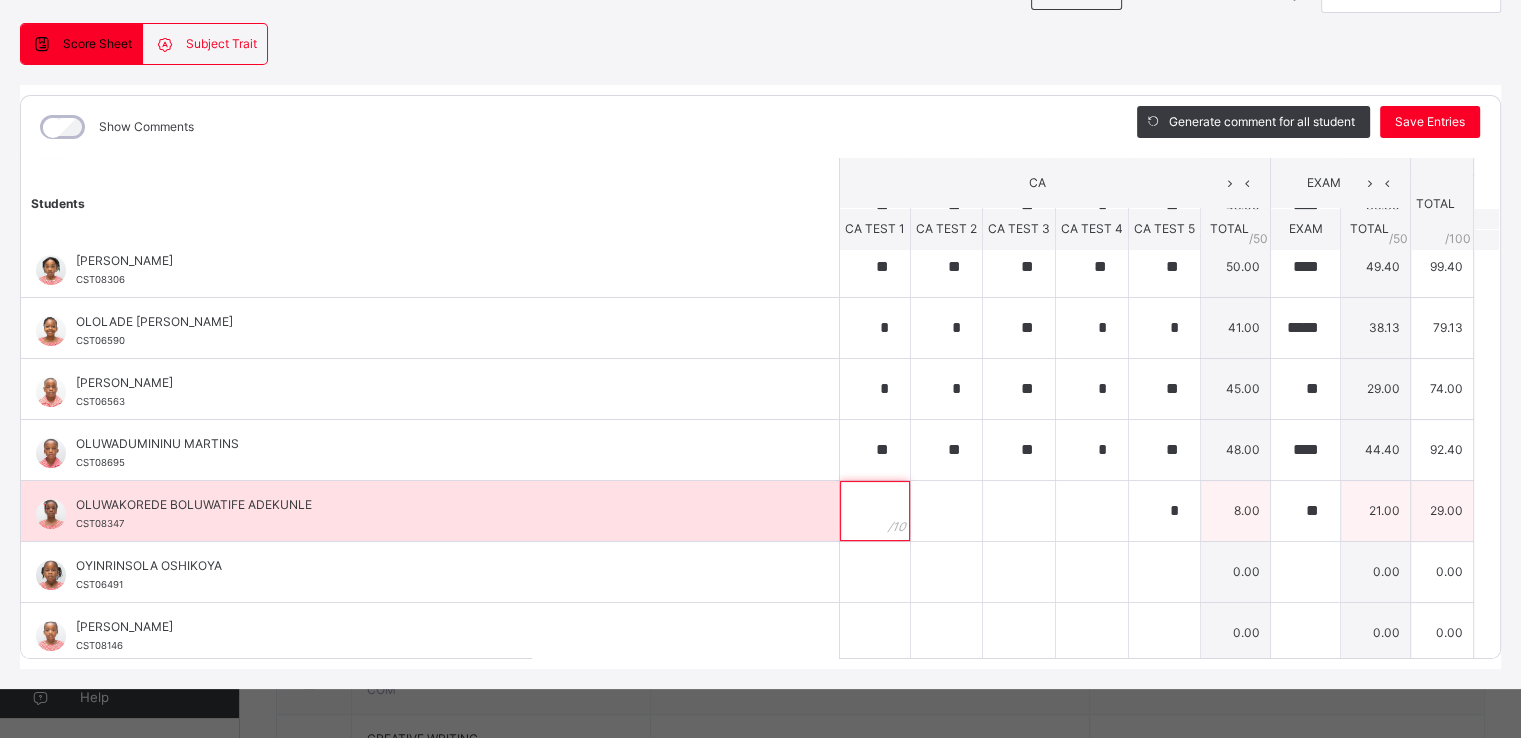 click at bounding box center [875, 511] 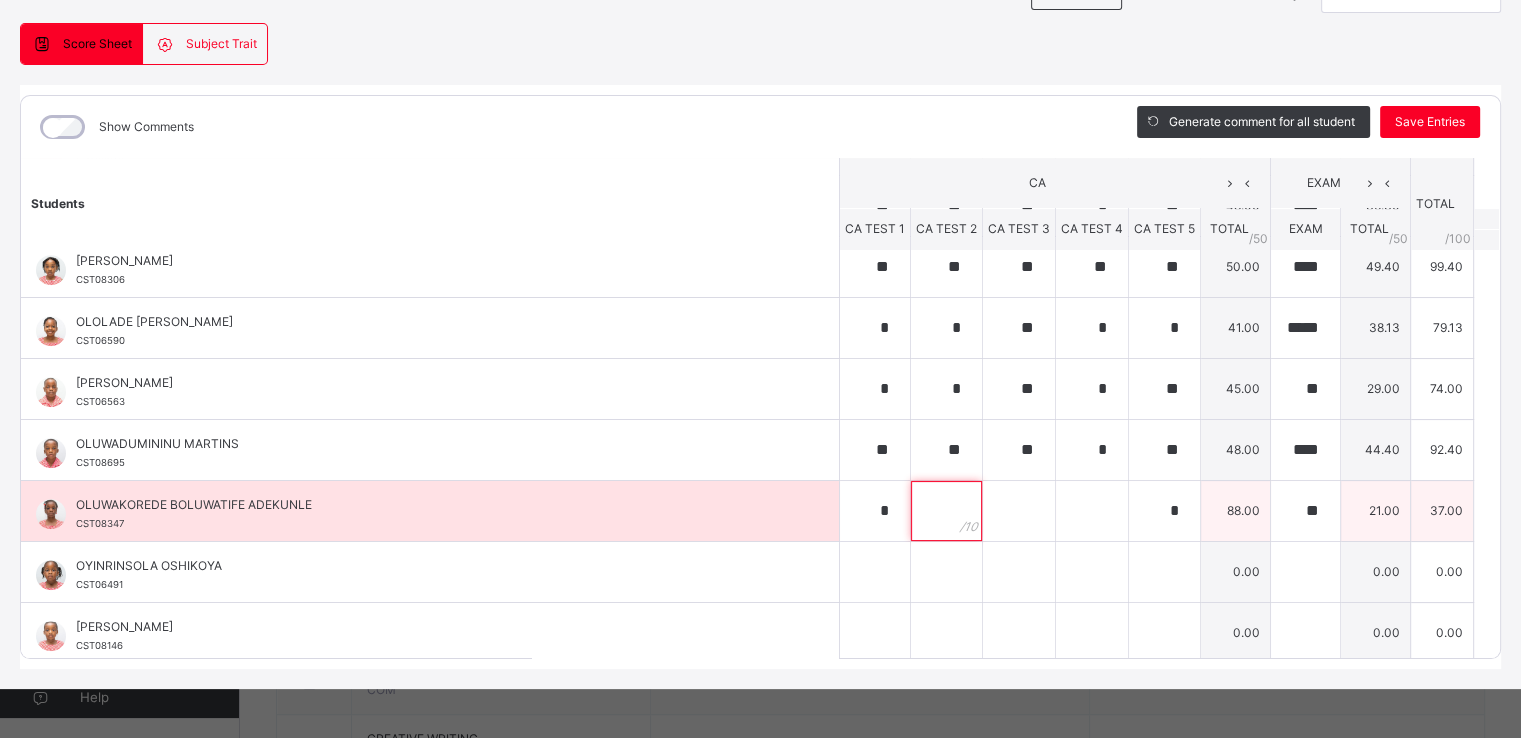 click at bounding box center (946, 511) 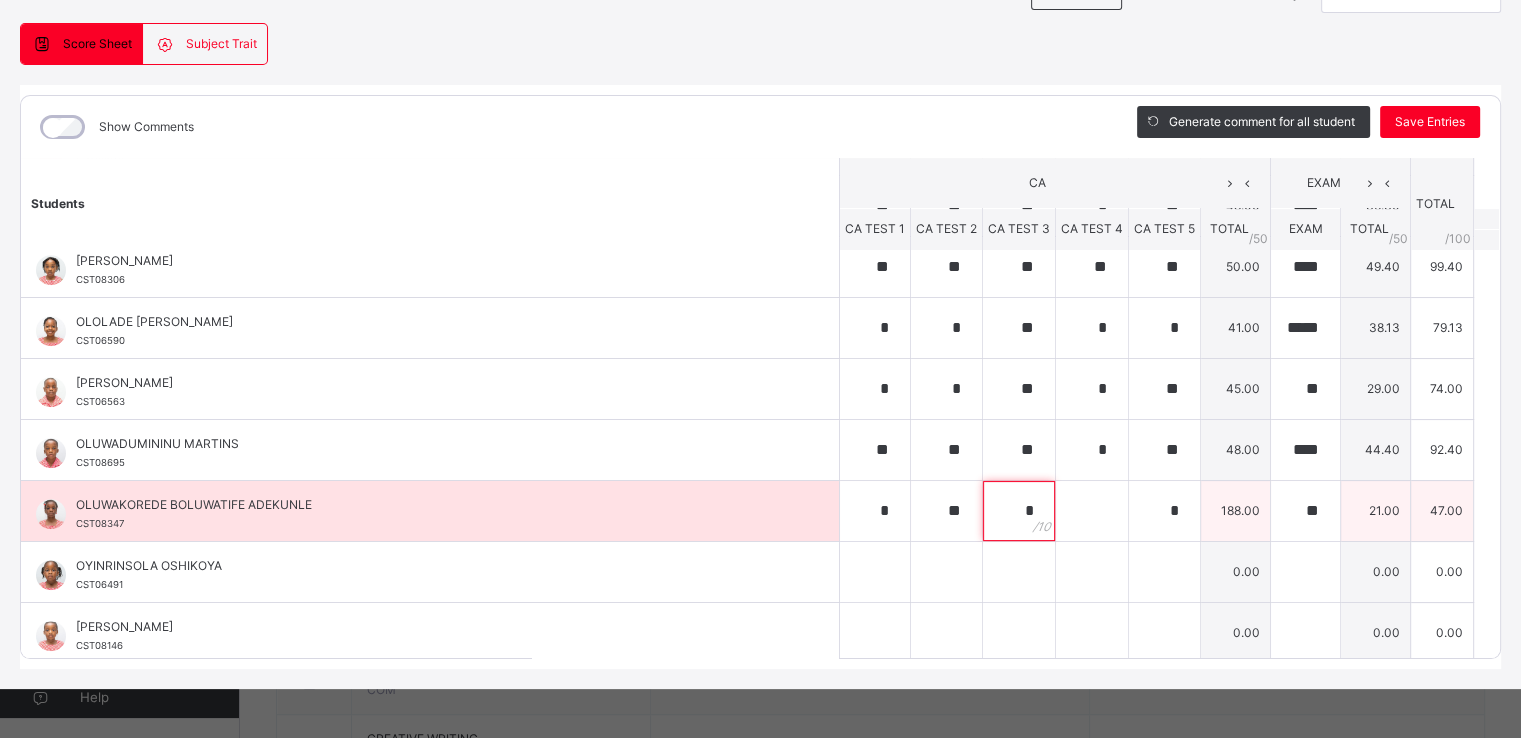 click on "*" at bounding box center [1019, 511] 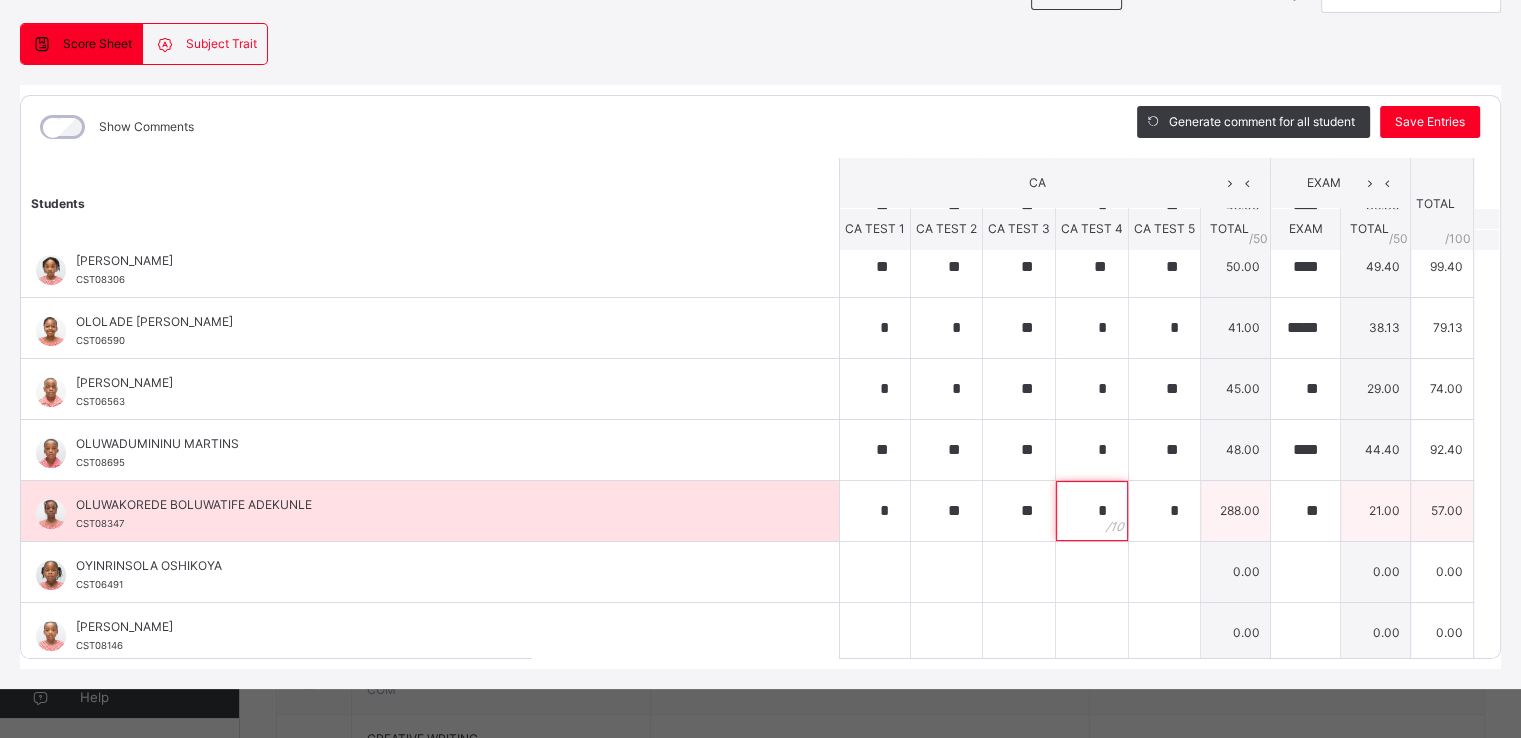 click on "*" at bounding box center (1092, 511) 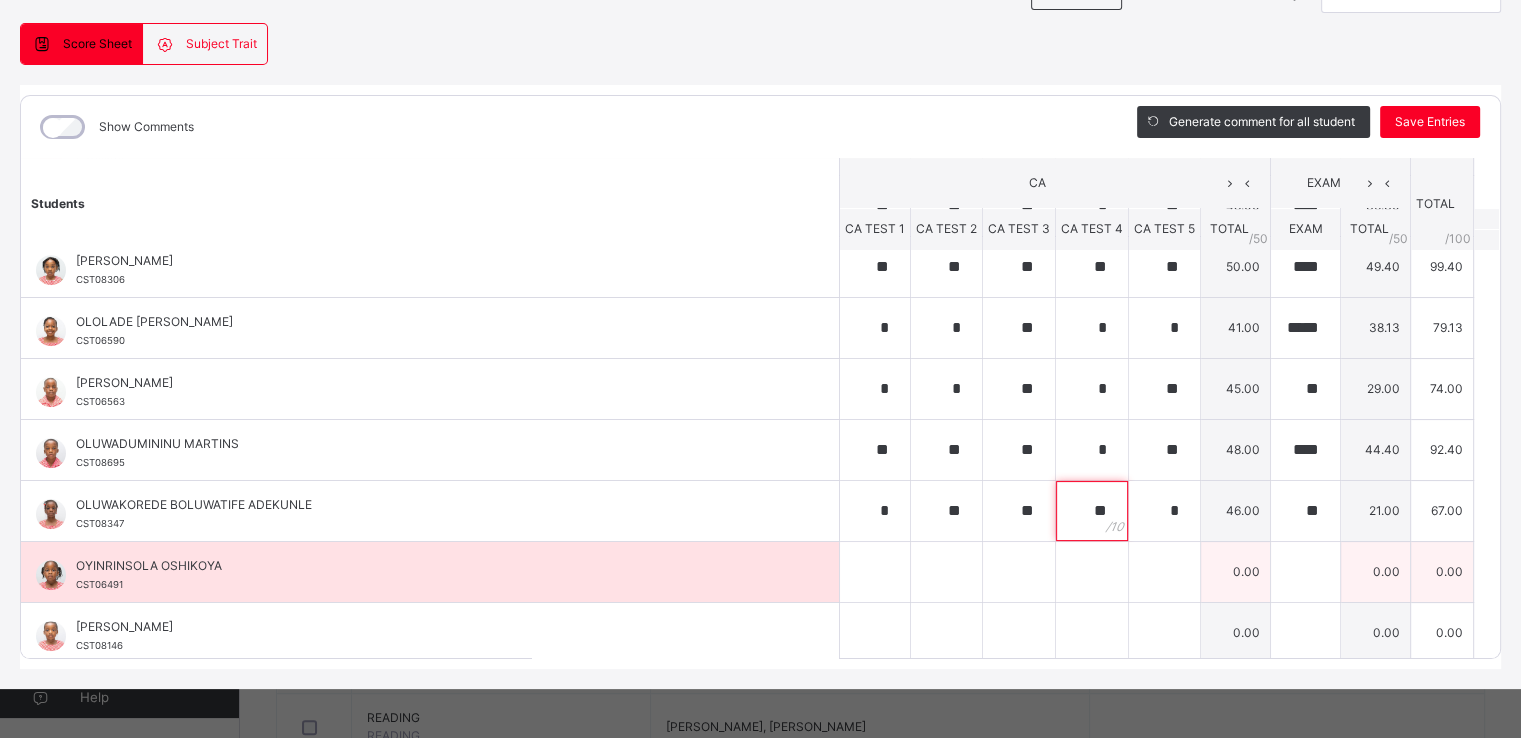scroll, scrollTop: 952, scrollLeft: 0, axis: vertical 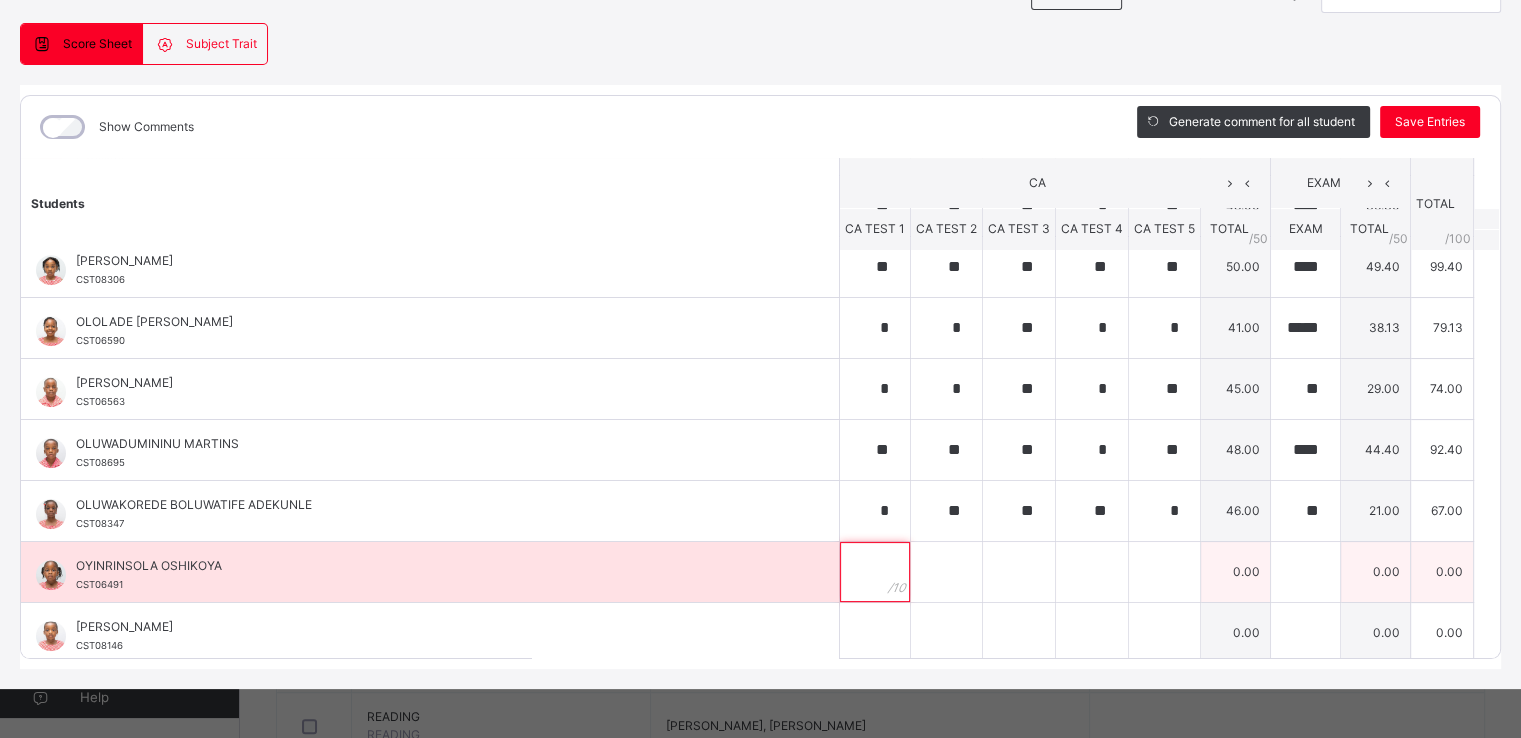 click at bounding box center [875, 572] 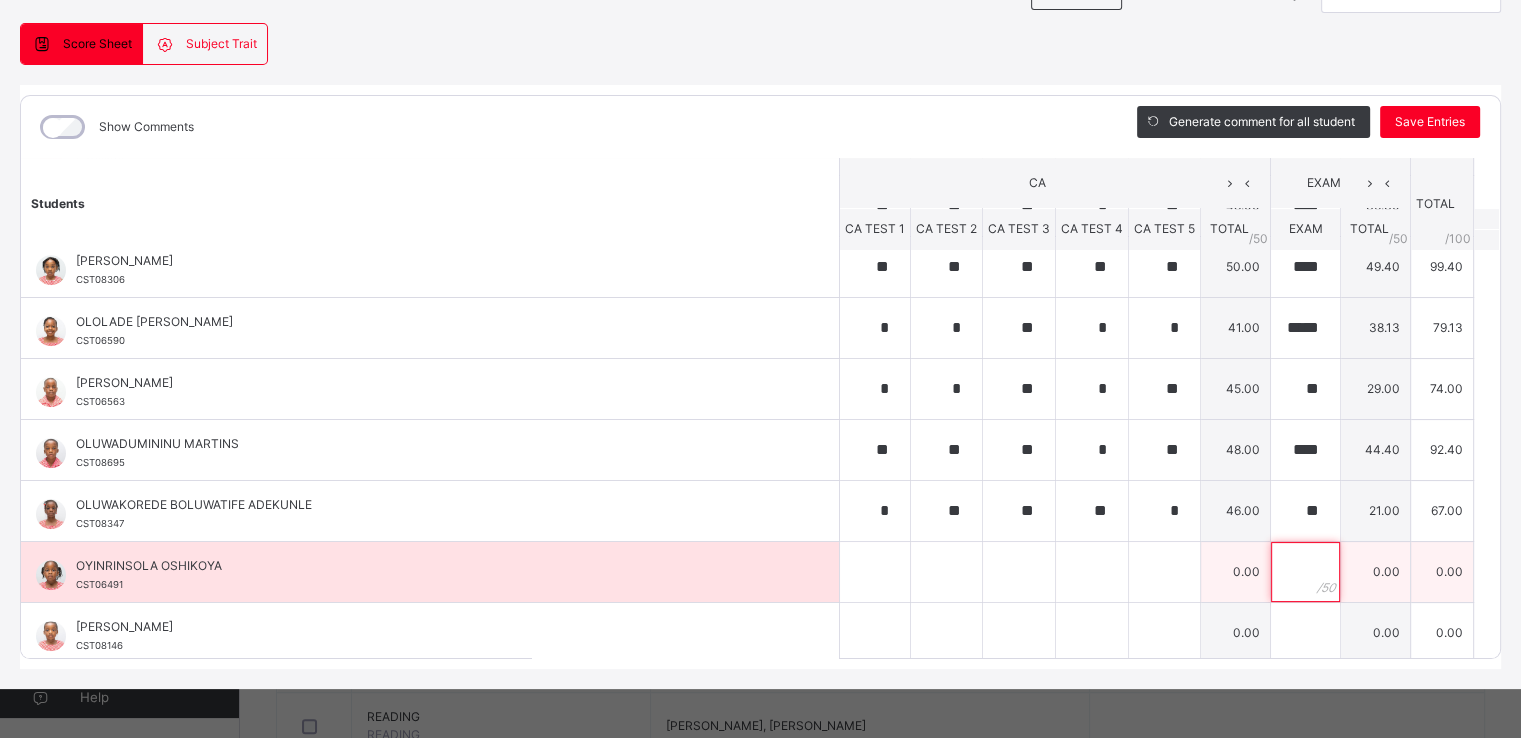 click at bounding box center [1305, 572] 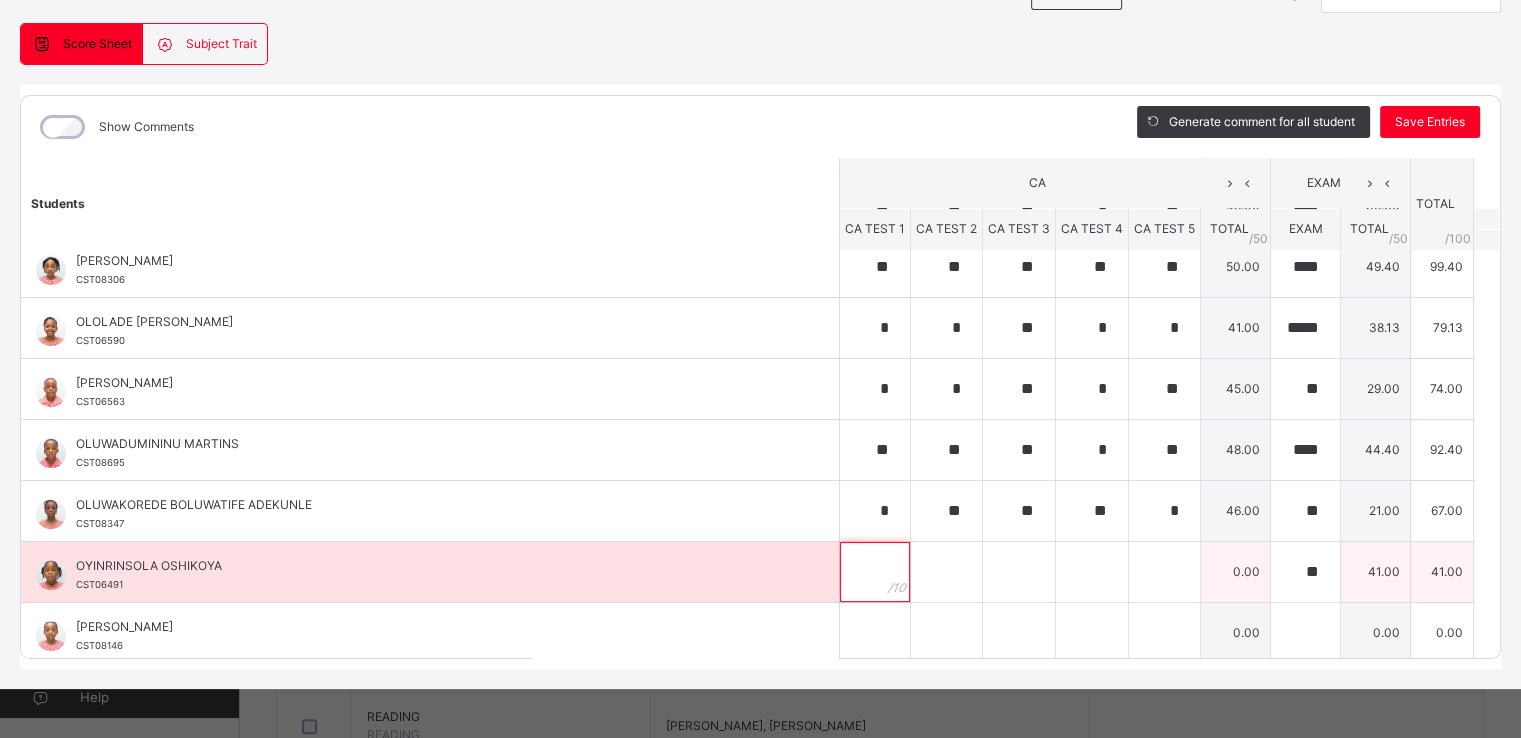 click at bounding box center (875, 572) 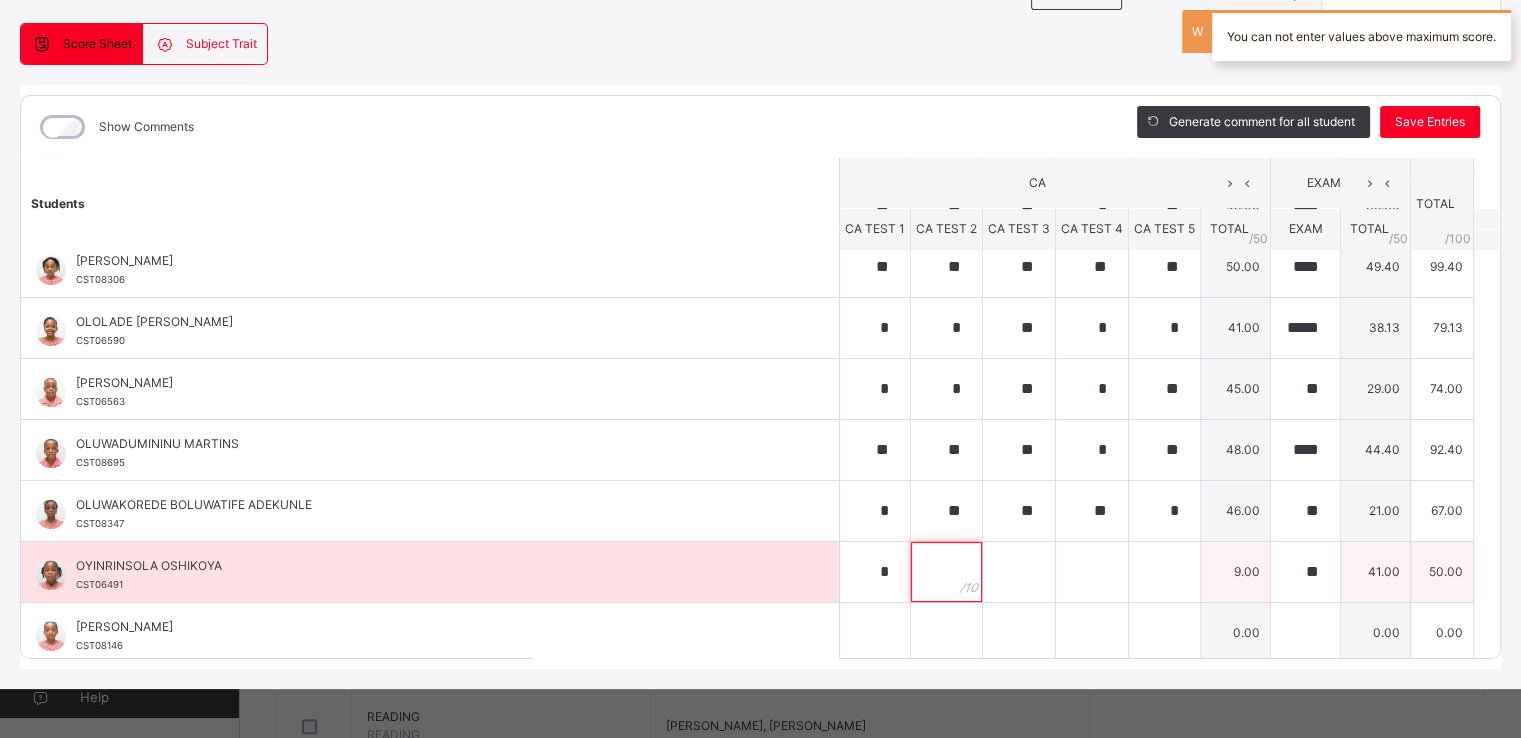 click at bounding box center (946, 572) 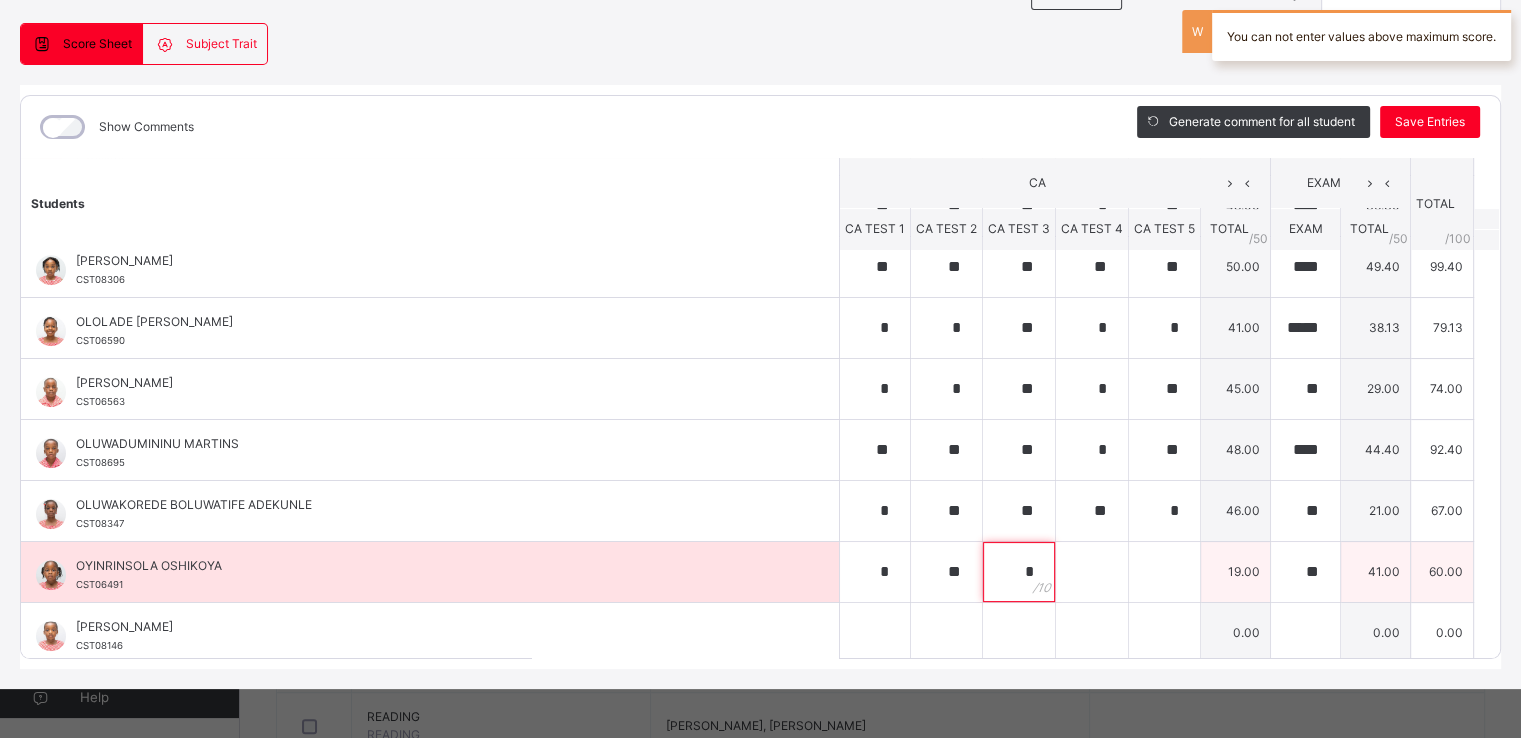 click on "*" at bounding box center (1019, 572) 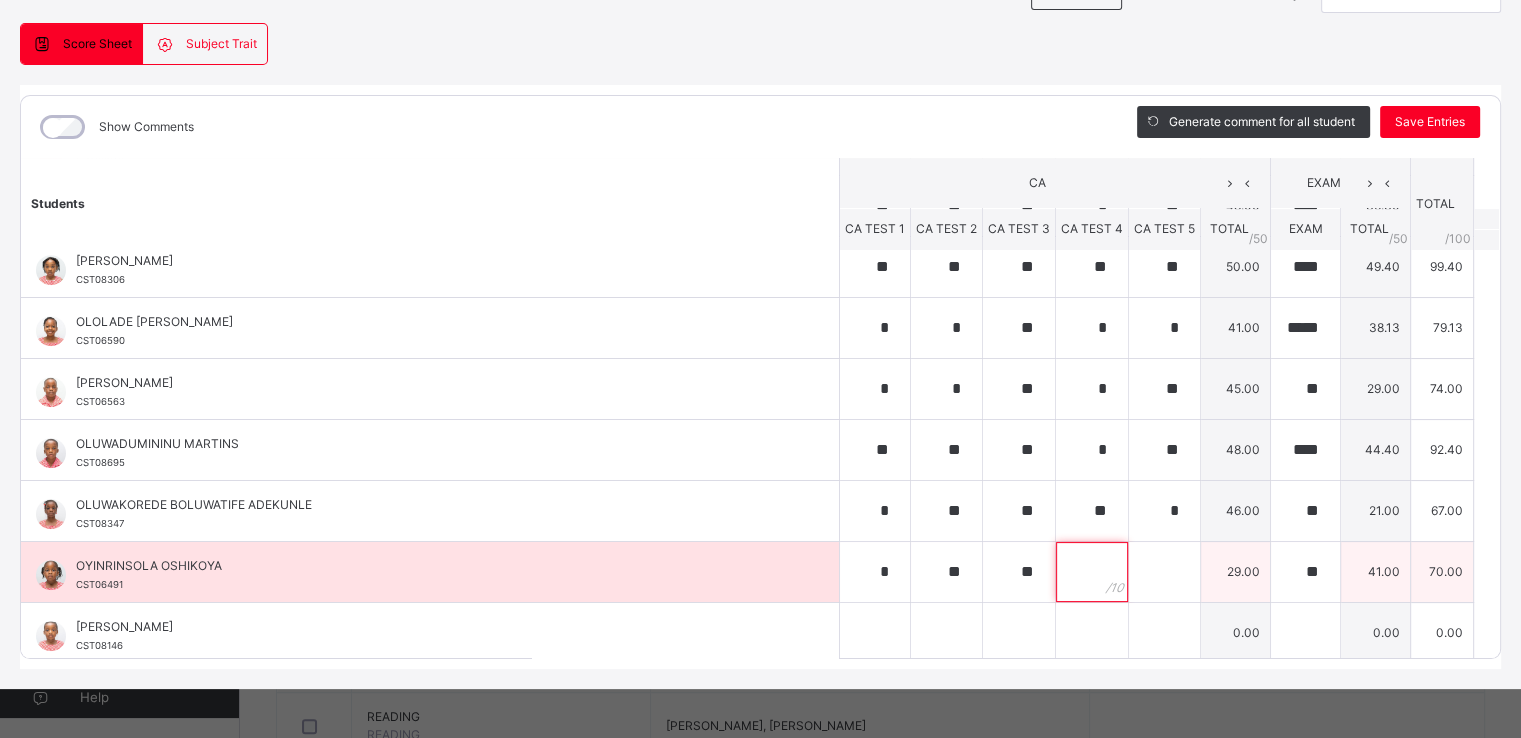 click at bounding box center (1092, 572) 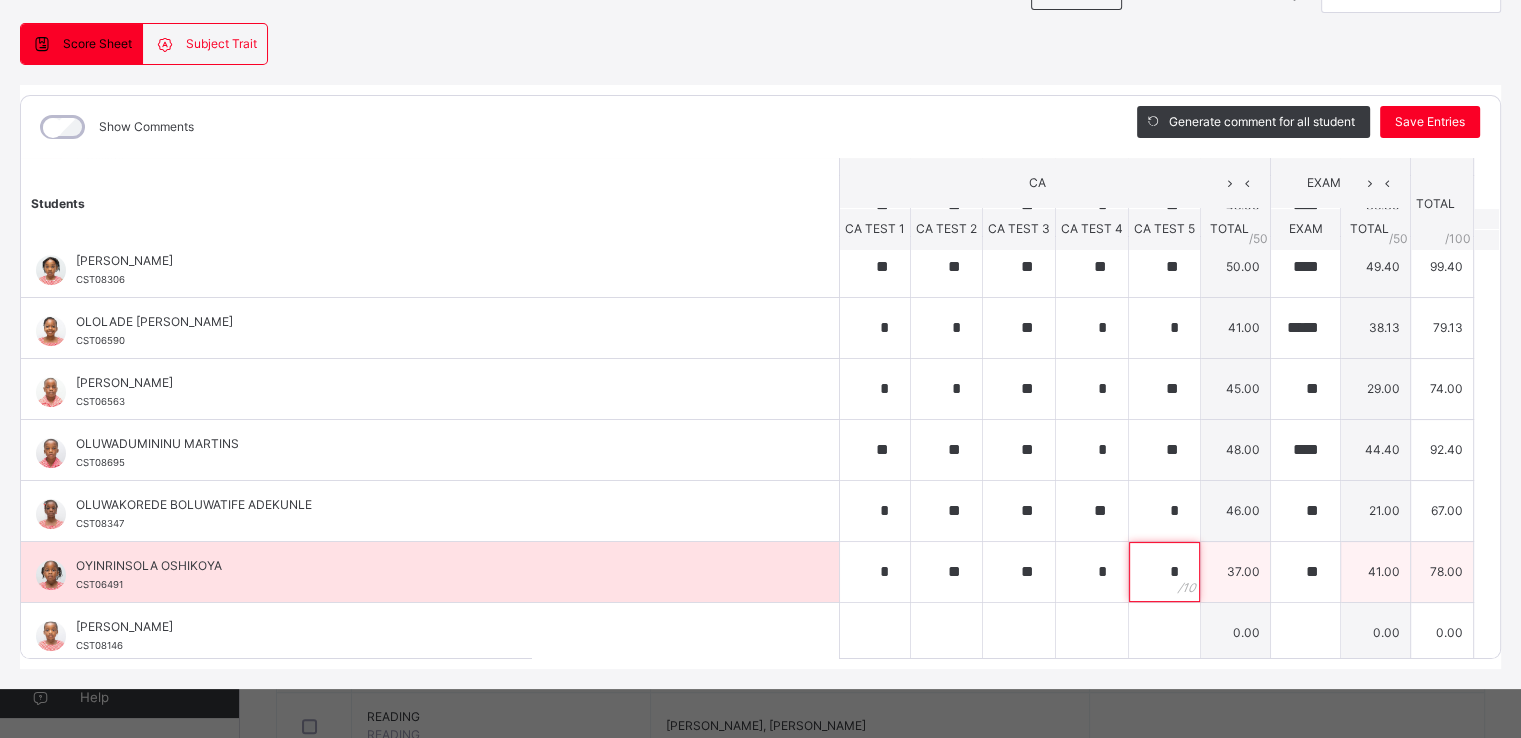 click on "*" at bounding box center (1164, 572) 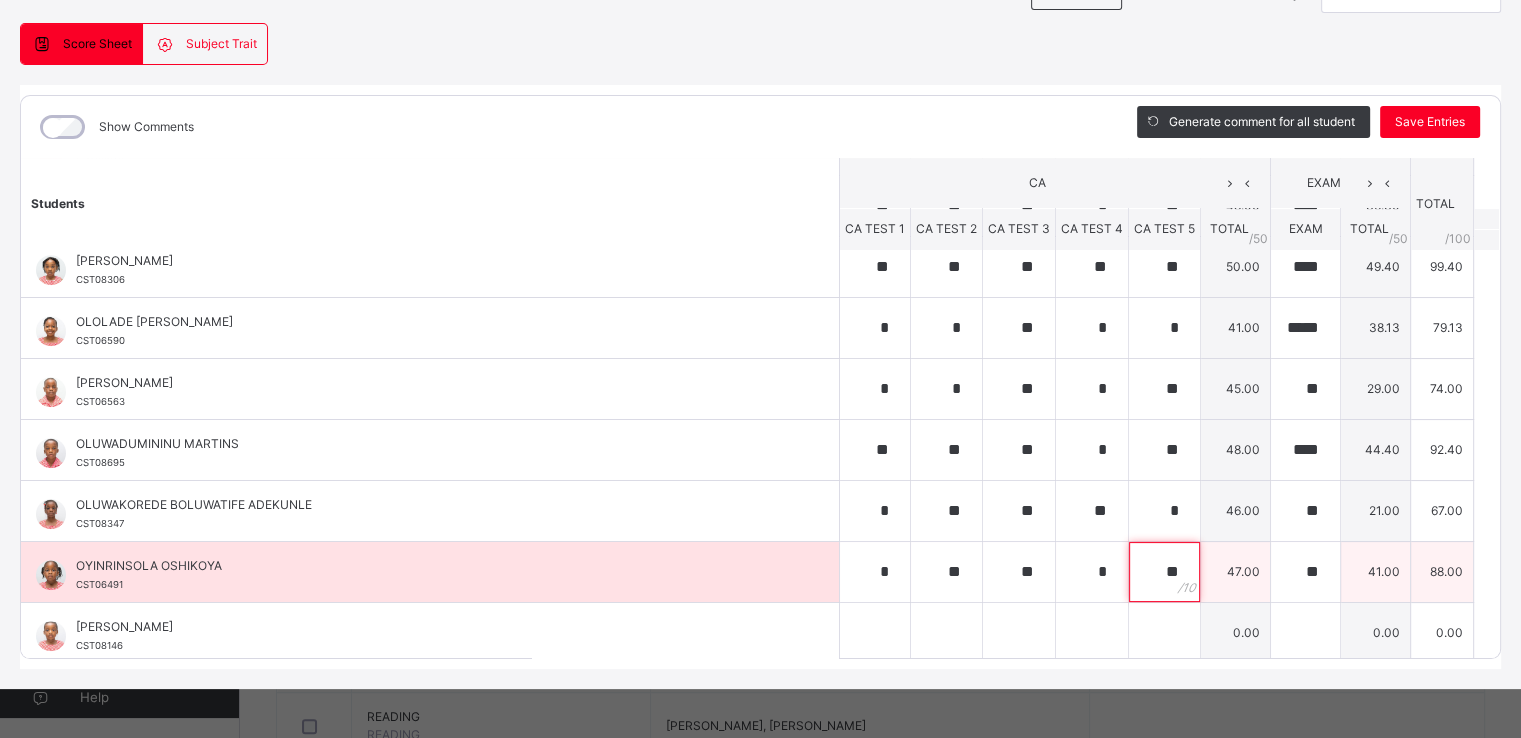 scroll, scrollTop: 1154, scrollLeft: 0, axis: vertical 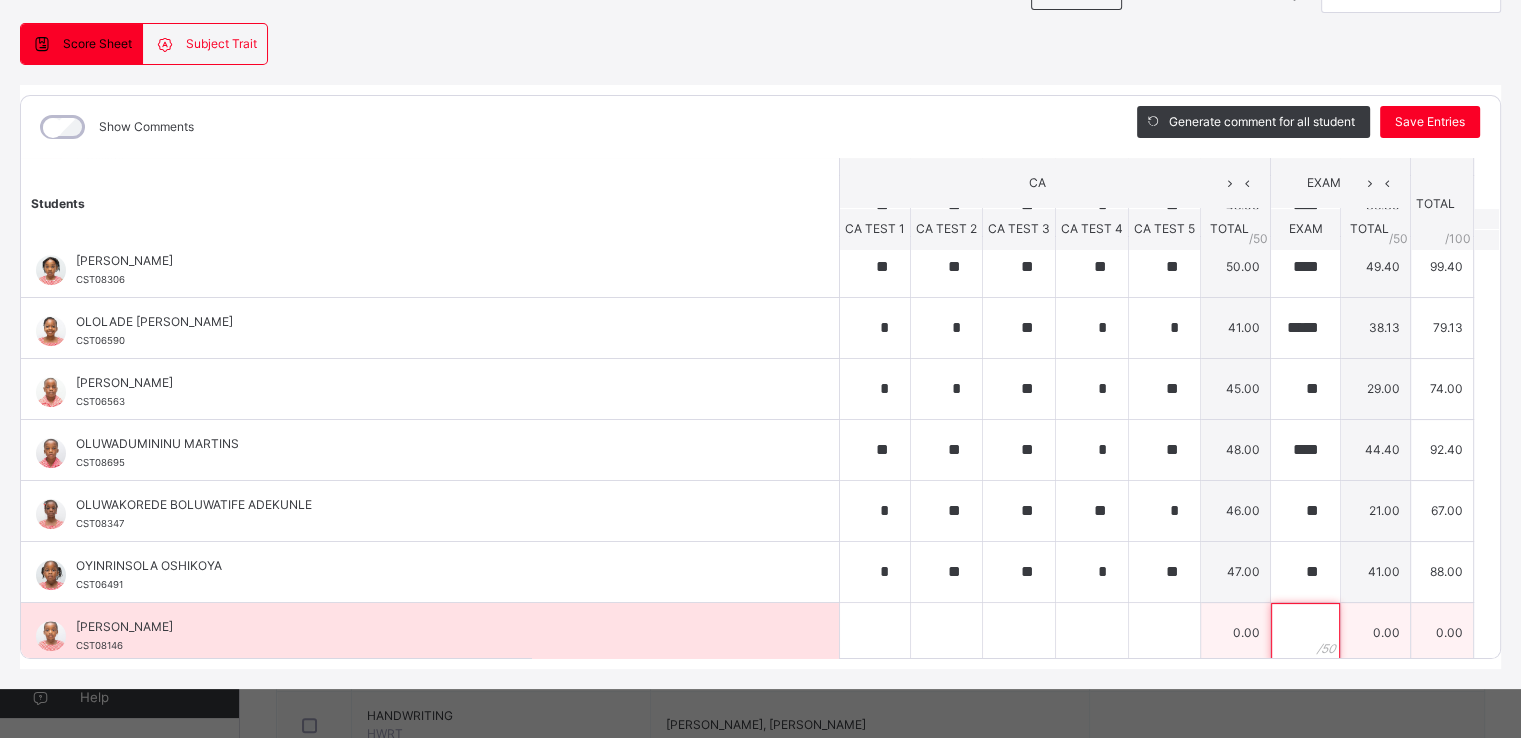 click at bounding box center [1305, 633] 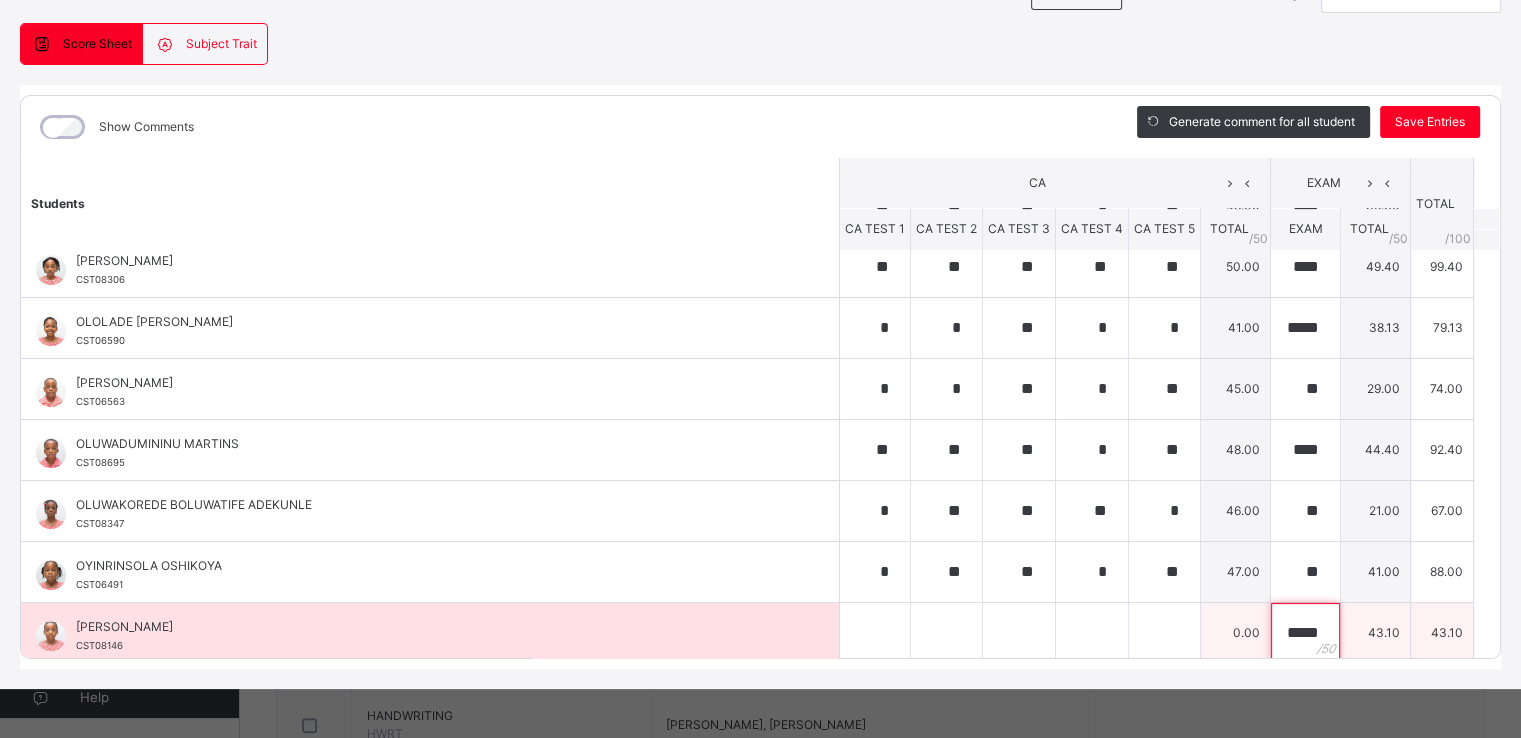 scroll, scrollTop: 0, scrollLeft: 0, axis: both 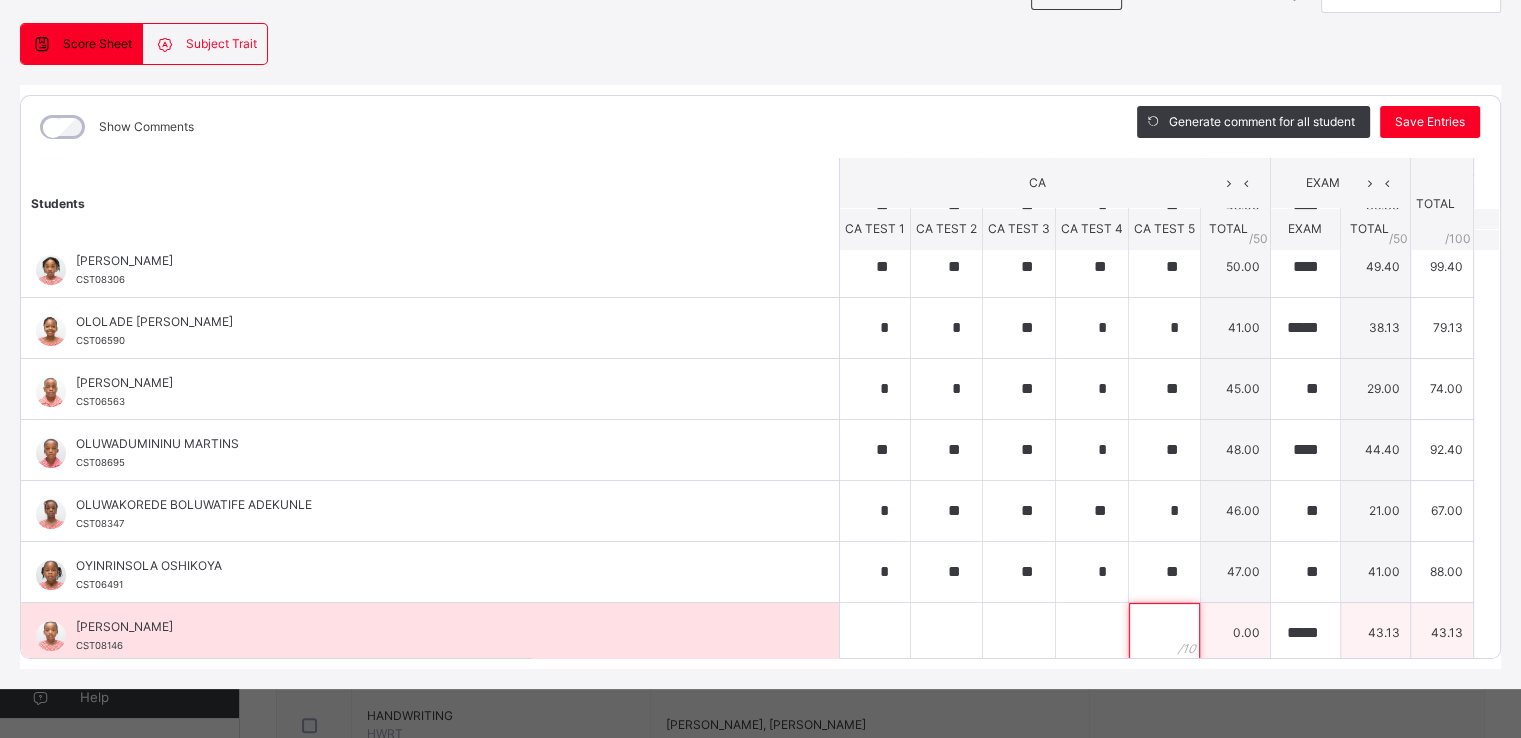 click at bounding box center (1164, 633) 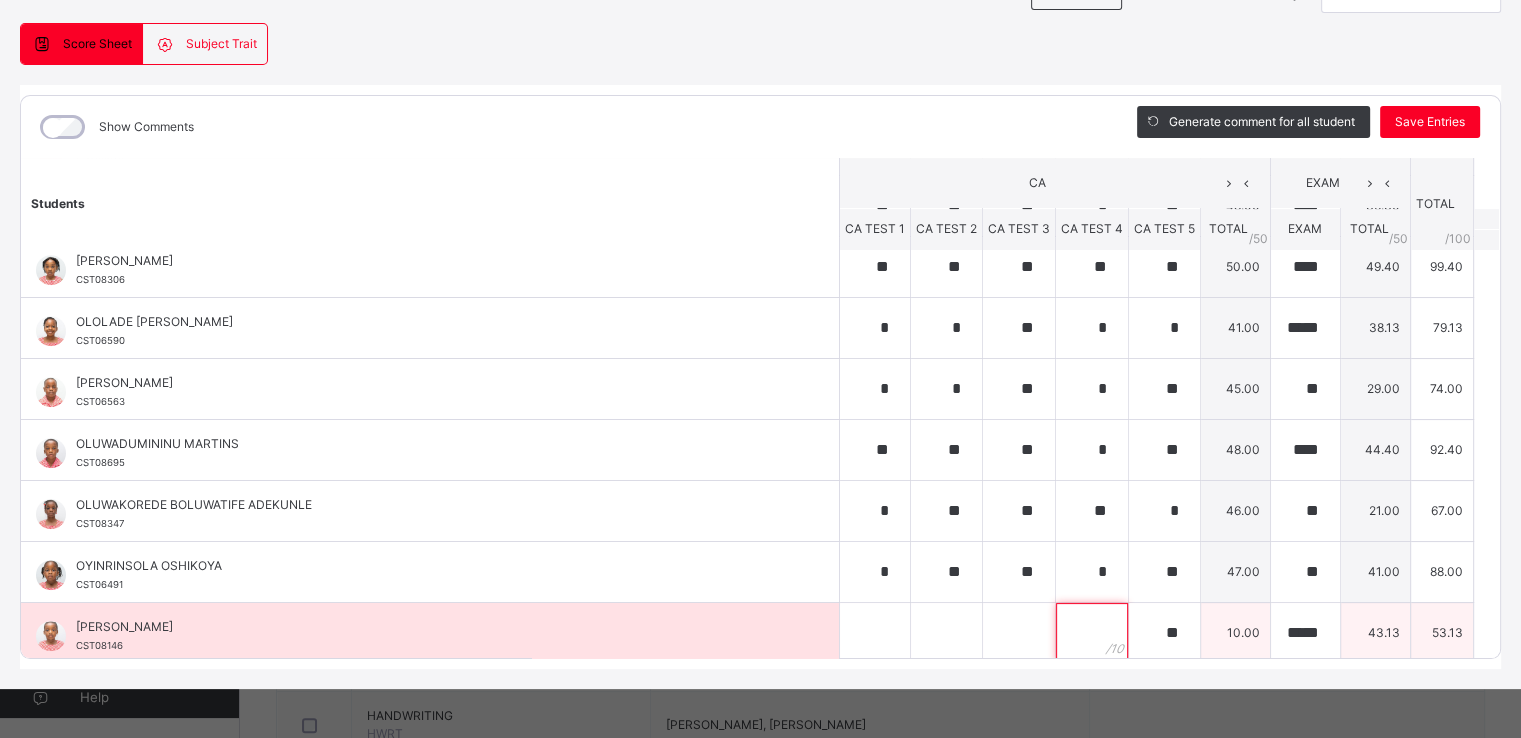 click at bounding box center (1092, 633) 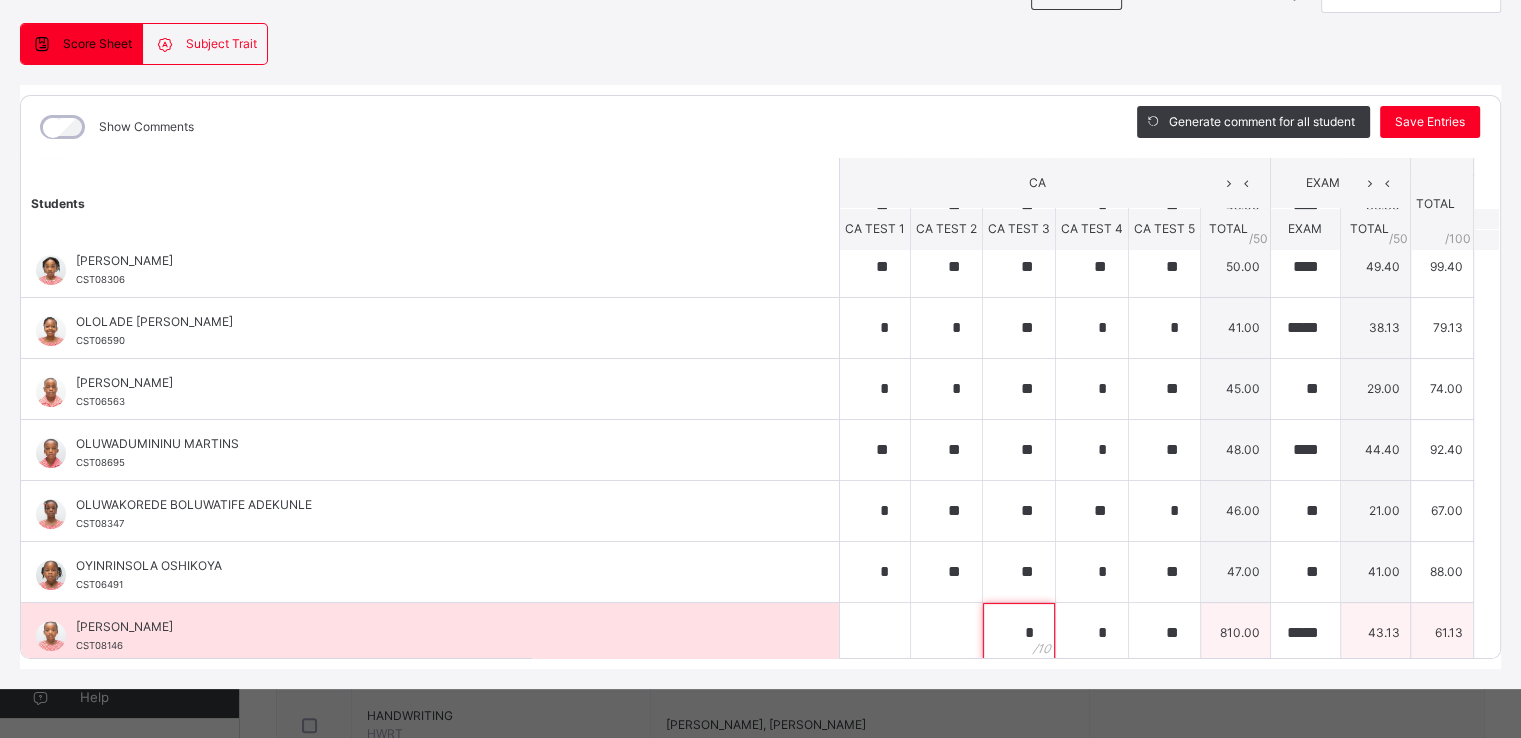 click on "*" at bounding box center (1019, 633) 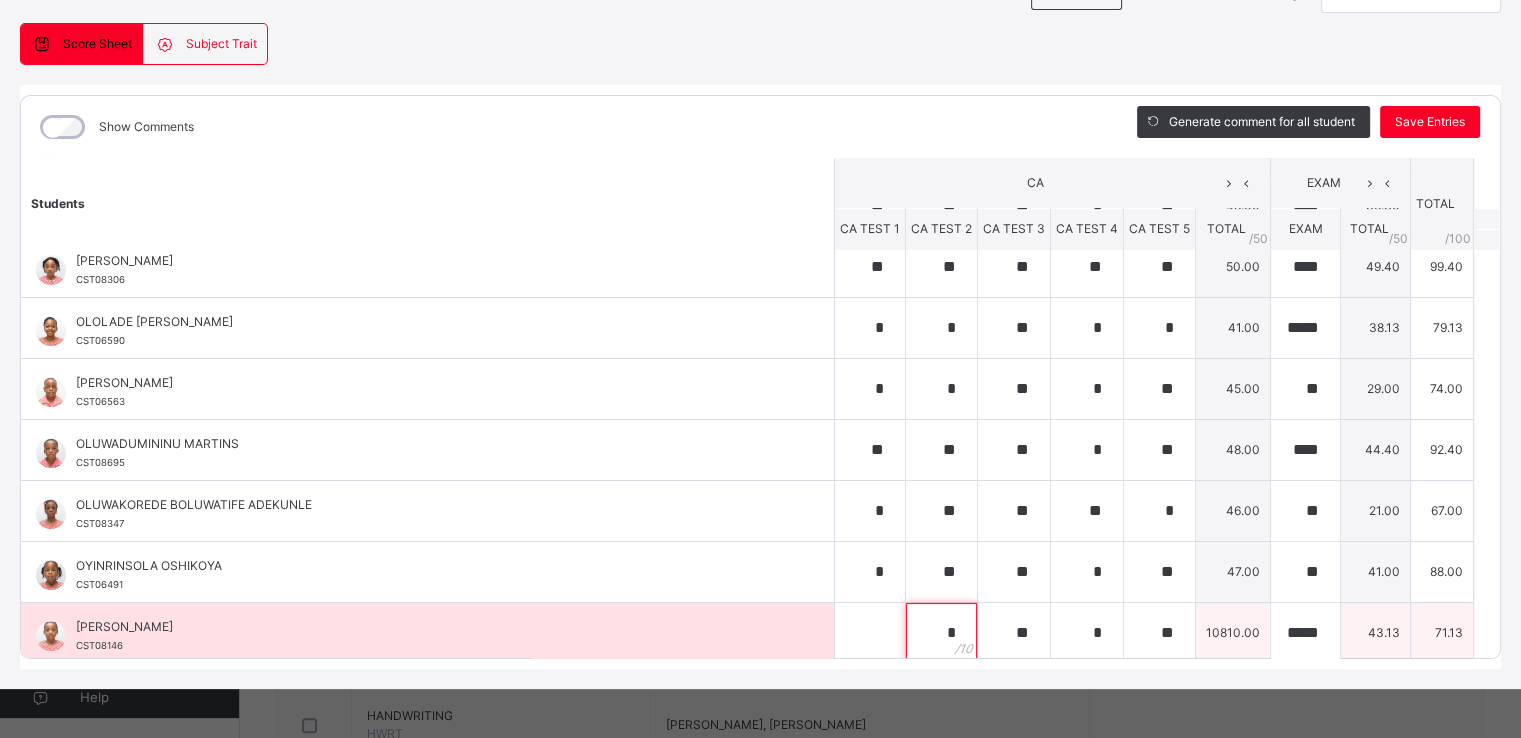 click on "*" at bounding box center (941, 633) 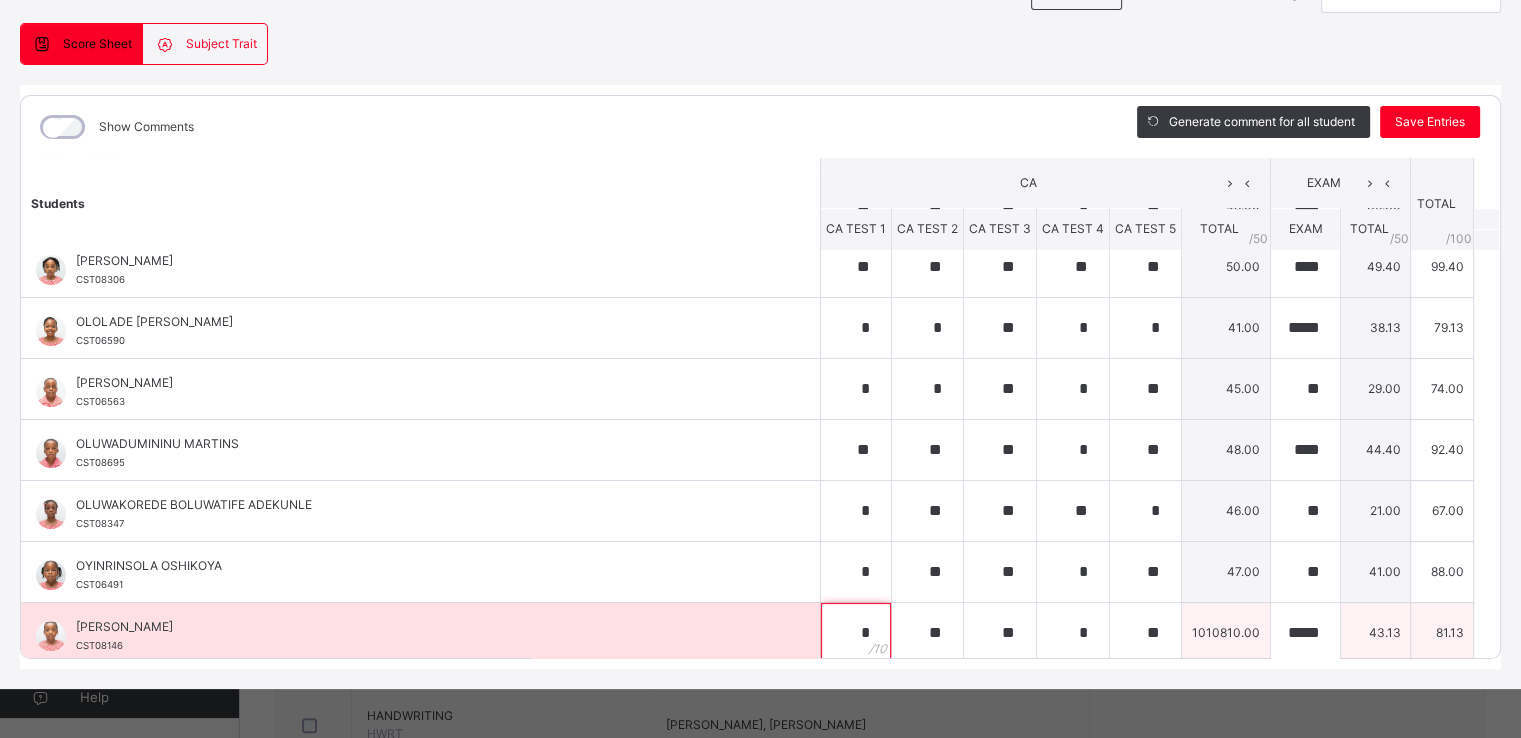 click on "*" at bounding box center (856, 633) 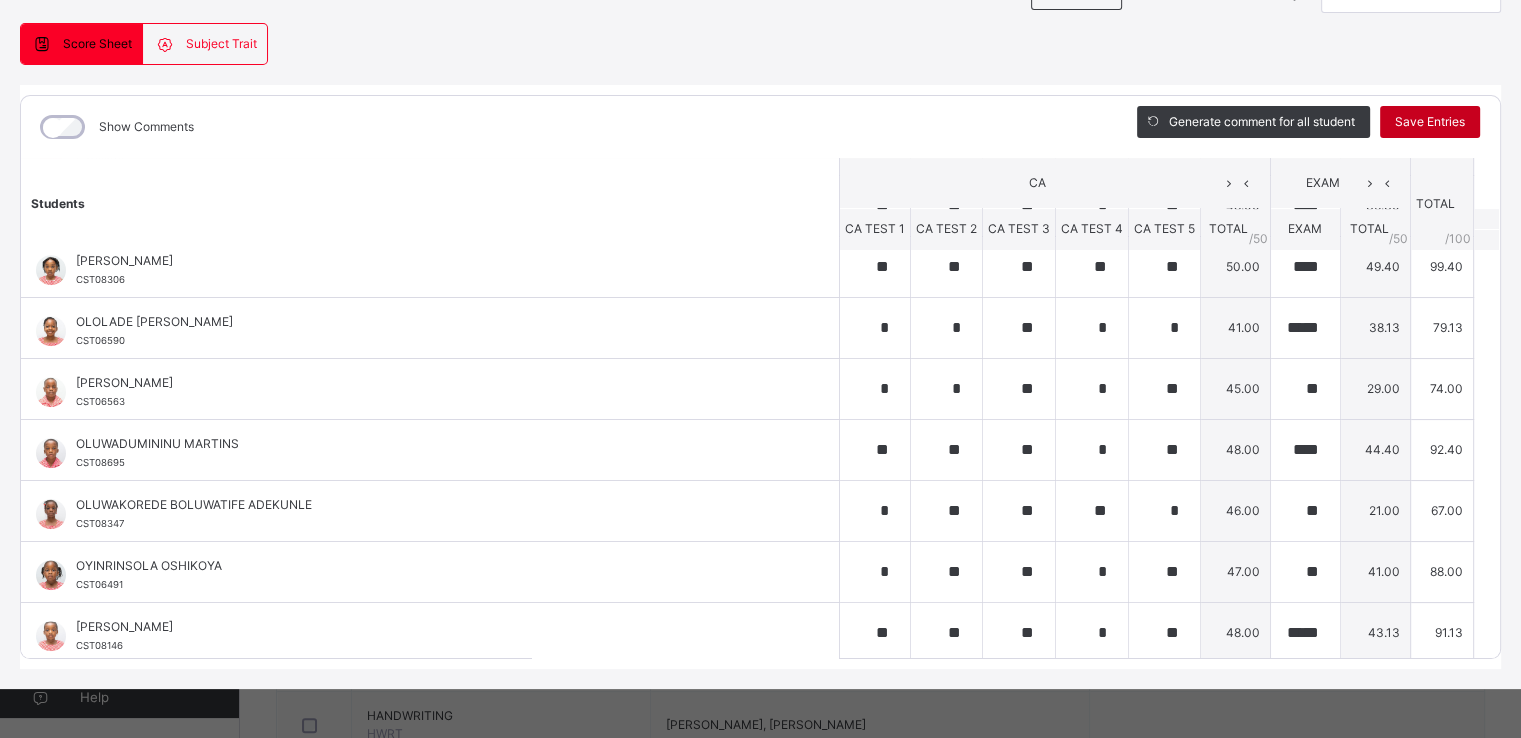 click on "Save Entries" at bounding box center (1430, 122) 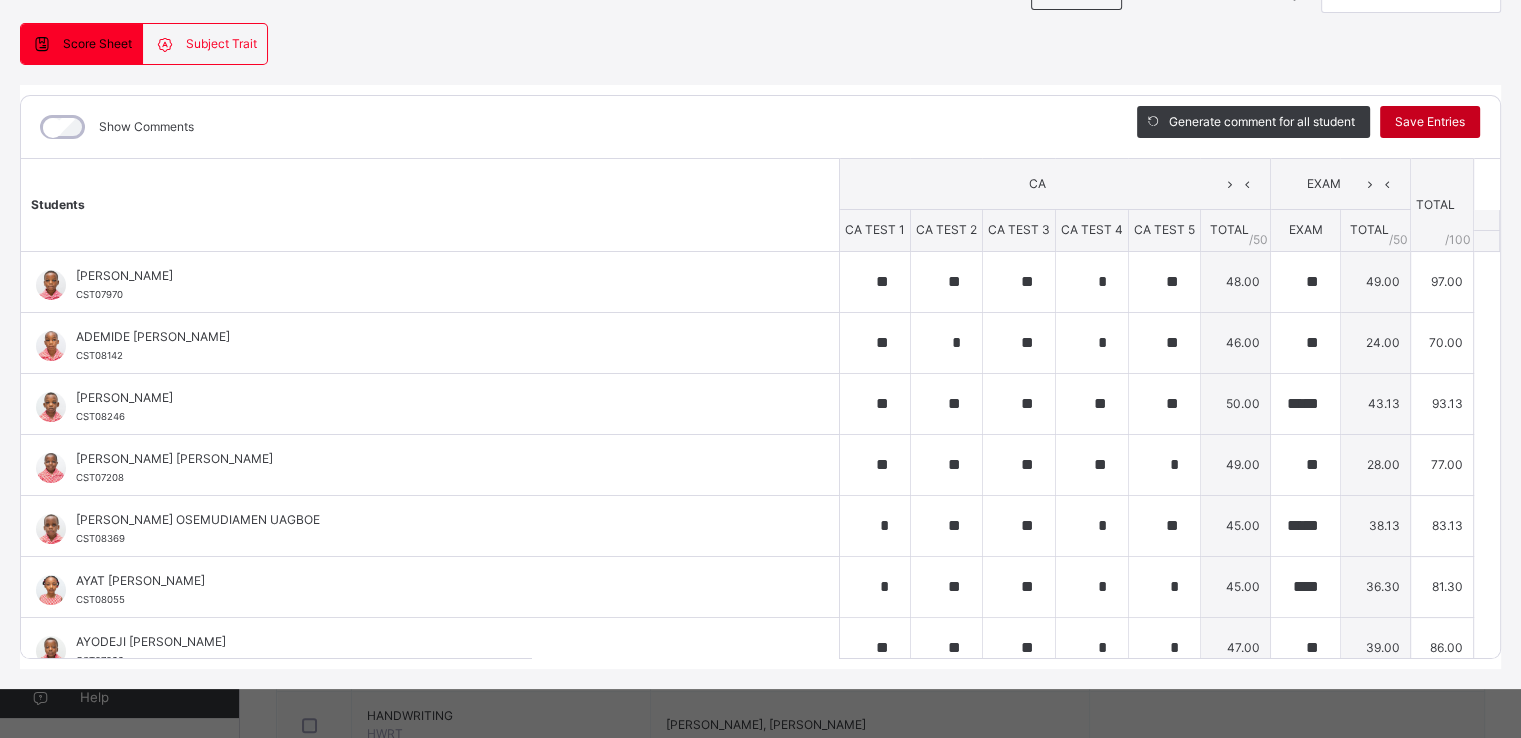 click on "Save Entries" at bounding box center (1430, 122) 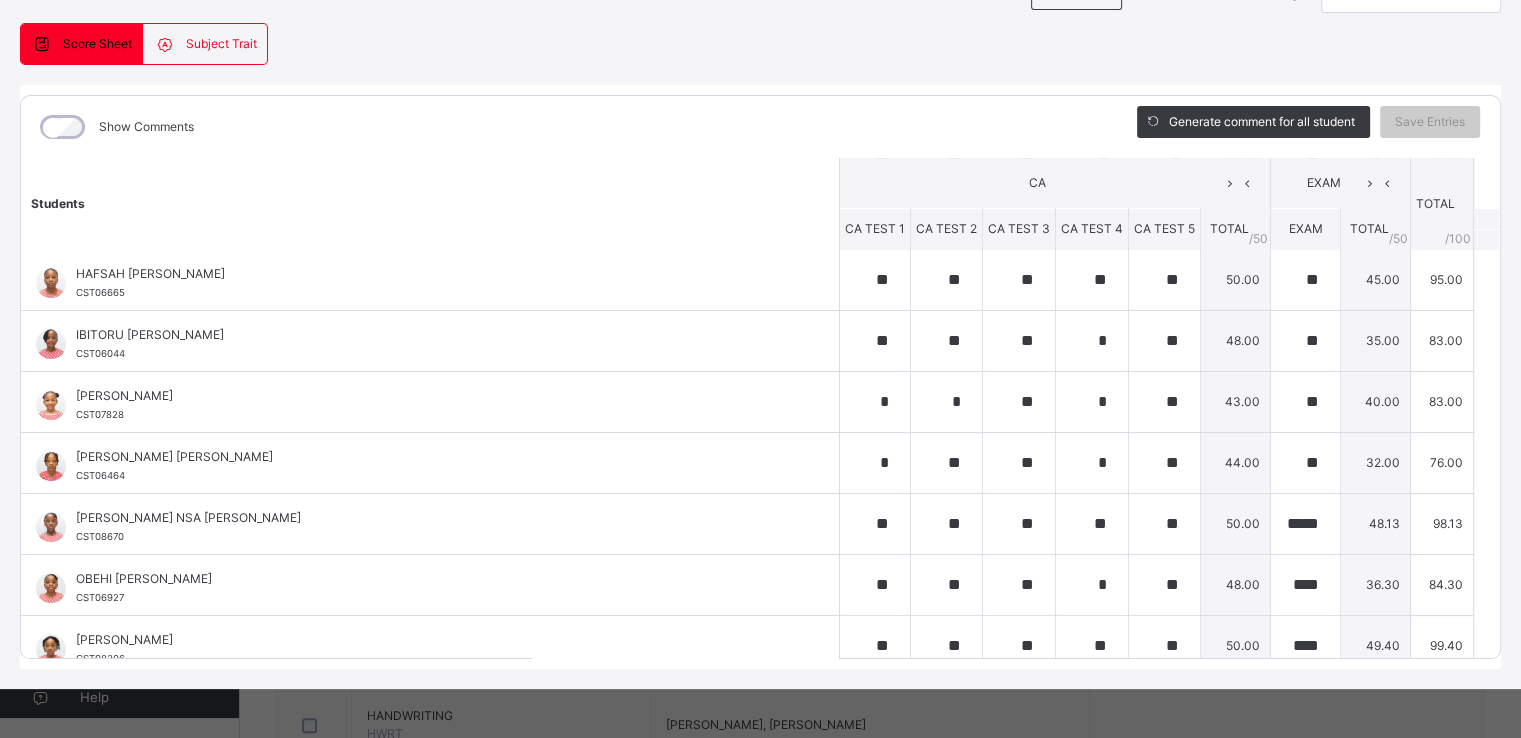 scroll, scrollTop: 650, scrollLeft: 0, axis: vertical 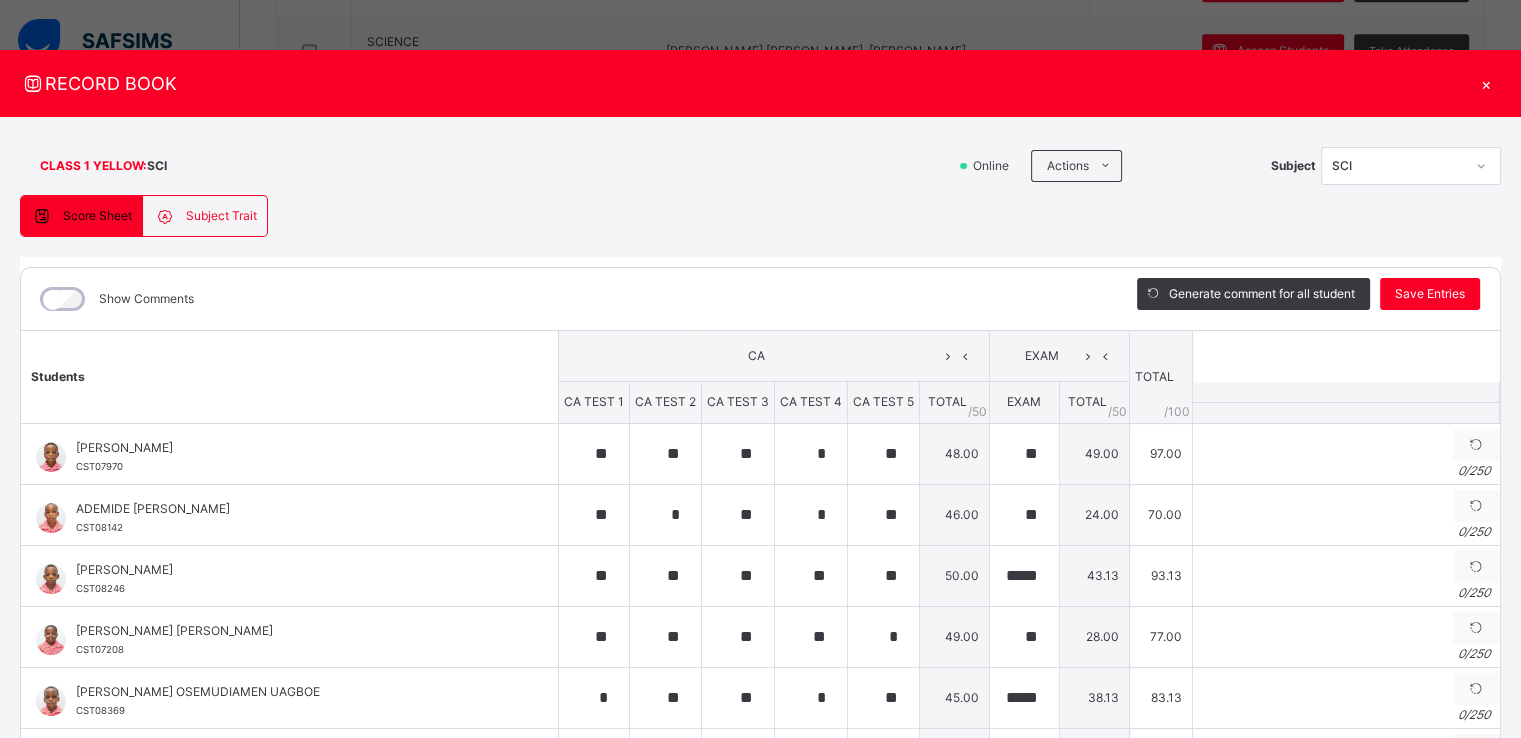click at bounding box center (169, 216) 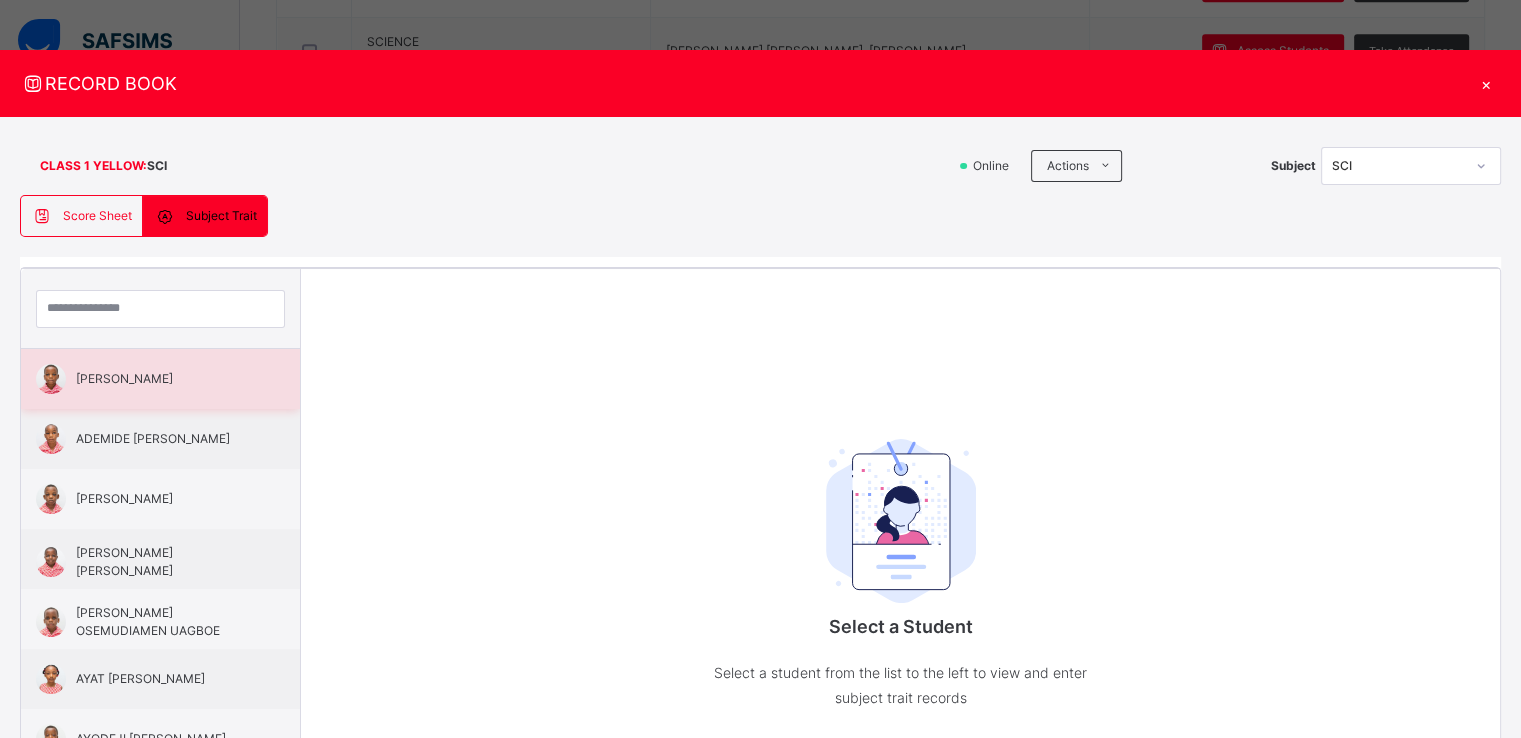 click on "[PERSON_NAME]" at bounding box center (165, 379) 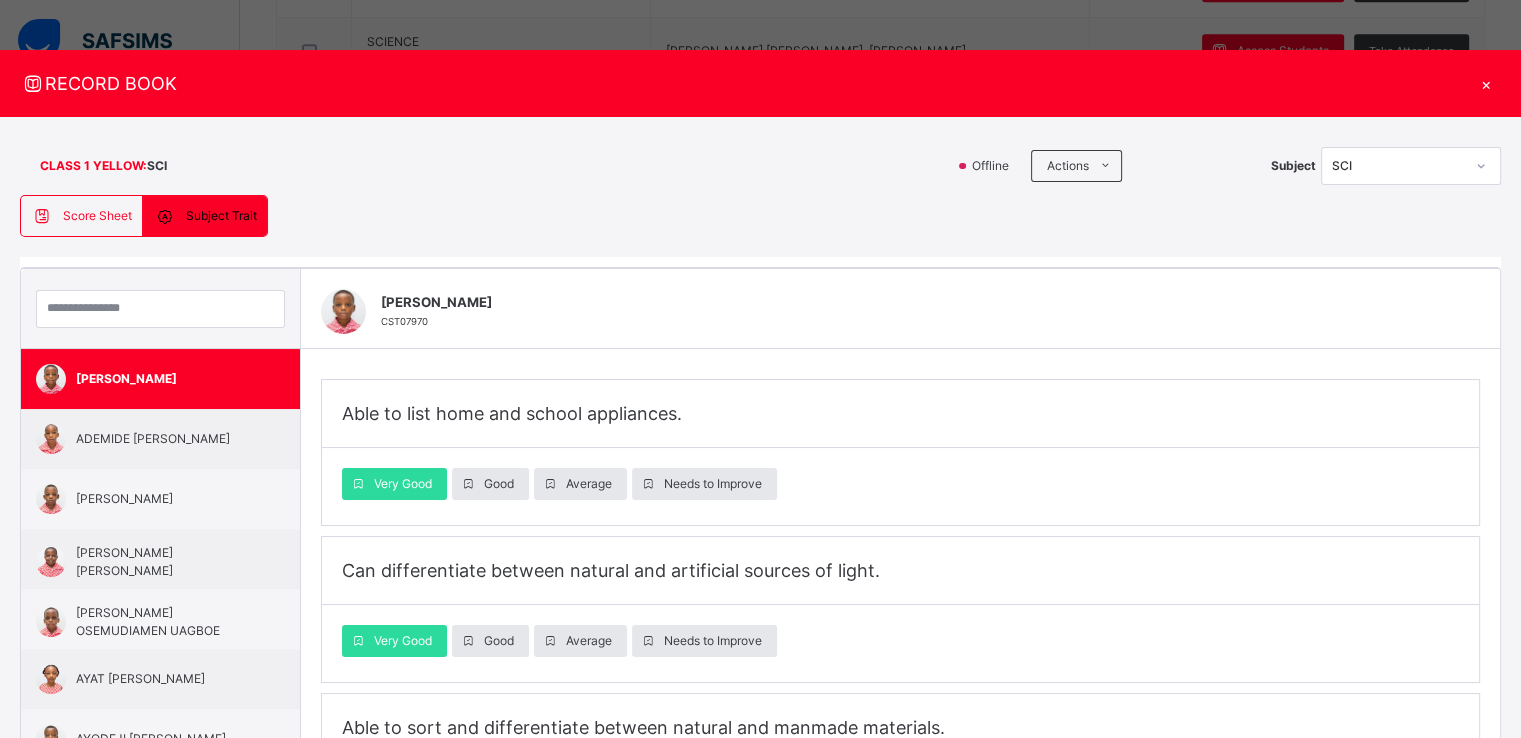 click on "Score Sheet" at bounding box center (82, 216) 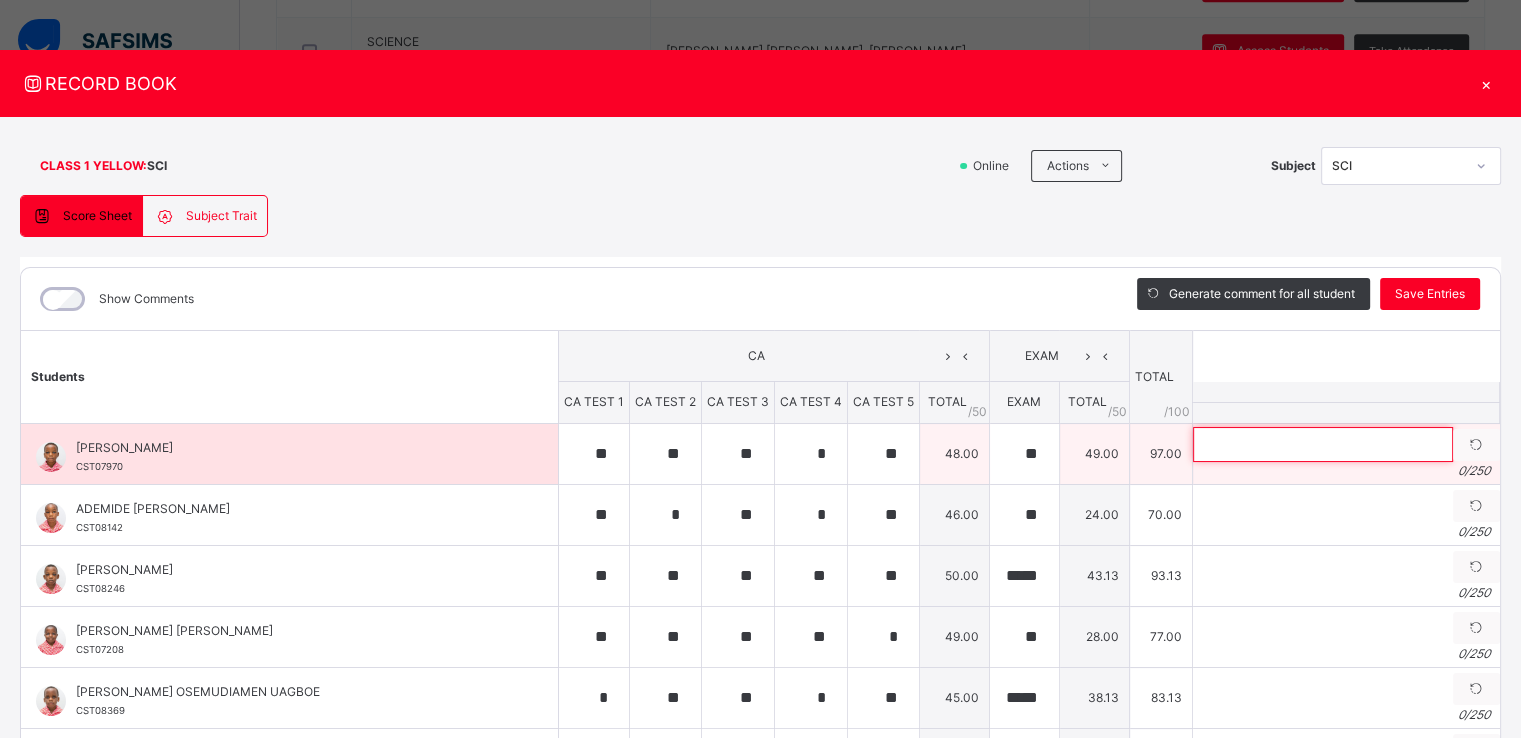 click at bounding box center [1323, 444] 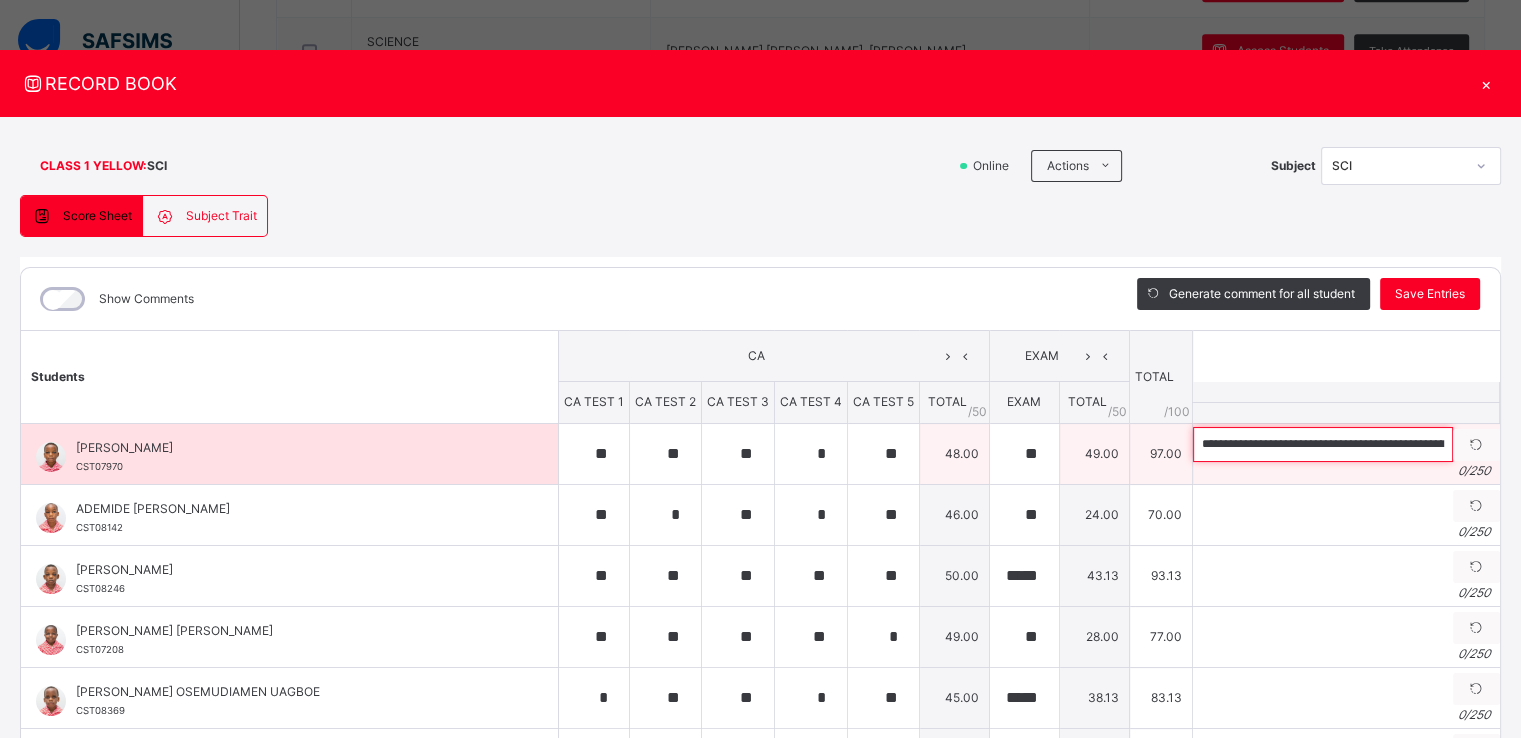 scroll, scrollTop: 0, scrollLeft: 654, axis: horizontal 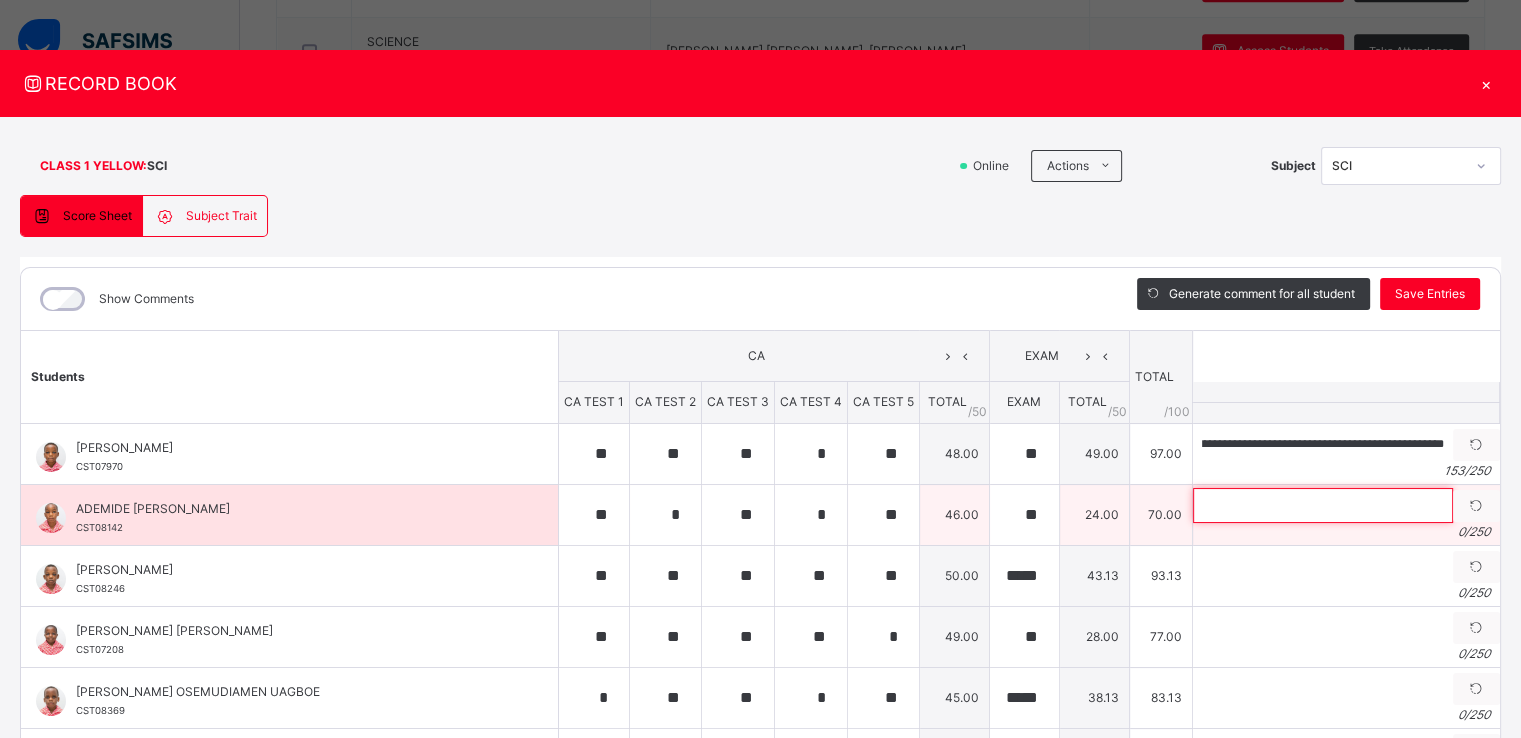 click at bounding box center [1323, 505] 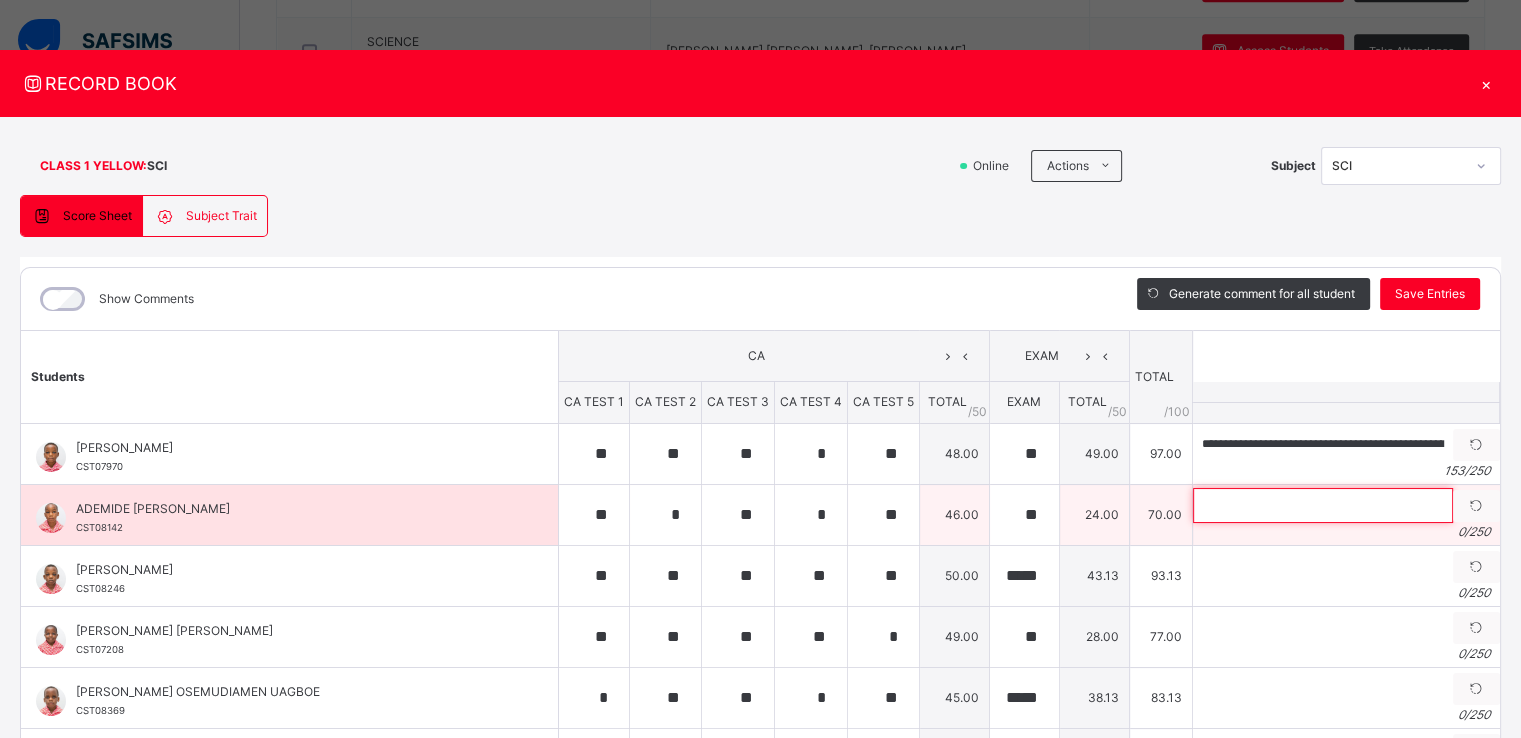 click at bounding box center (1323, 505) 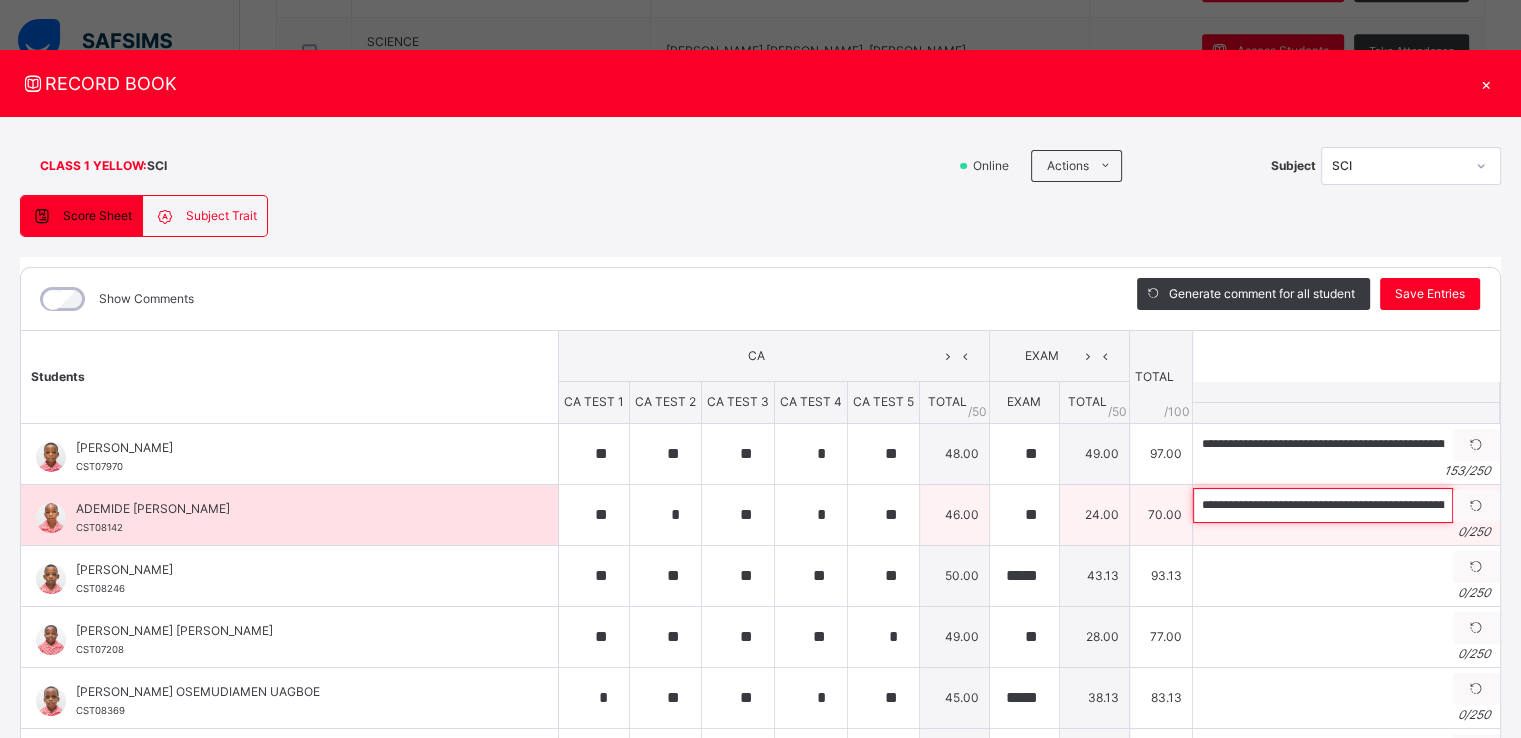 scroll, scrollTop: 0, scrollLeft: 713, axis: horizontal 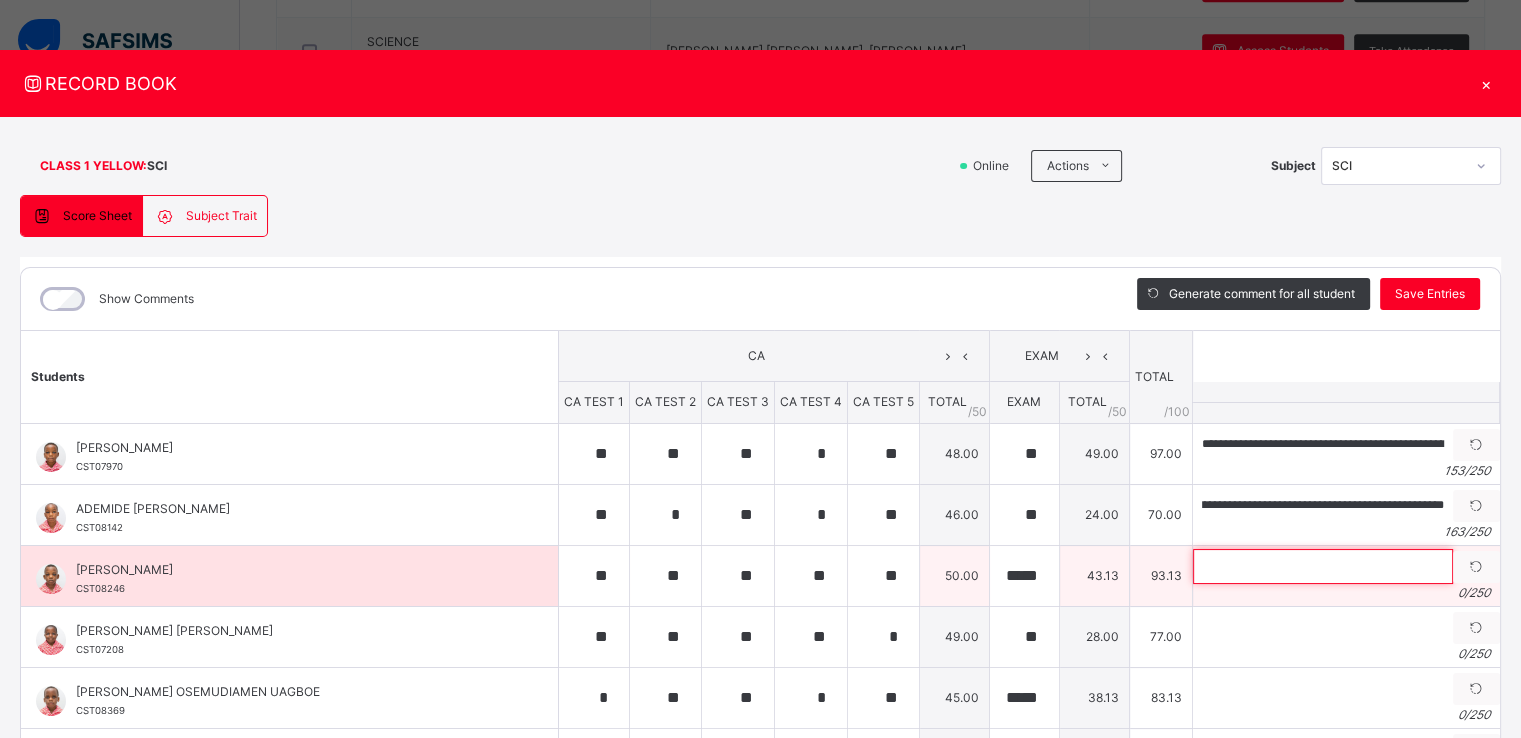click at bounding box center (1323, 566) 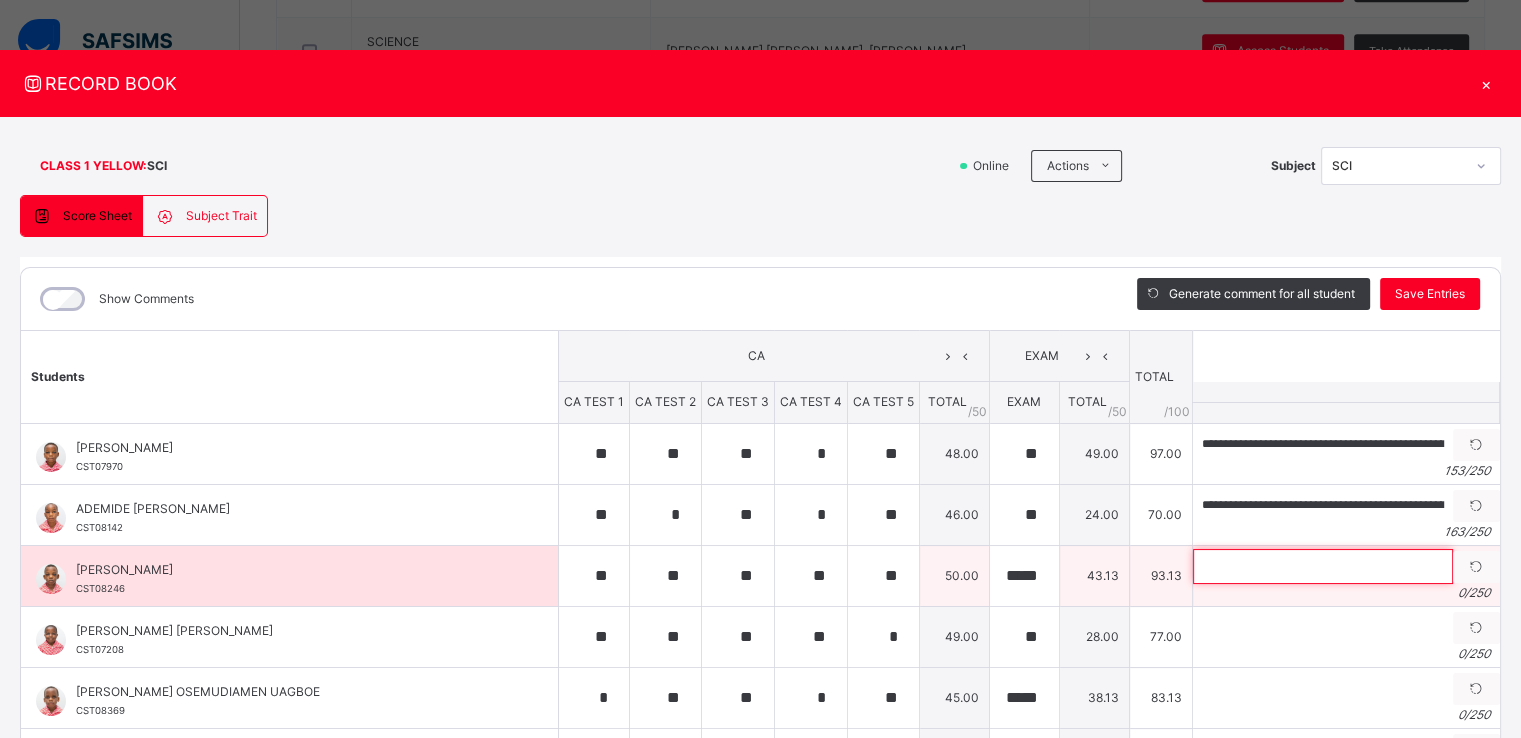 click at bounding box center (1323, 566) 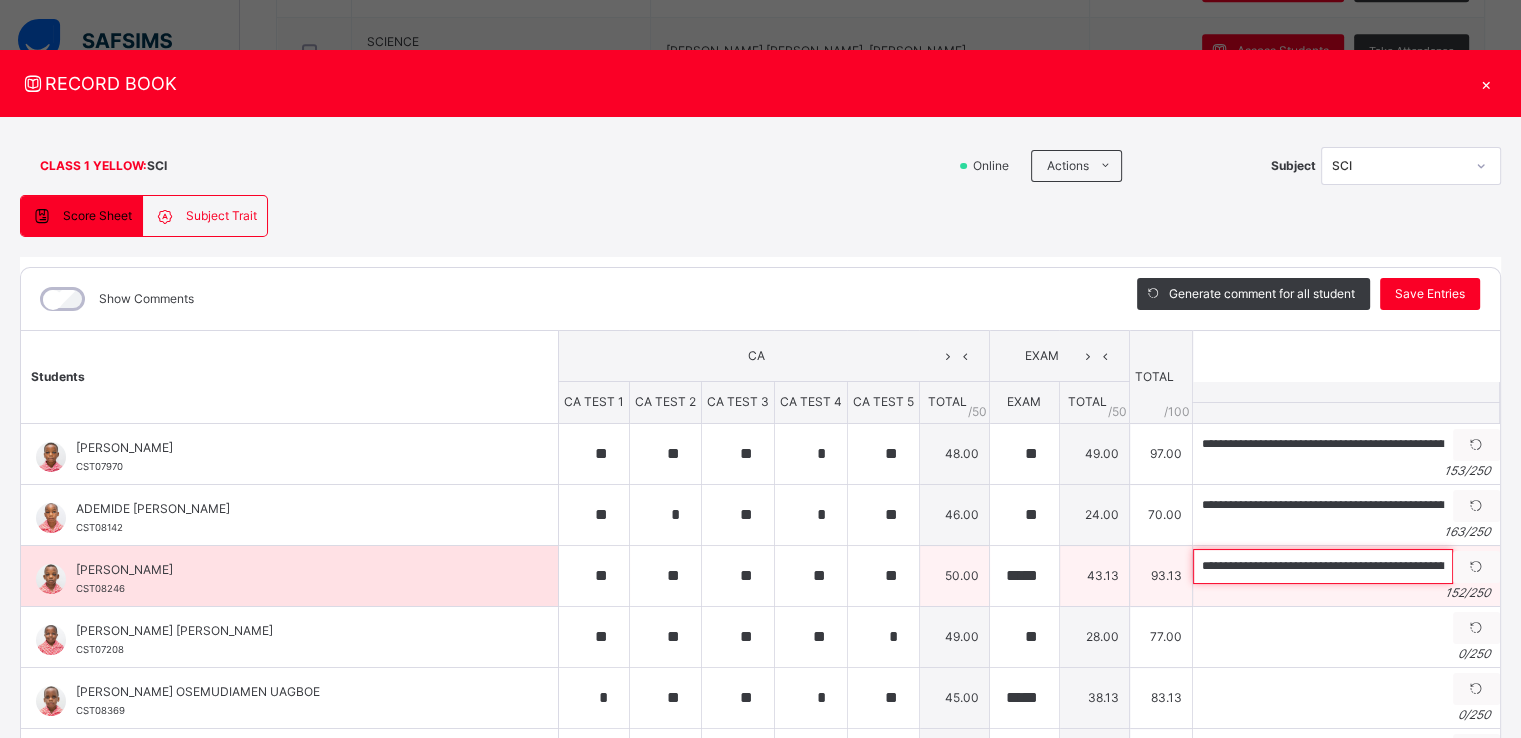 scroll, scrollTop: 0, scrollLeft: 659, axis: horizontal 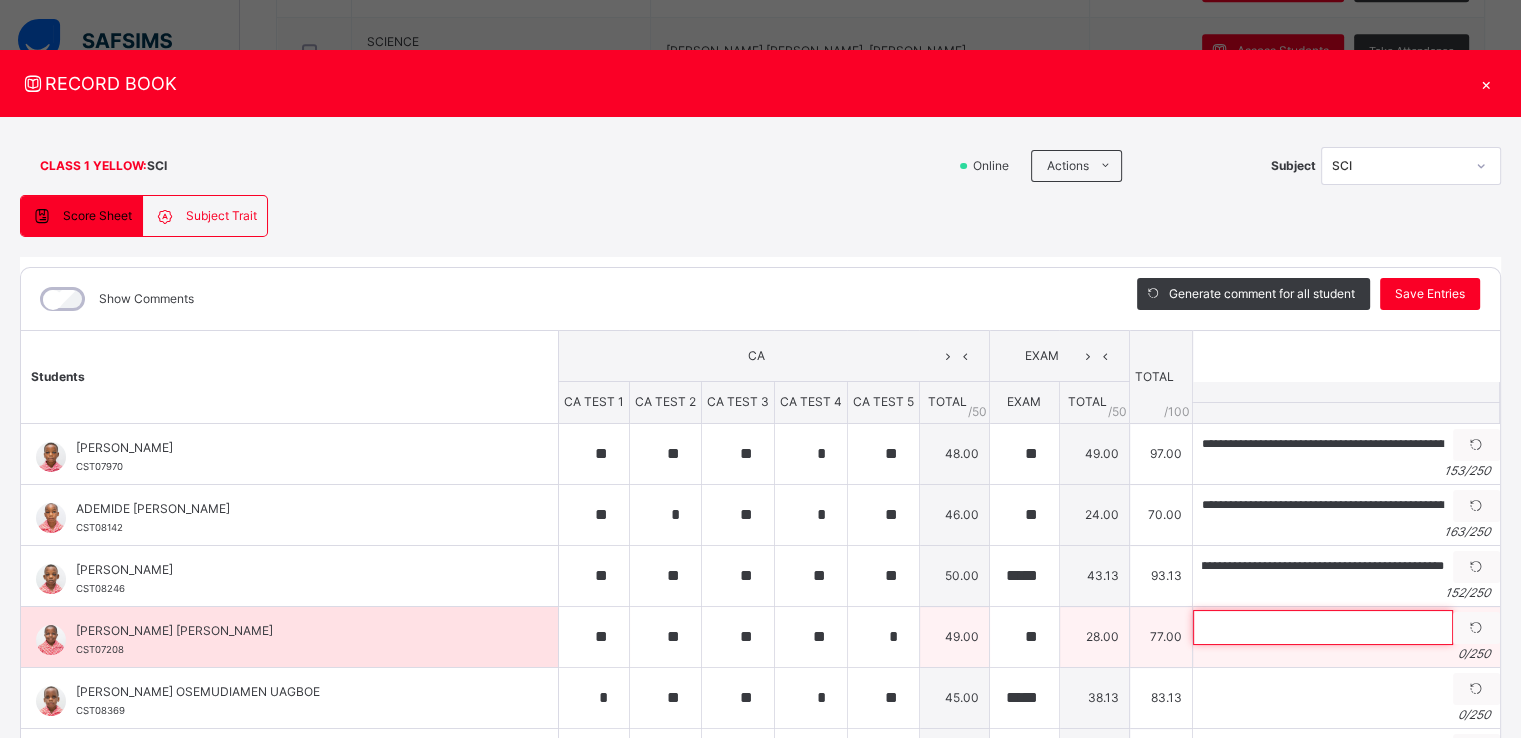 click at bounding box center (1323, 627) 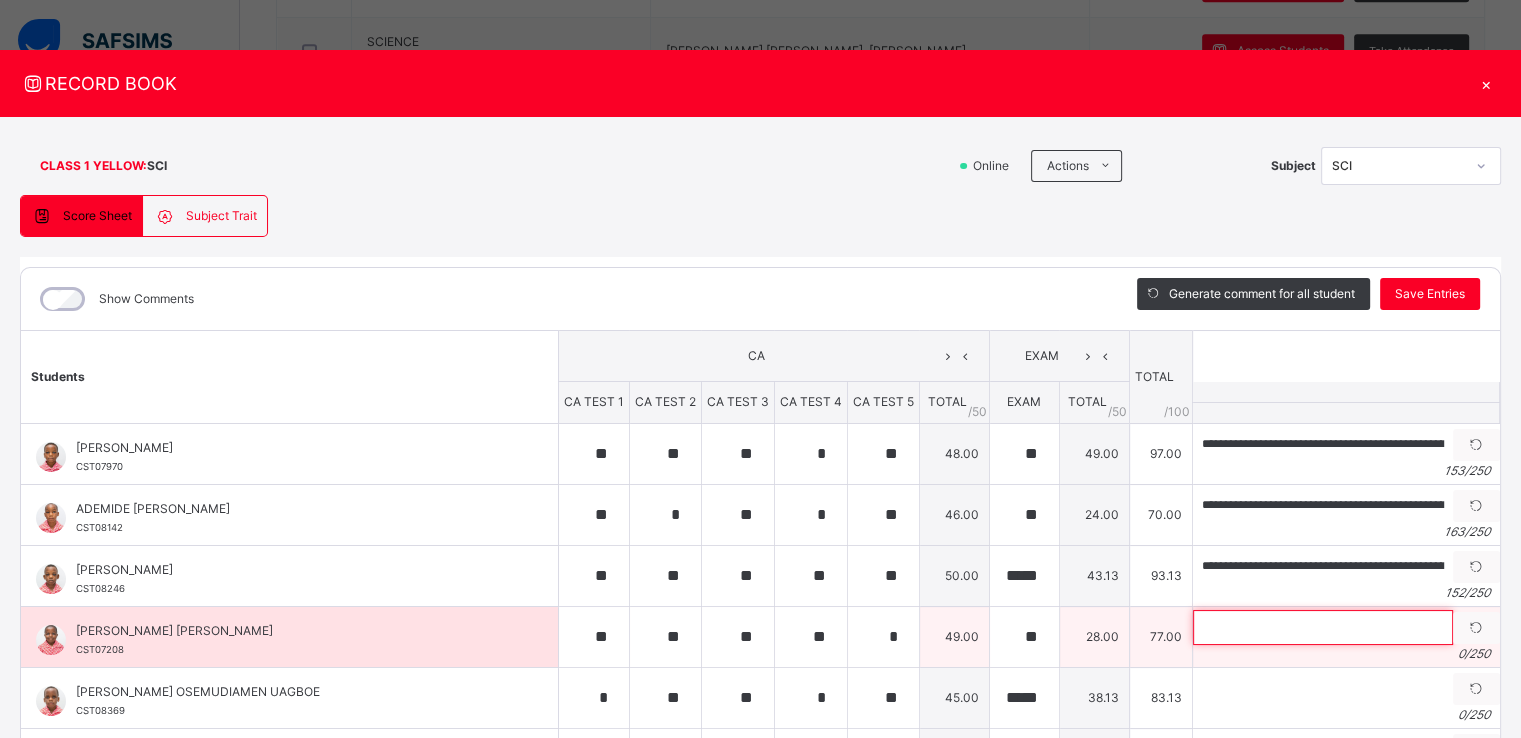 click at bounding box center (1323, 627) 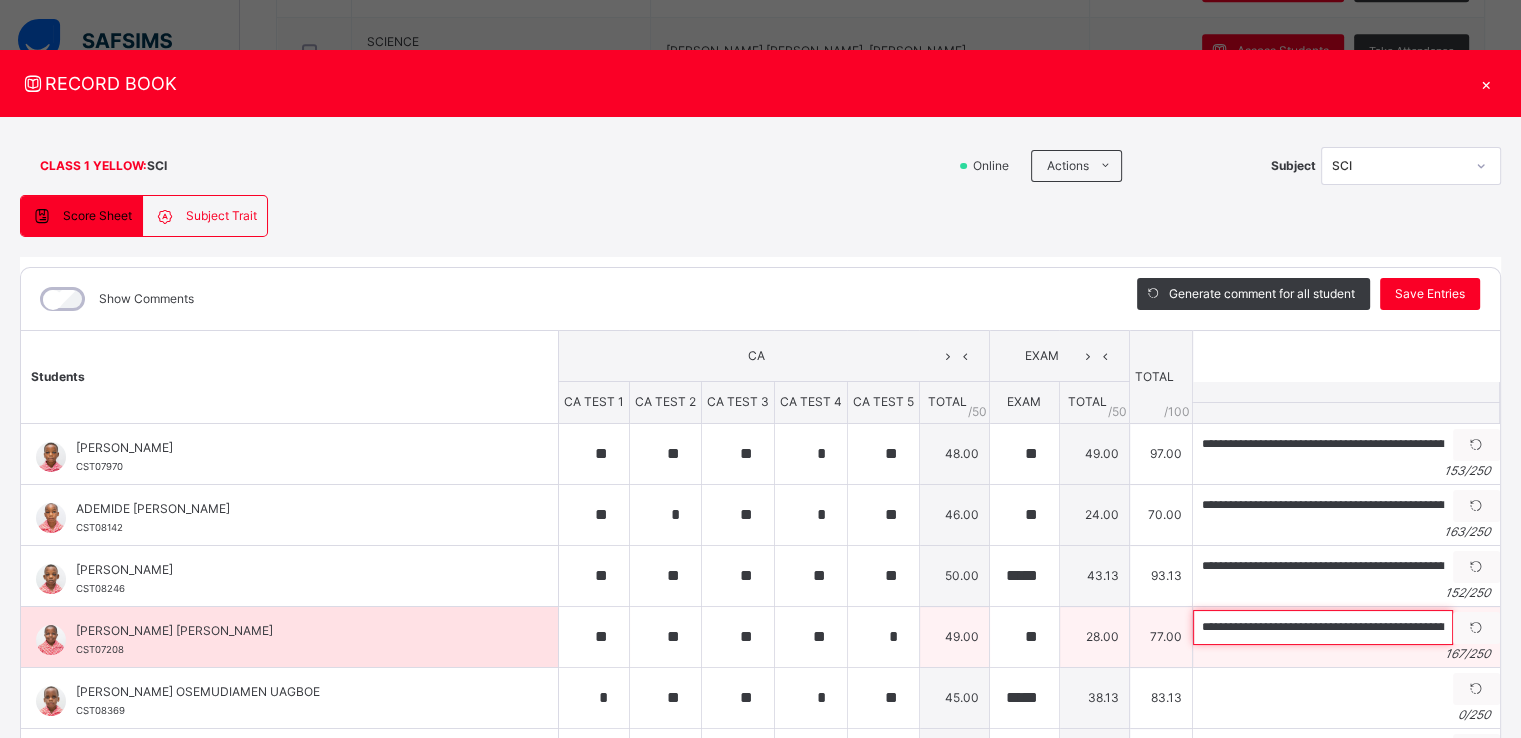 scroll, scrollTop: 0, scrollLeft: 727, axis: horizontal 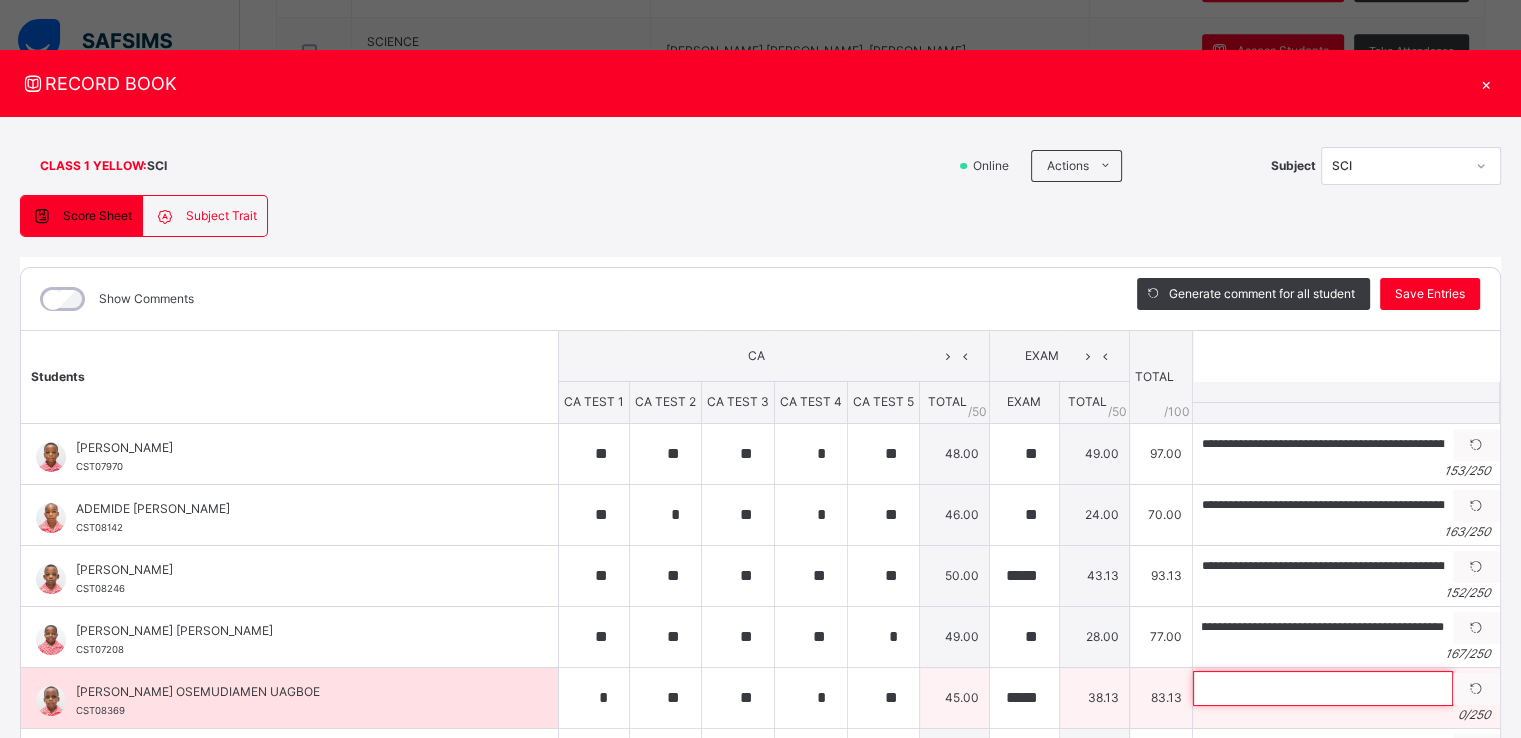 click at bounding box center (1323, 688) 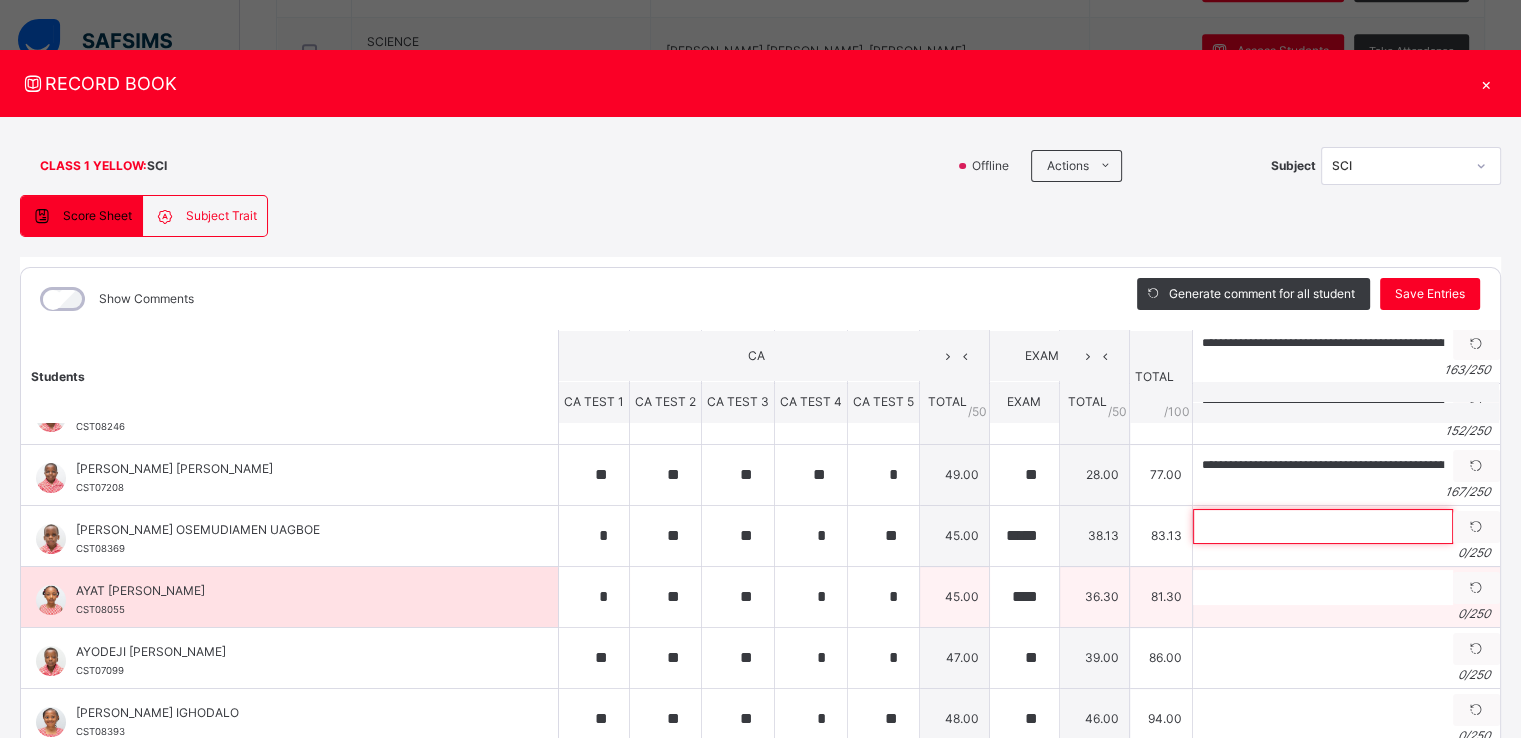 scroll, scrollTop: 172, scrollLeft: 0, axis: vertical 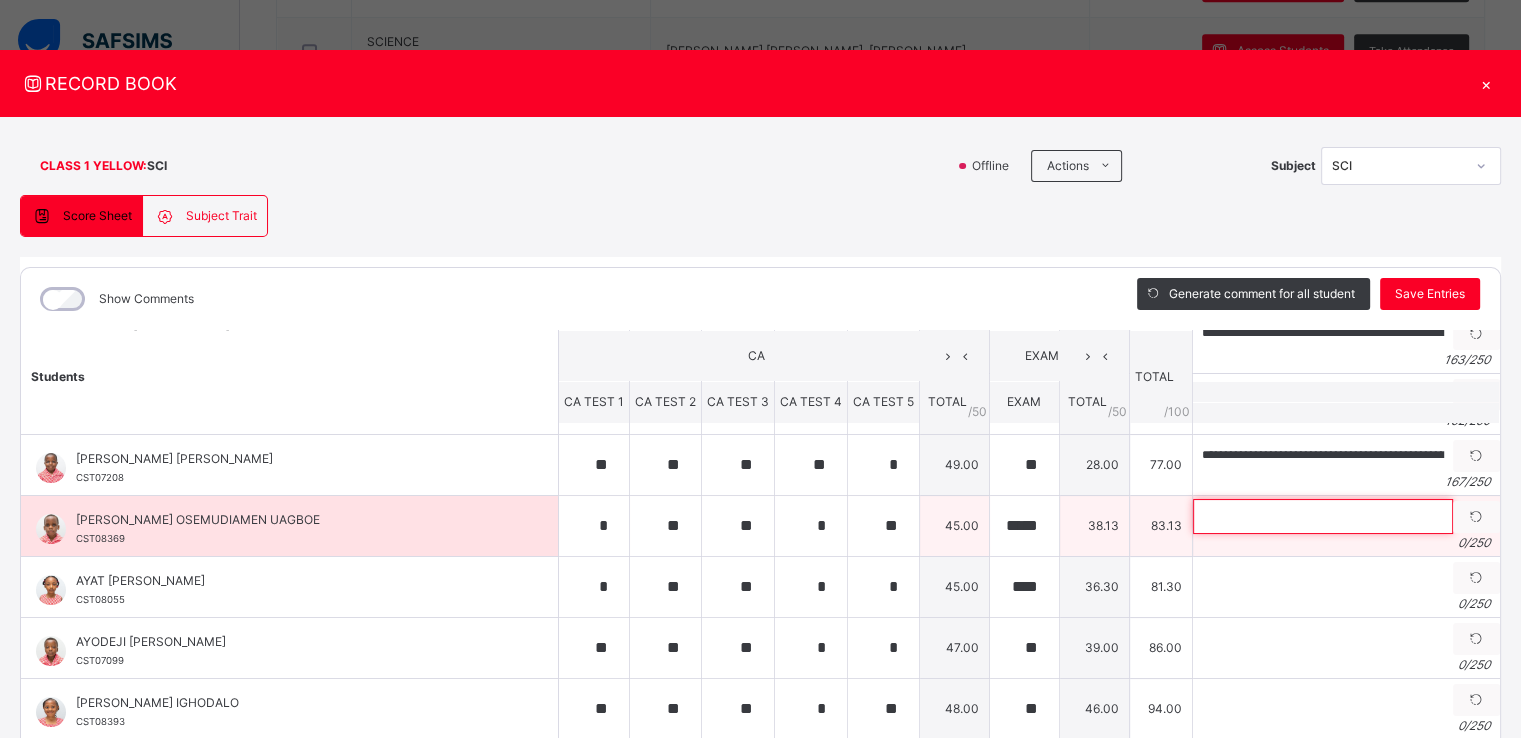 click at bounding box center [1323, 516] 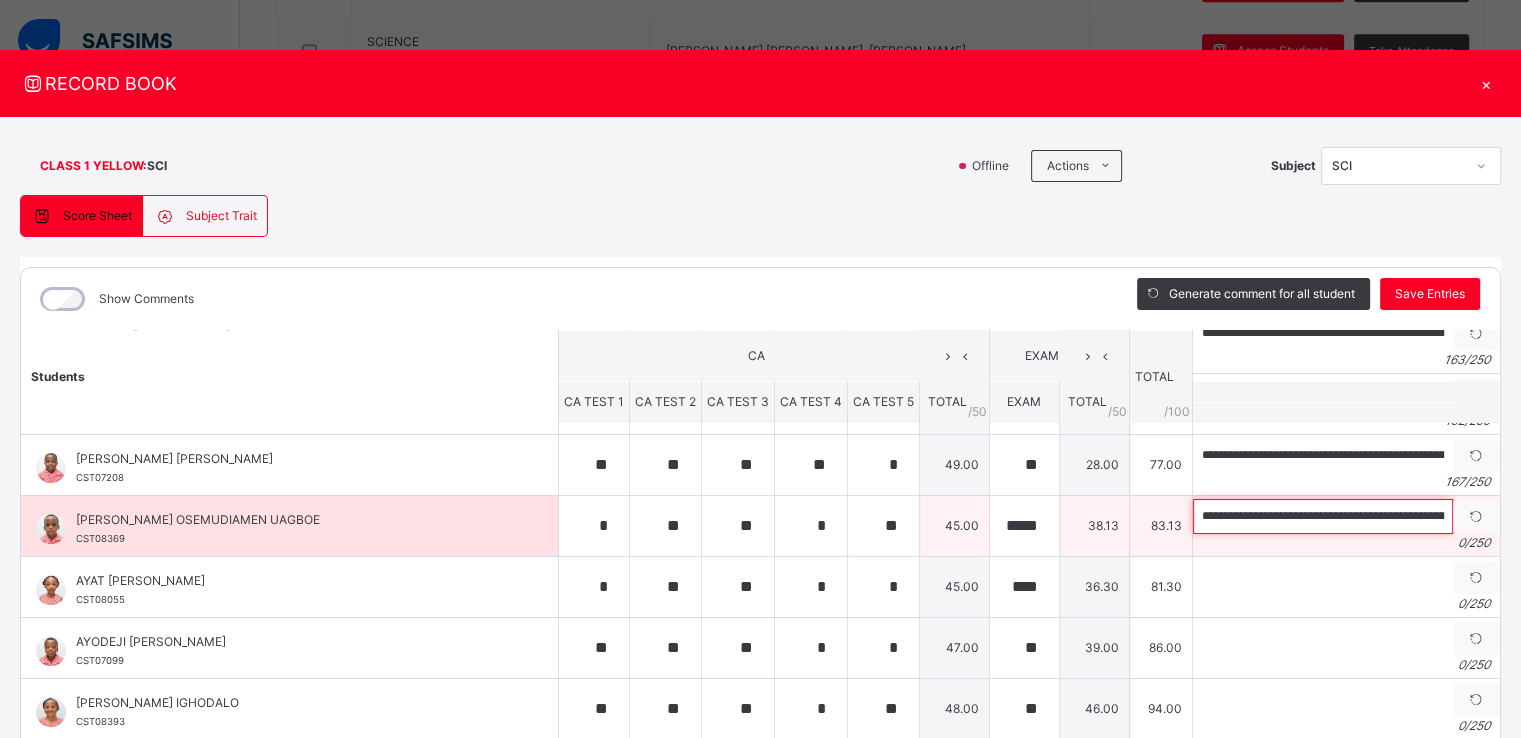 scroll, scrollTop: 0, scrollLeft: 588, axis: horizontal 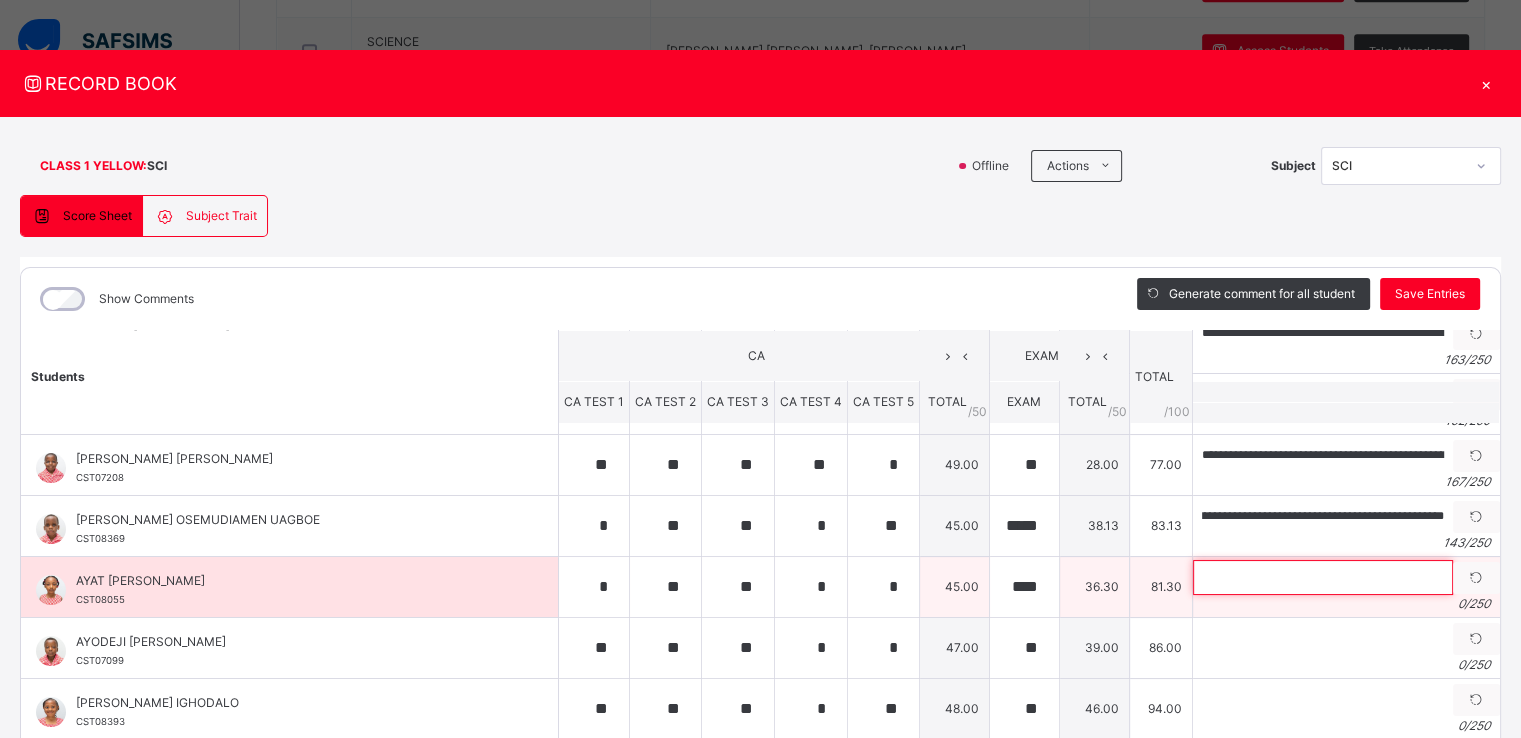 click at bounding box center (1323, 577) 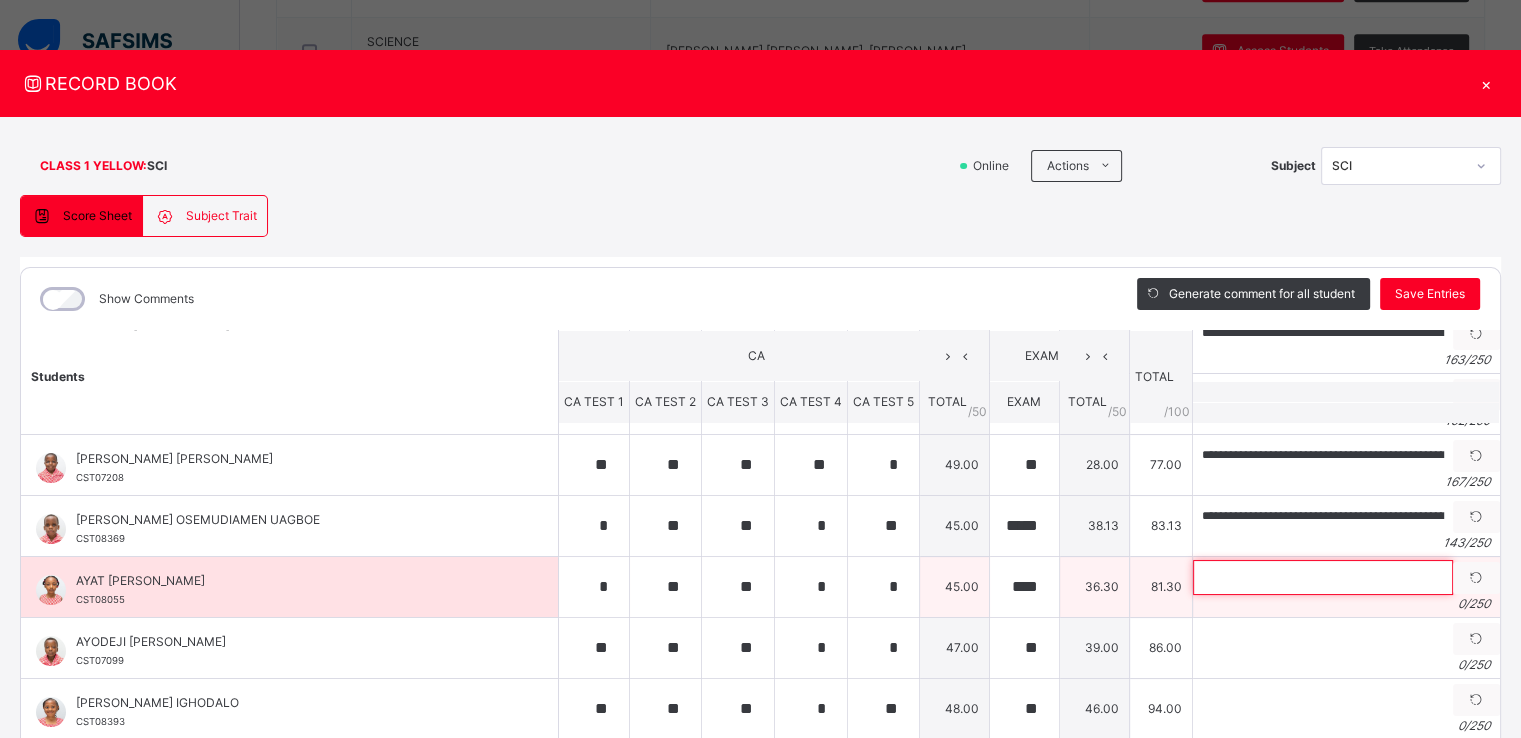 click at bounding box center [1323, 577] 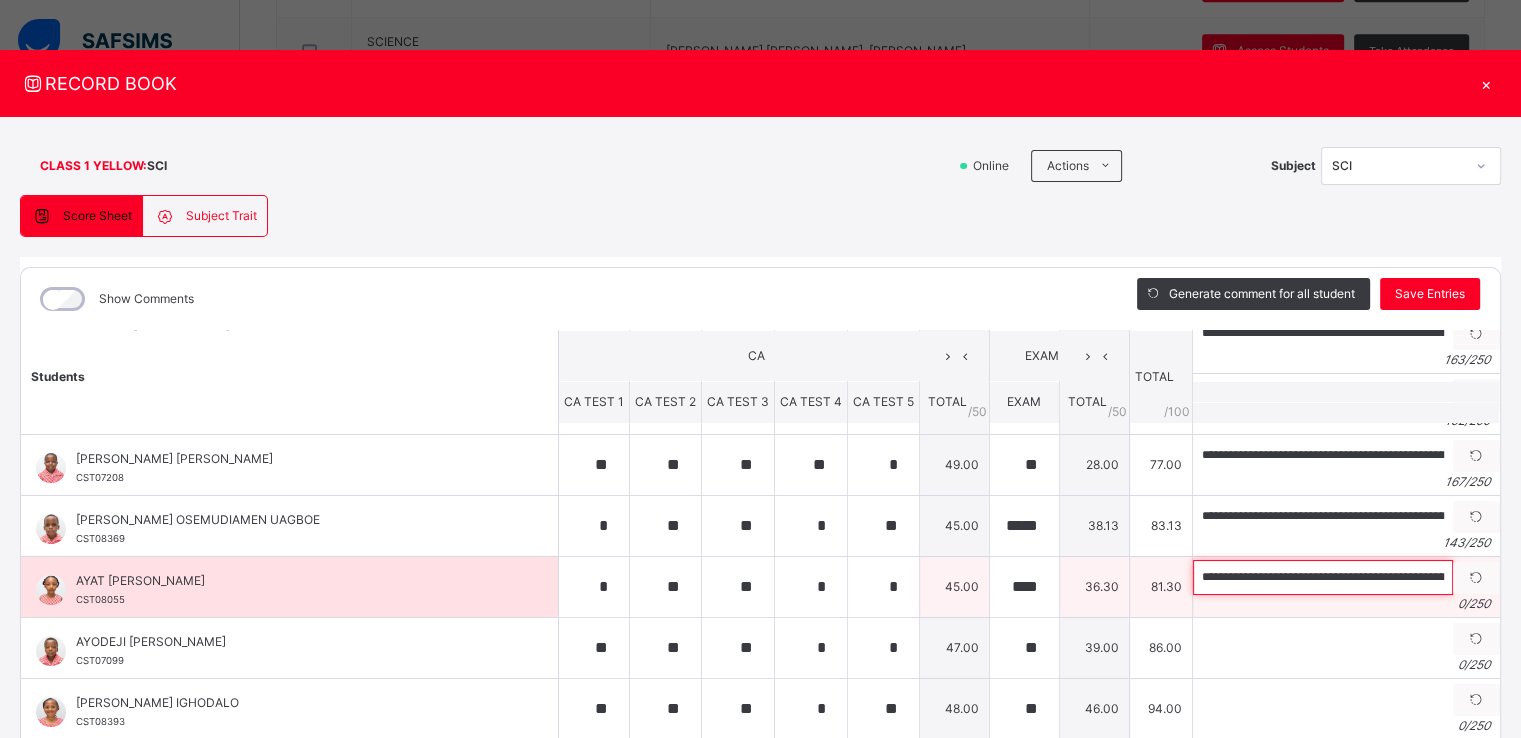 scroll, scrollTop: 0, scrollLeft: 645, axis: horizontal 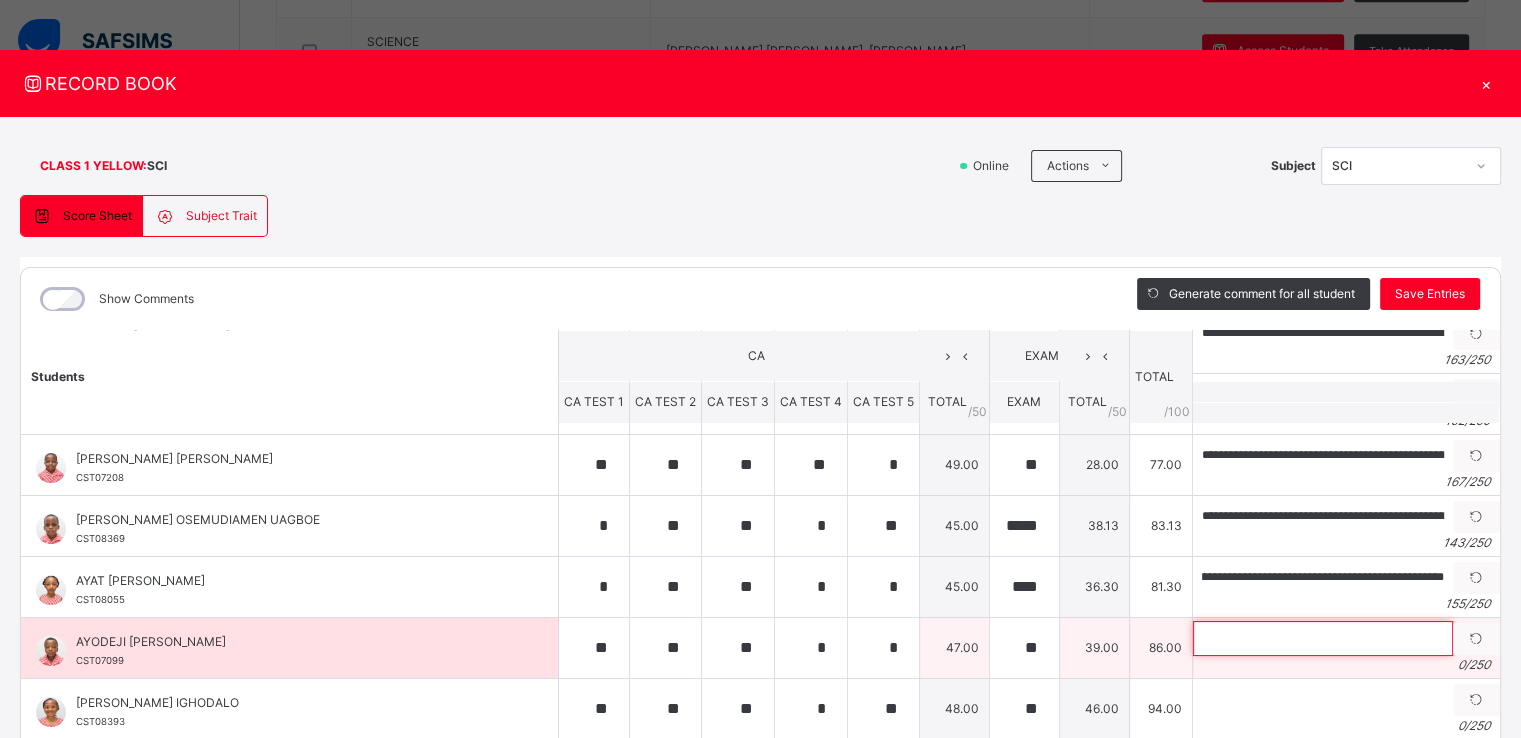 click at bounding box center [1323, 638] 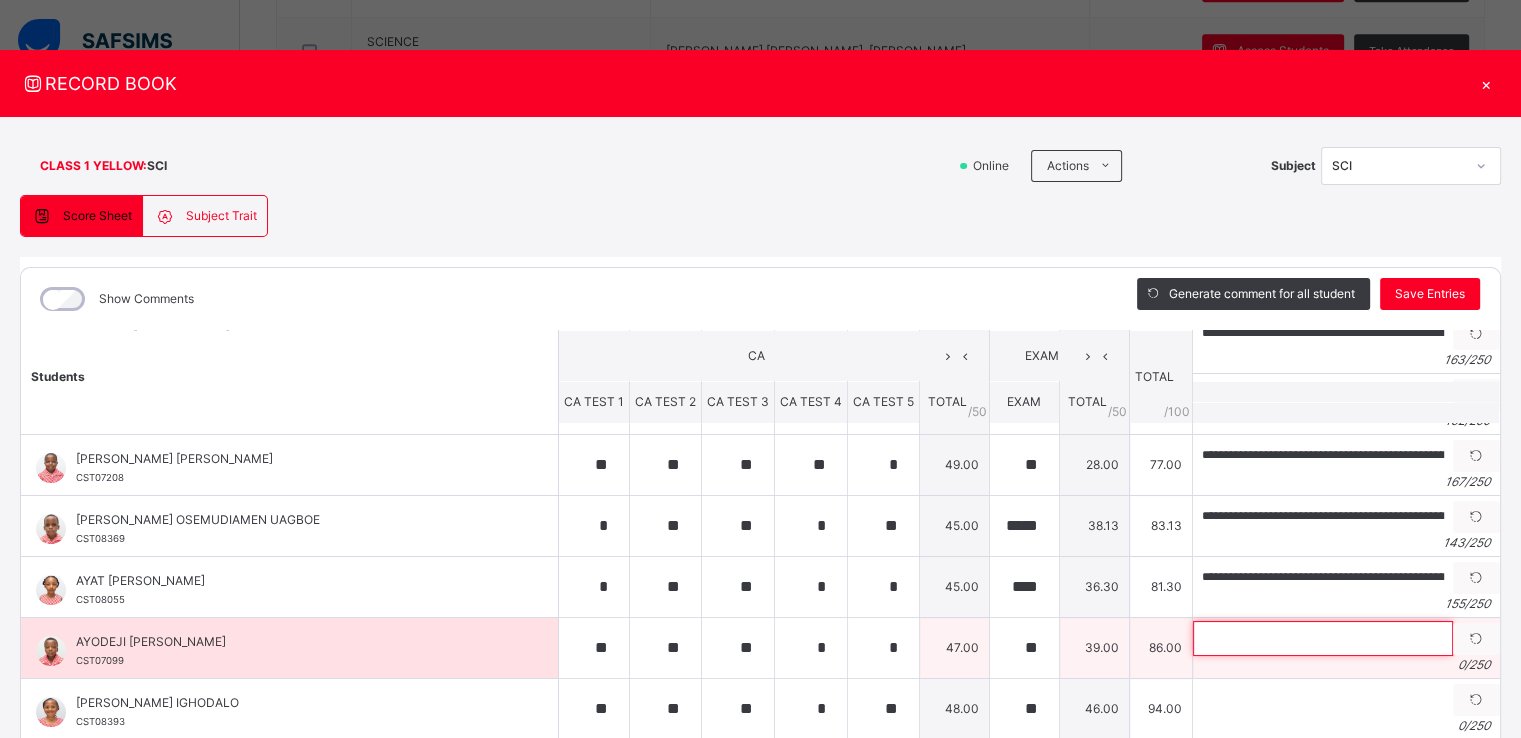paste 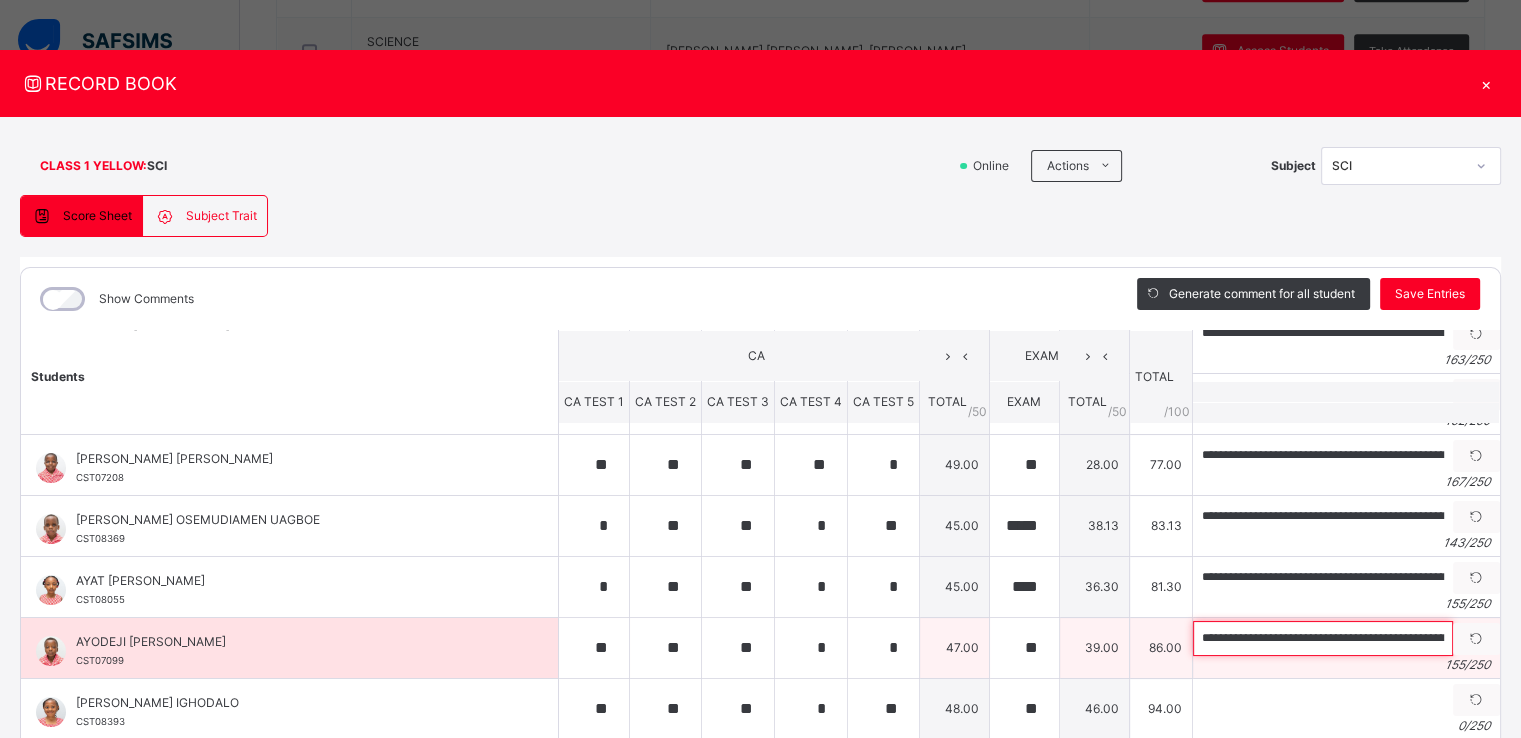 scroll, scrollTop: 0, scrollLeft: 659, axis: horizontal 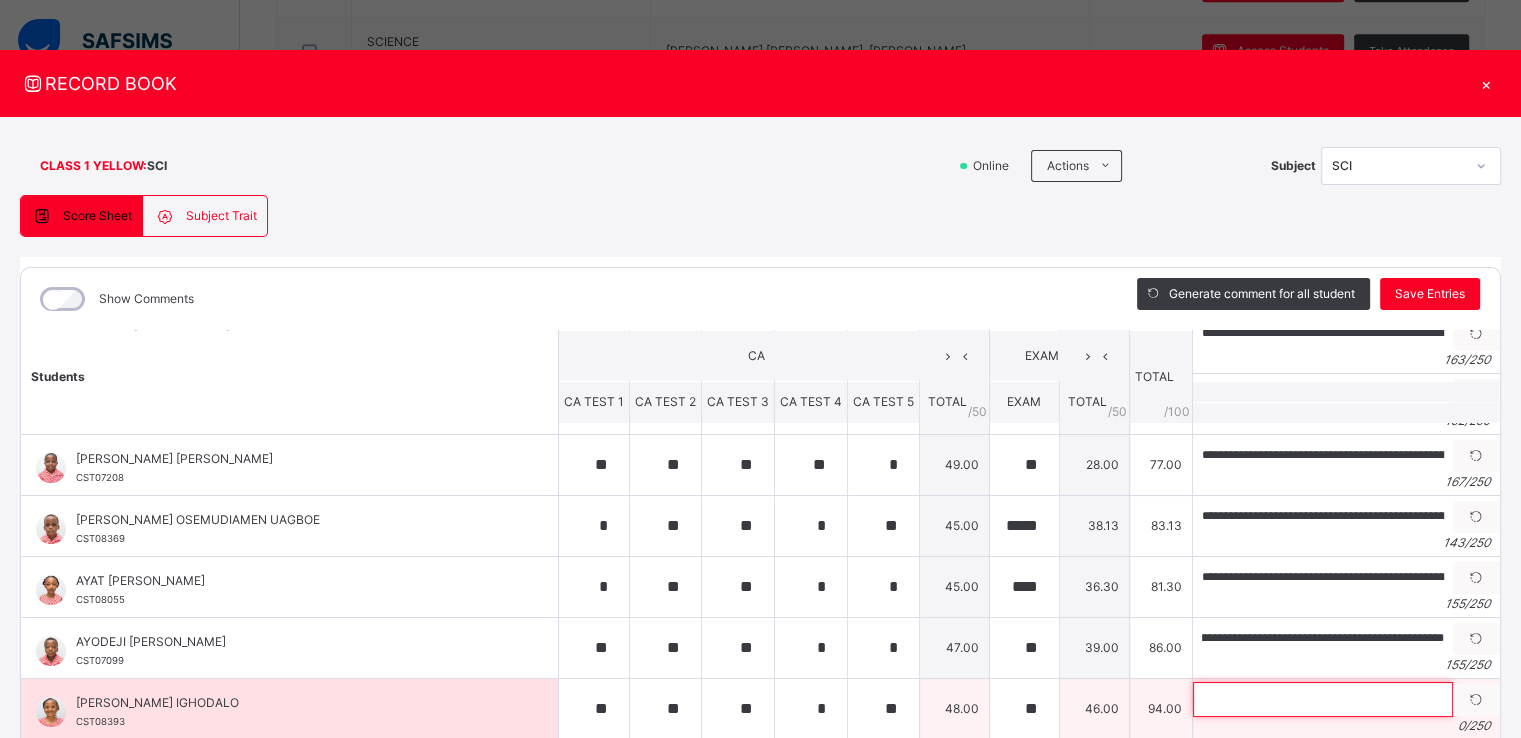 click at bounding box center (1323, 699) 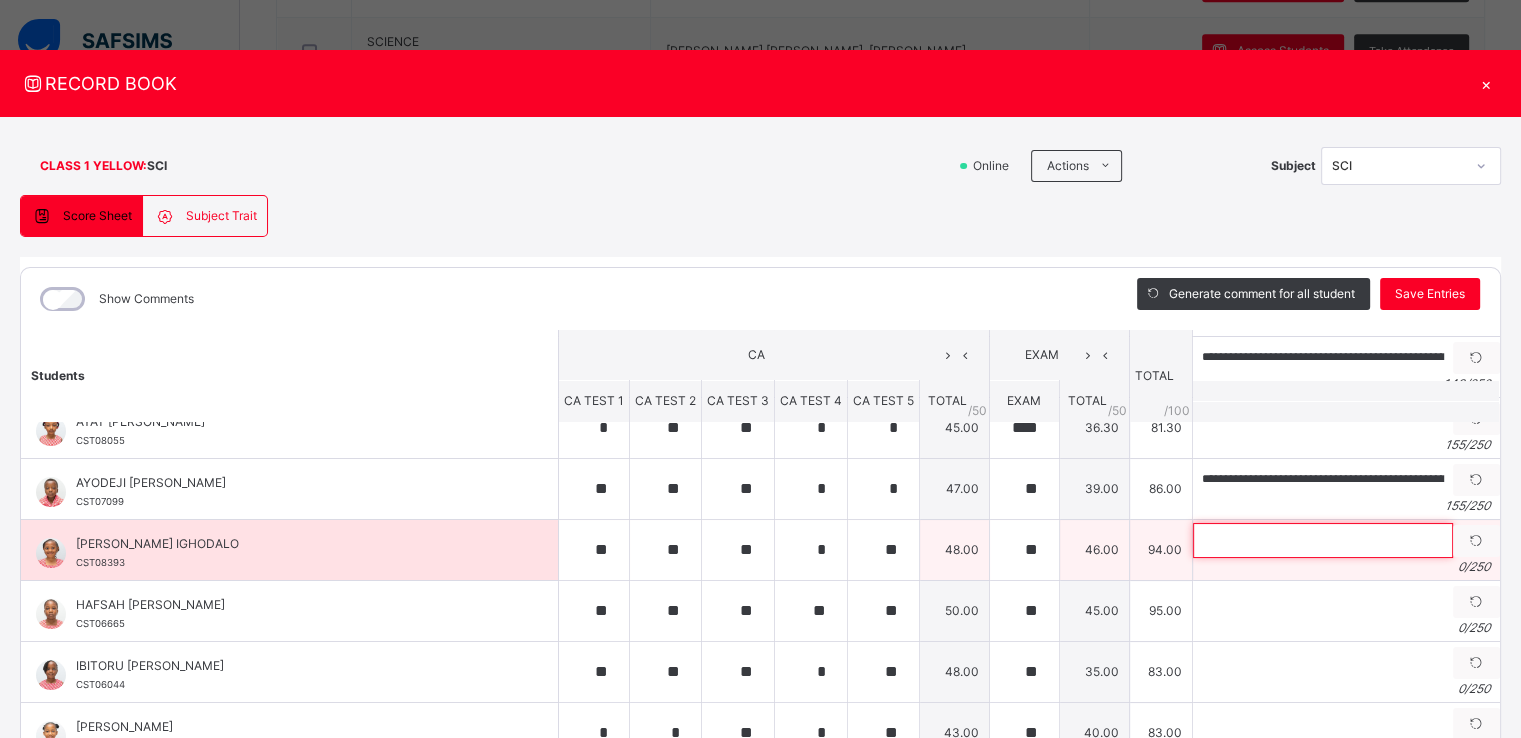 scroll, scrollTop: 375, scrollLeft: 0, axis: vertical 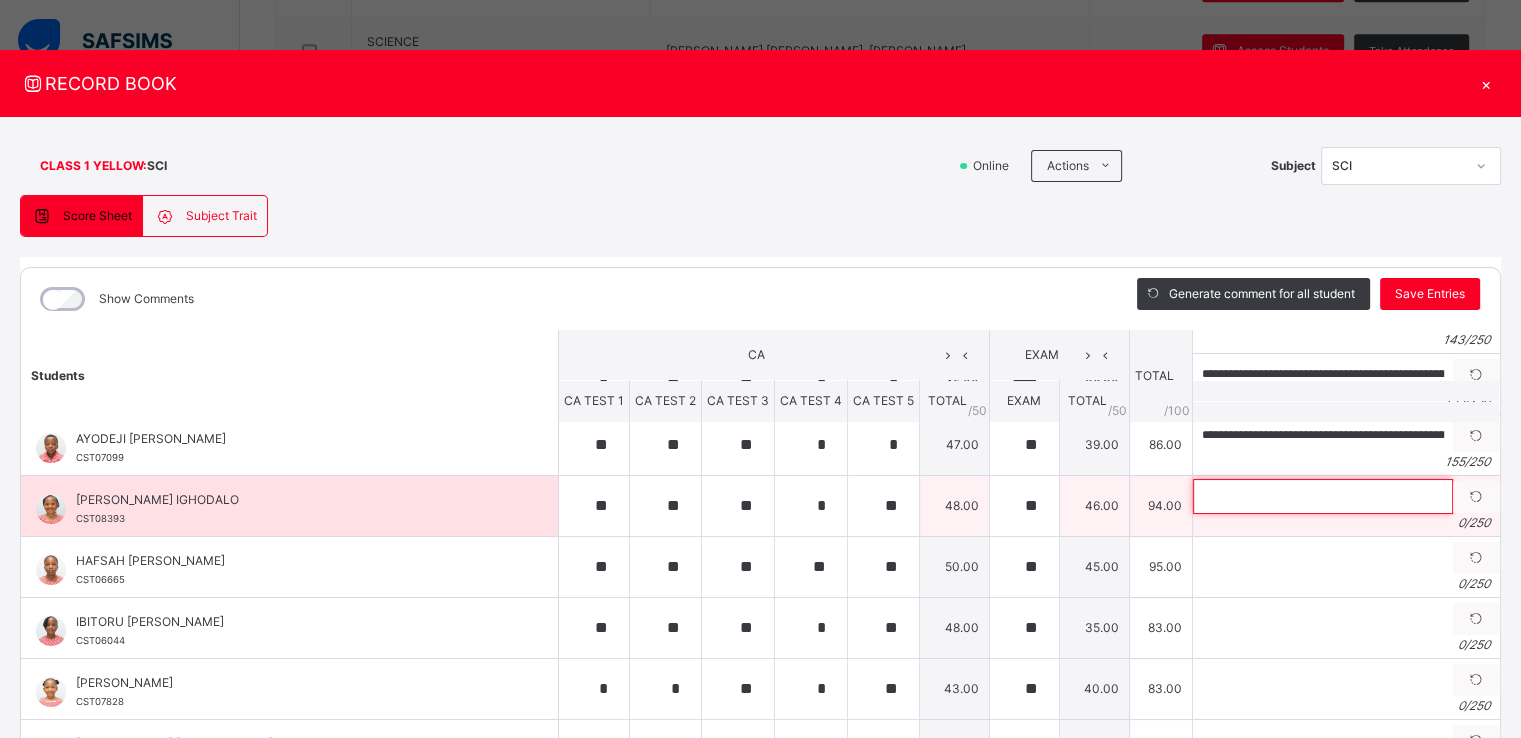 click at bounding box center [1323, 496] 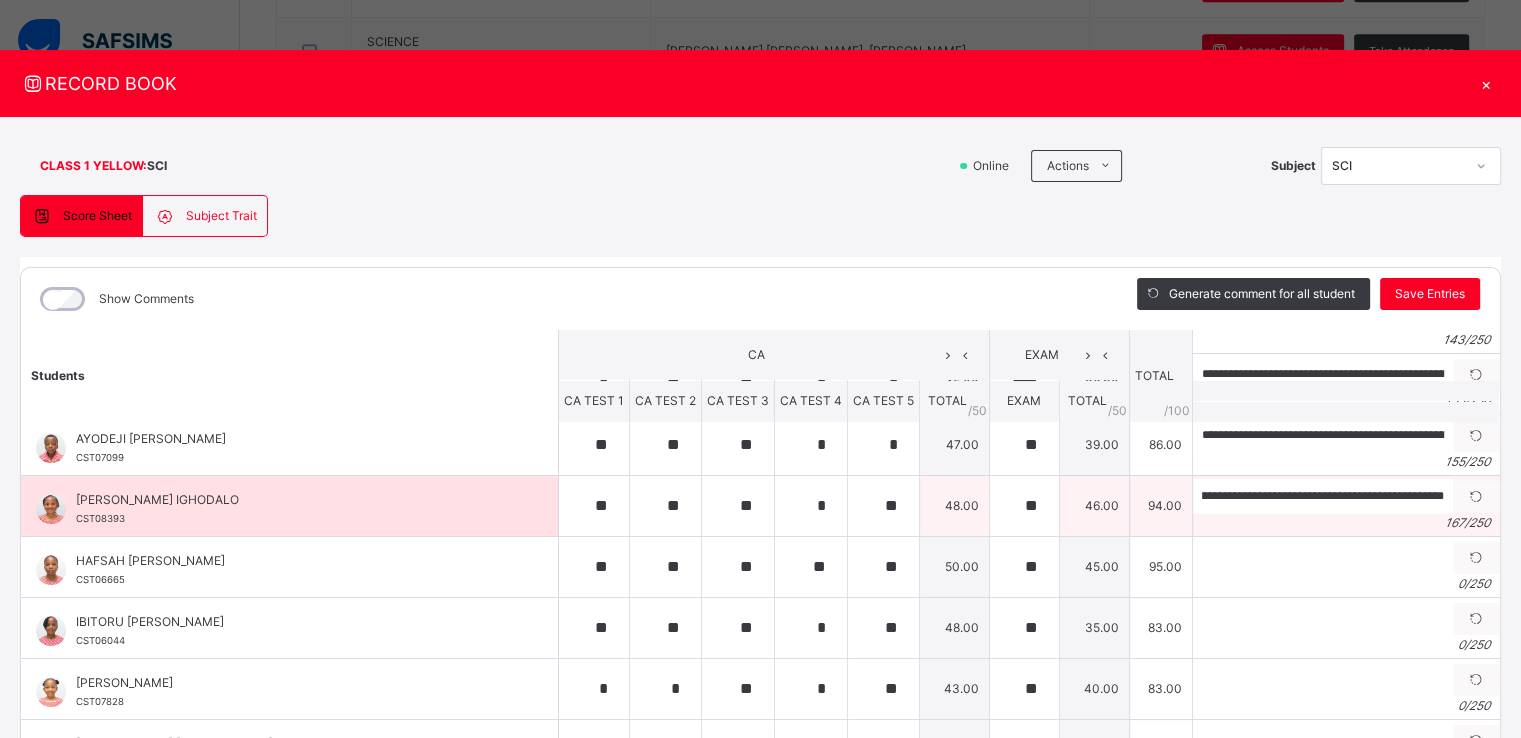 scroll, scrollTop: 0, scrollLeft: 0, axis: both 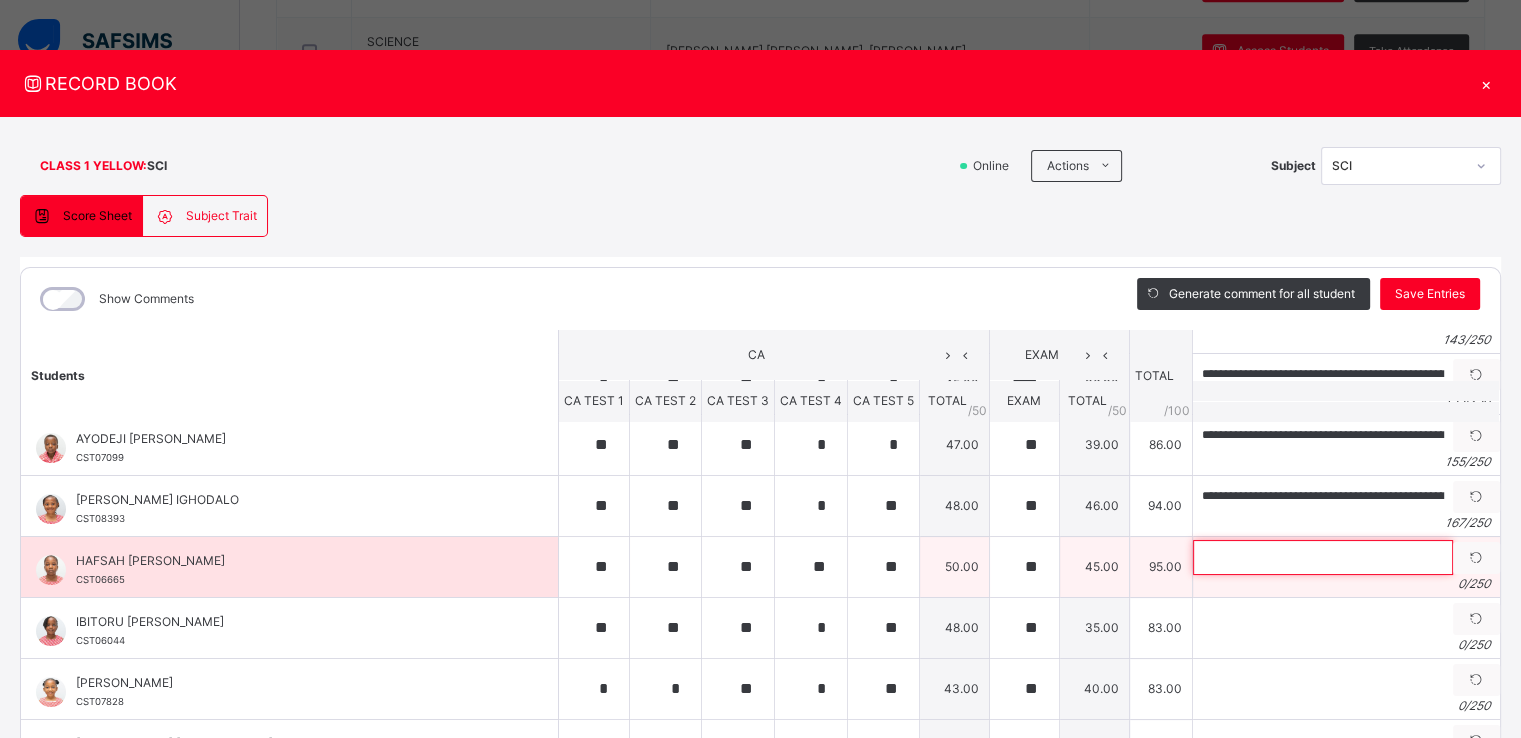 click at bounding box center [1323, 557] 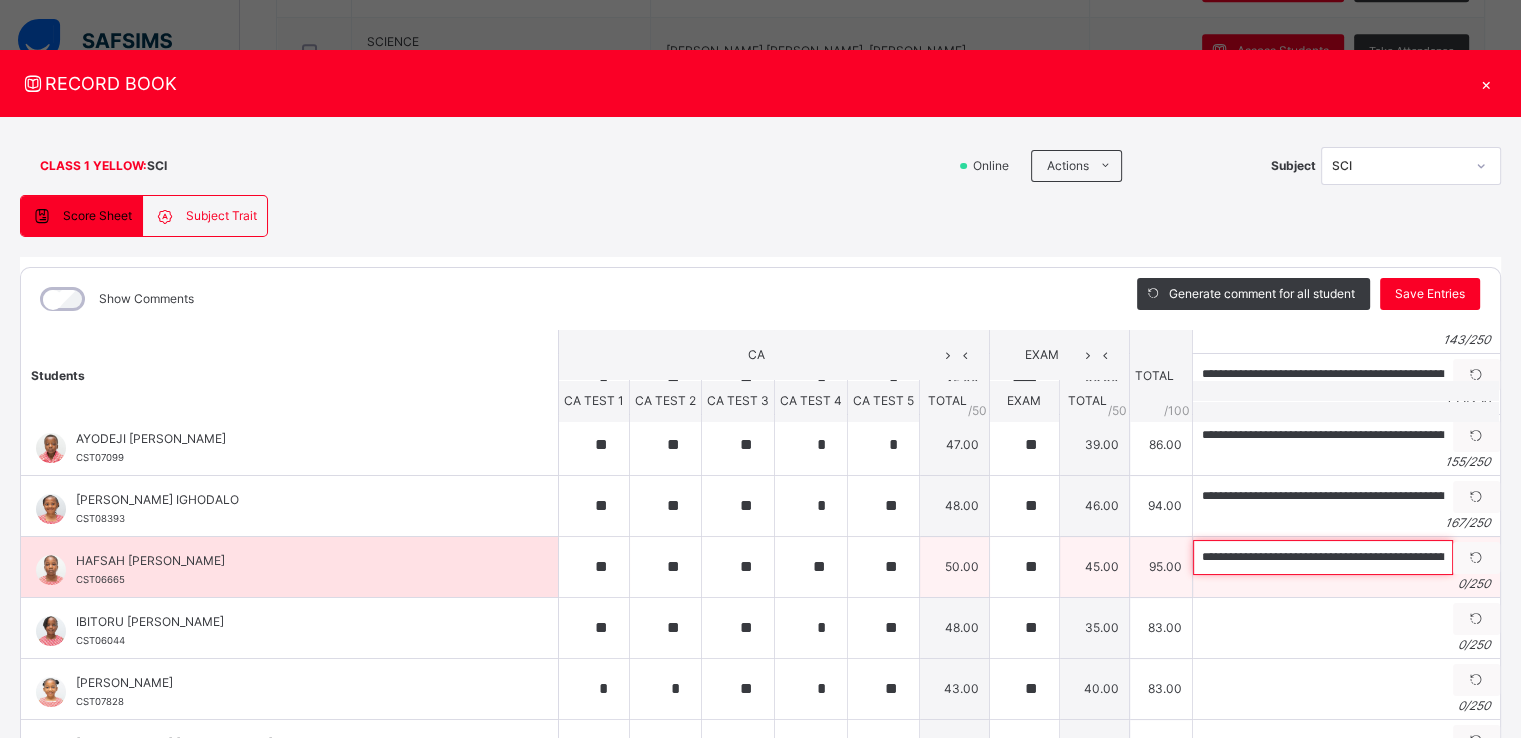 scroll, scrollTop: 0, scrollLeft: 763, axis: horizontal 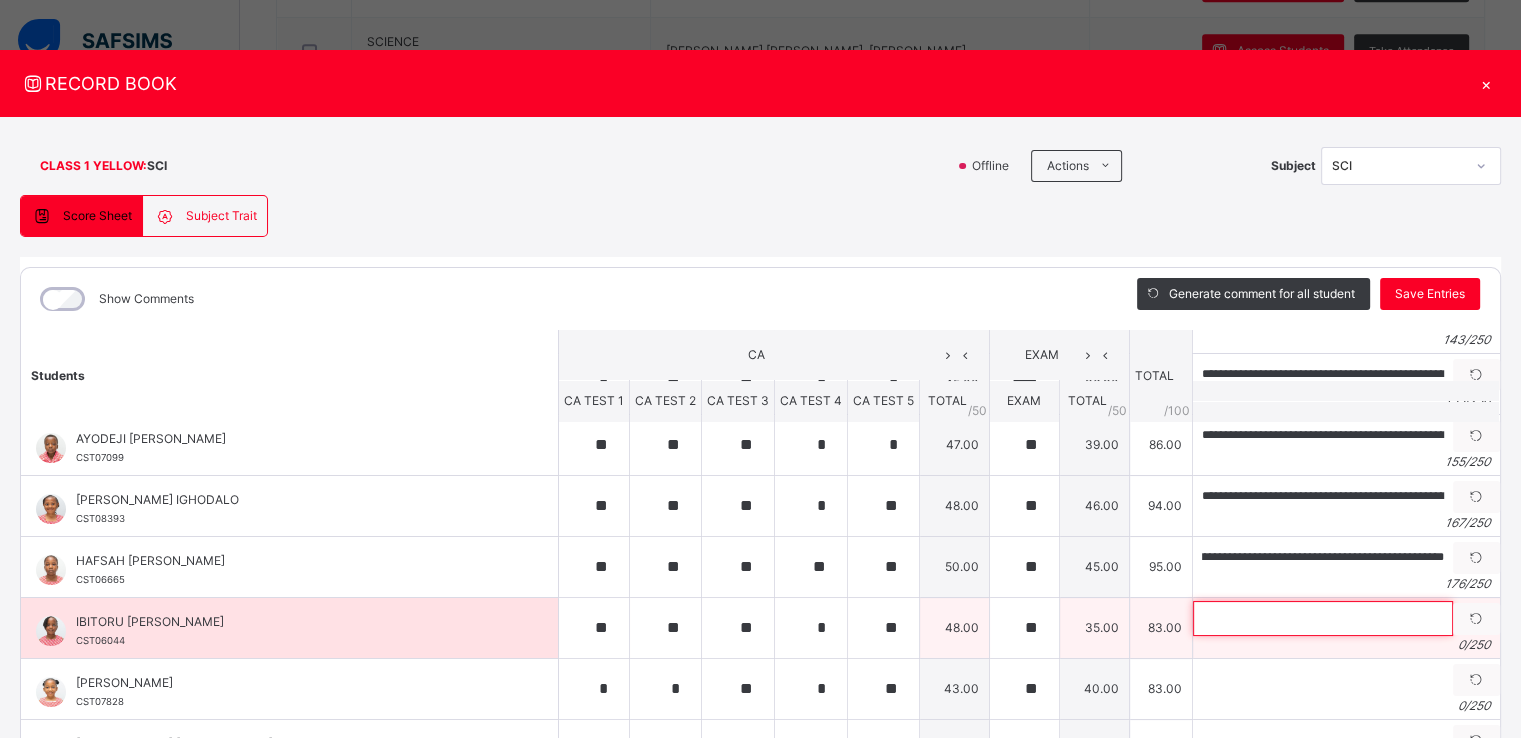 click at bounding box center (1323, 618) 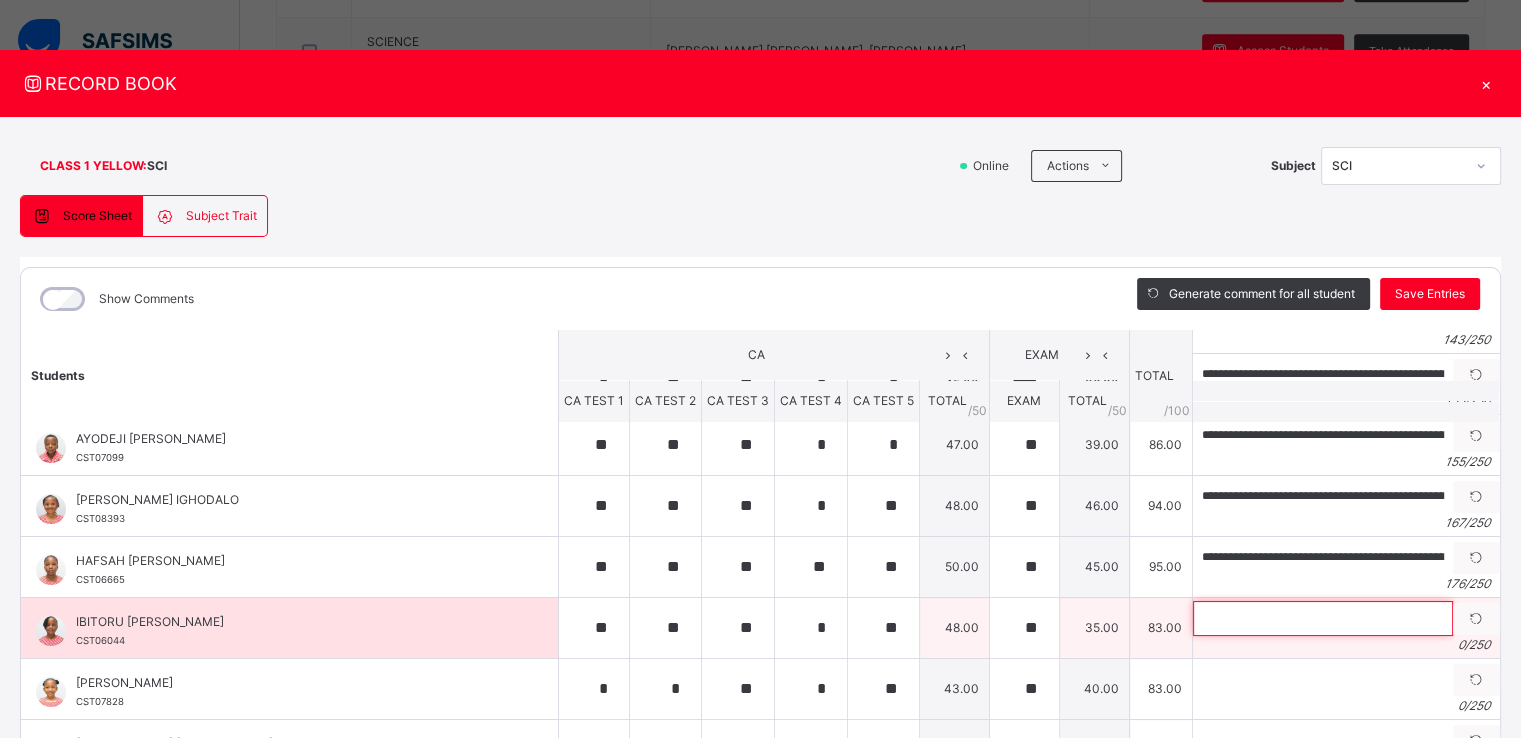 click at bounding box center [1323, 618] 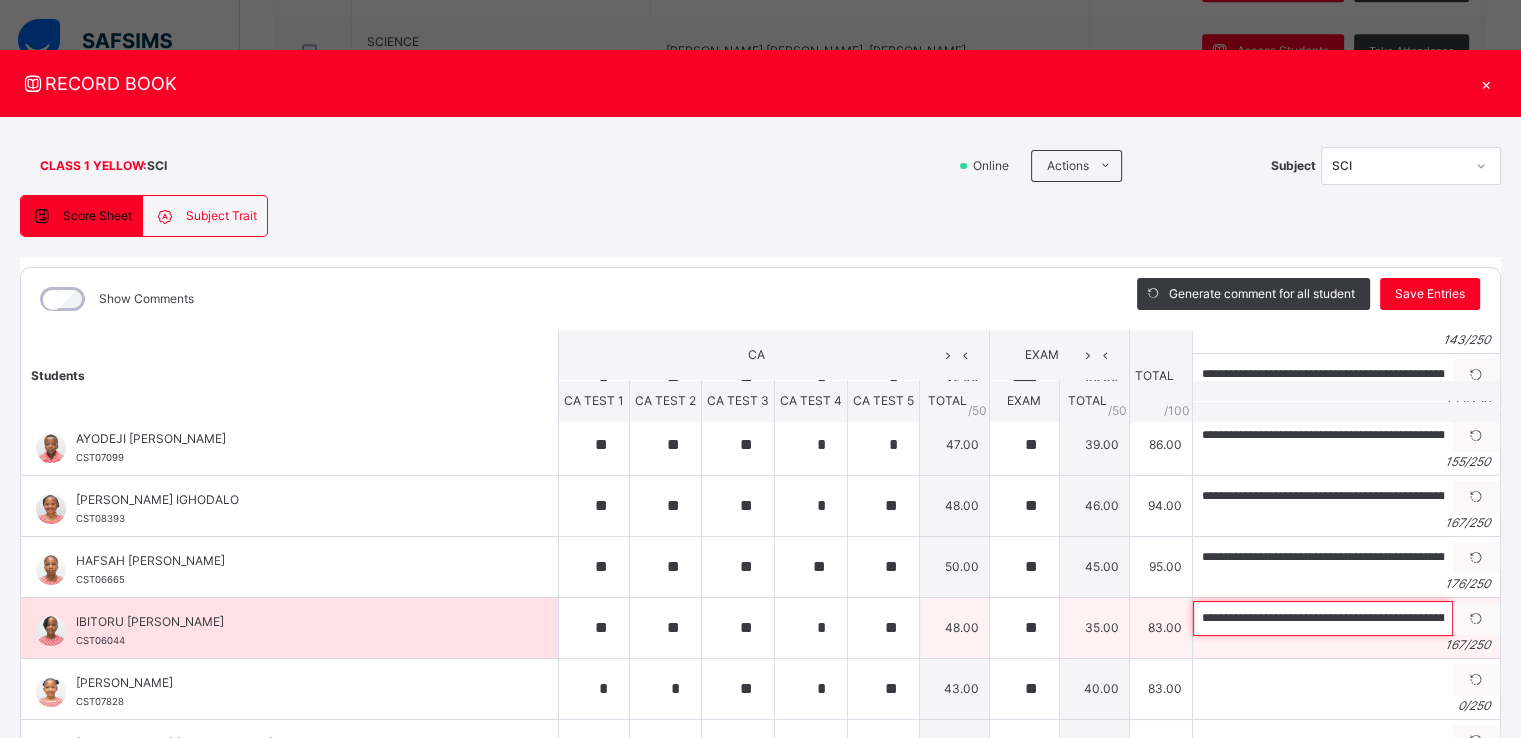 scroll, scrollTop: 0, scrollLeft: 724, axis: horizontal 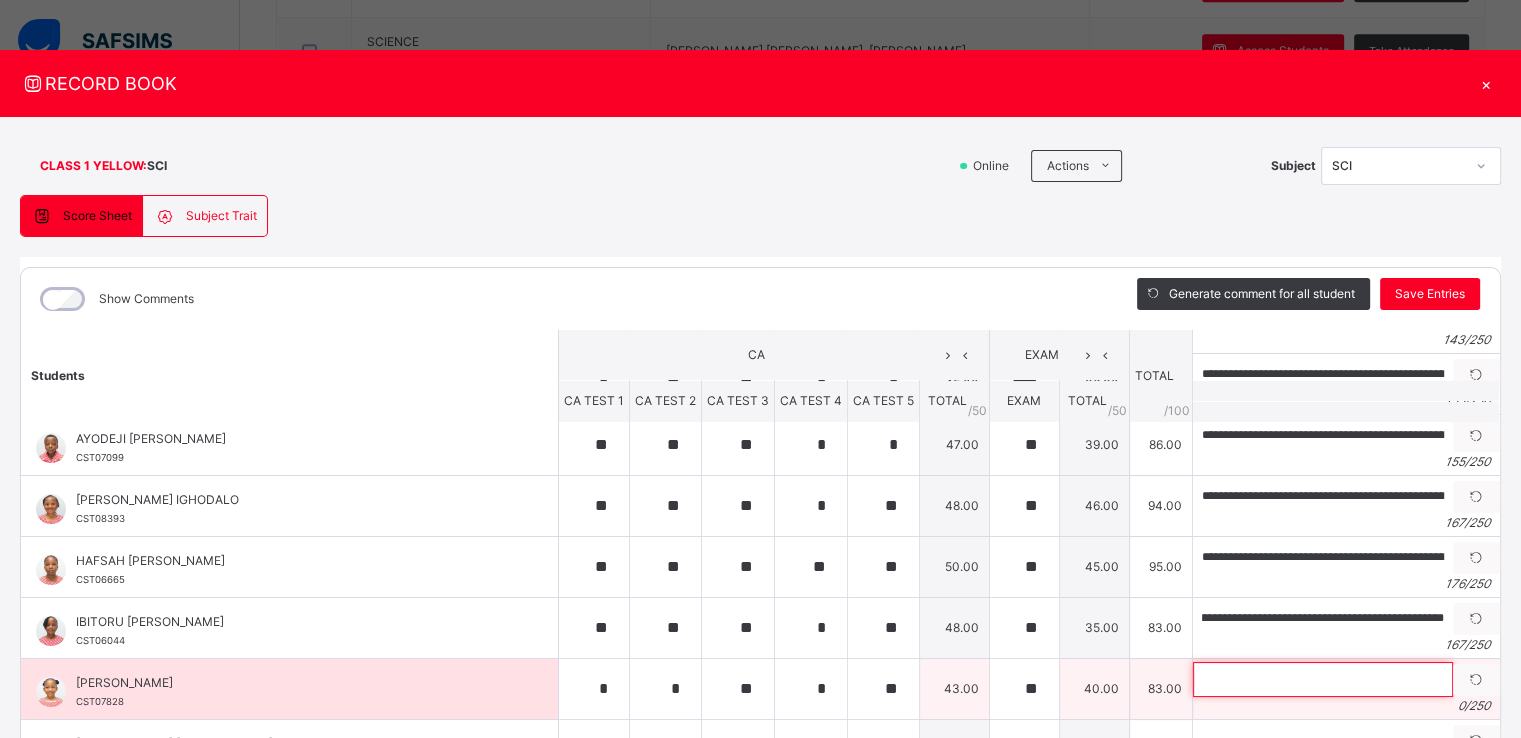 click at bounding box center (1323, 679) 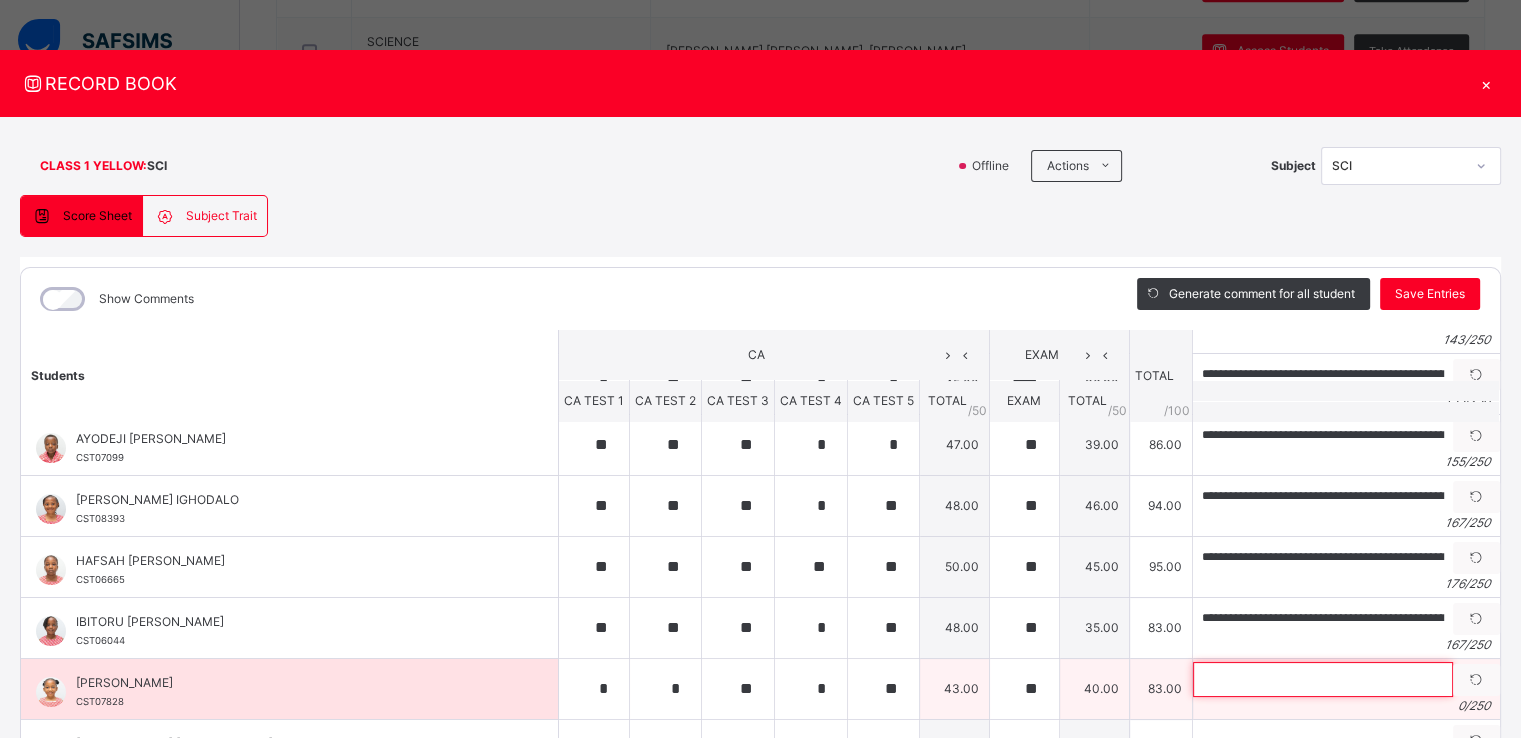 click at bounding box center (1323, 679) 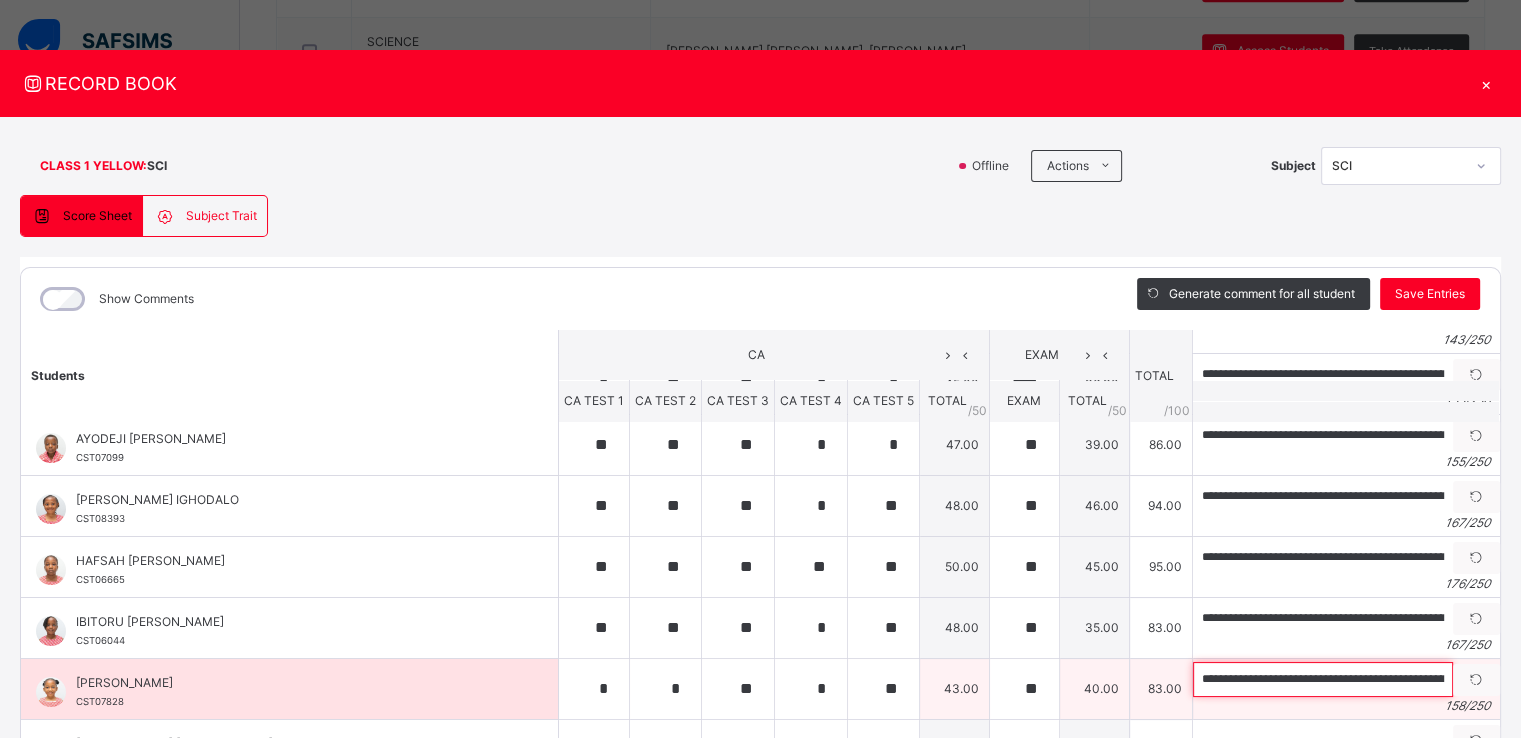 scroll, scrollTop: 0, scrollLeft: 676, axis: horizontal 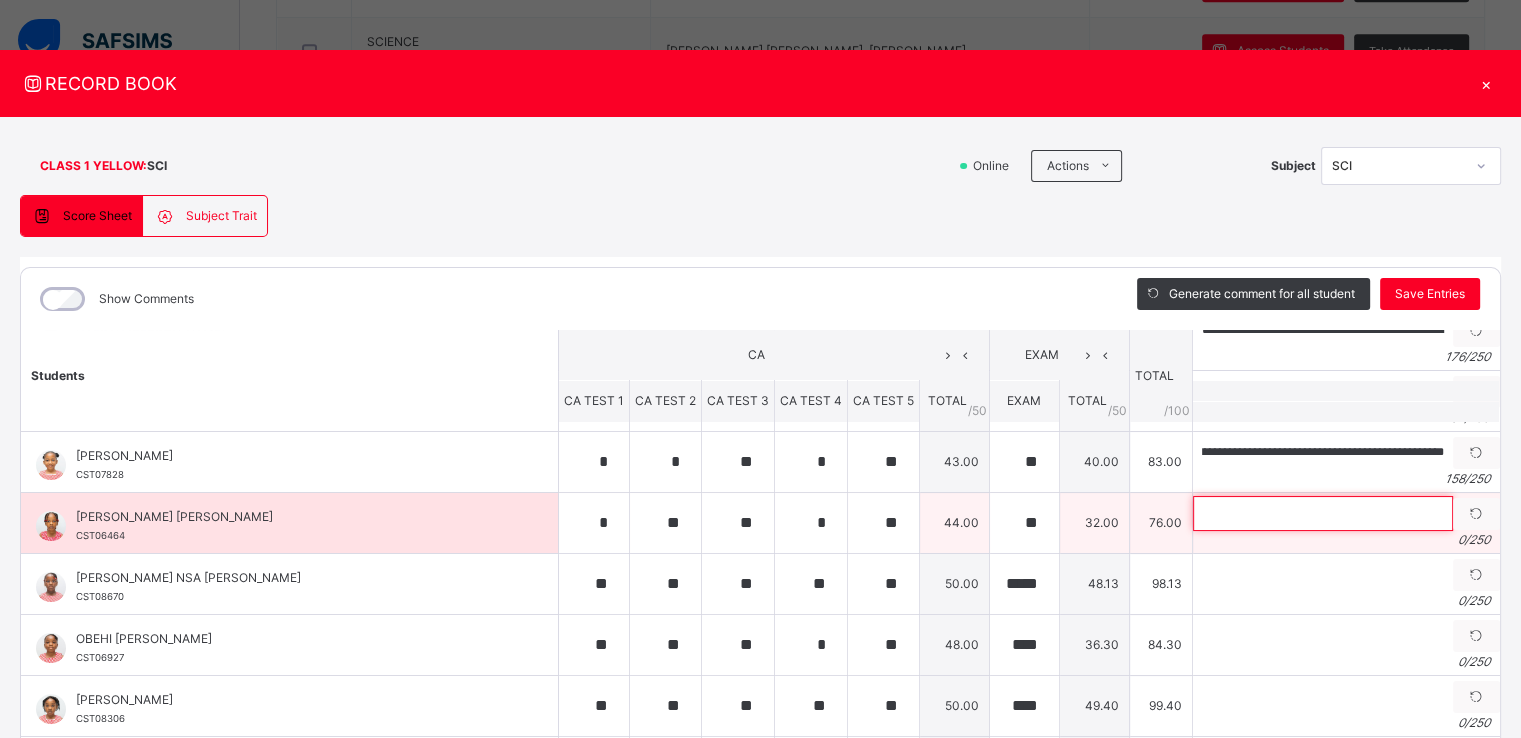 click at bounding box center (1323, 513) 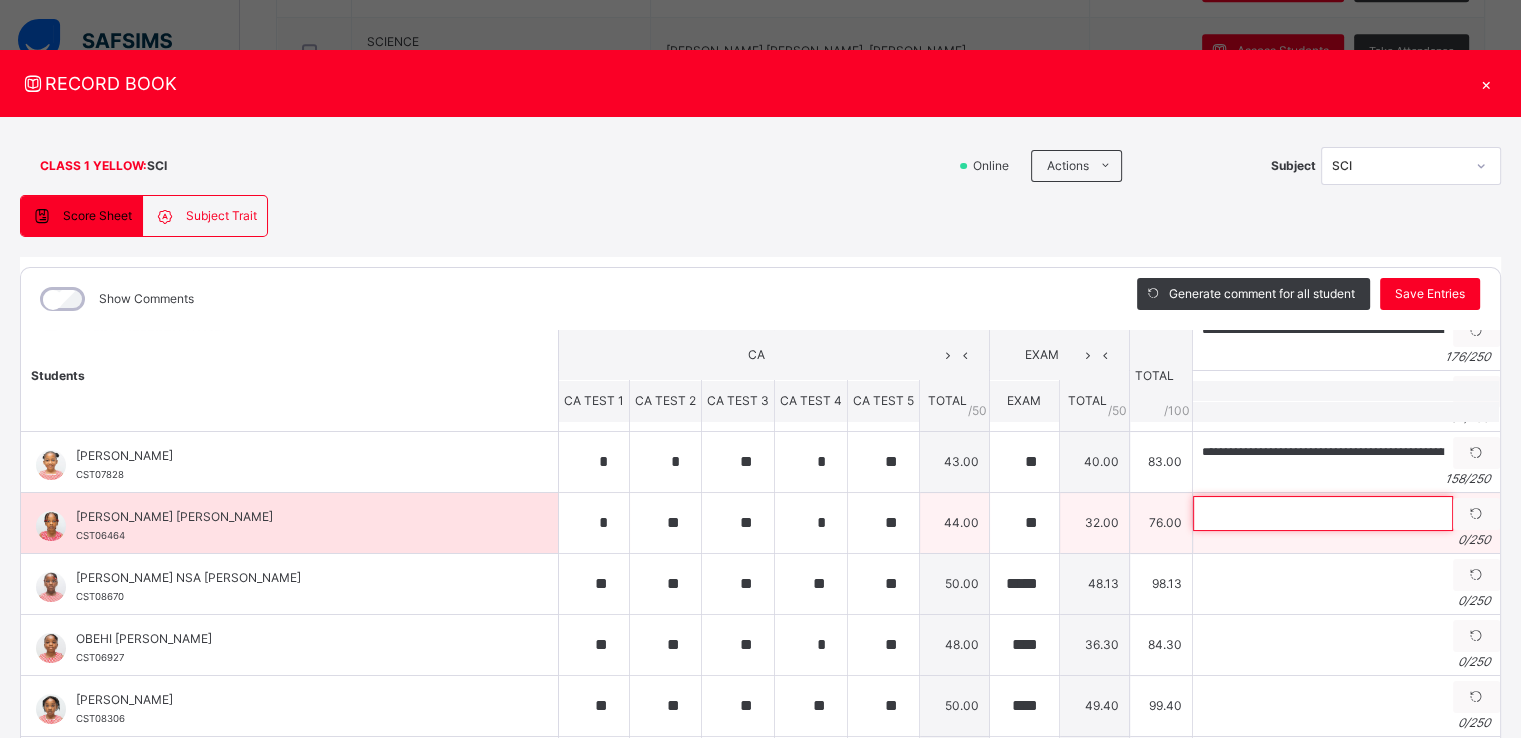 click at bounding box center (1323, 513) 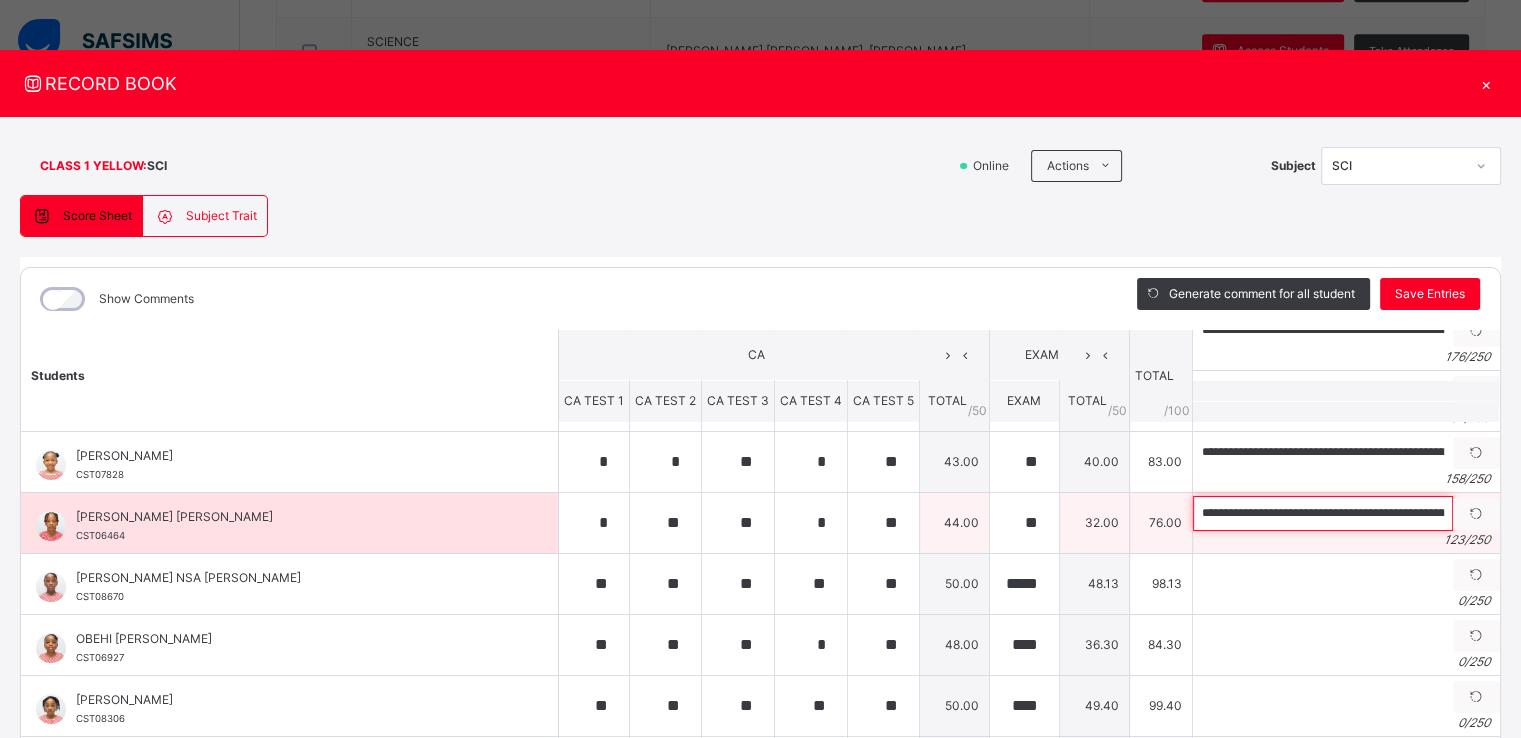 scroll, scrollTop: 0, scrollLeft: 472, axis: horizontal 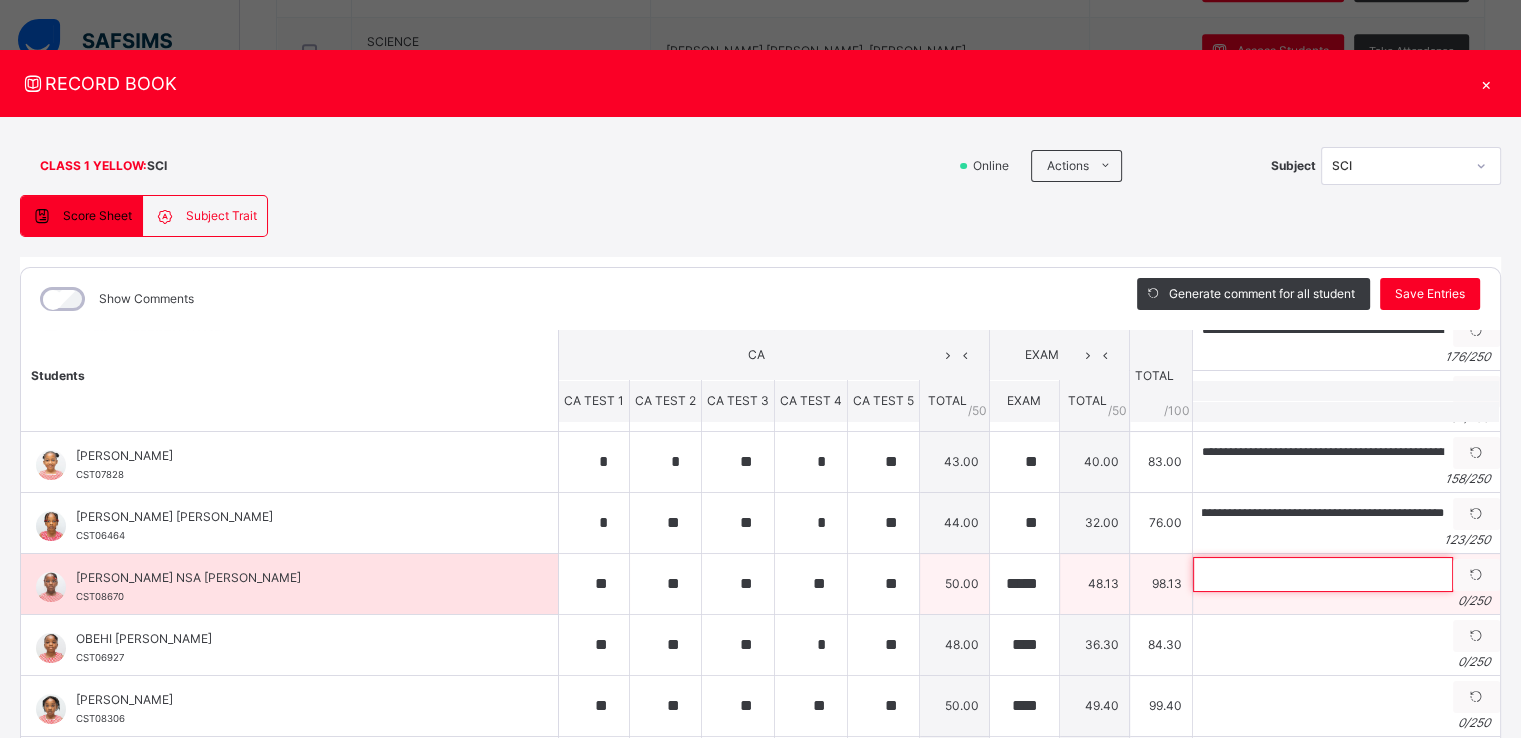 click at bounding box center [1323, 574] 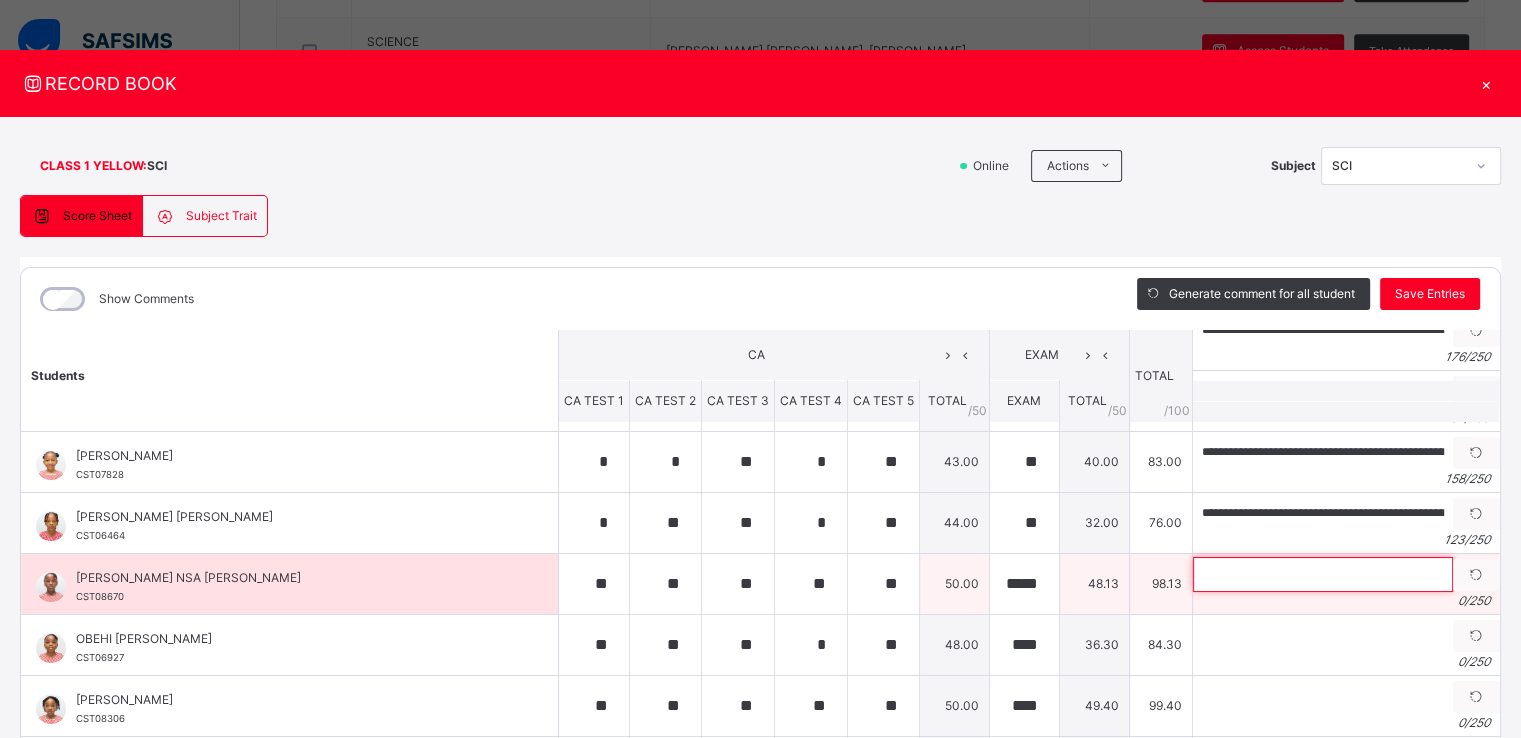 click at bounding box center (1323, 574) 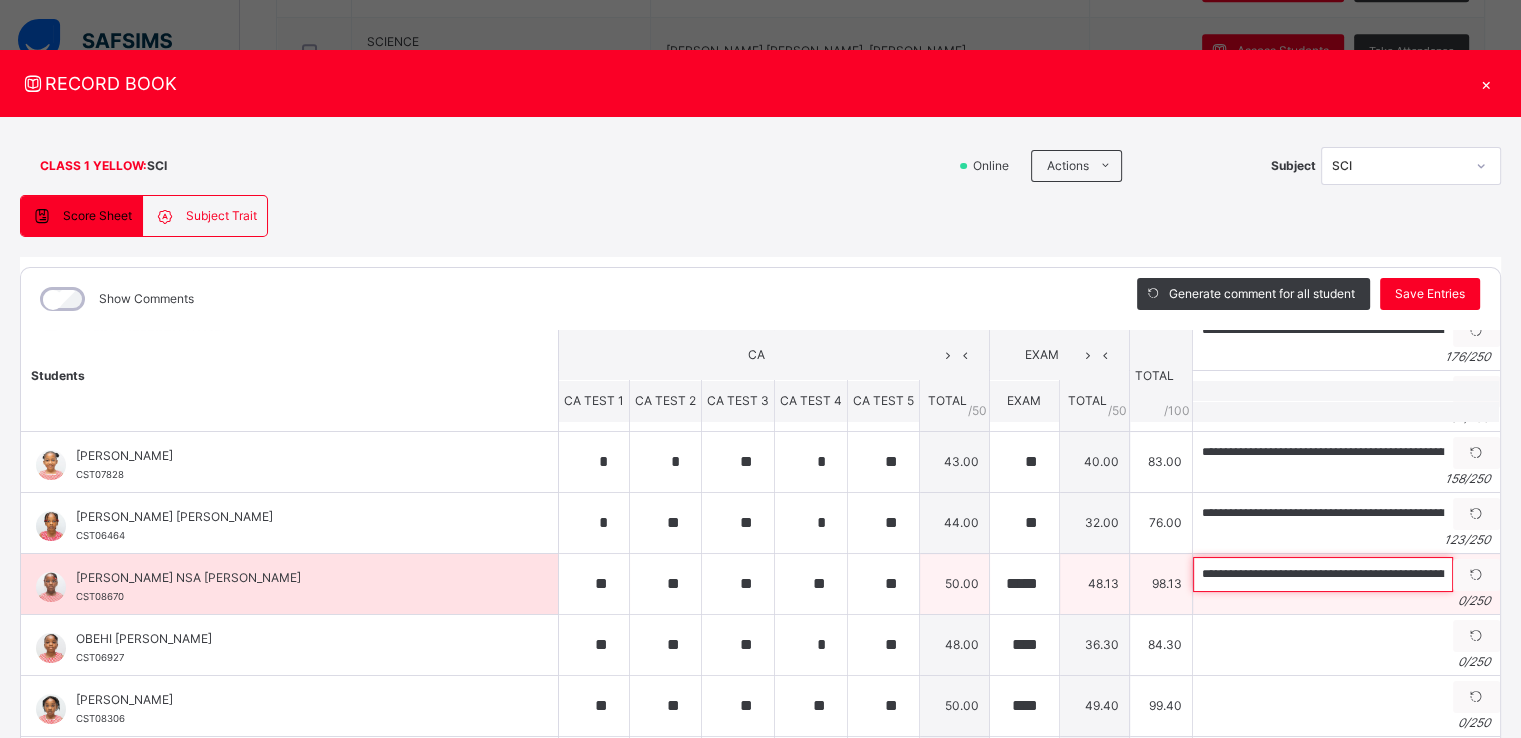 scroll, scrollTop: 0, scrollLeft: 702, axis: horizontal 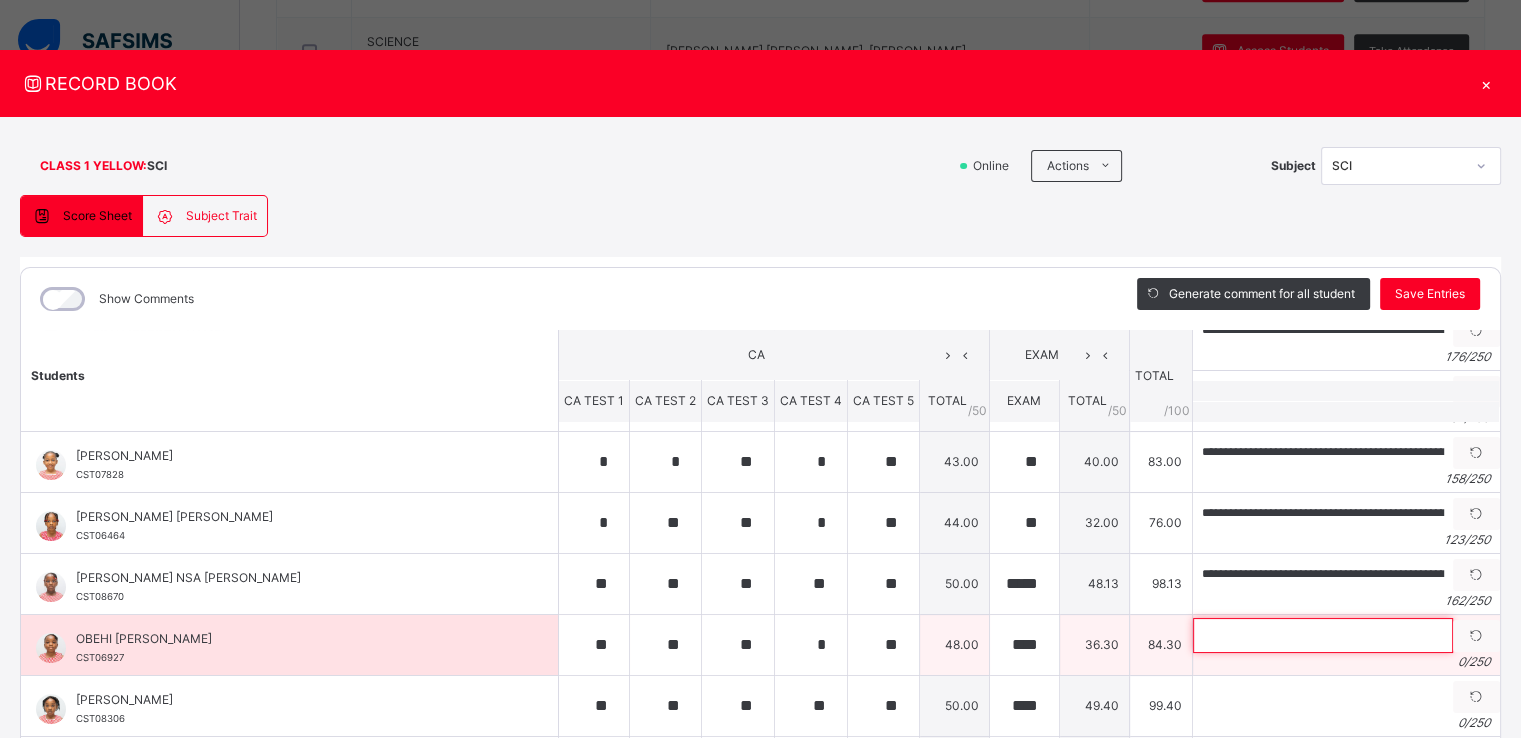 click at bounding box center (1323, 635) 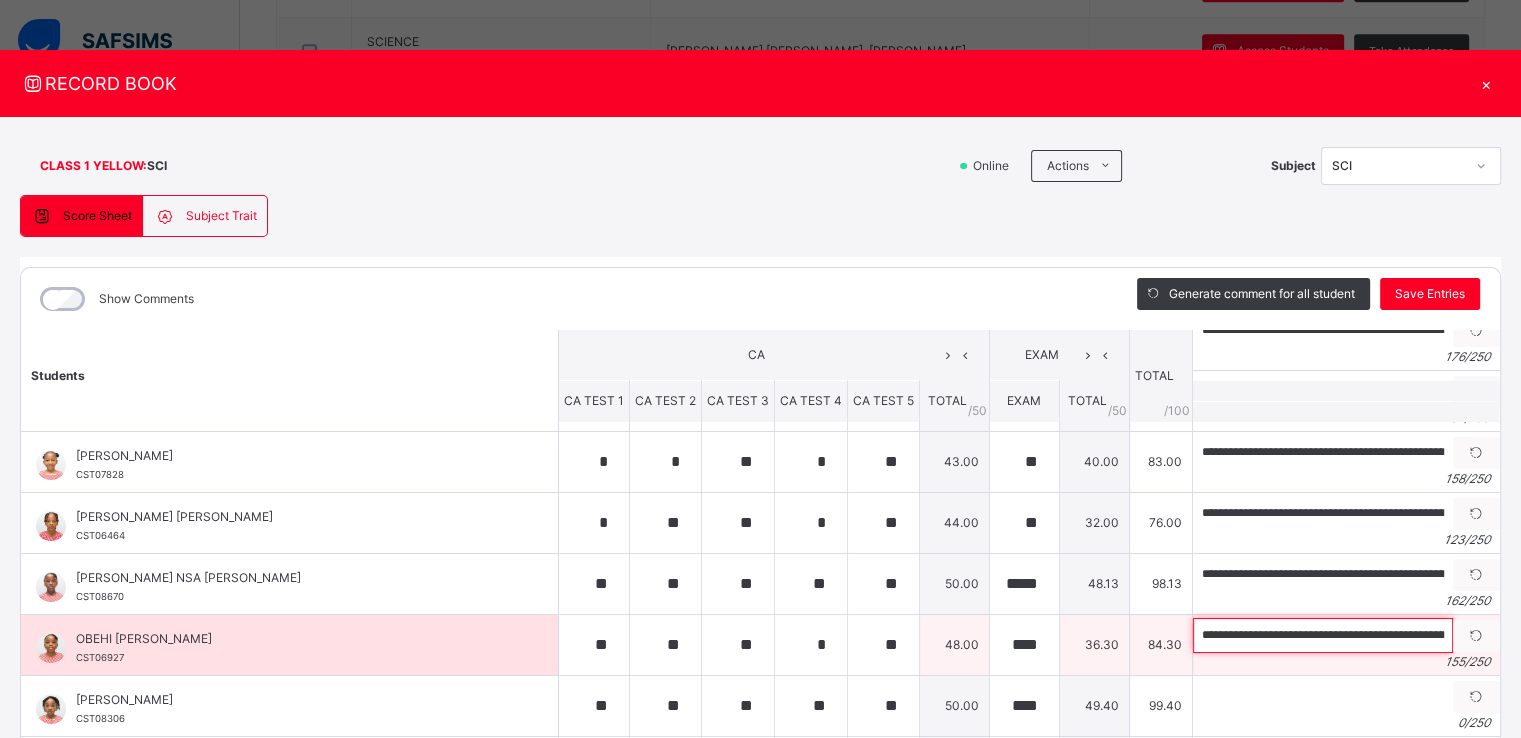 scroll, scrollTop: 0, scrollLeft: 660, axis: horizontal 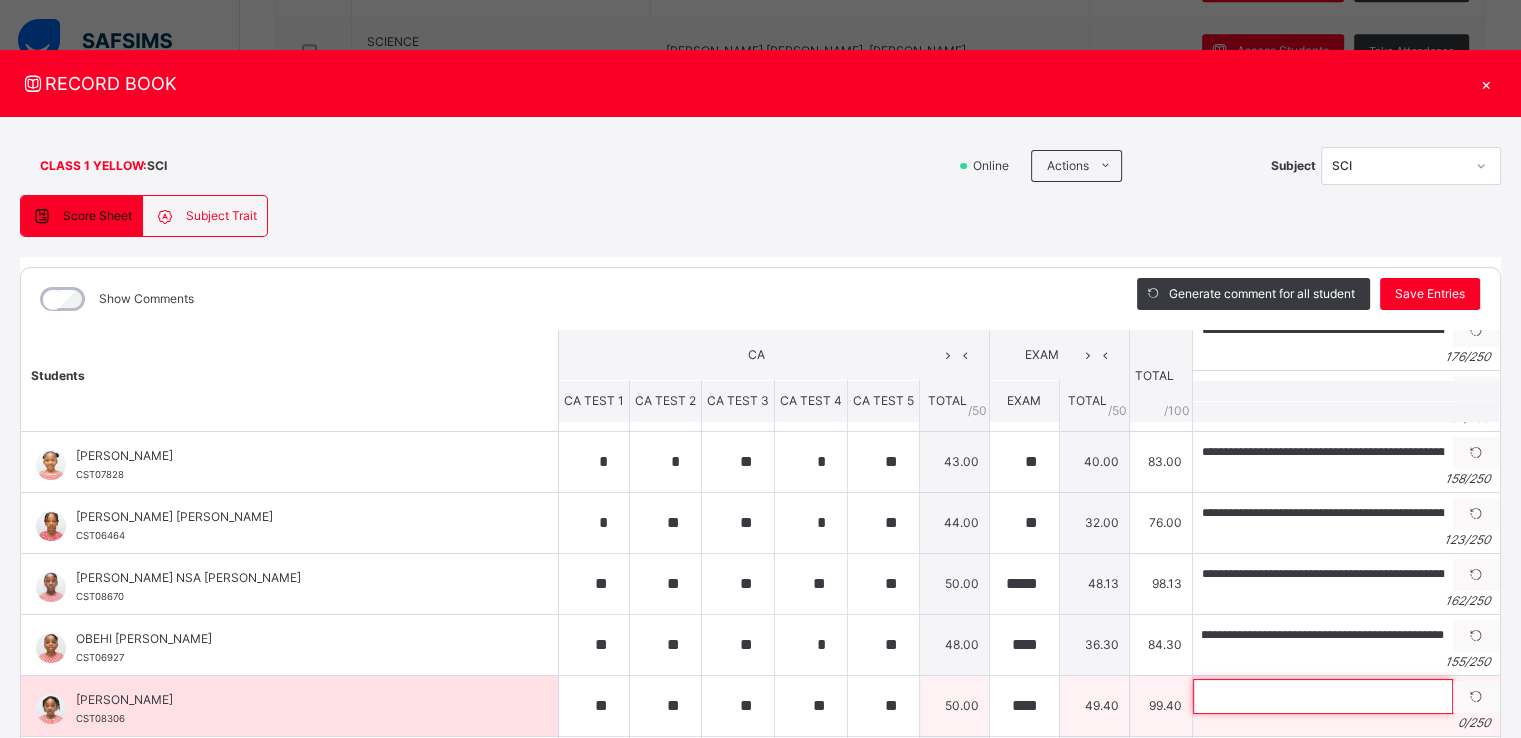 click at bounding box center [1323, 696] 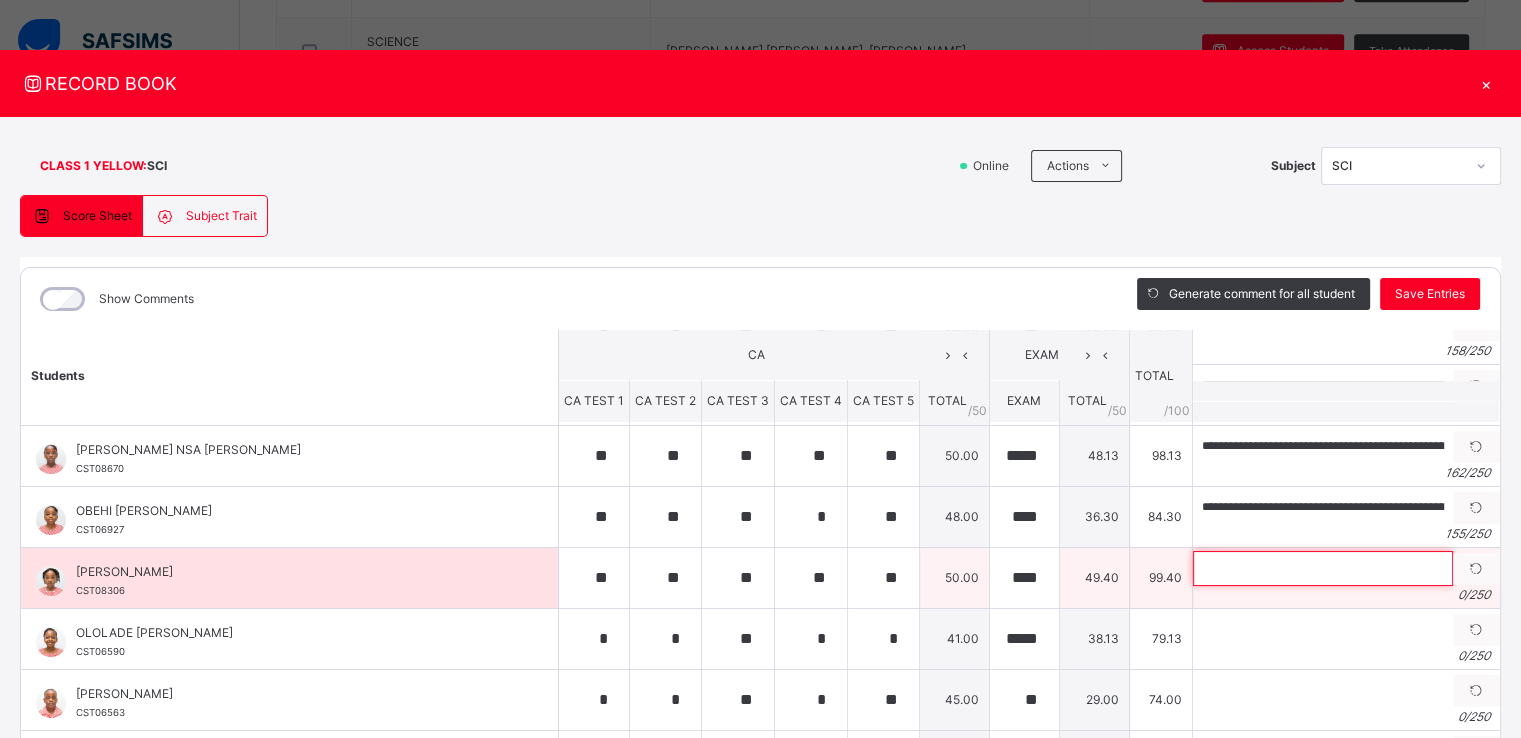 scroll, scrollTop: 731, scrollLeft: 0, axis: vertical 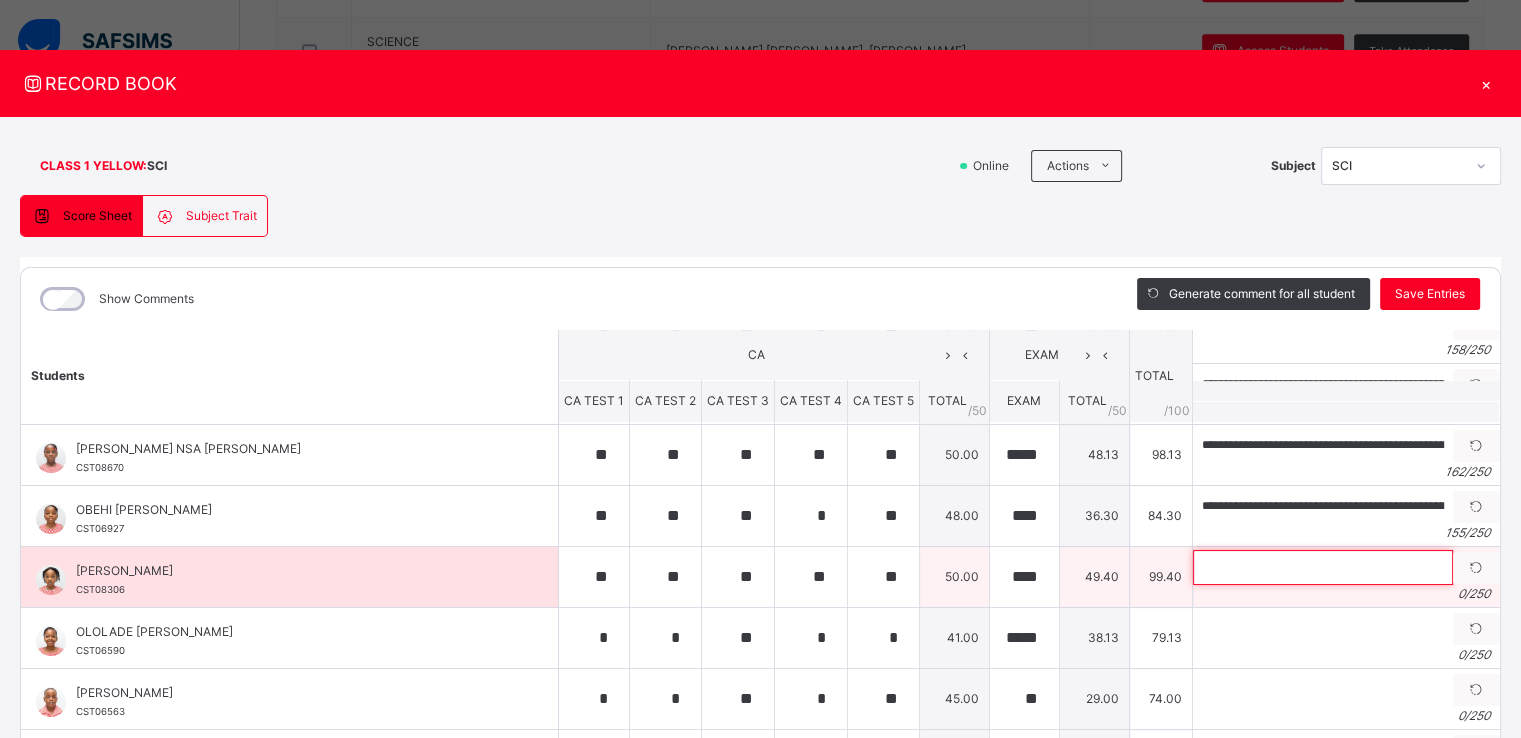 click at bounding box center (1323, 567) 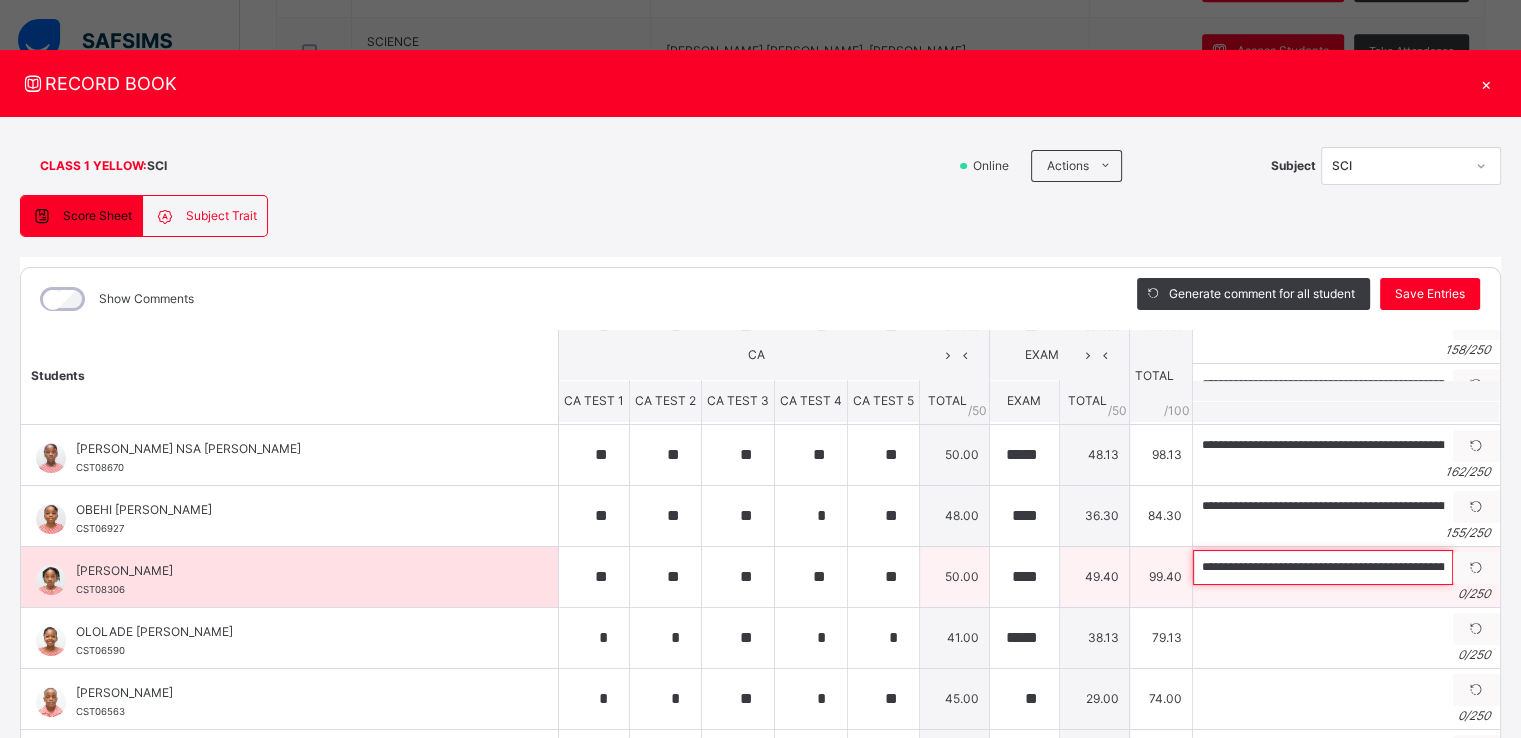 scroll, scrollTop: 0, scrollLeft: 651, axis: horizontal 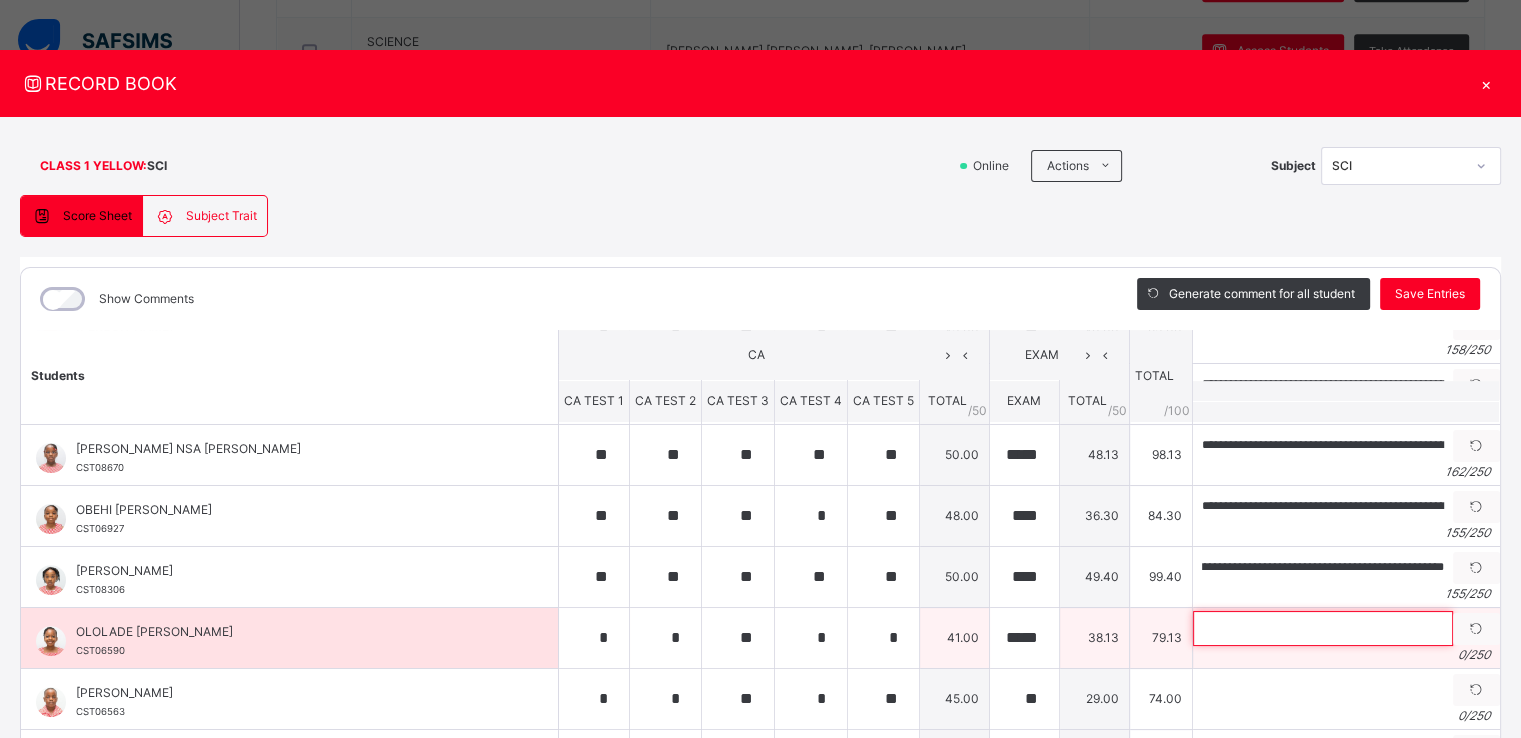 click at bounding box center [1323, 628] 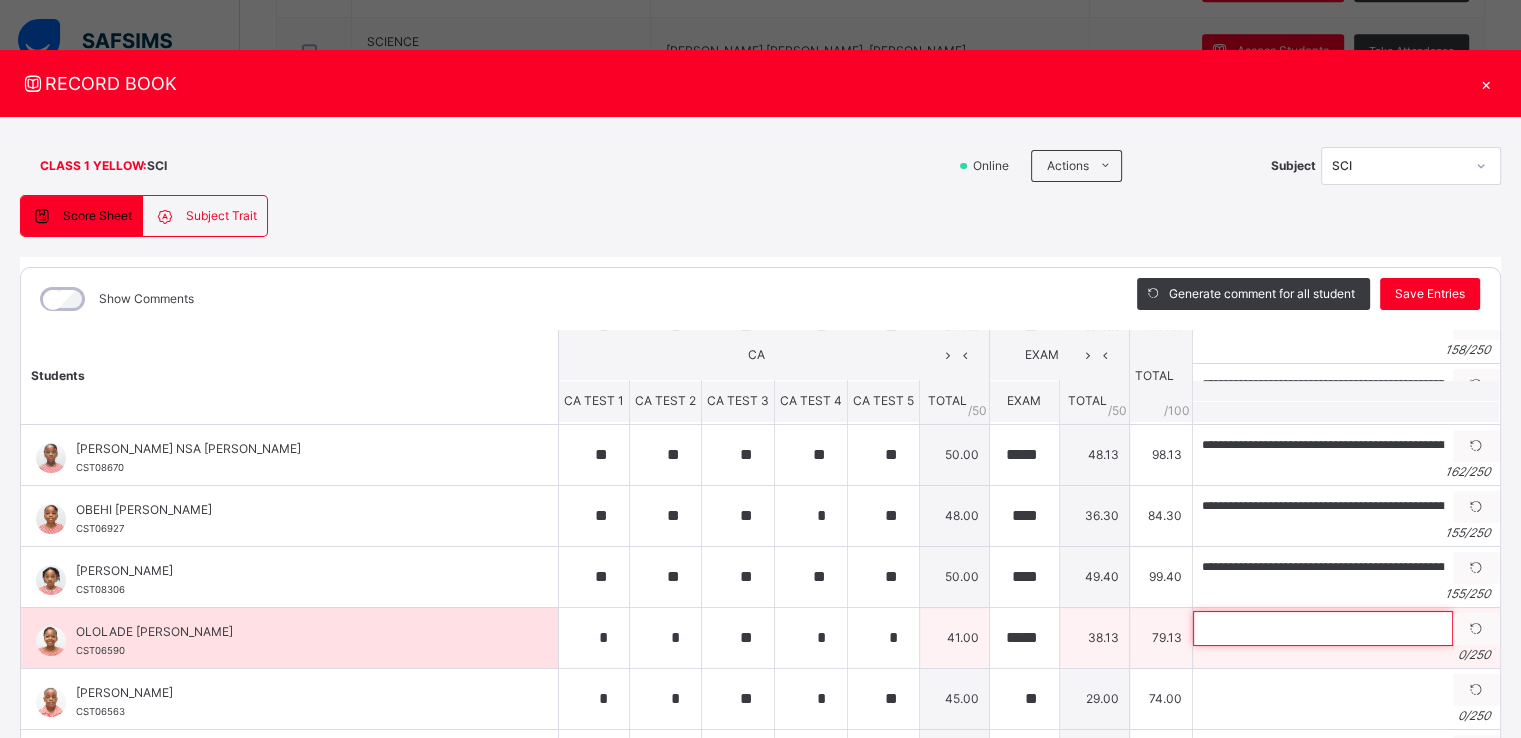 click at bounding box center [1323, 628] 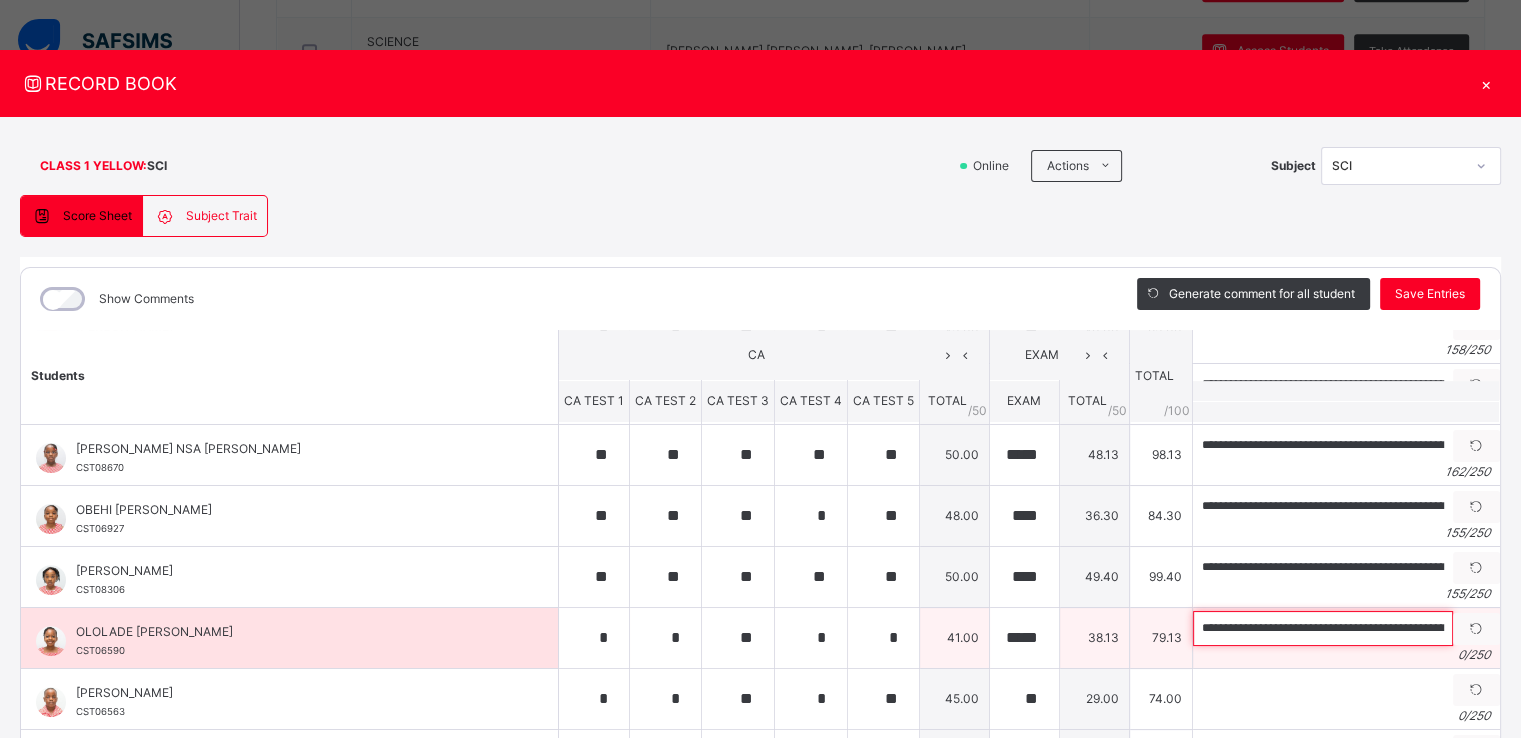 scroll, scrollTop: 0, scrollLeft: 630, axis: horizontal 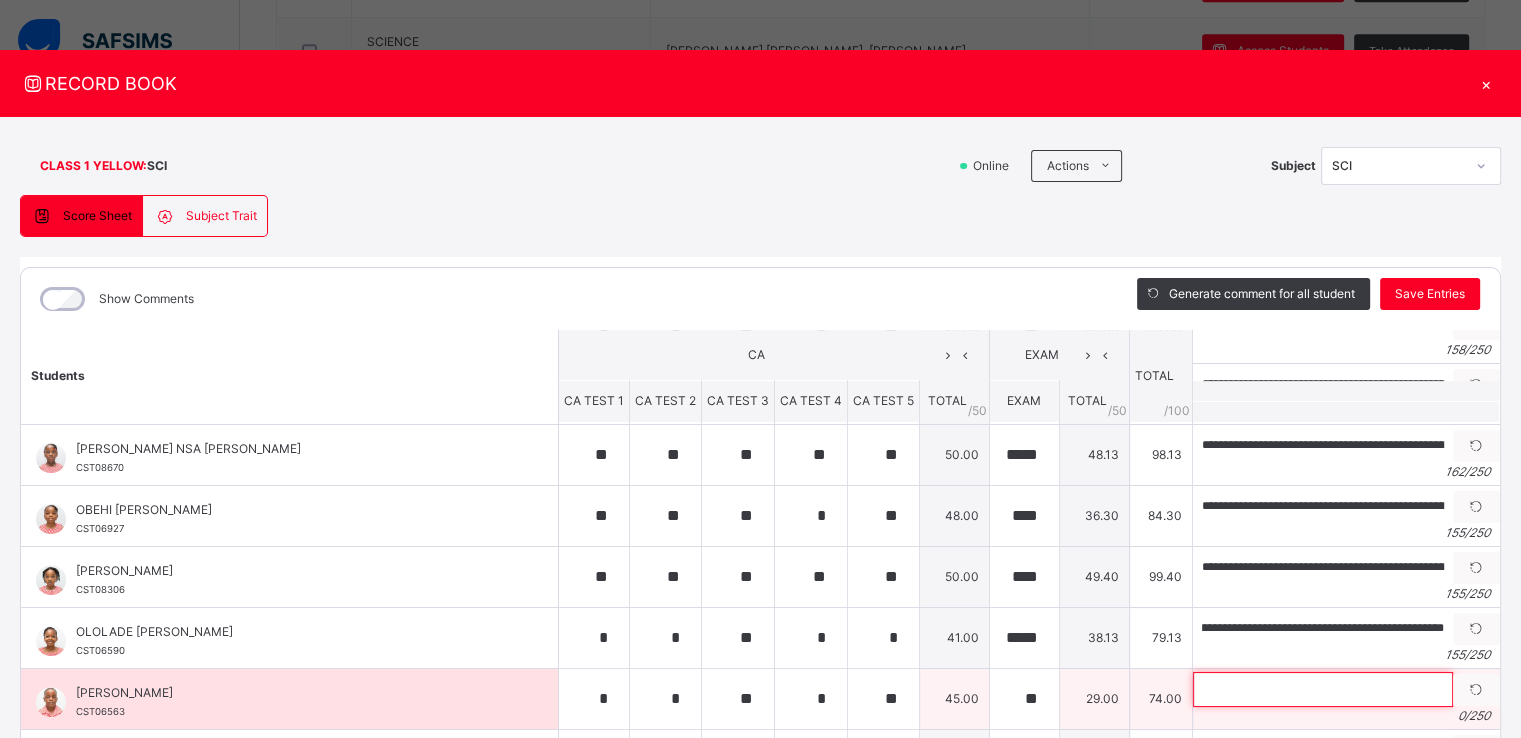 click at bounding box center [1323, 689] 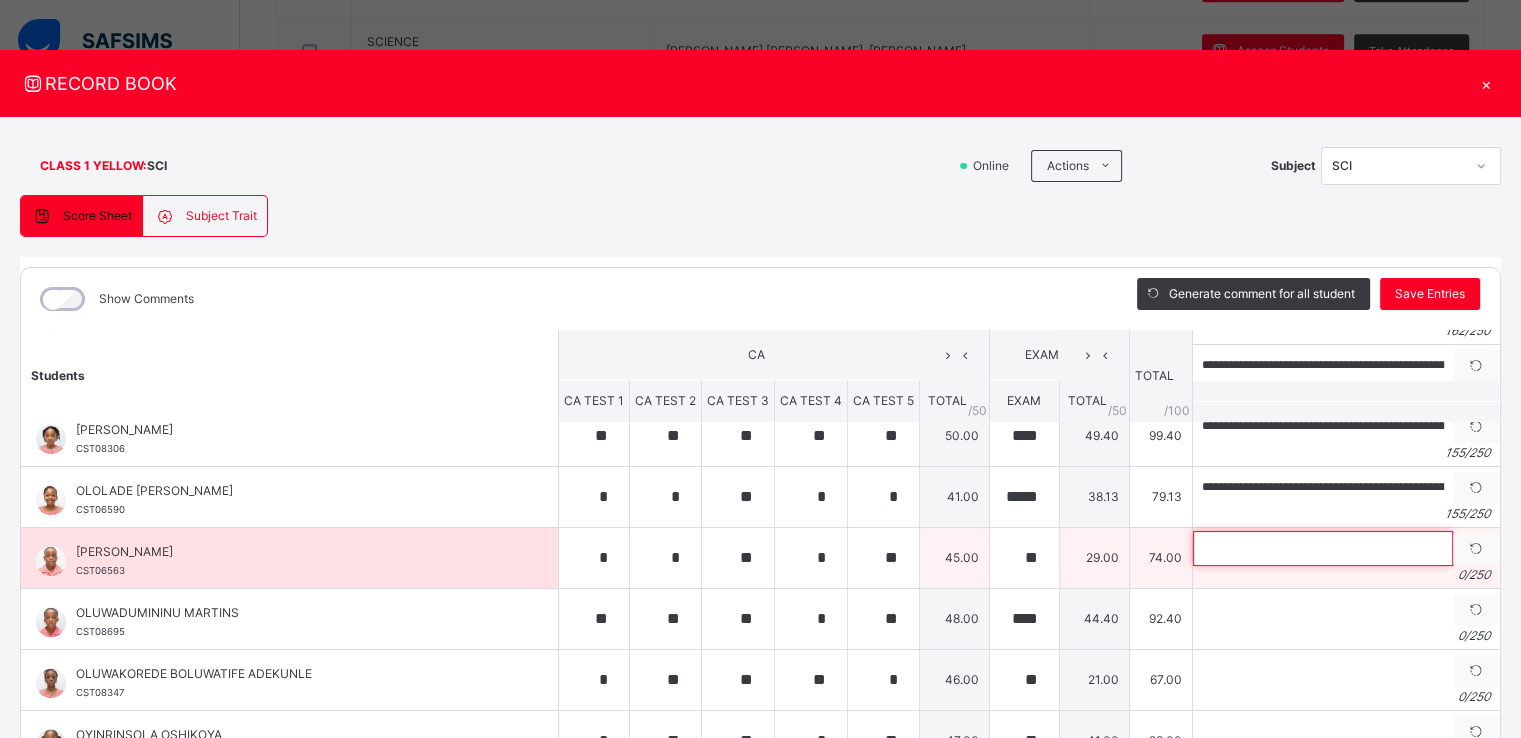 scroll, scrollTop: 884, scrollLeft: 0, axis: vertical 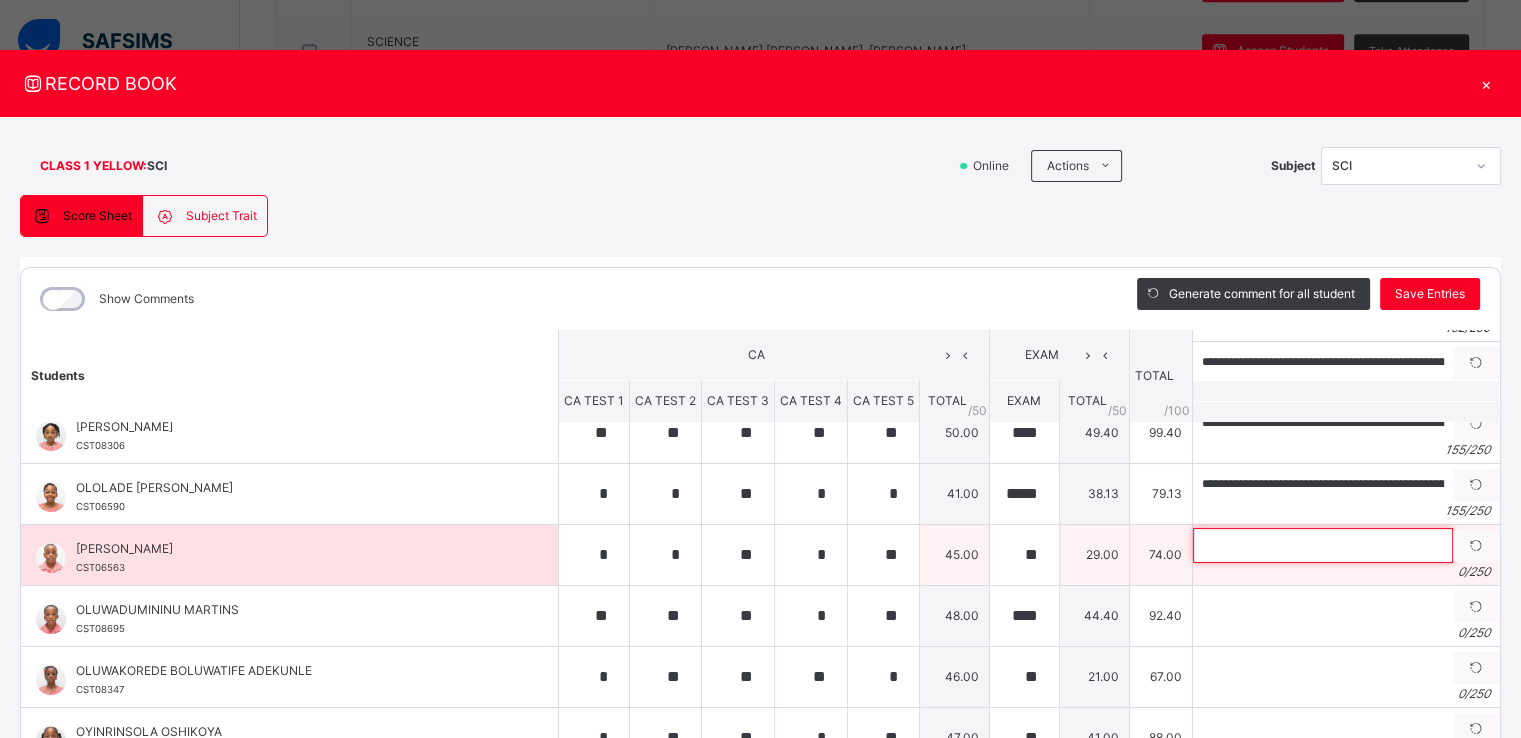click at bounding box center (1323, 545) 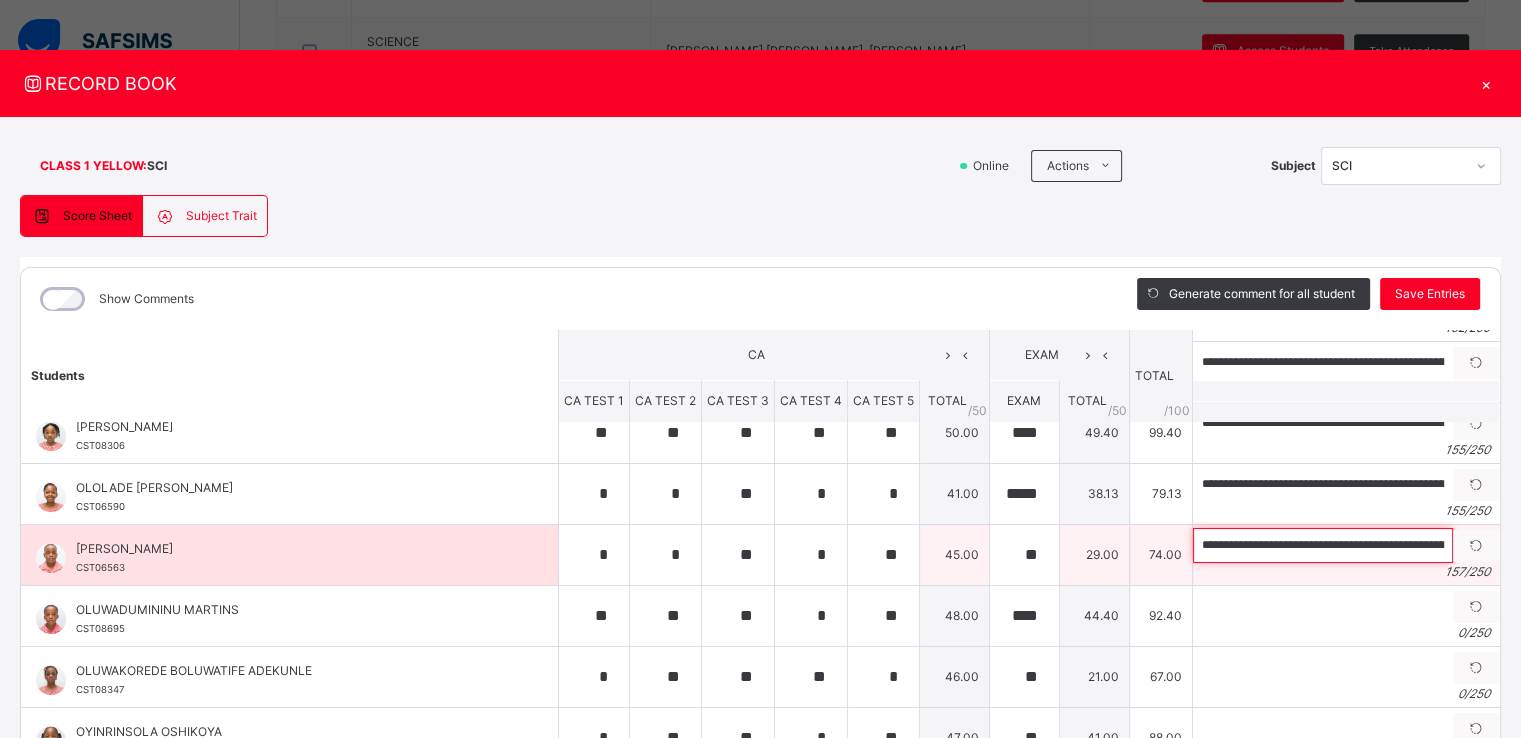 scroll, scrollTop: 0, scrollLeft: 663, axis: horizontal 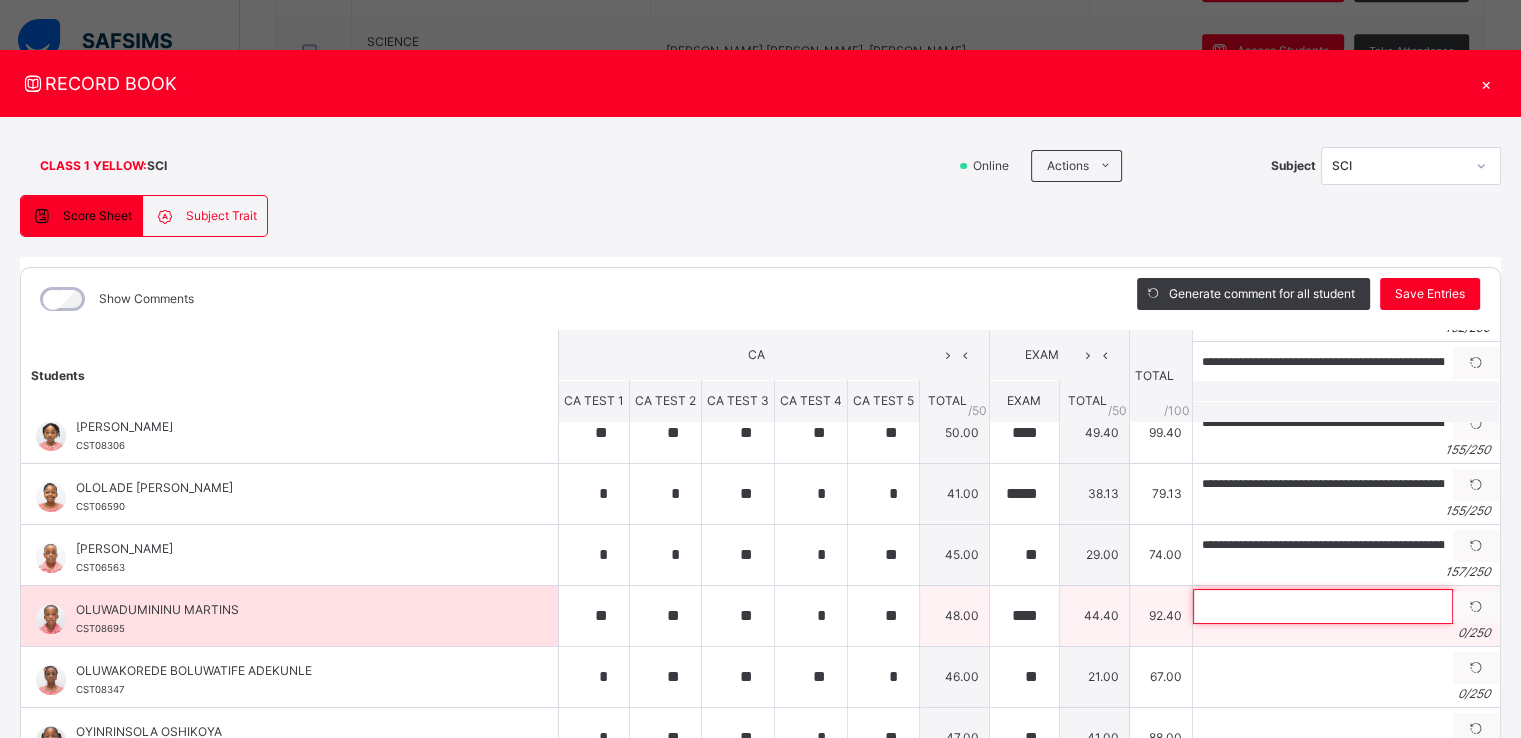click at bounding box center (1323, 606) 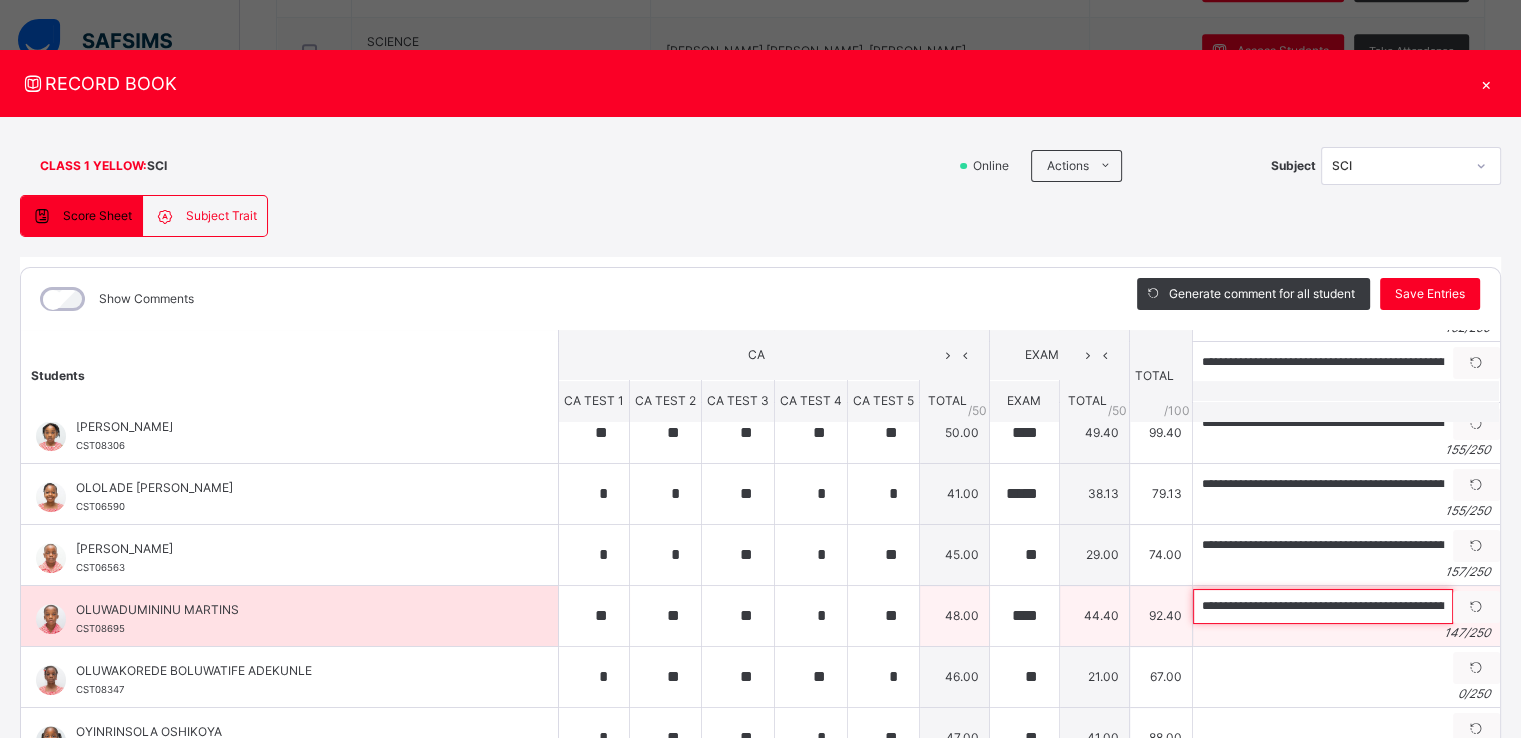 scroll, scrollTop: 0, scrollLeft: 619, axis: horizontal 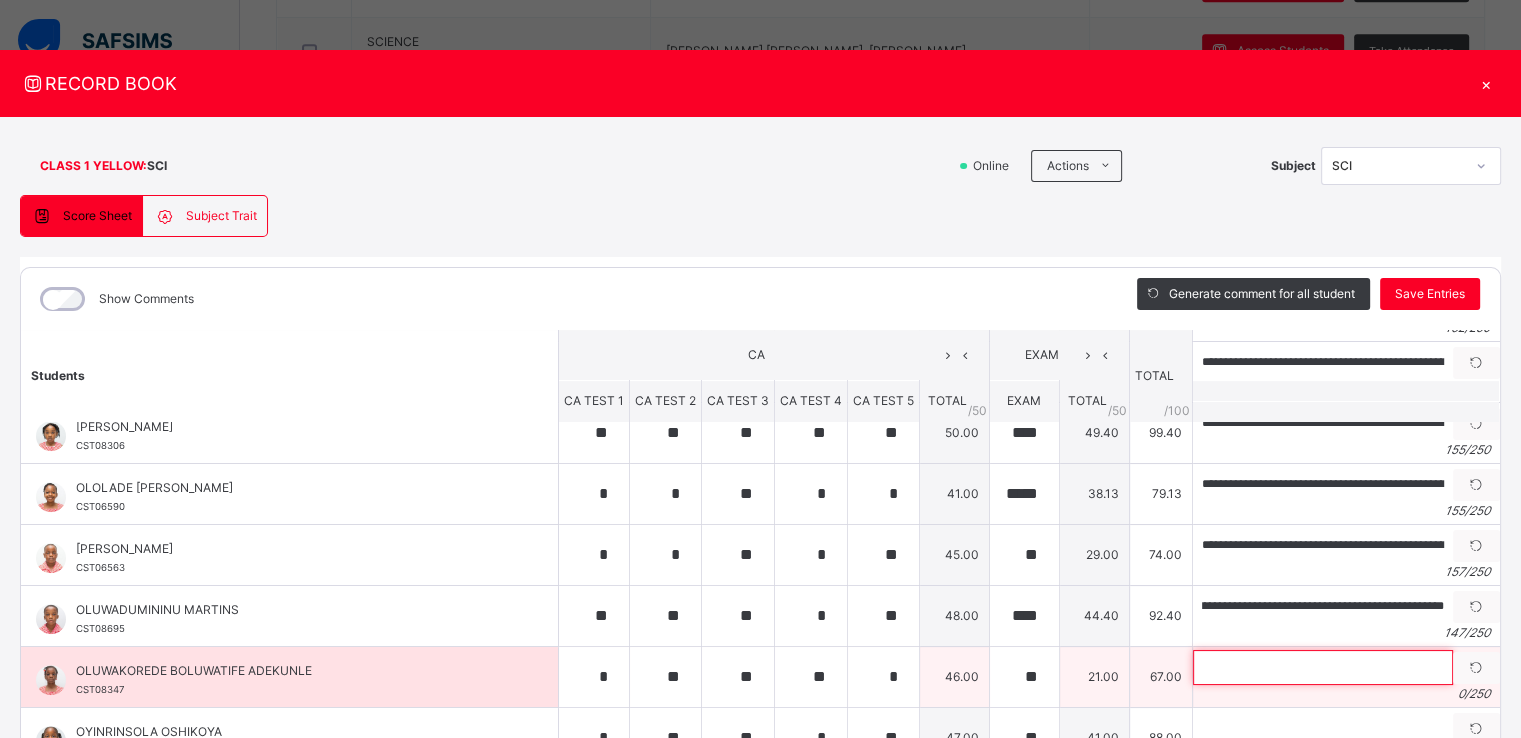click at bounding box center (1323, 667) 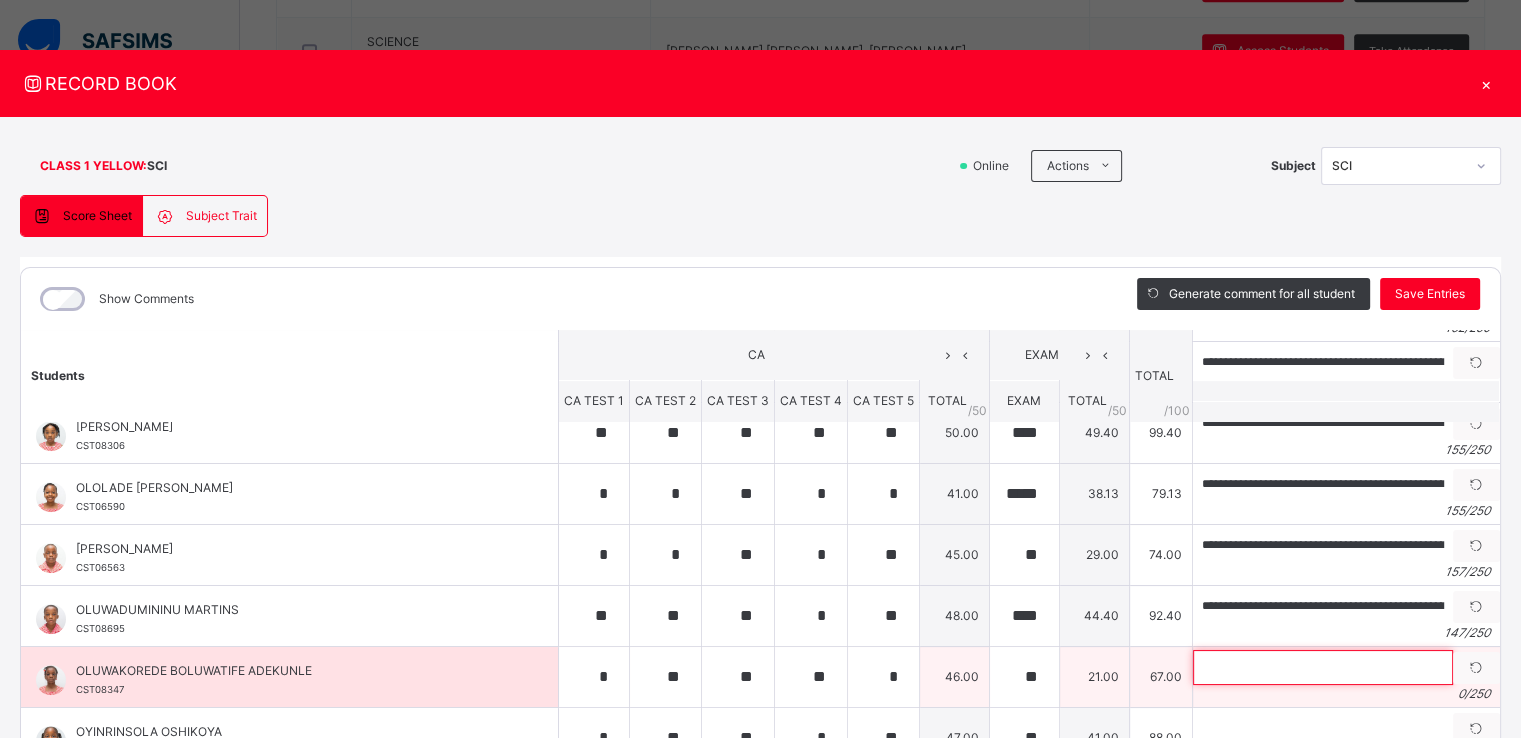 click at bounding box center [1323, 667] 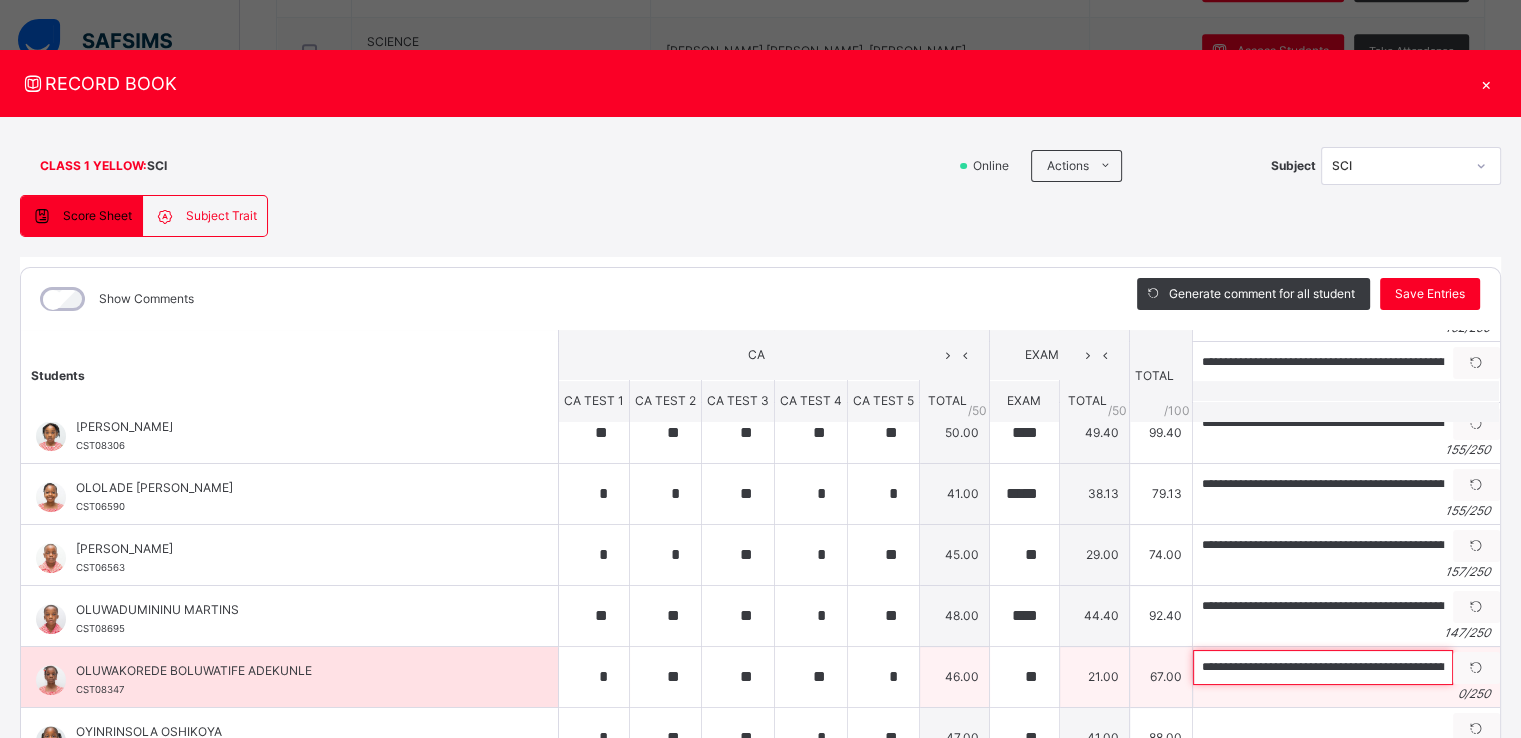 scroll, scrollTop: 0, scrollLeft: 740, axis: horizontal 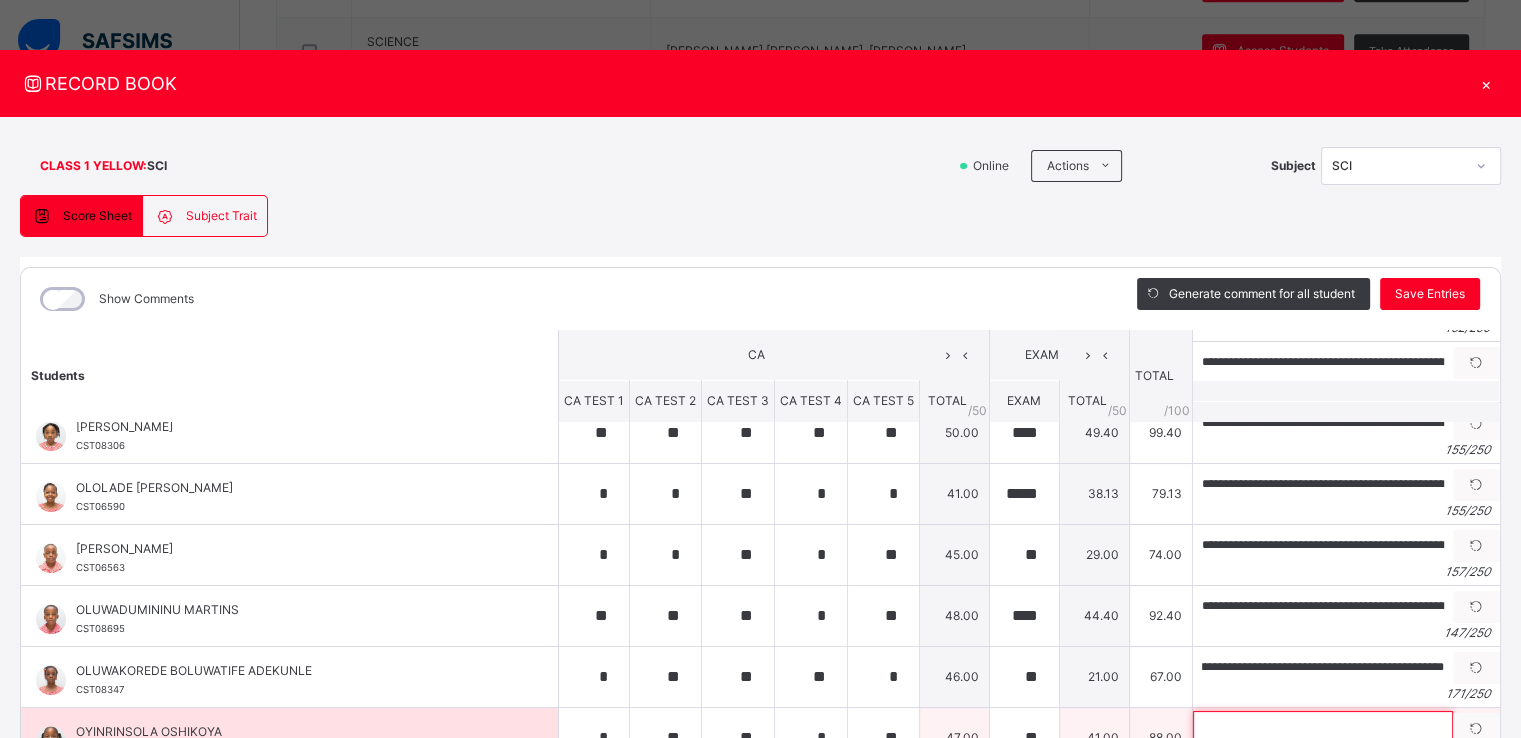 click at bounding box center [1323, 728] 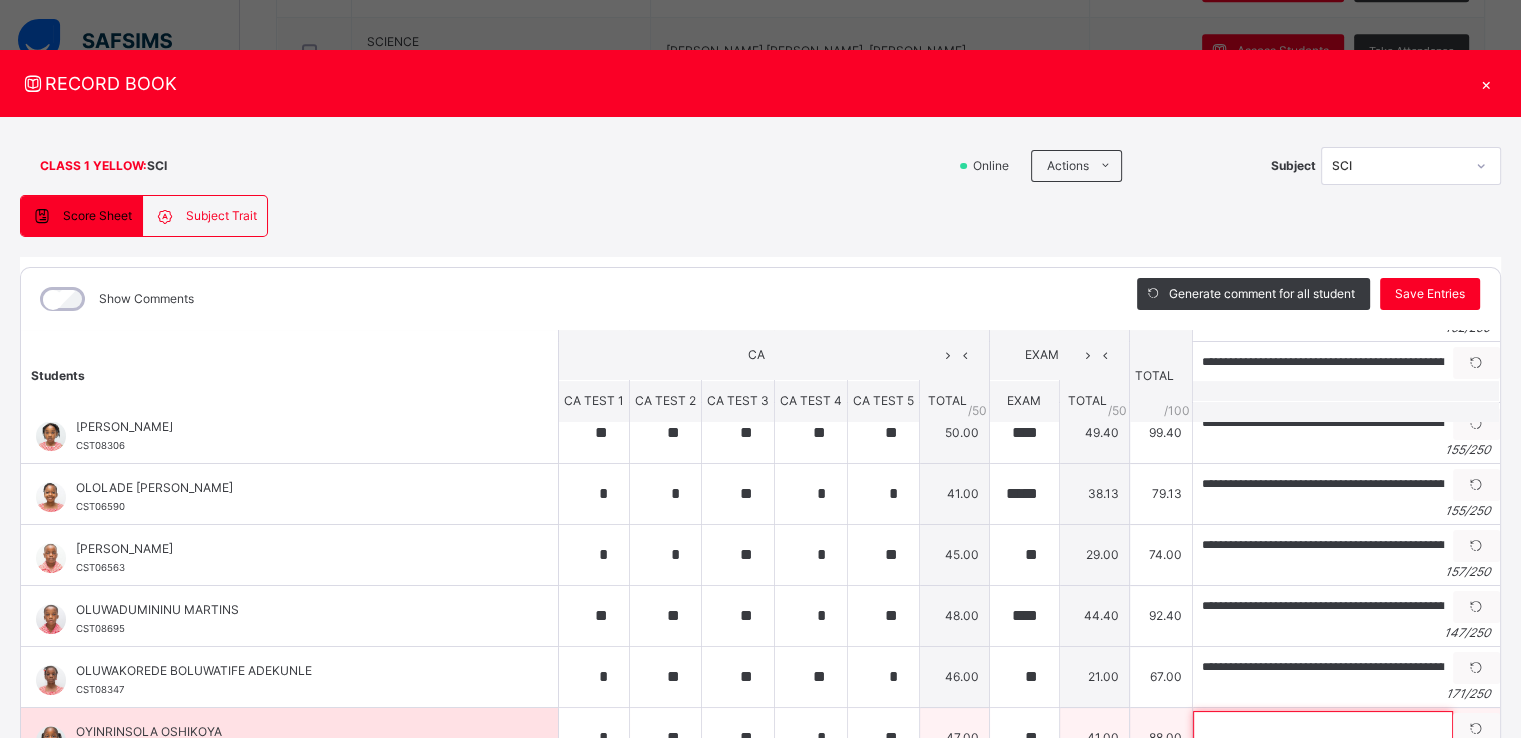 scroll, scrollTop: 172, scrollLeft: 0, axis: vertical 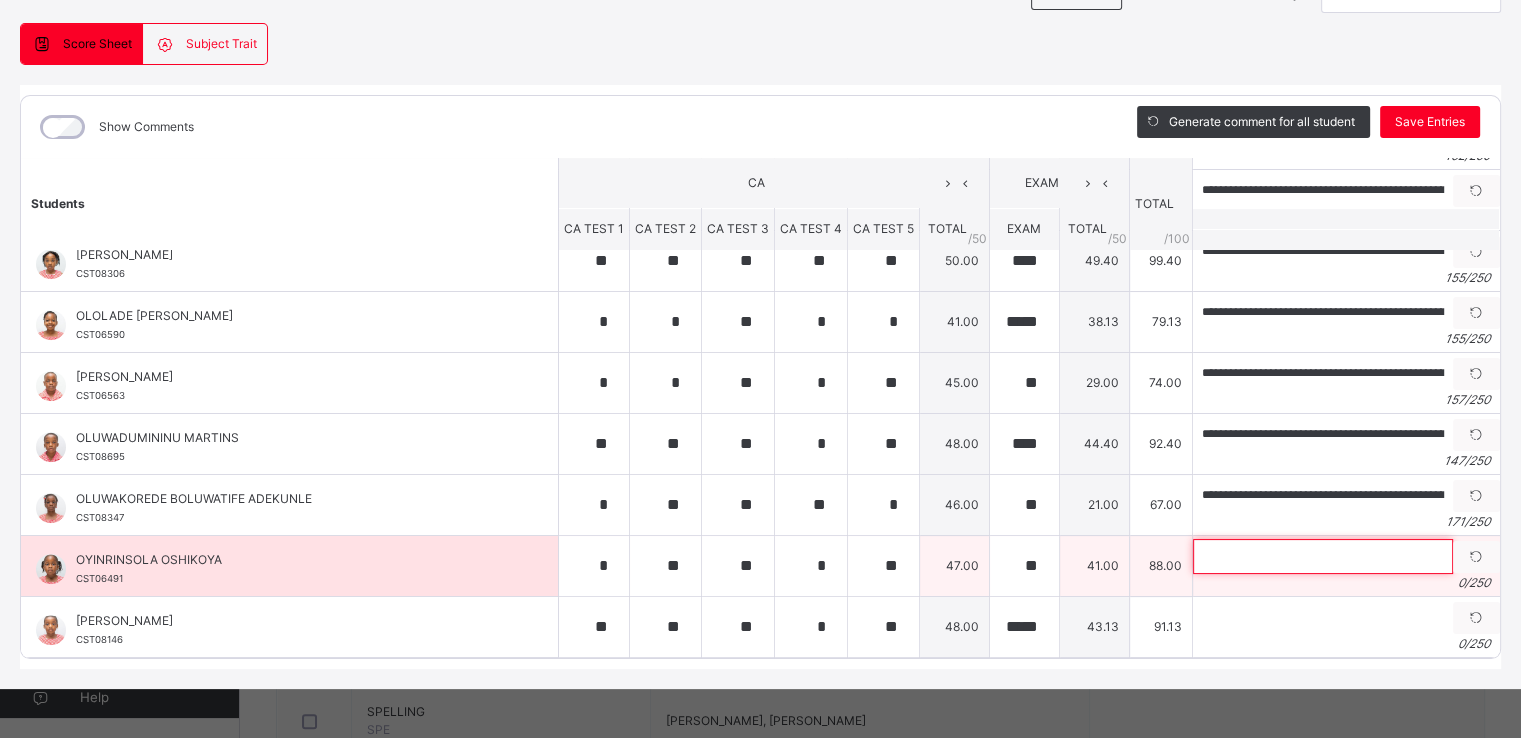 click at bounding box center [1323, 556] 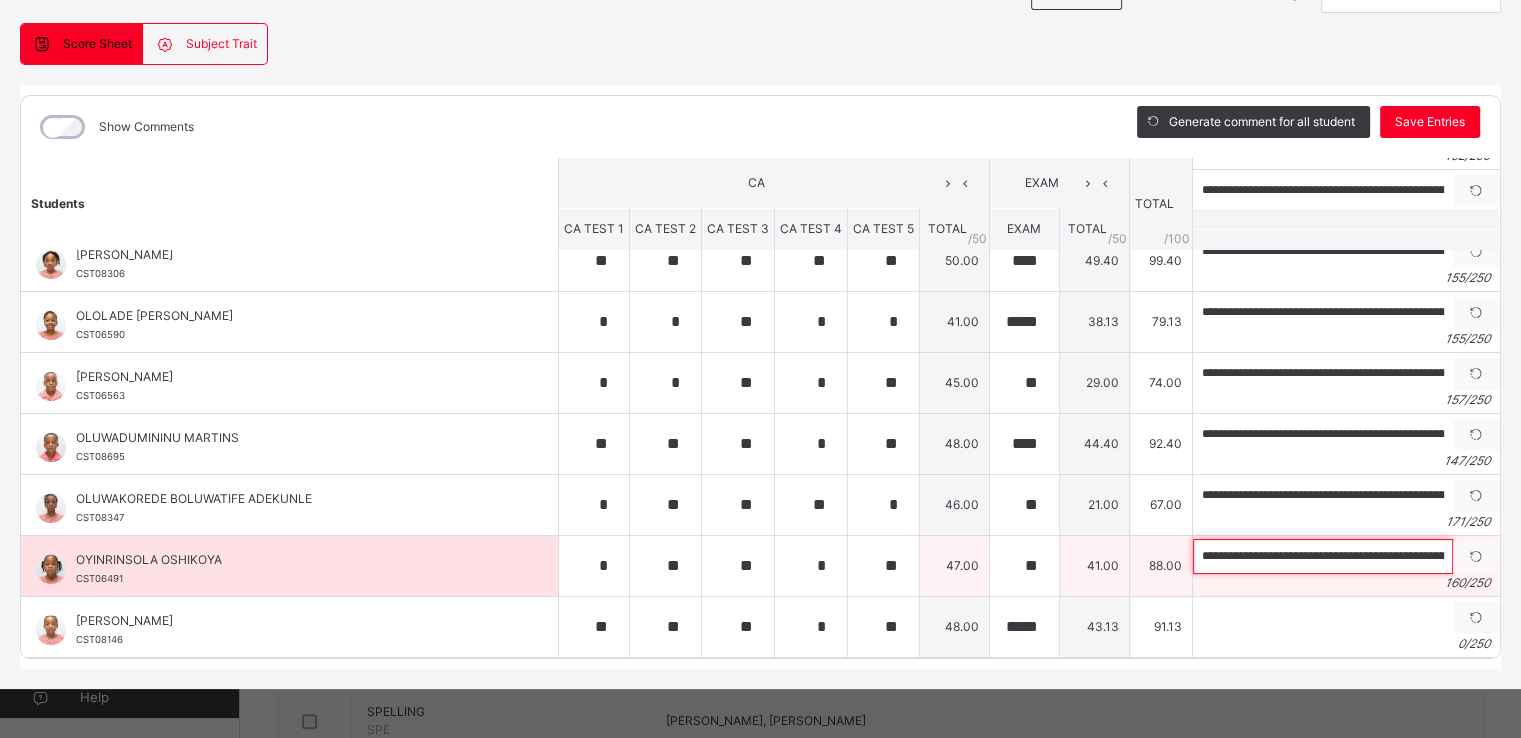 scroll, scrollTop: 0, scrollLeft: 671, axis: horizontal 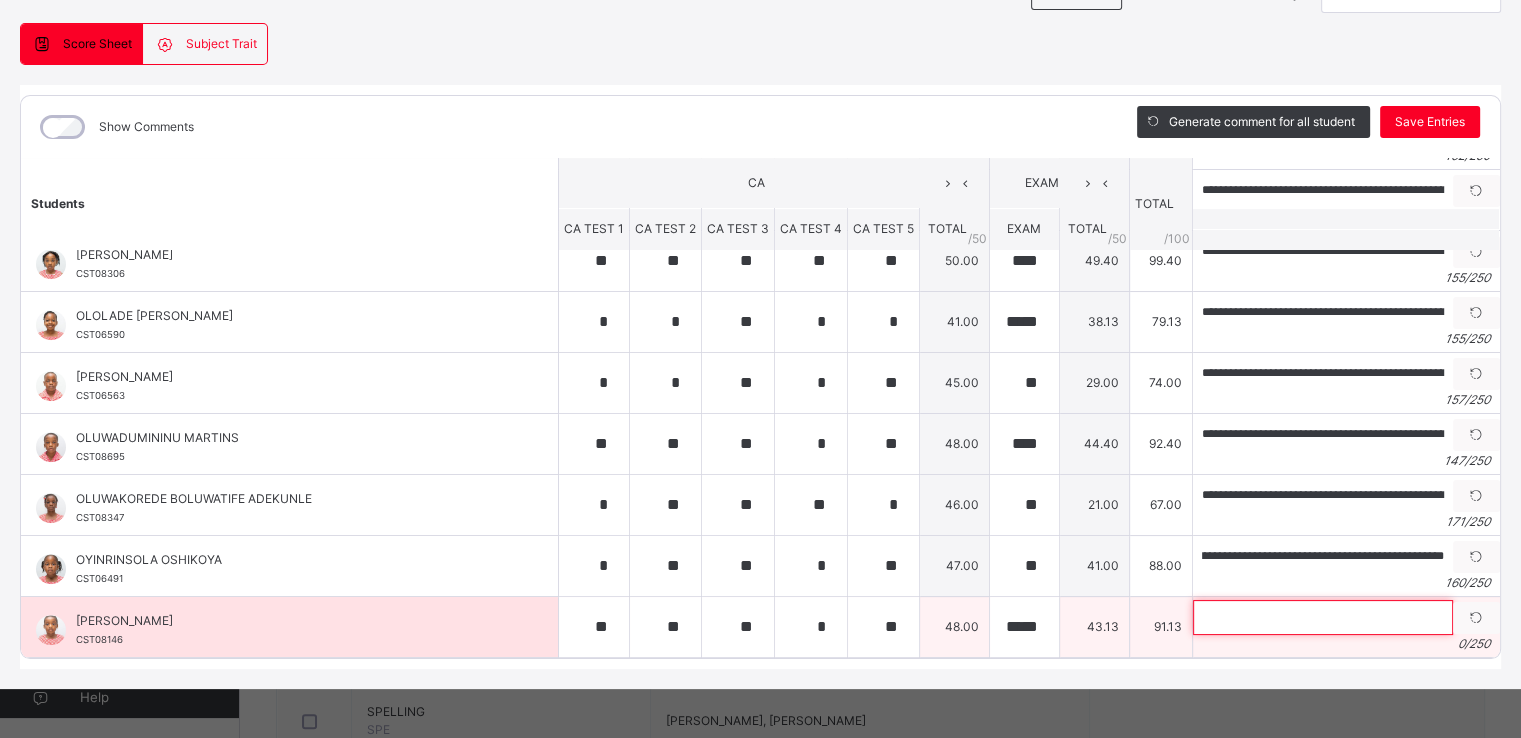 click at bounding box center (1323, 617) 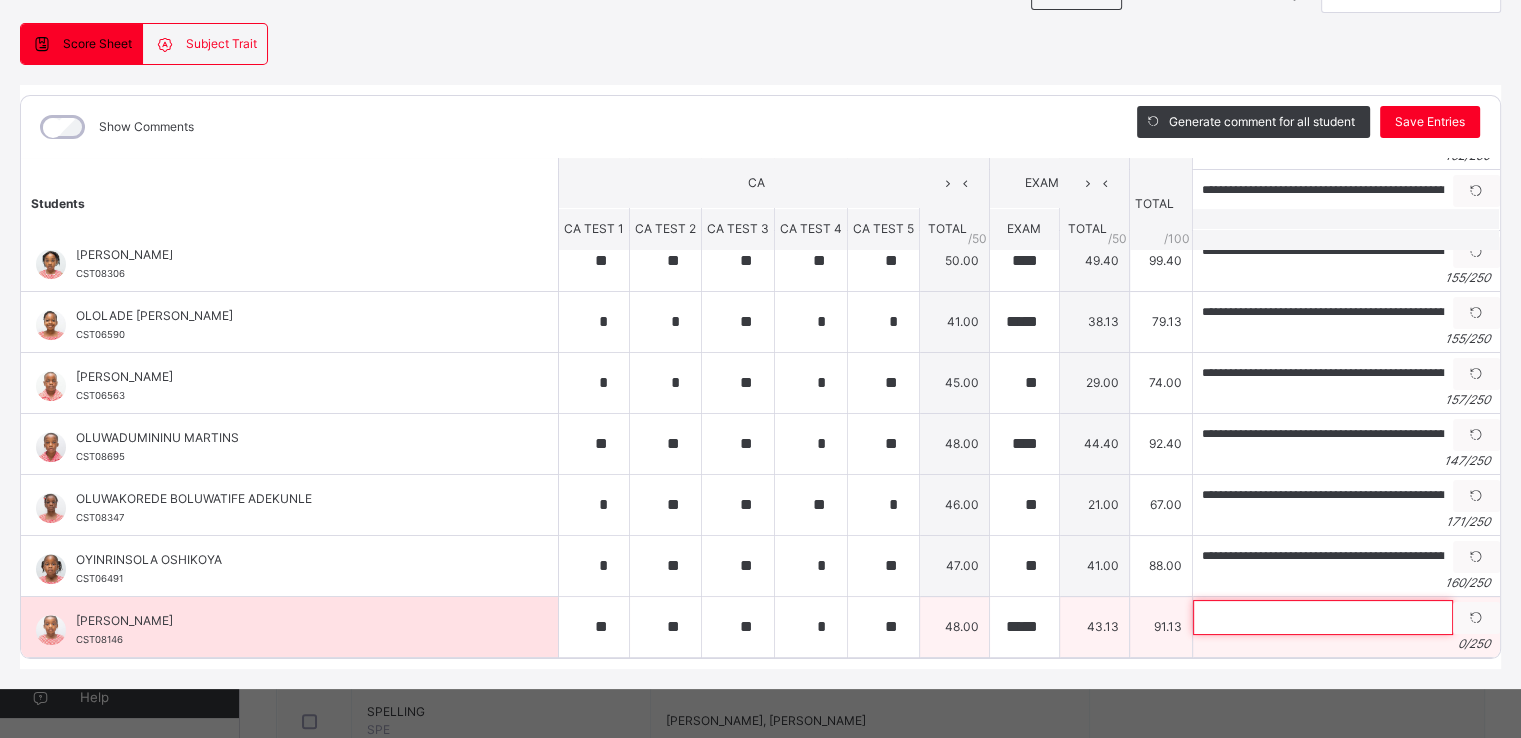 click at bounding box center (1323, 617) 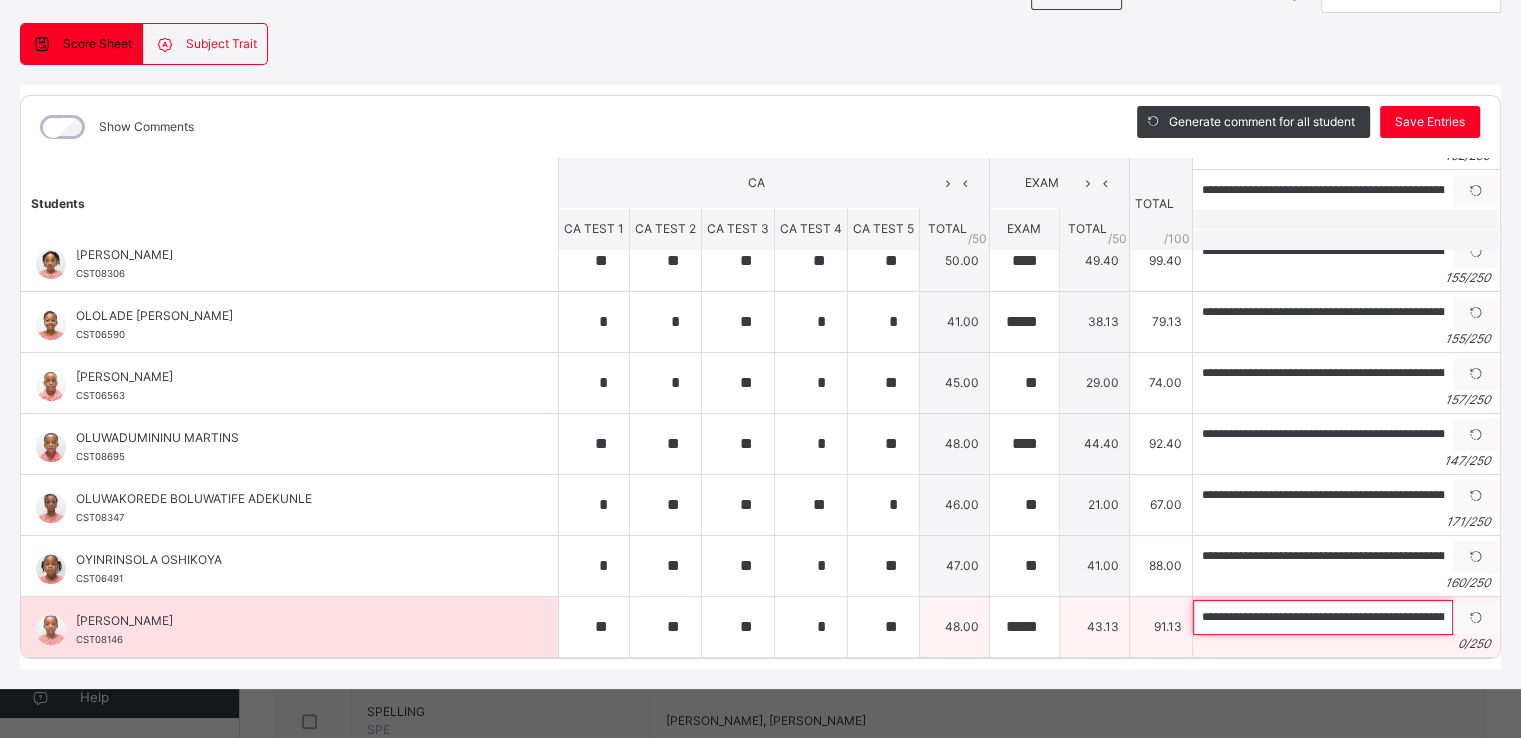 scroll, scrollTop: 0, scrollLeft: 714, axis: horizontal 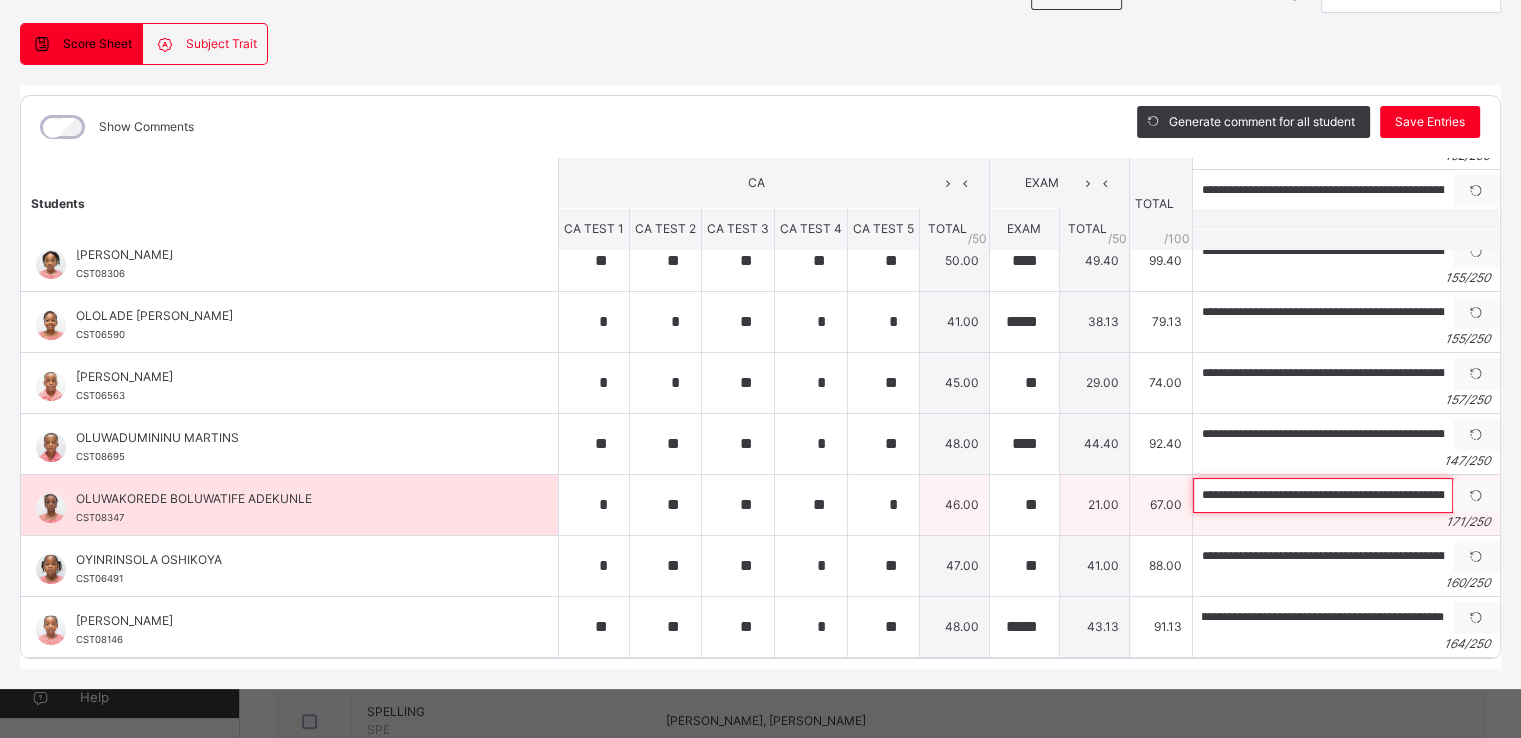 click on "**********" at bounding box center (1323, 495) 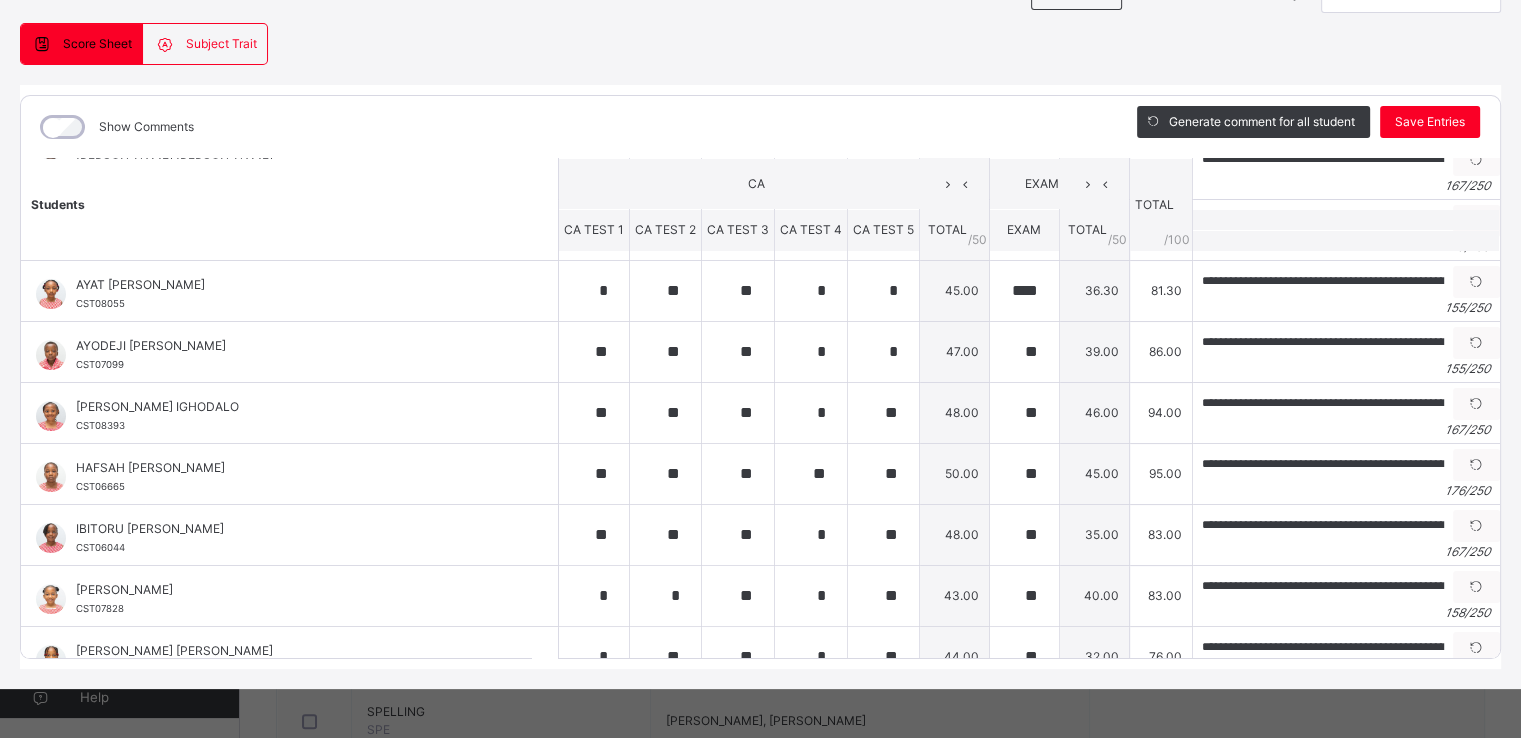 scroll, scrollTop: 0, scrollLeft: 0, axis: both 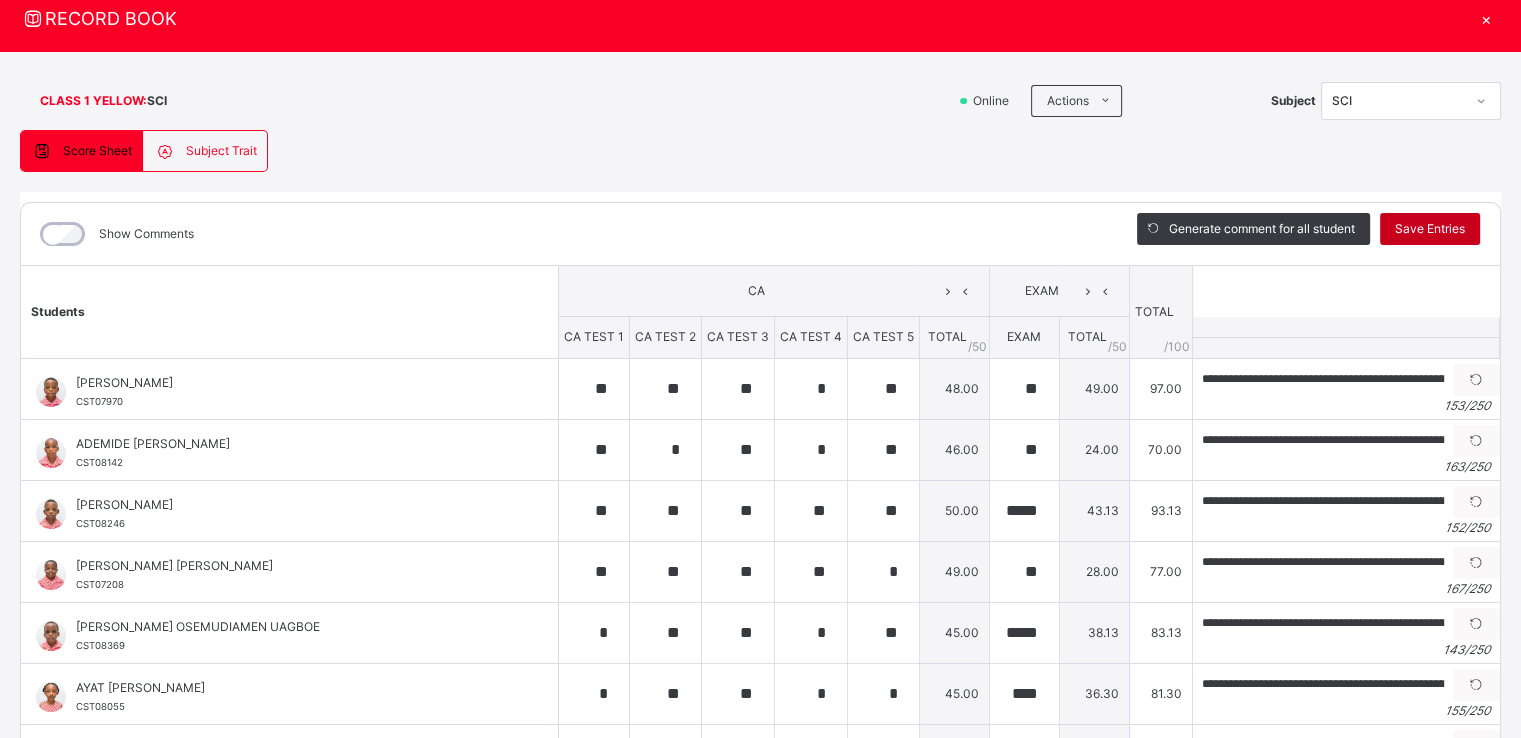 click on "Save Entries" at bounding box center [1430, 229] 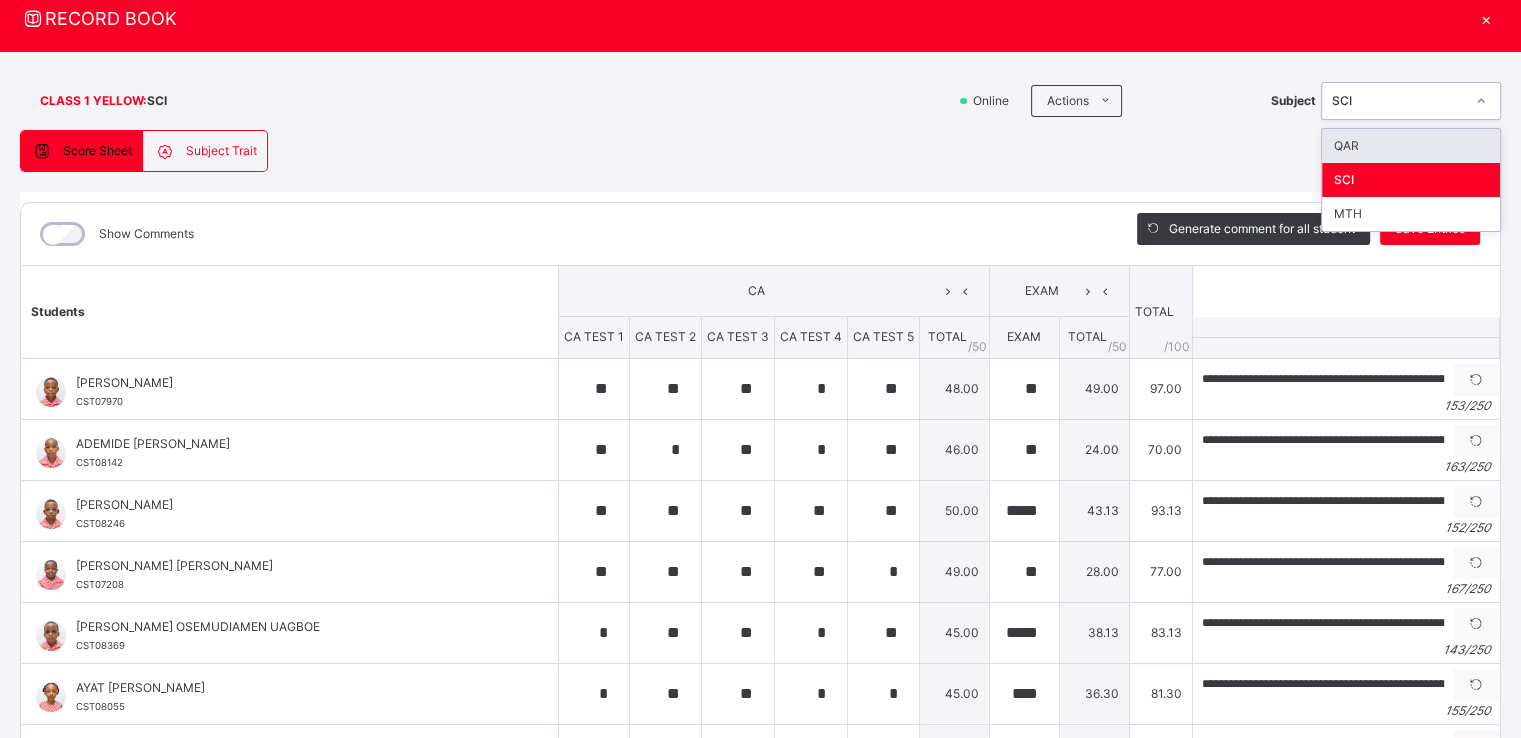 click 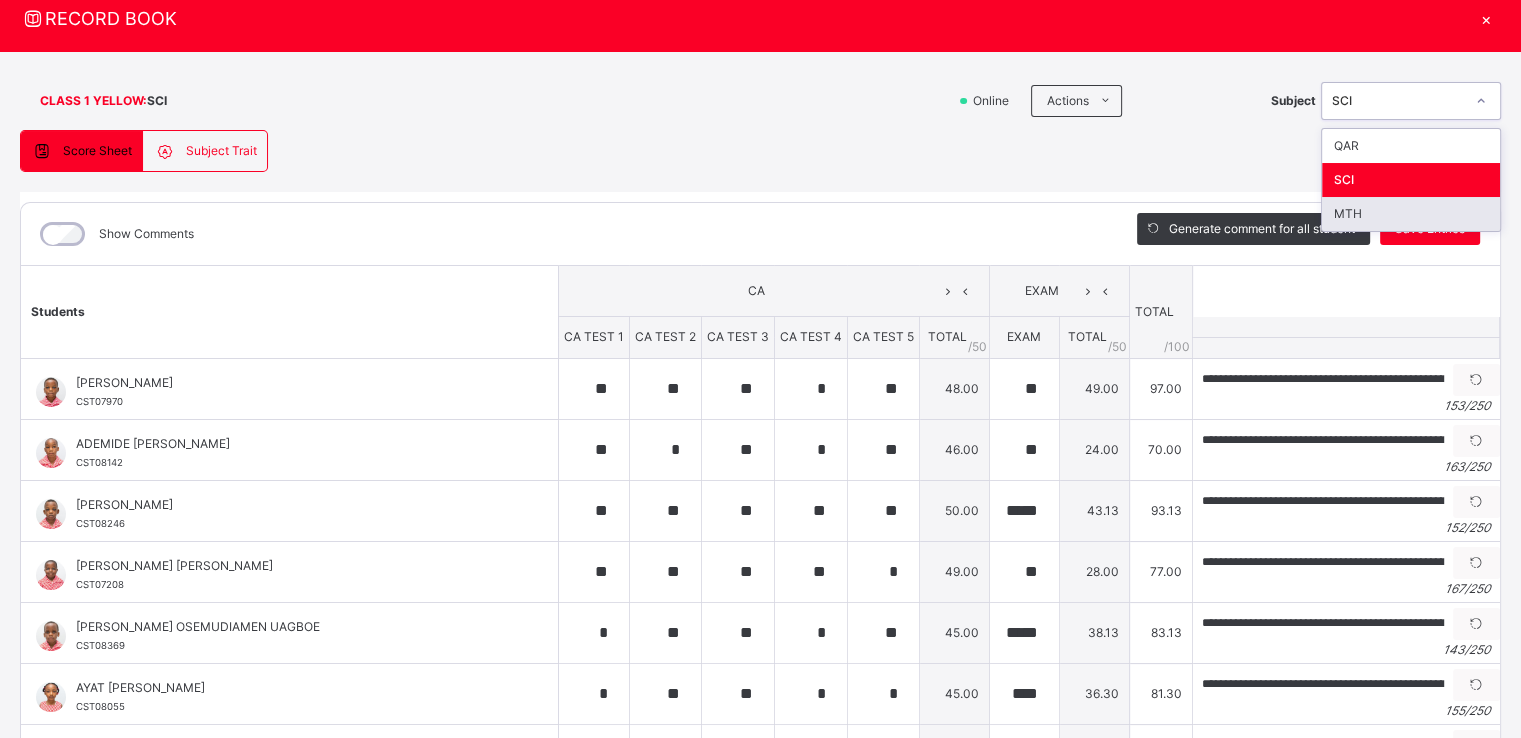 click on "MTH" at bounding box center [1411, 214] 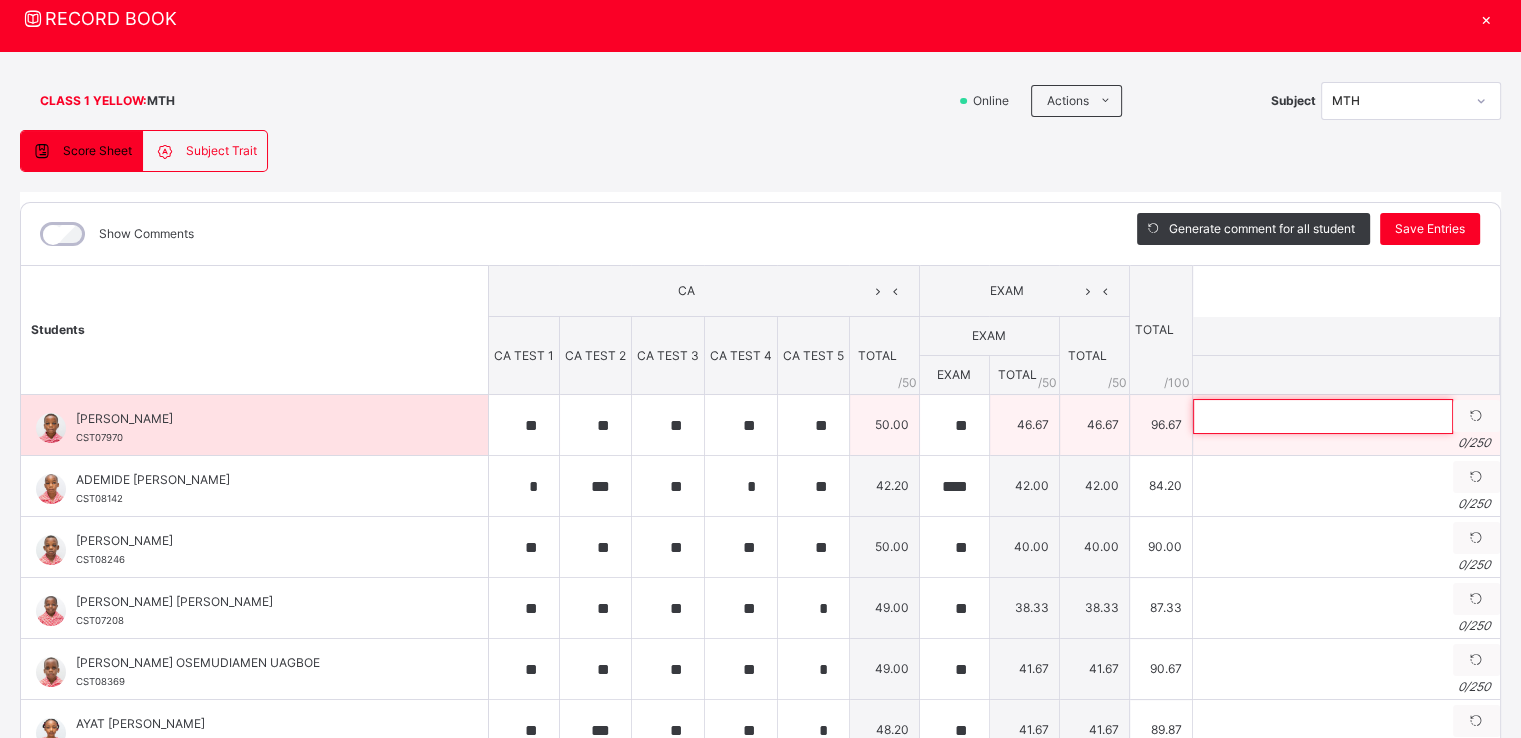 click at bounding box center [1323, 416] 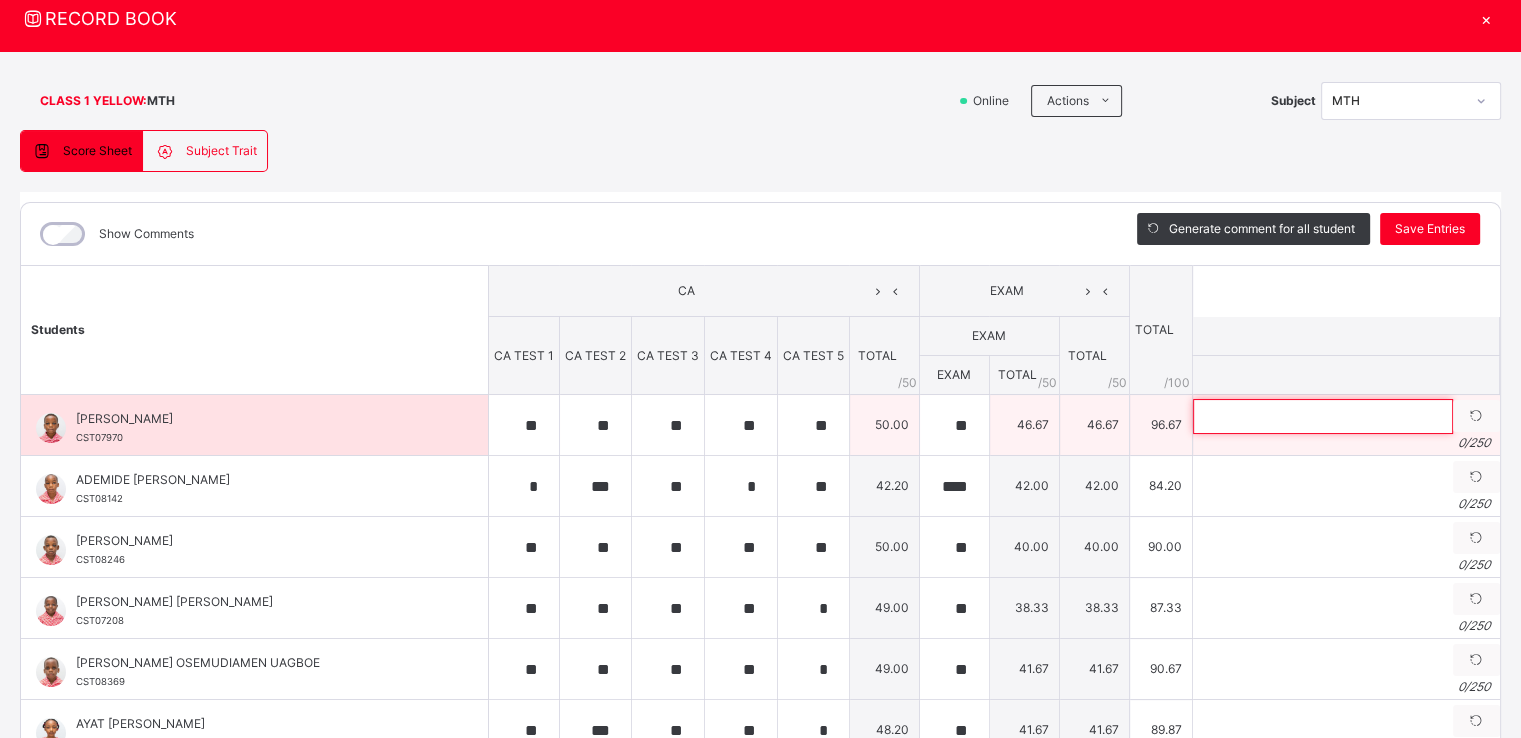 click at bounding box center (1323, 416) 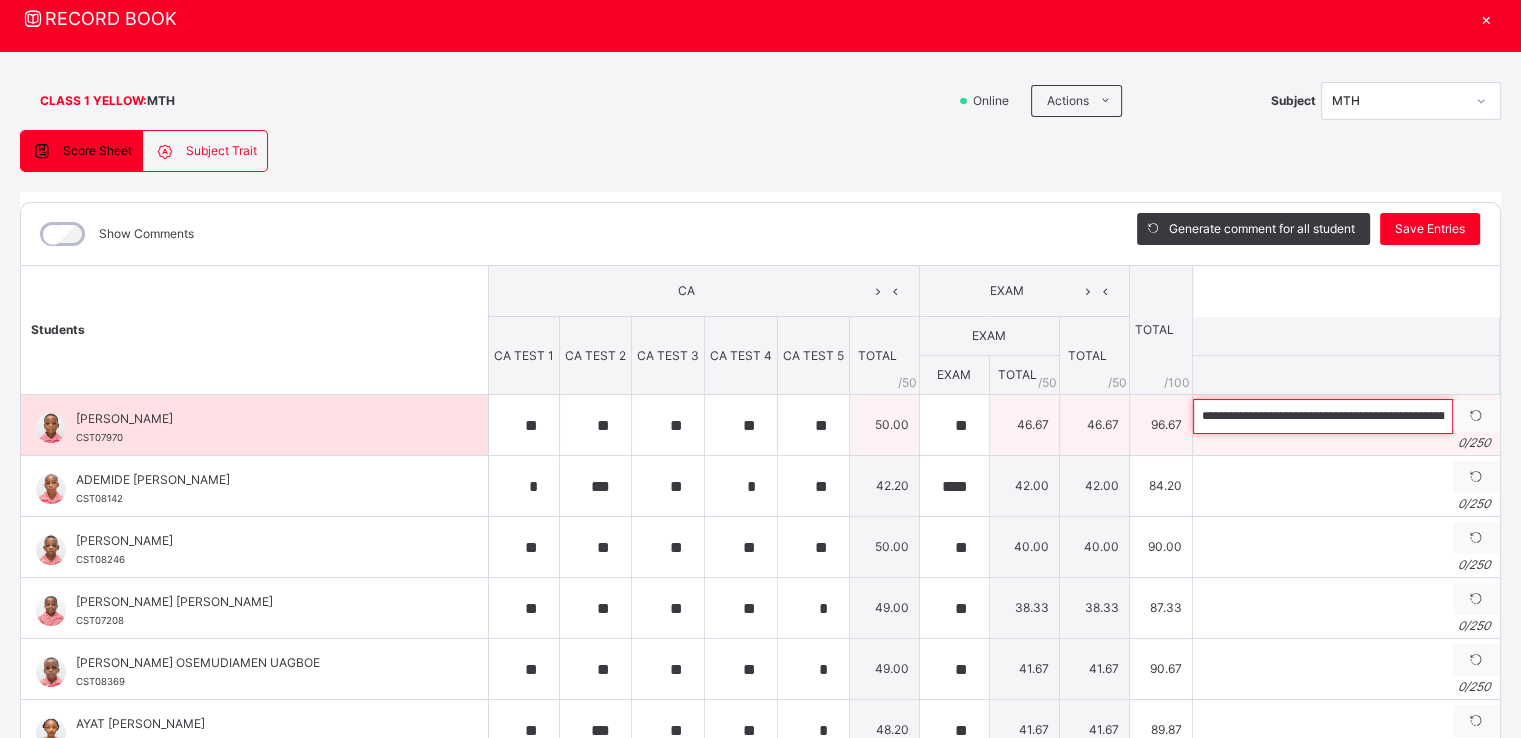 scroll, scrollTop: 0, scrollLeft: 660, axis: horizontal 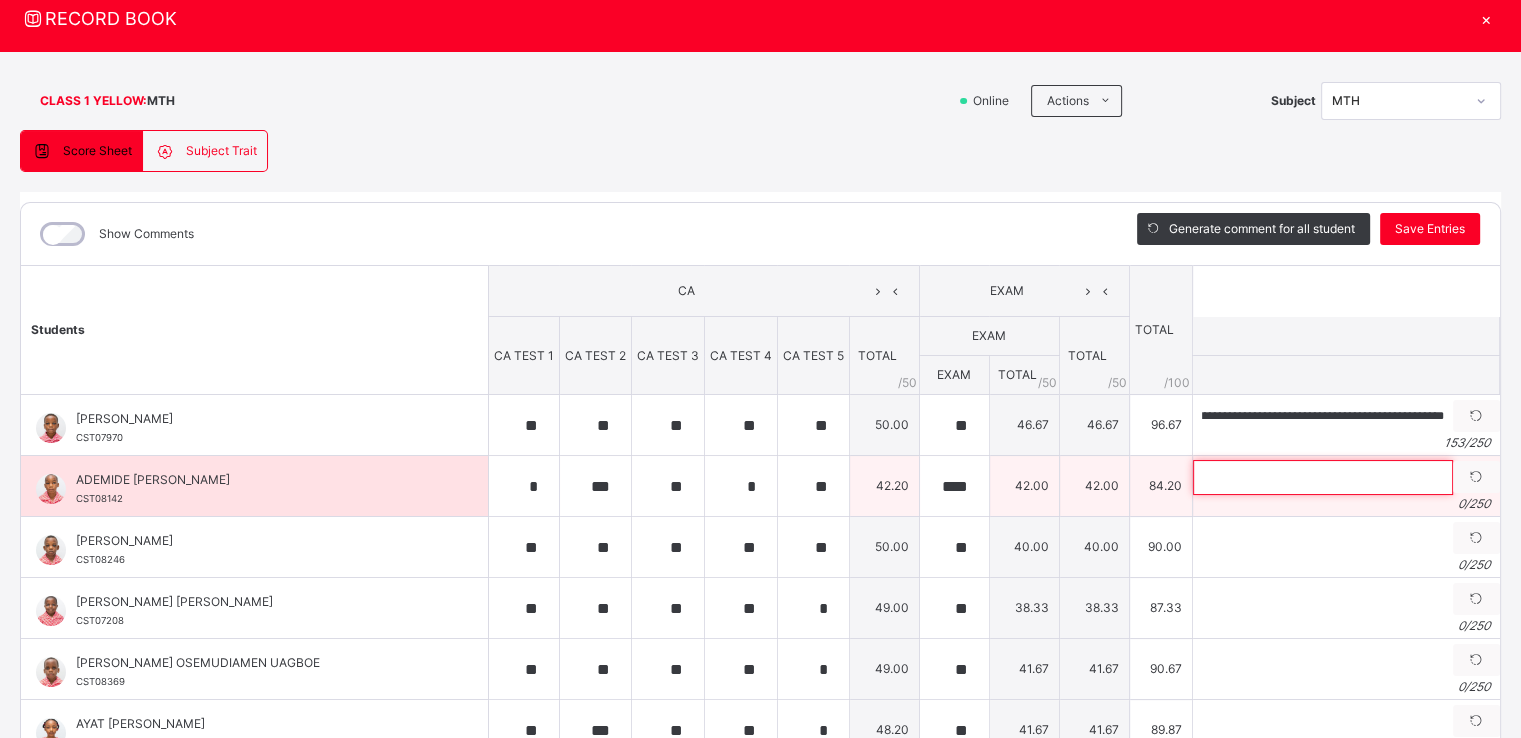 click at bounding box center [1323, 477] 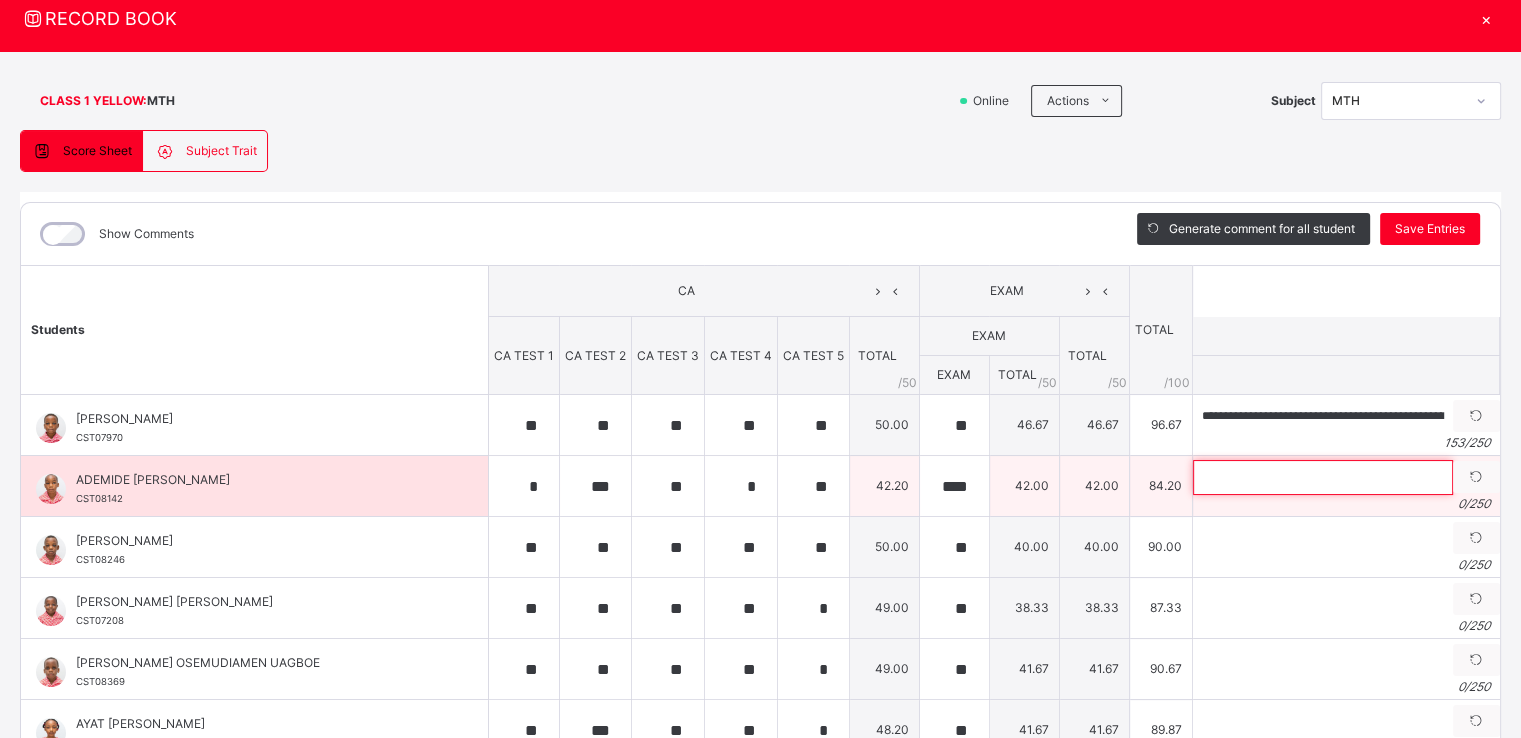 click at bounding box center [1323, 477] 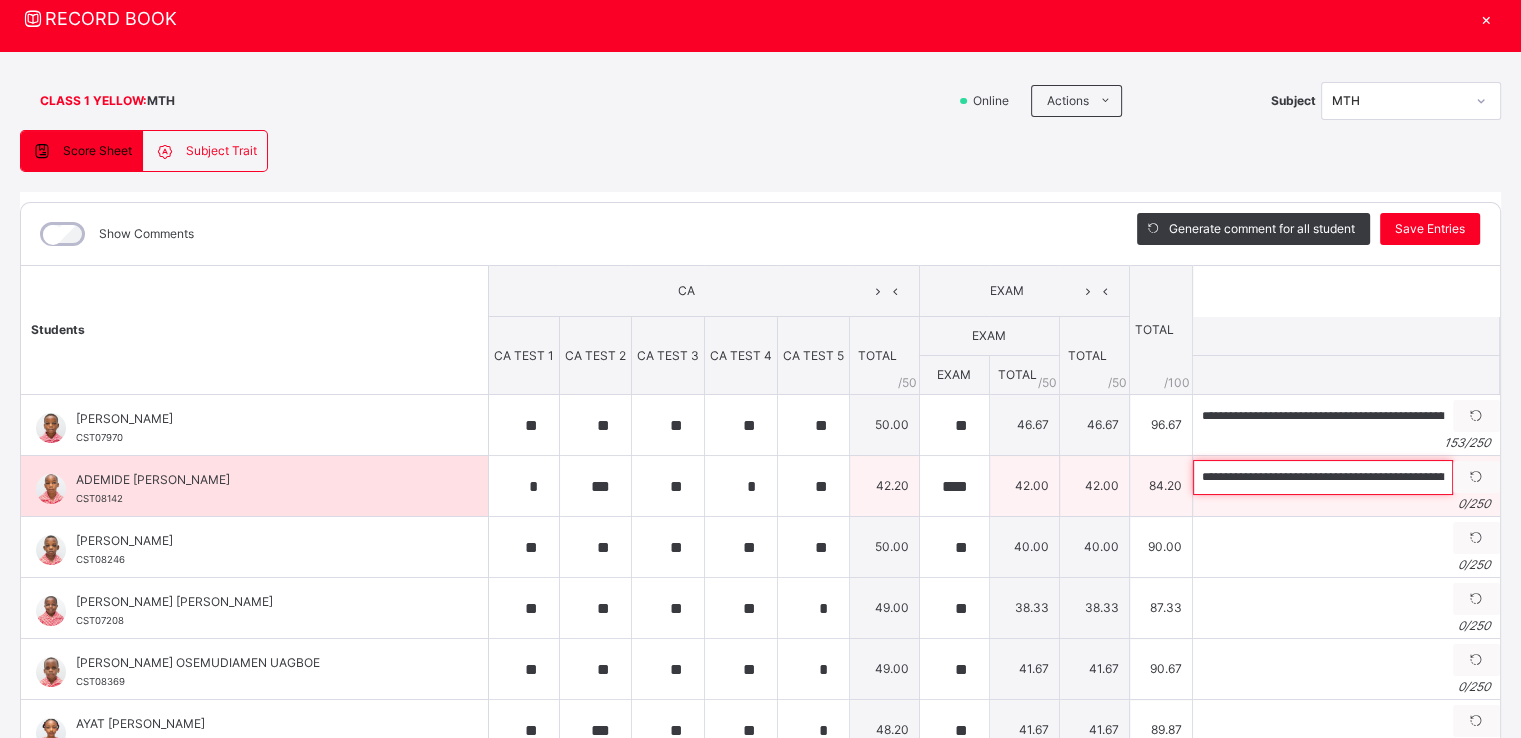 scroll, scrollTop: 0, scrollLeft: 865, axis: horizontal 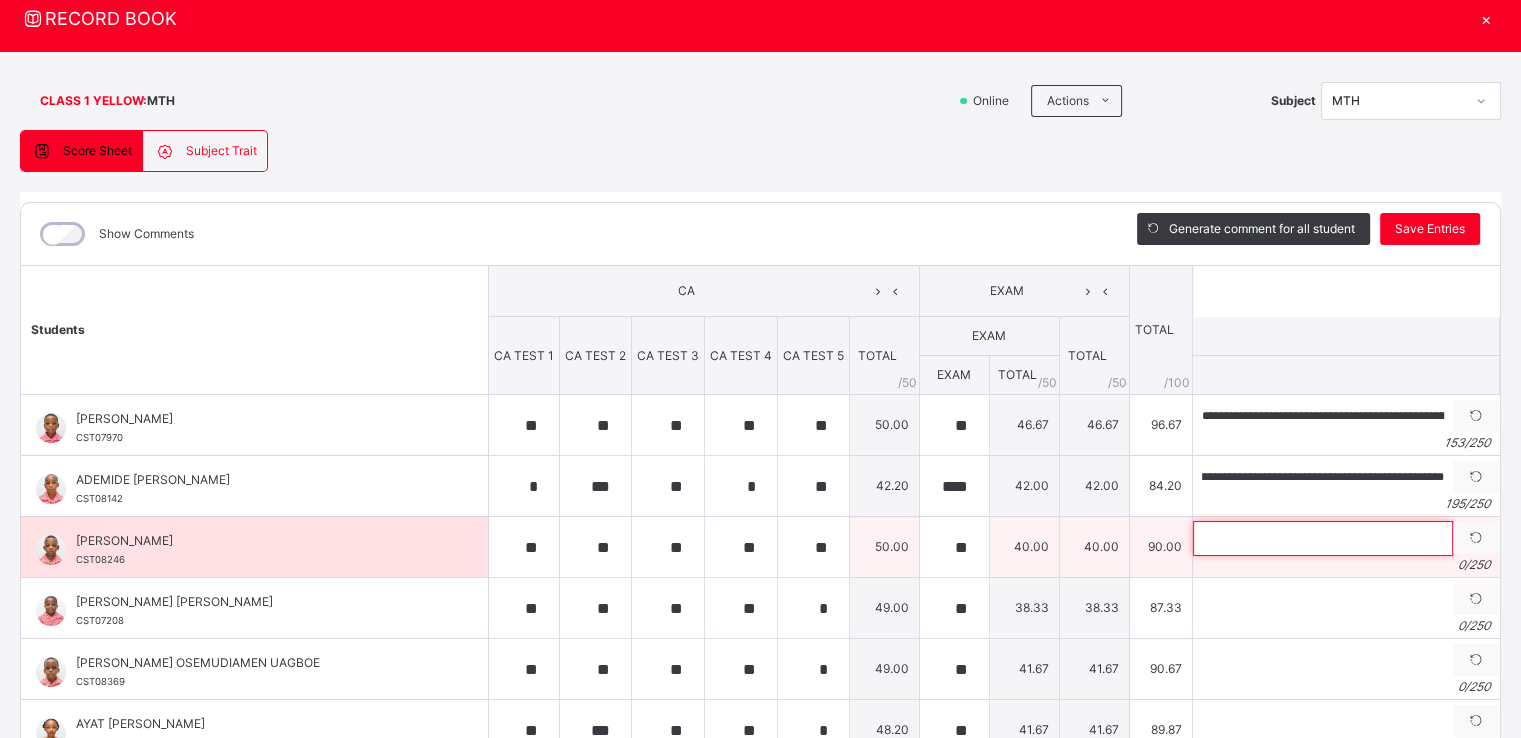 click at bounding box center (1323, 538) 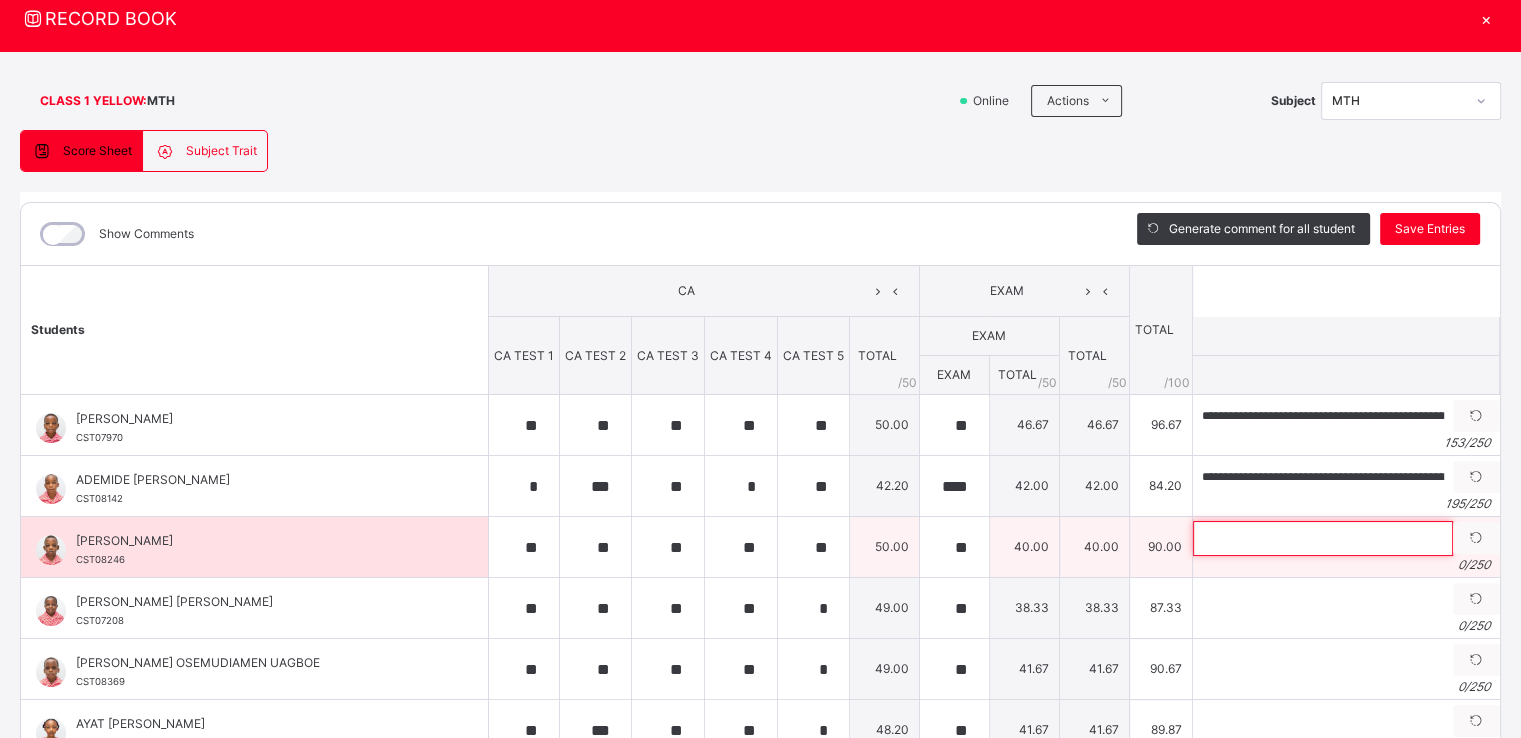 click at bounding box center [1323, 538] 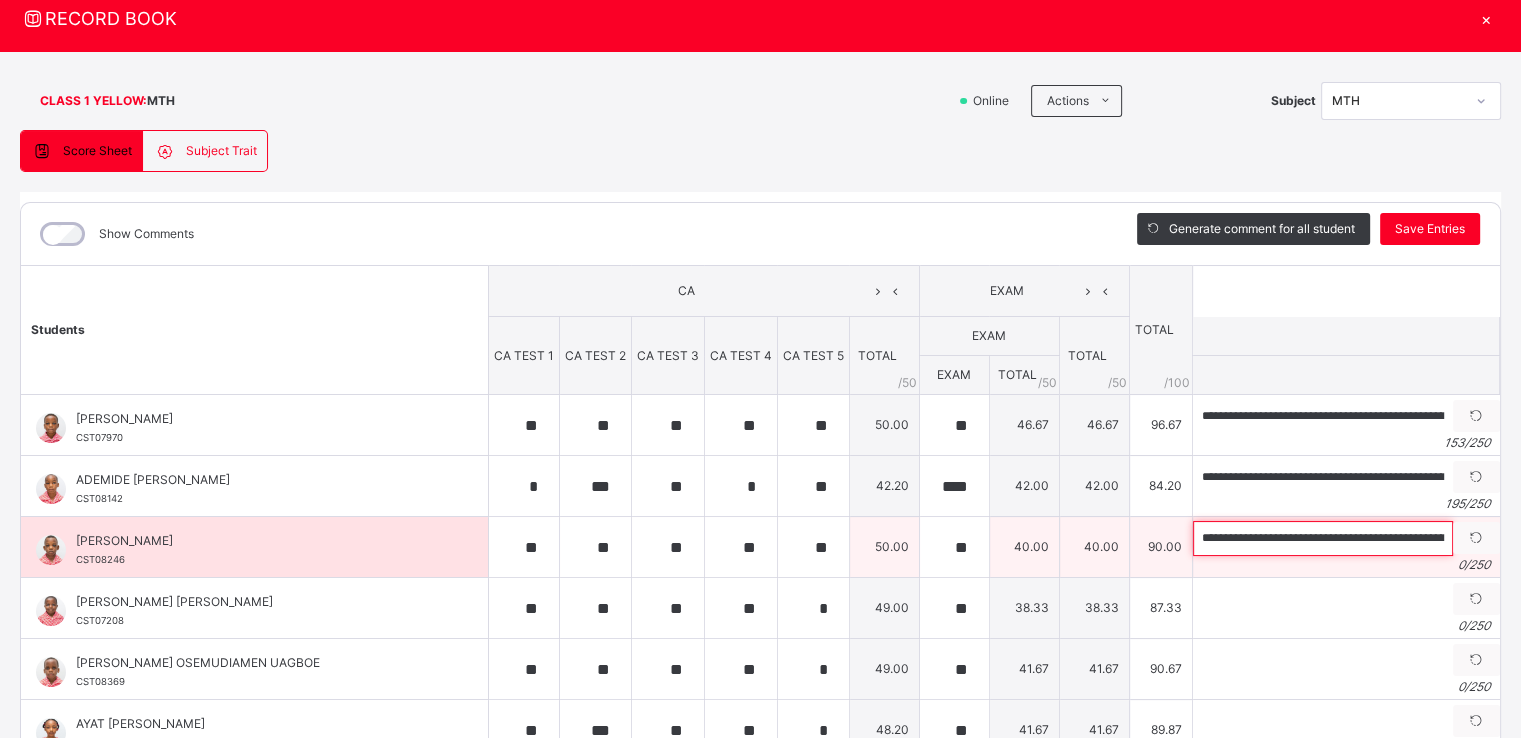 scroll, scrollTop: 0, scrollLeft: 833, axis: horizontal 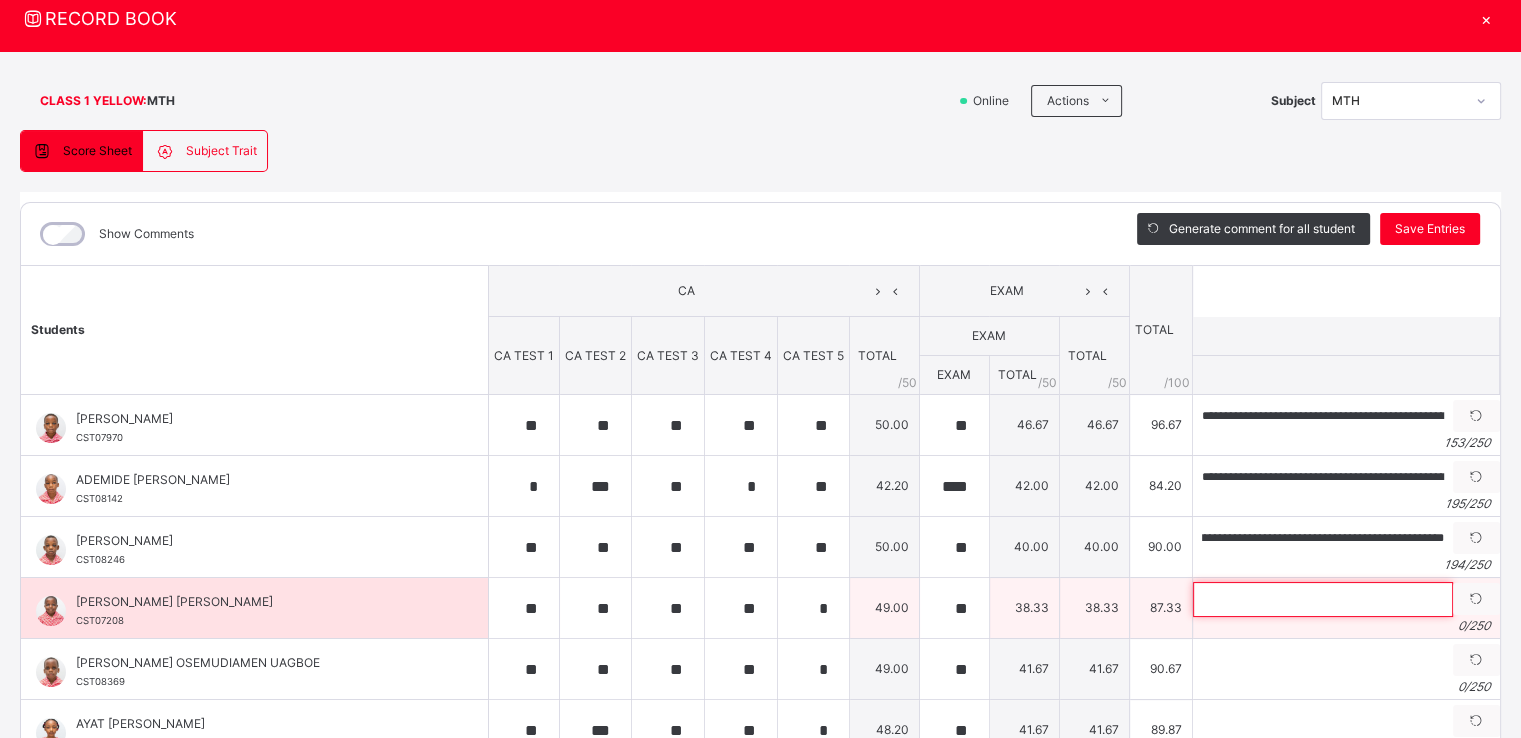 click at bounding box center (1323, 599) 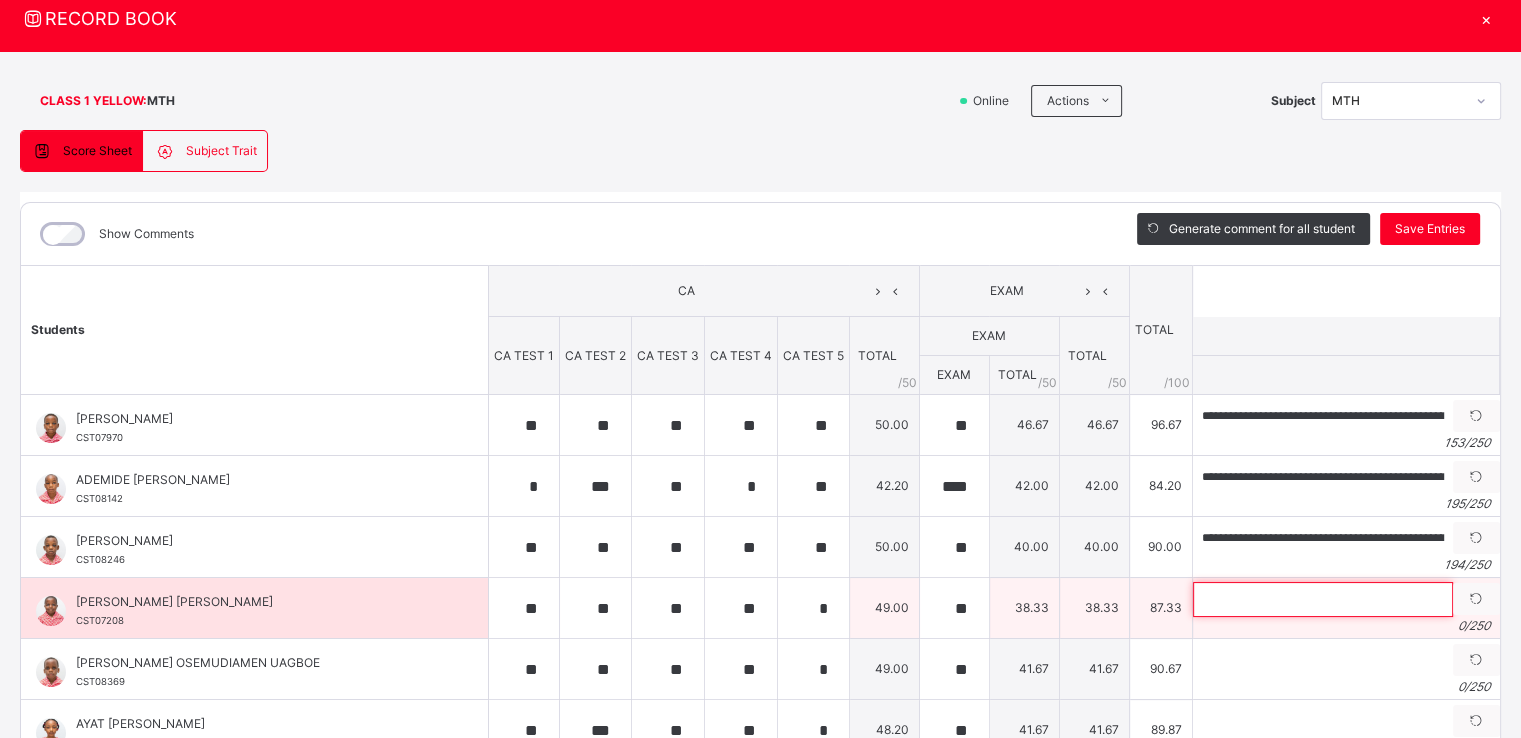 paste on "**********" 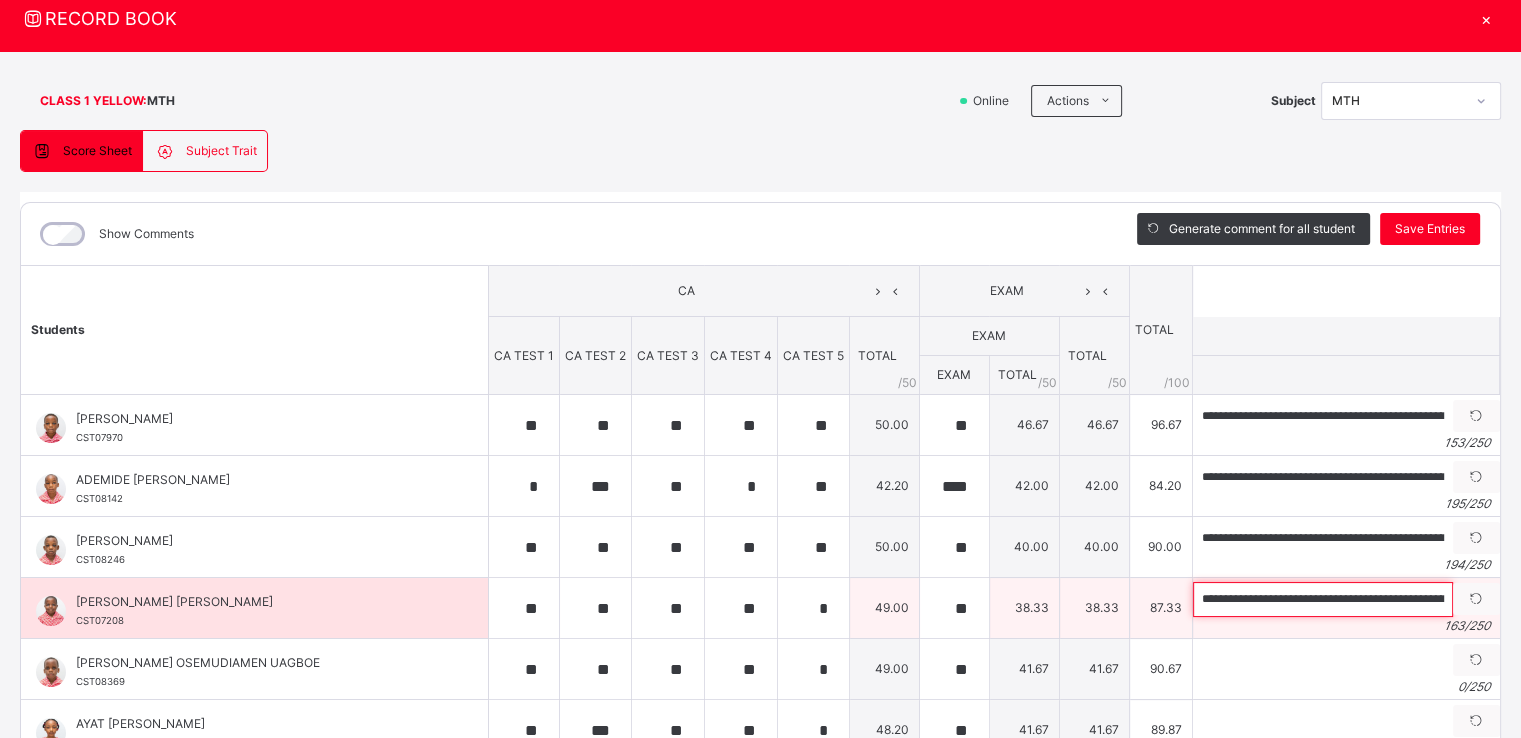 scroll, scrollTop: 0, scrollLeft: 684, axis: horizontal 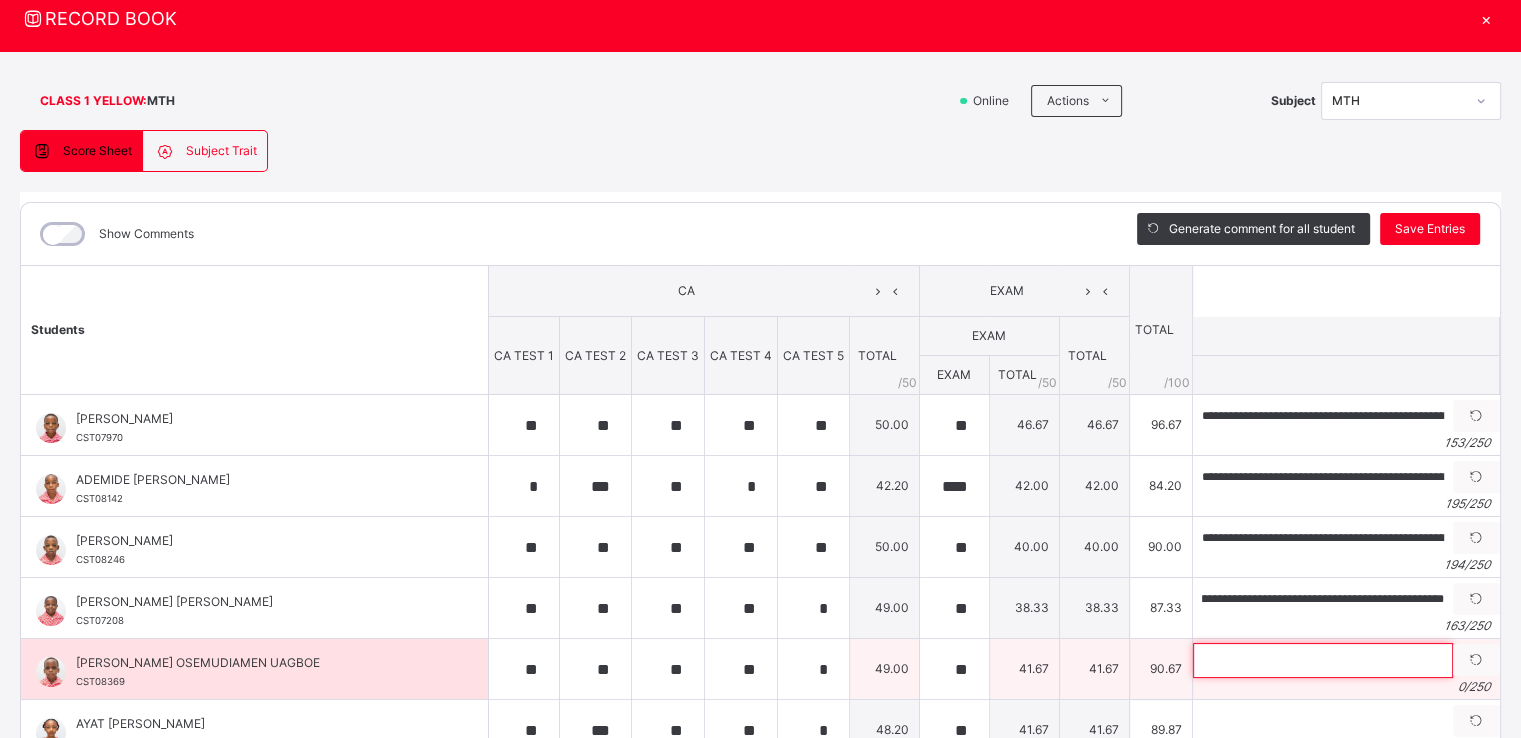 click at bounding box center (1323, 660) 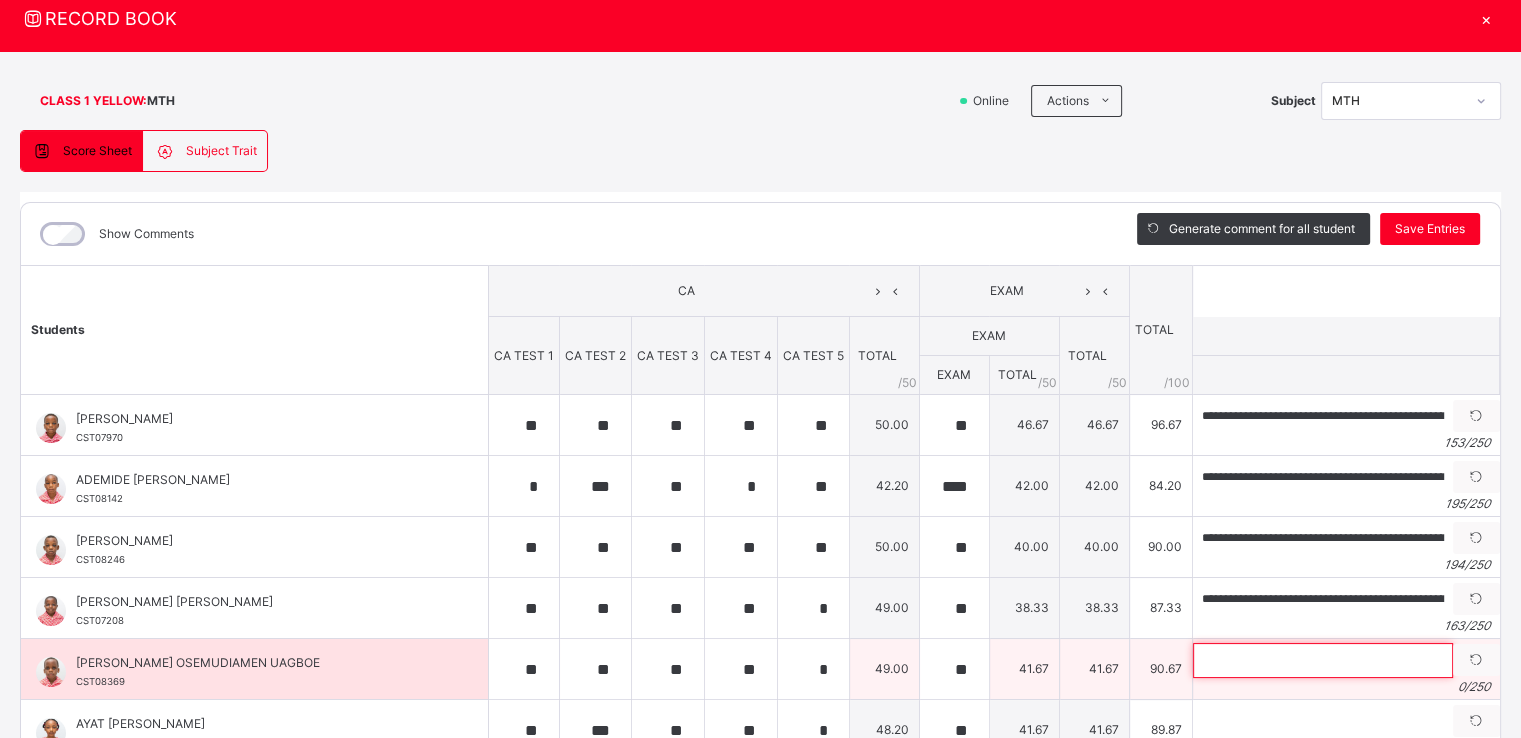 click at bounding box center (1323, 660) 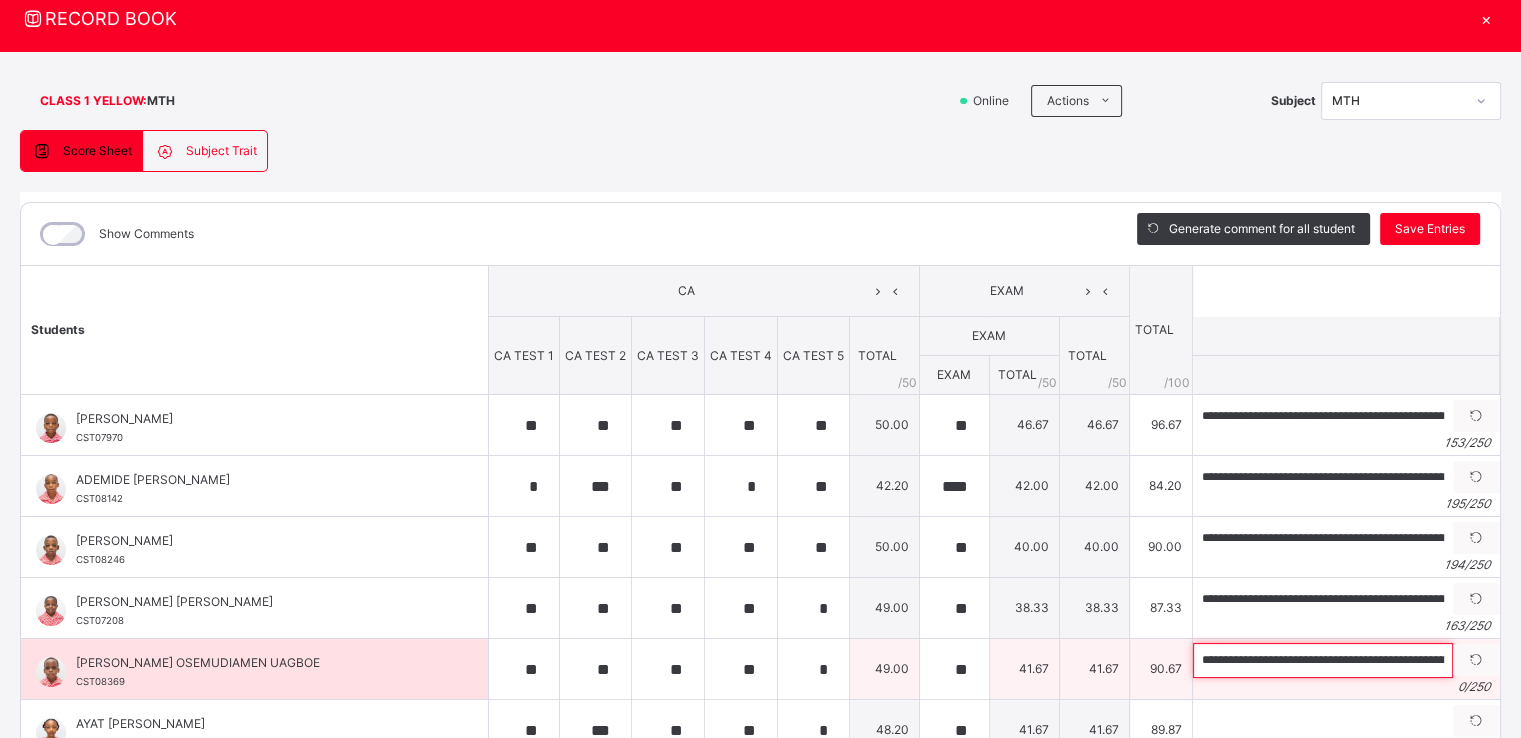 scroll, scrollTop: 0, scrollLeft: 732, axis: horizontal 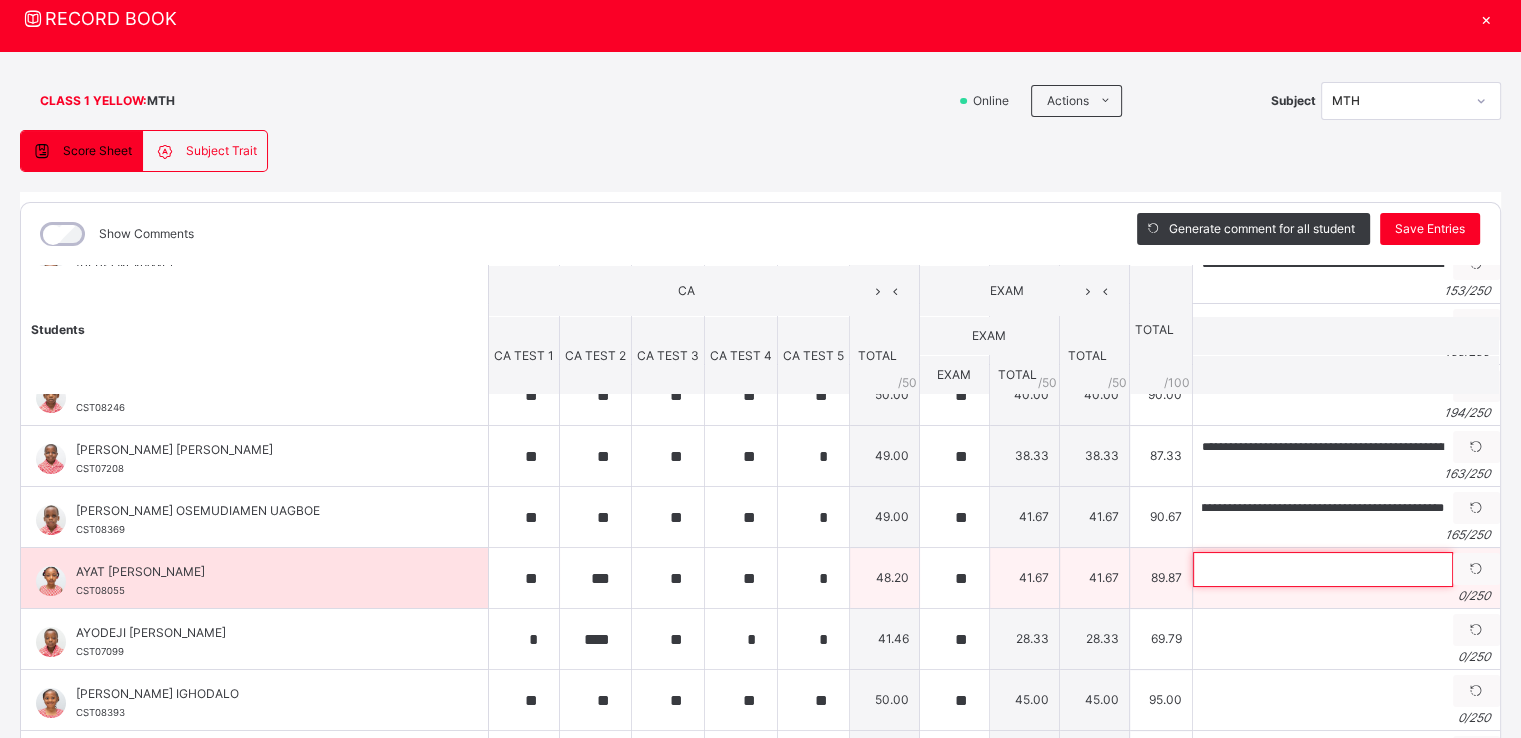 click at bounding box center [1323, 569] 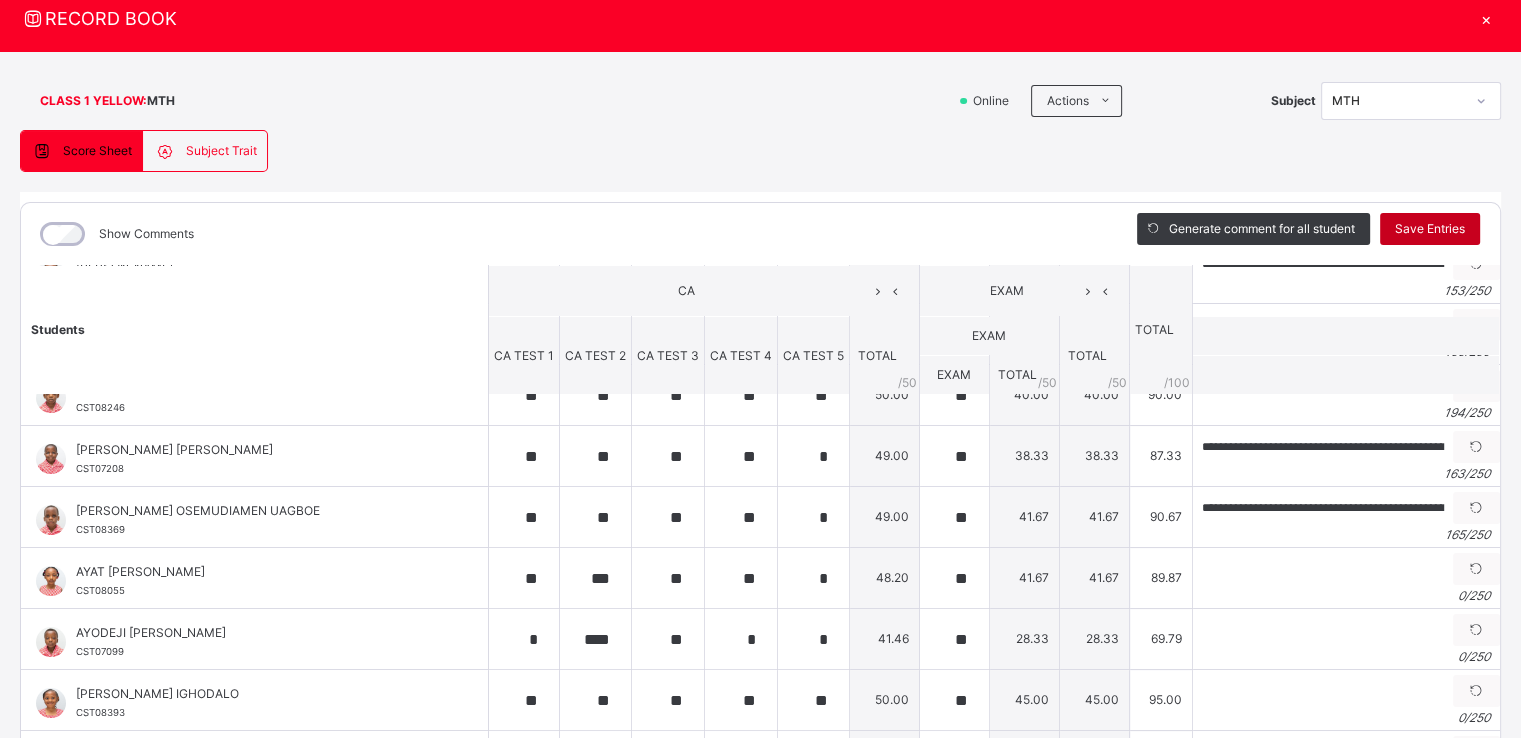 click on "Save Entries" at bounding box center [1430, 229] 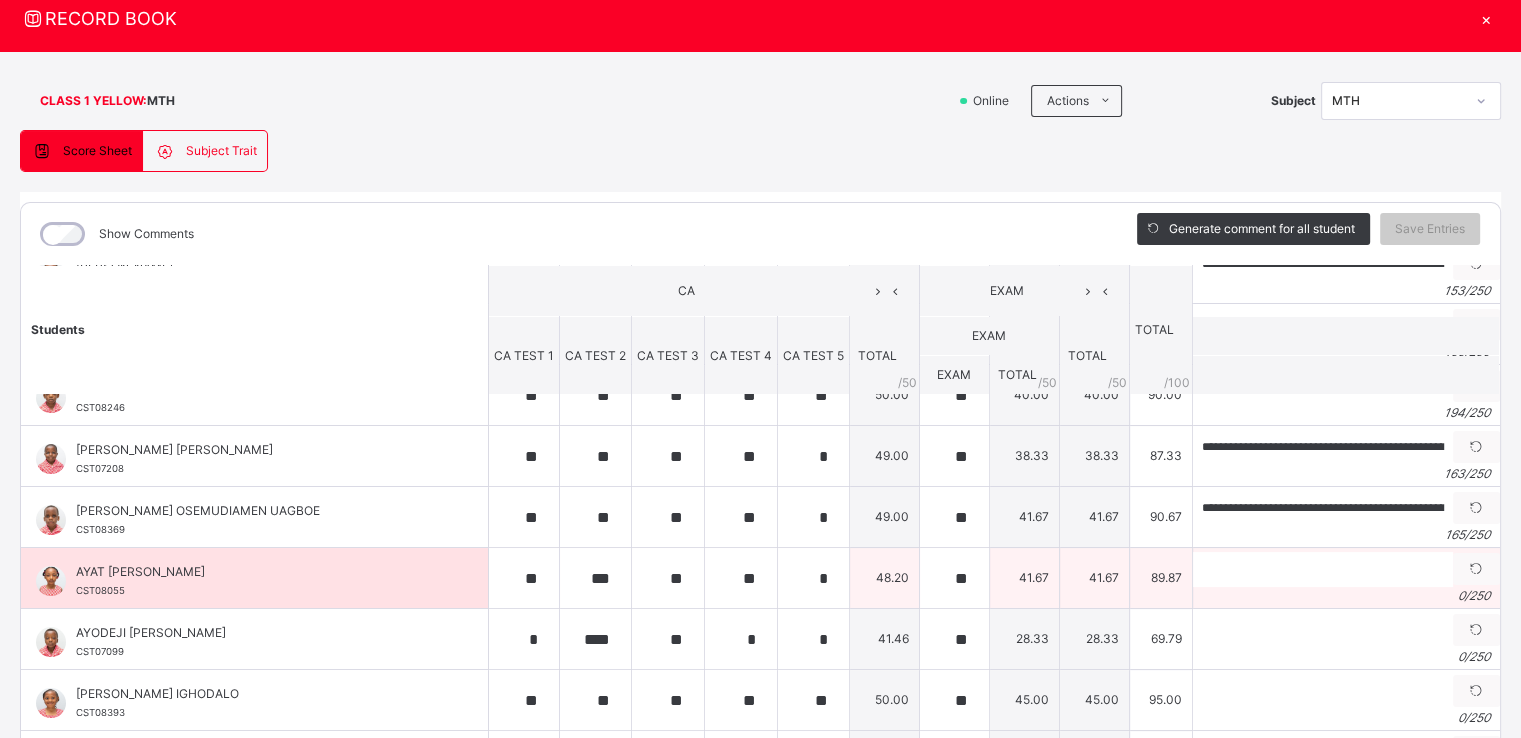 scroll, scrollTop: 0, scrollLeft: 0, axis: both 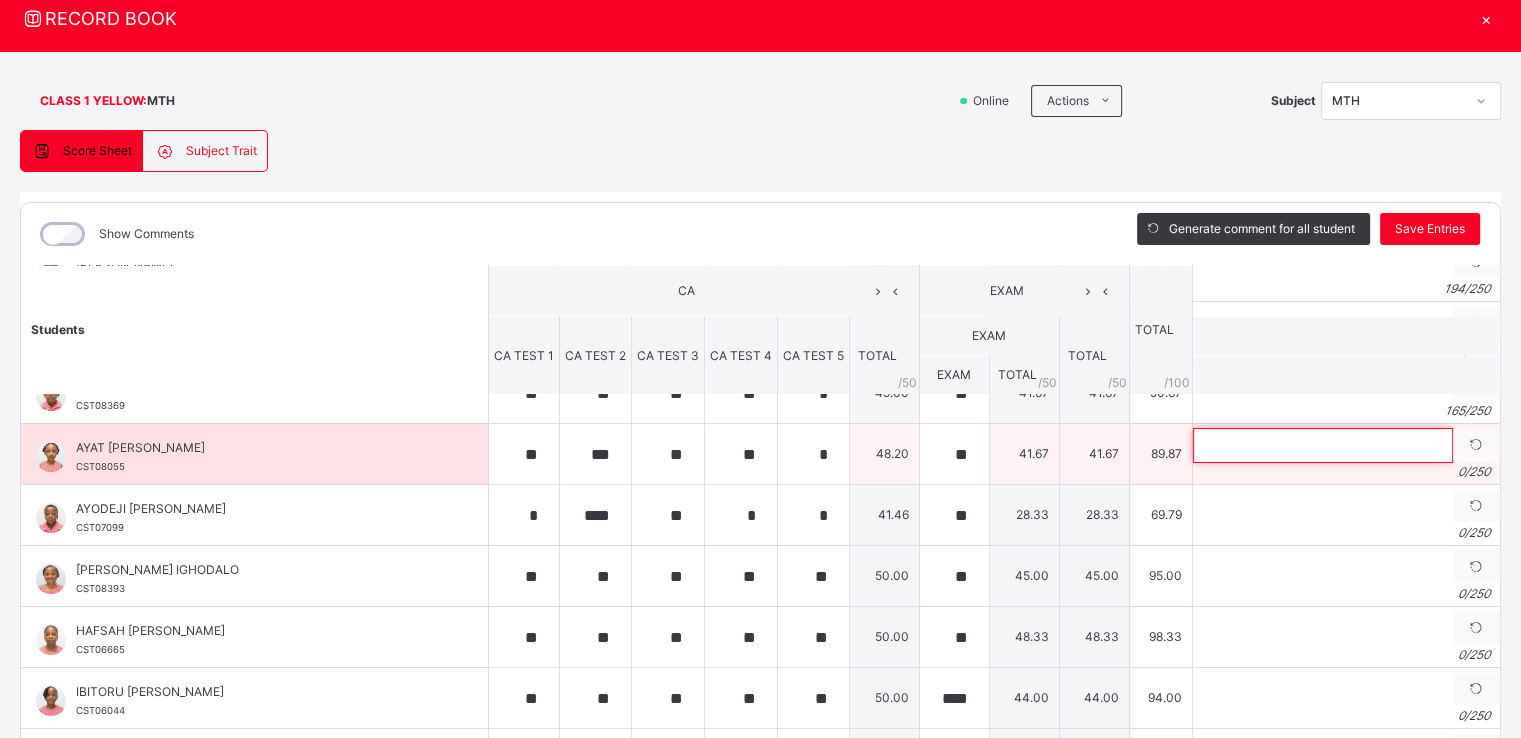 click at bounding box center [1323, 445] 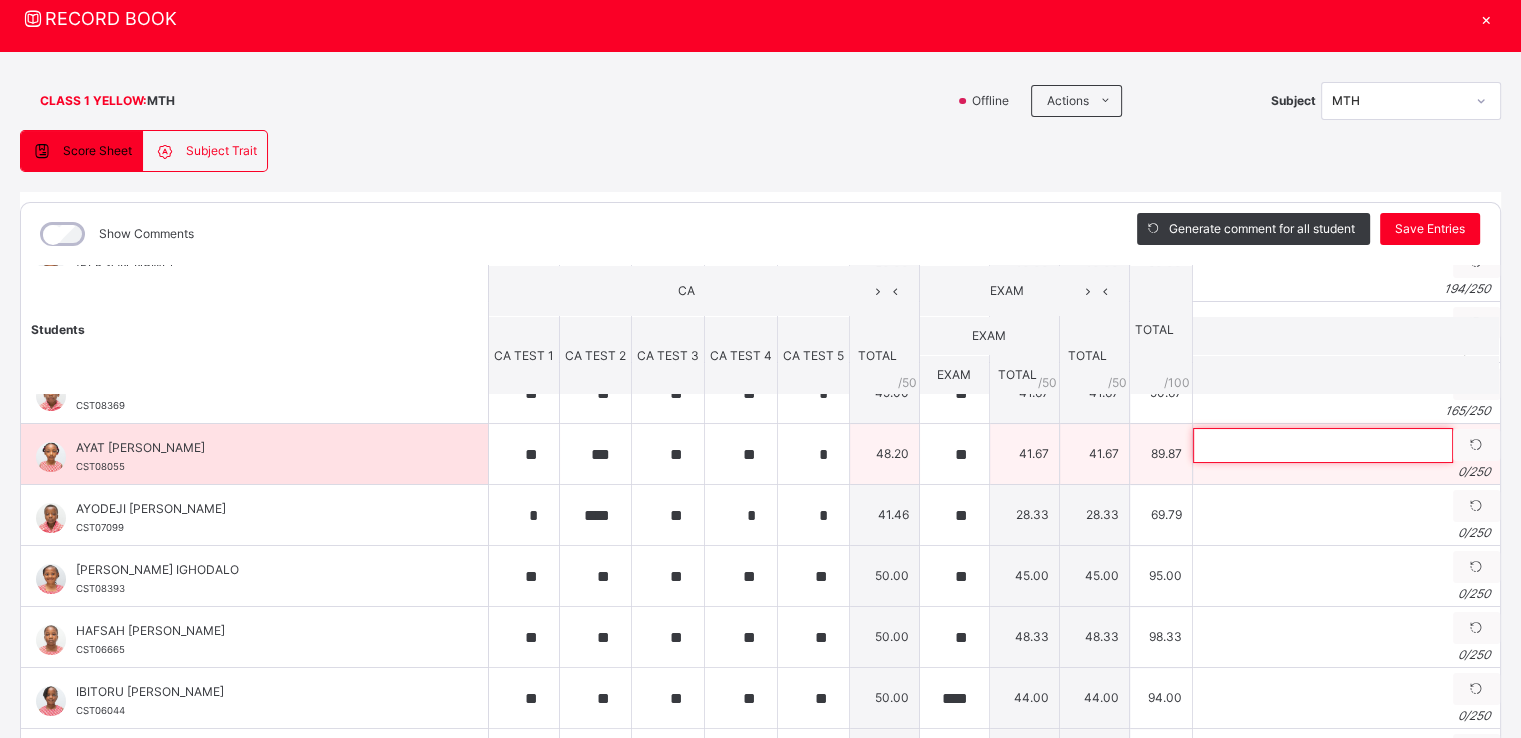 paste on "**********" 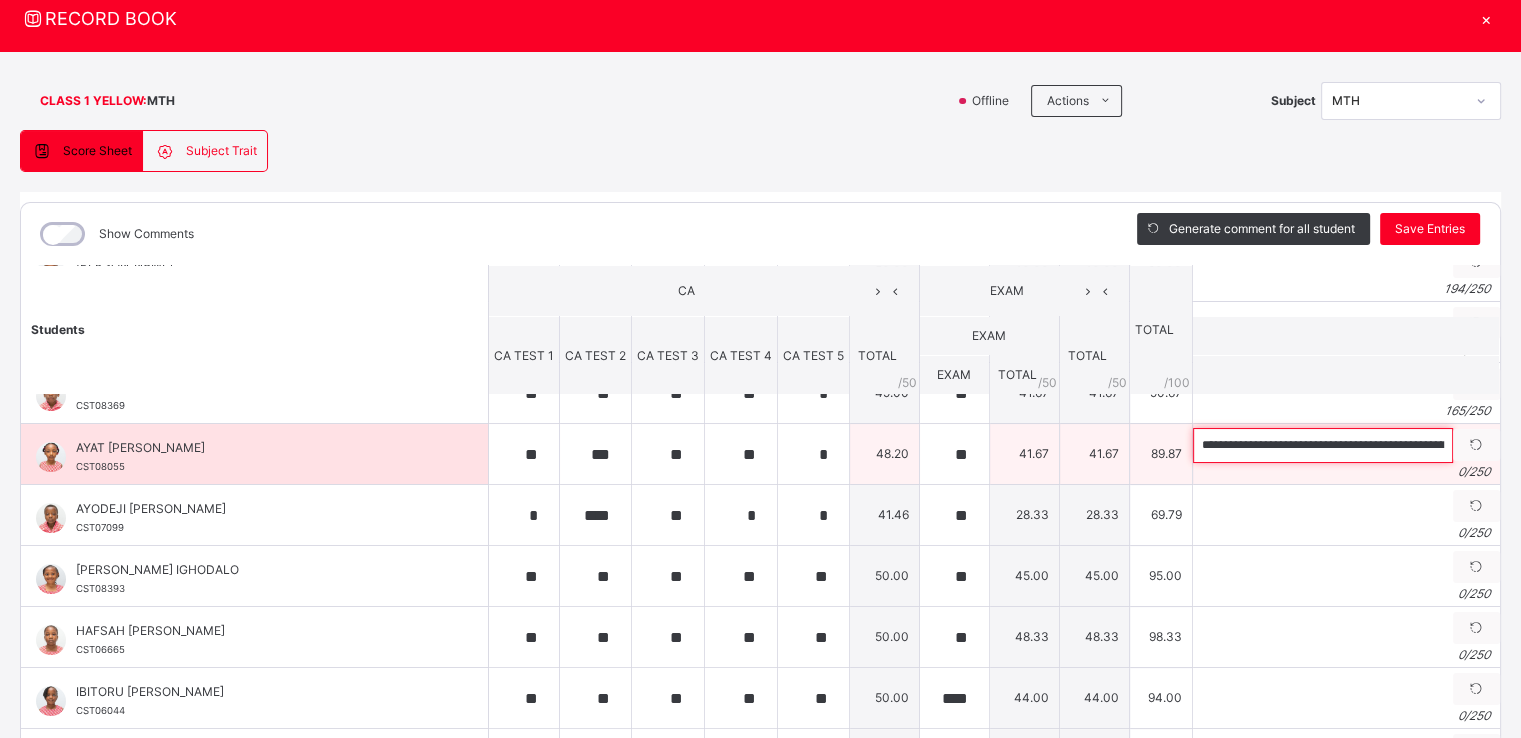 scroll, scrollTop: 0, scrollLeft: 667, axis: horizontal 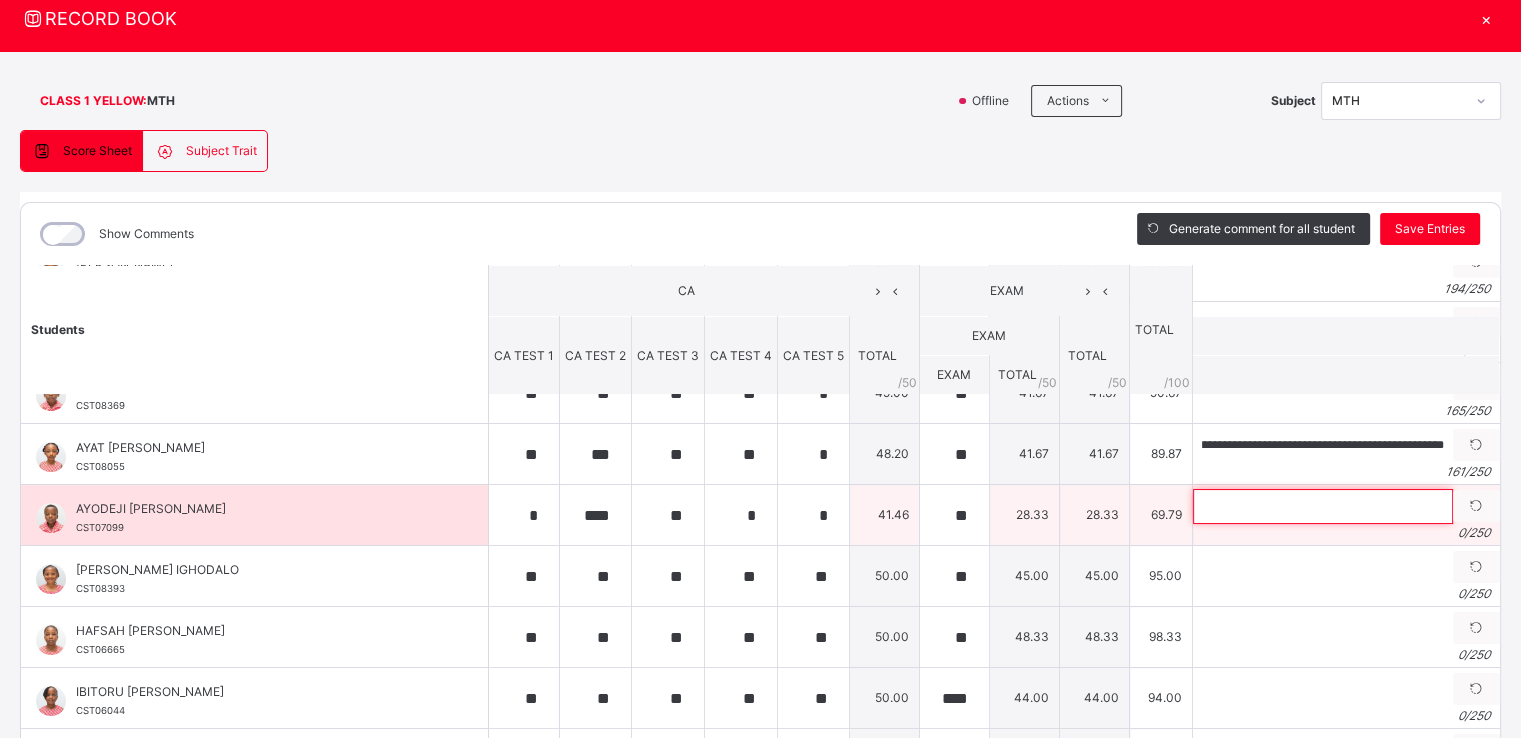 click at bounding box center [1323, 506] 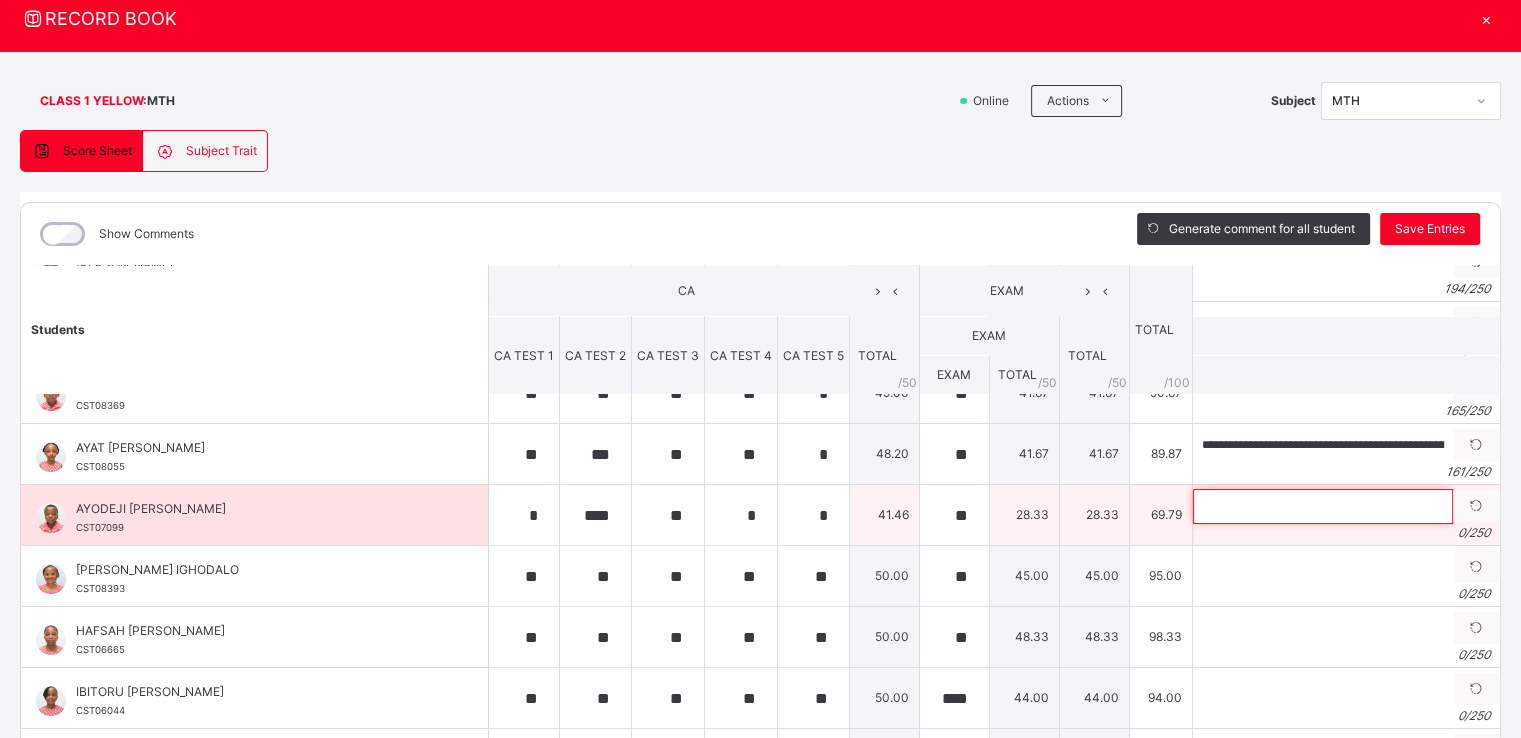click at bounding box center [1323, 506] 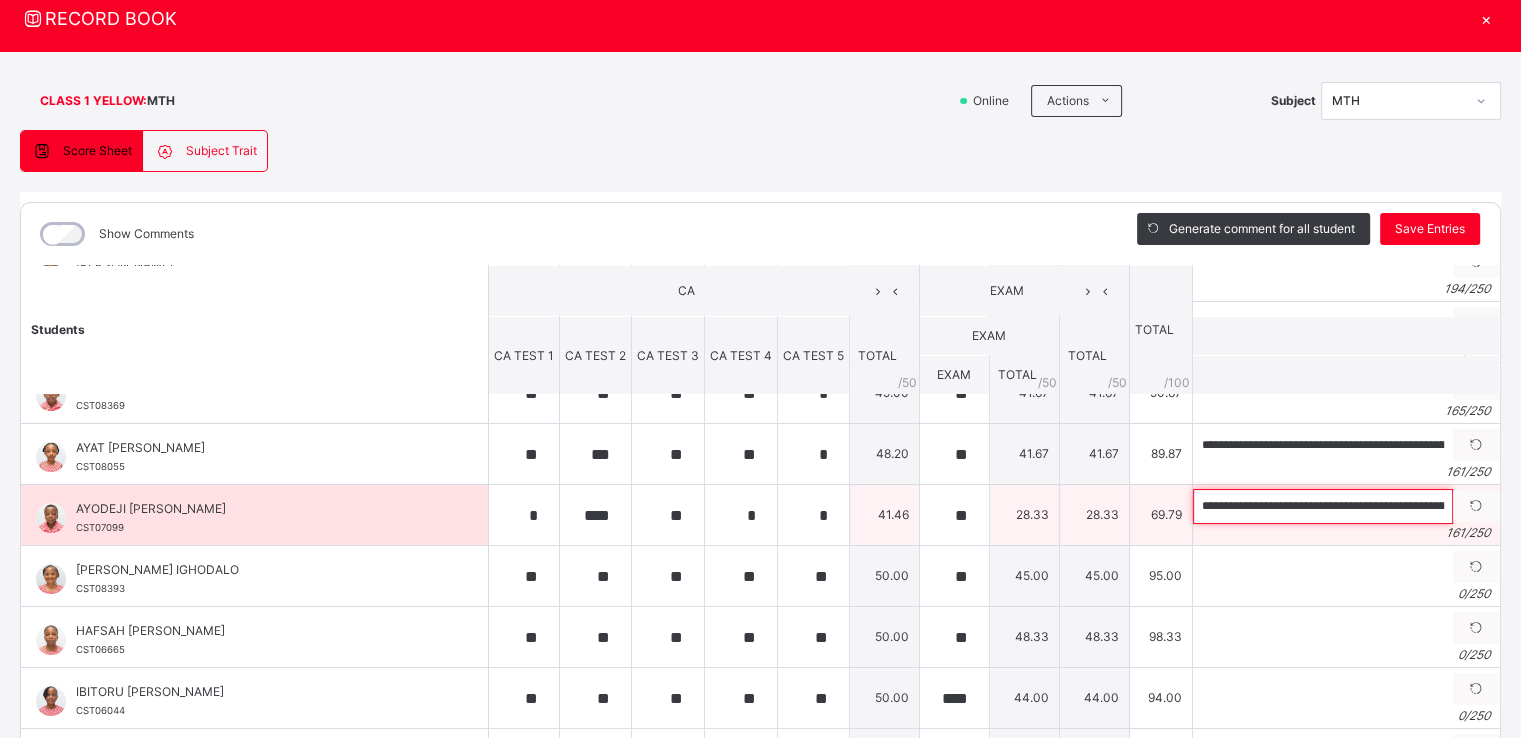 scroll, scrollTop: 0, scrollLeft: 661, axis: horizontal 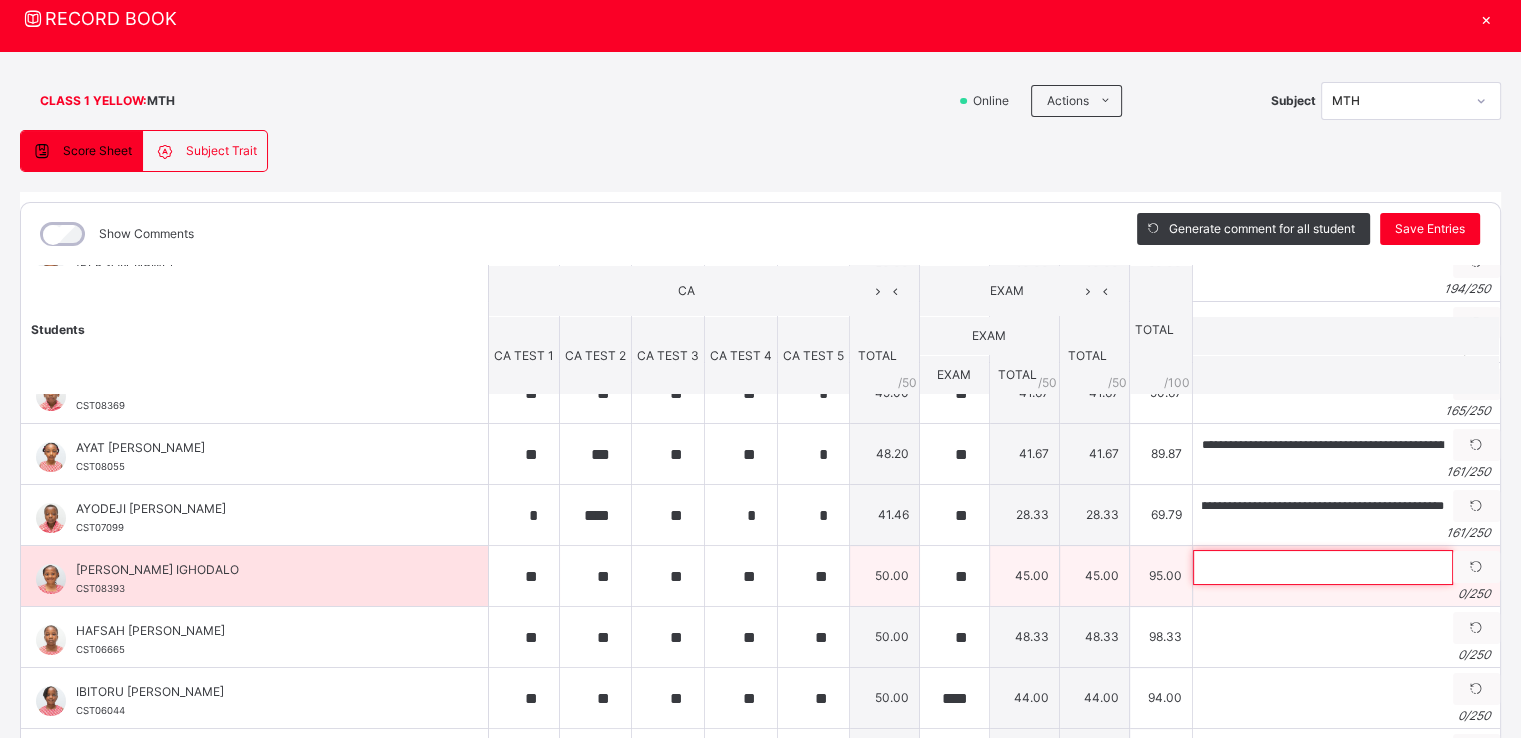 click at bounding box center [1323, 567] 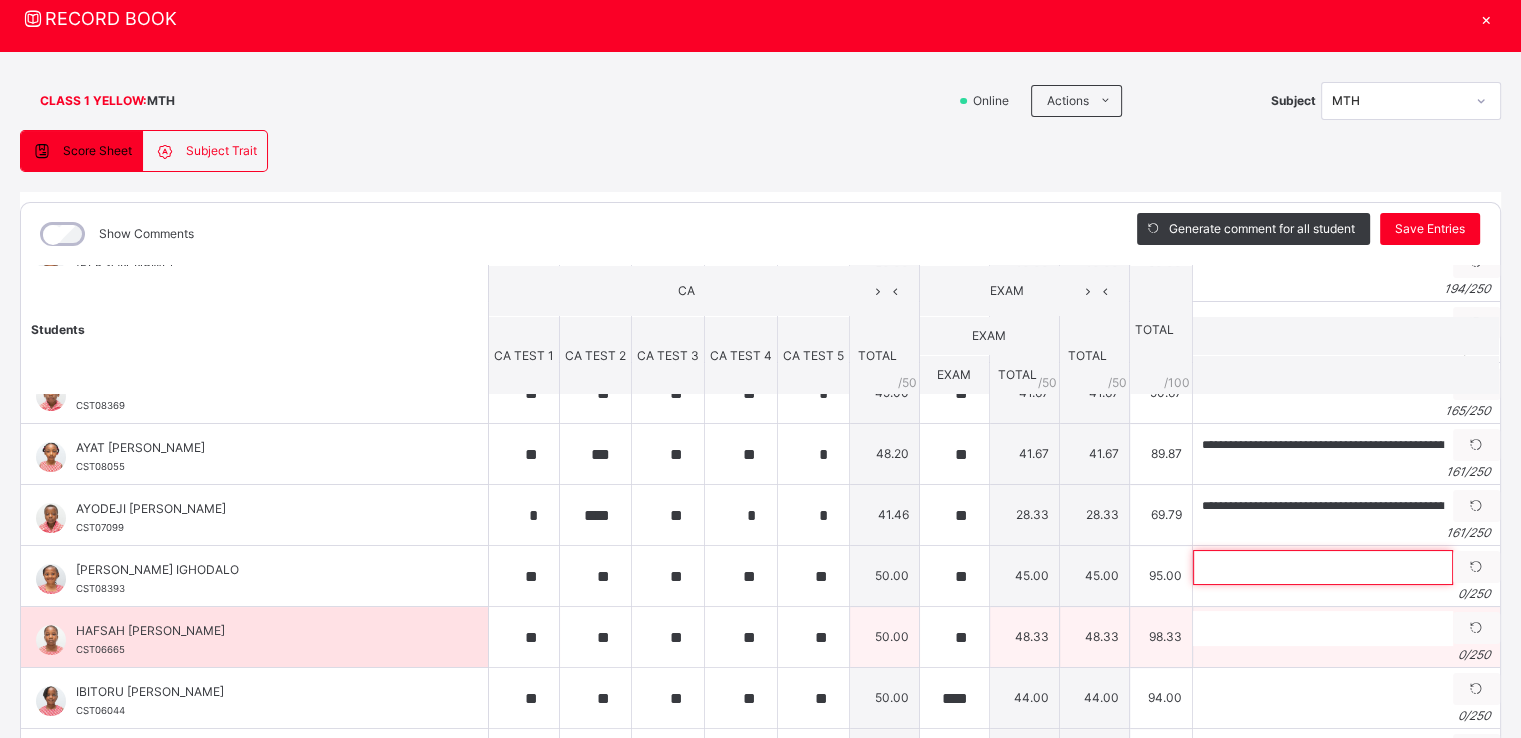 scroll, scrollTop: 351, scrollLeft: 0, axis: vertical 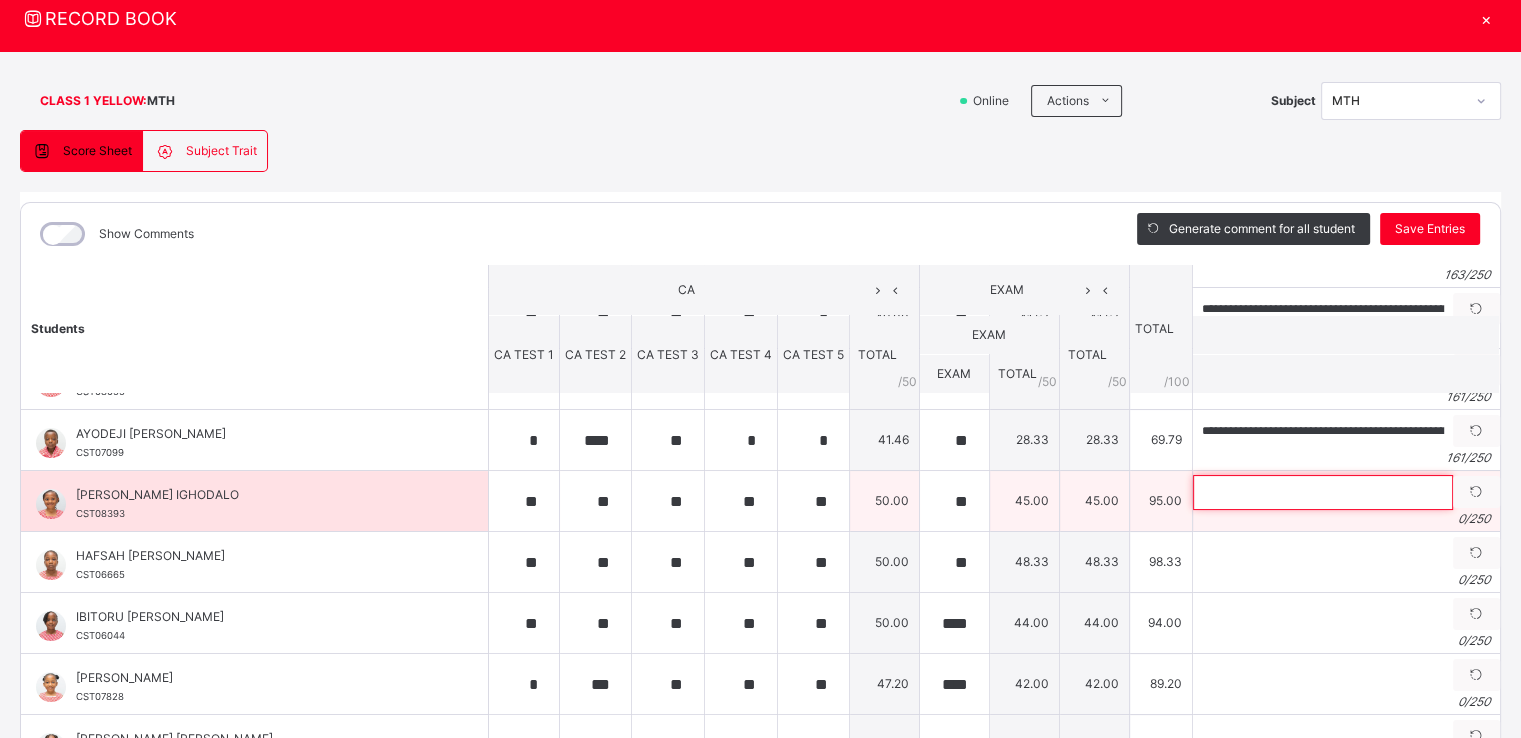 click at bounding box center [1323, 492] 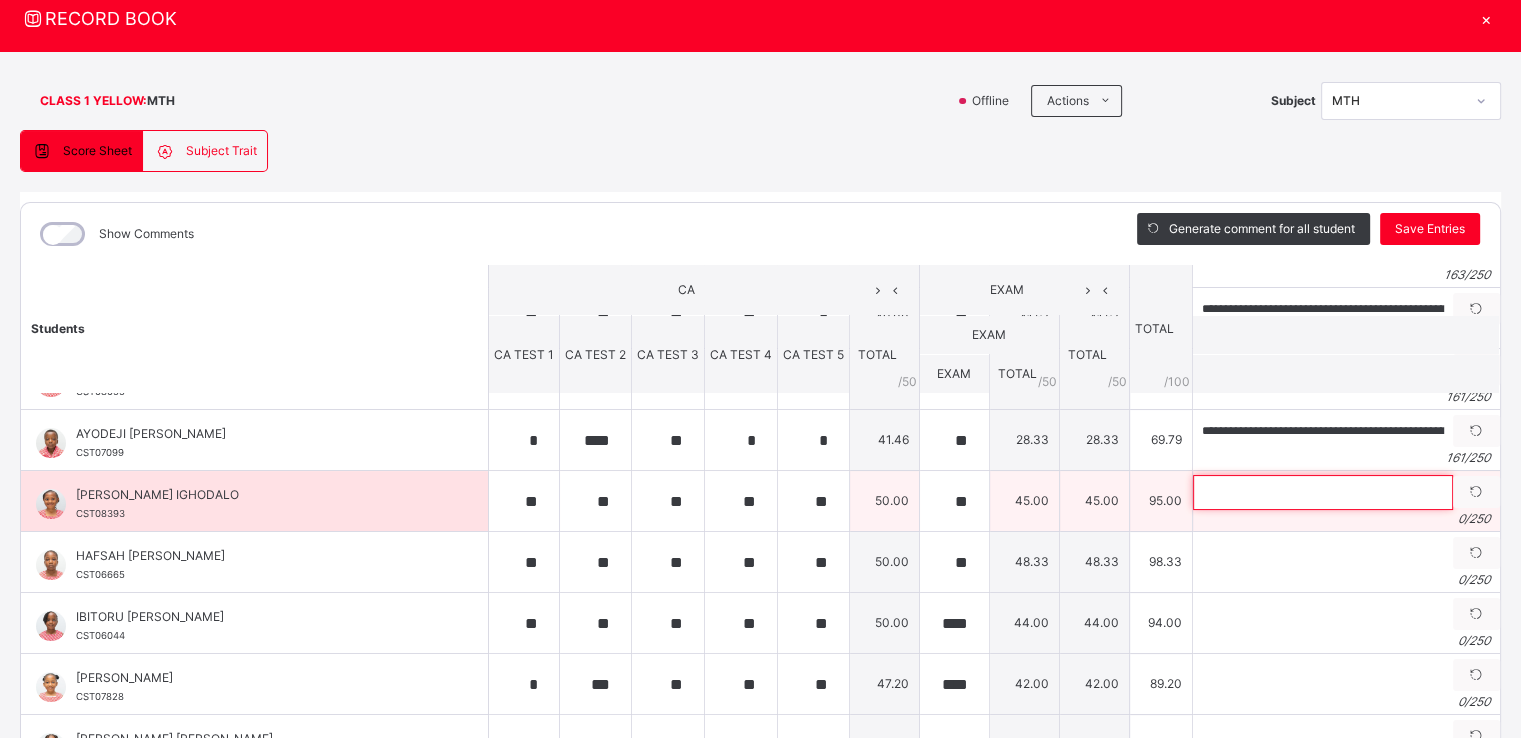paste on "**********" 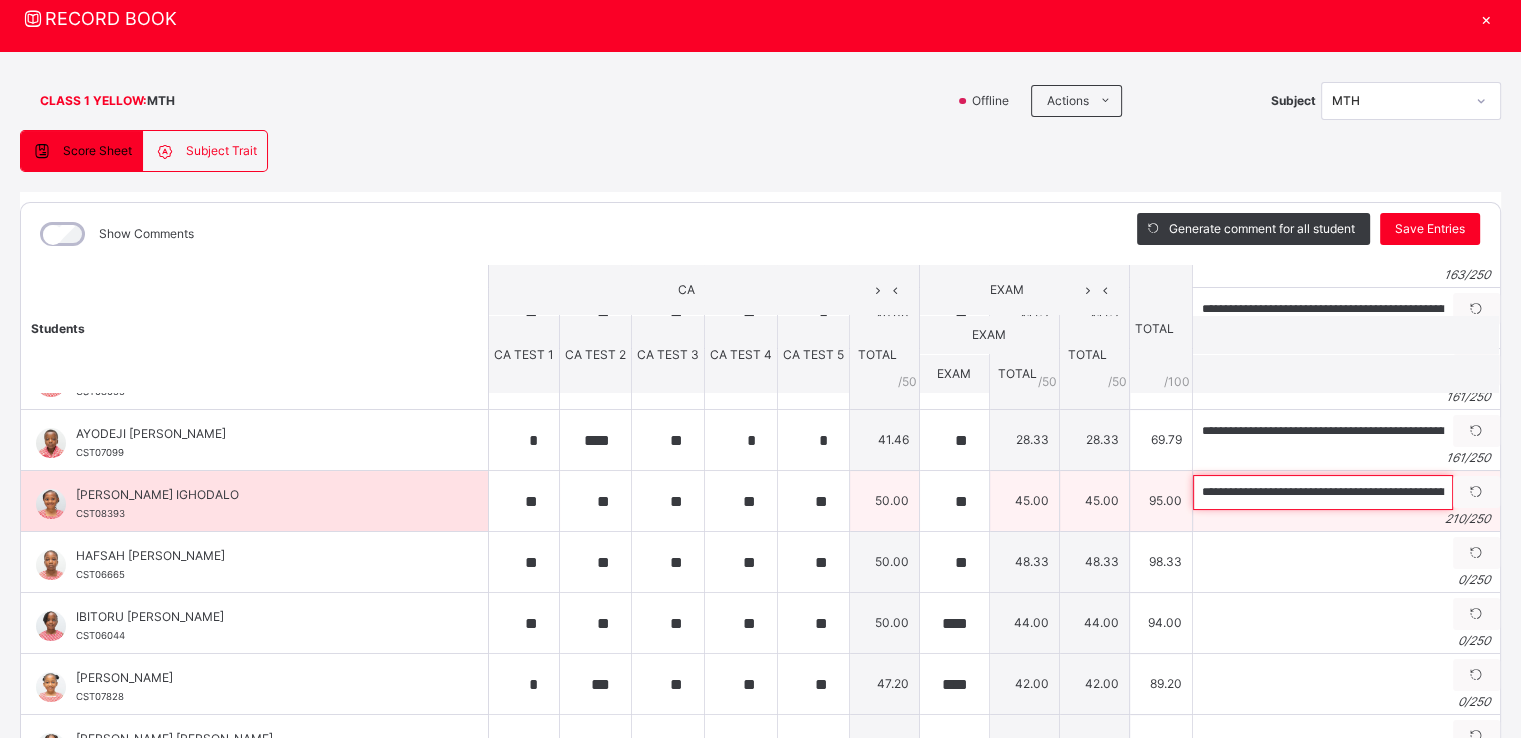 scroll, scrollTop: 0, scrollLeft: 948, axis: horizontal 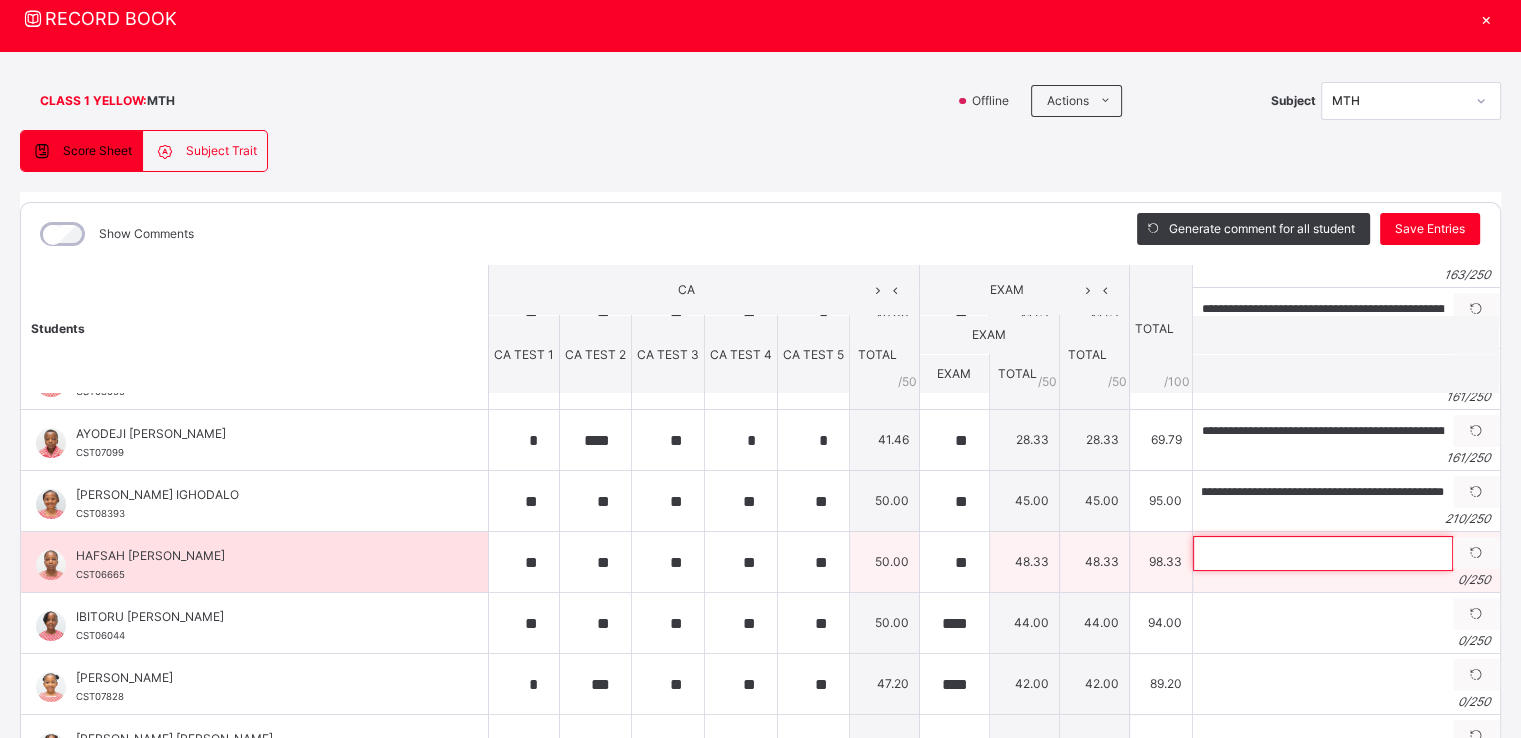 click at bounding box center (1323, 553) 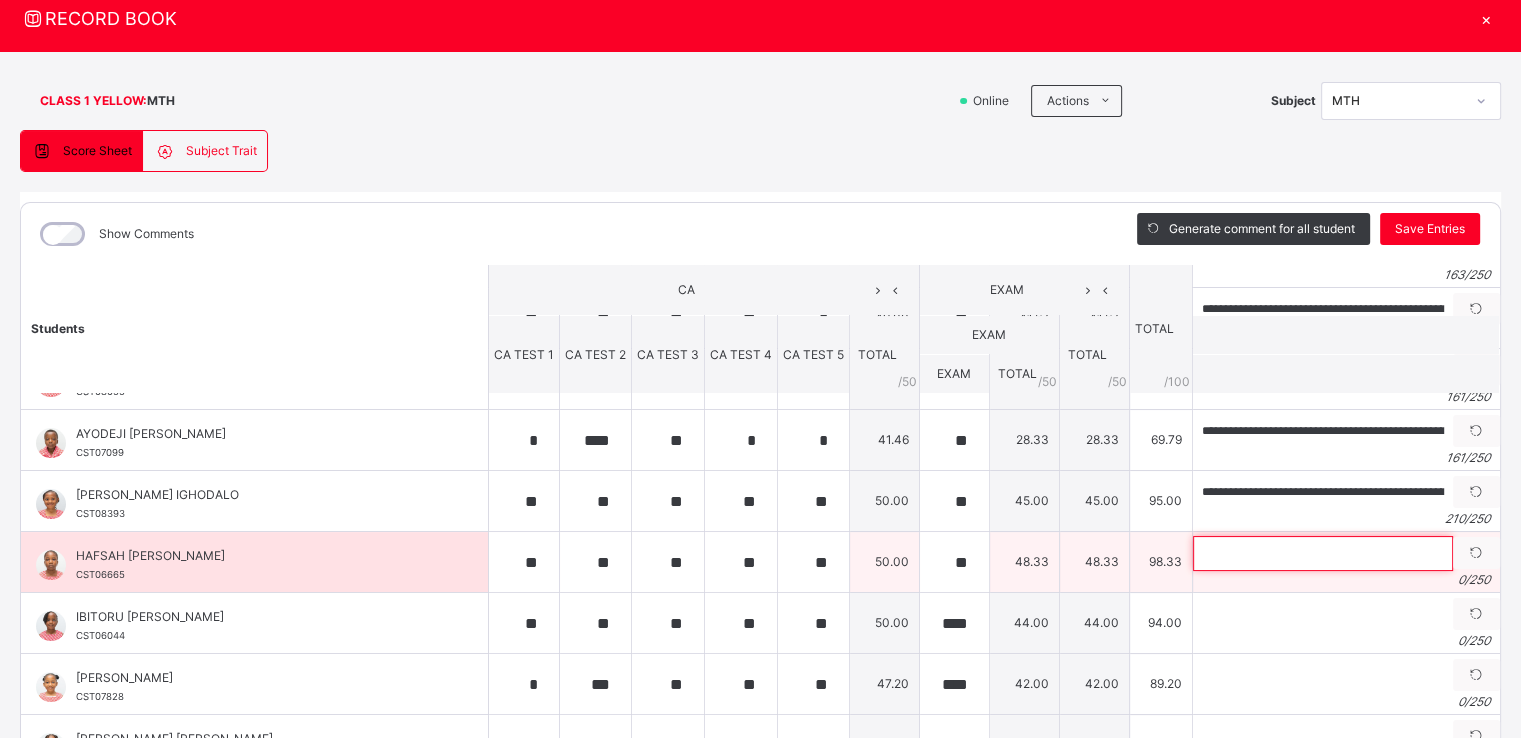 click at bounding box center (1323, 553) 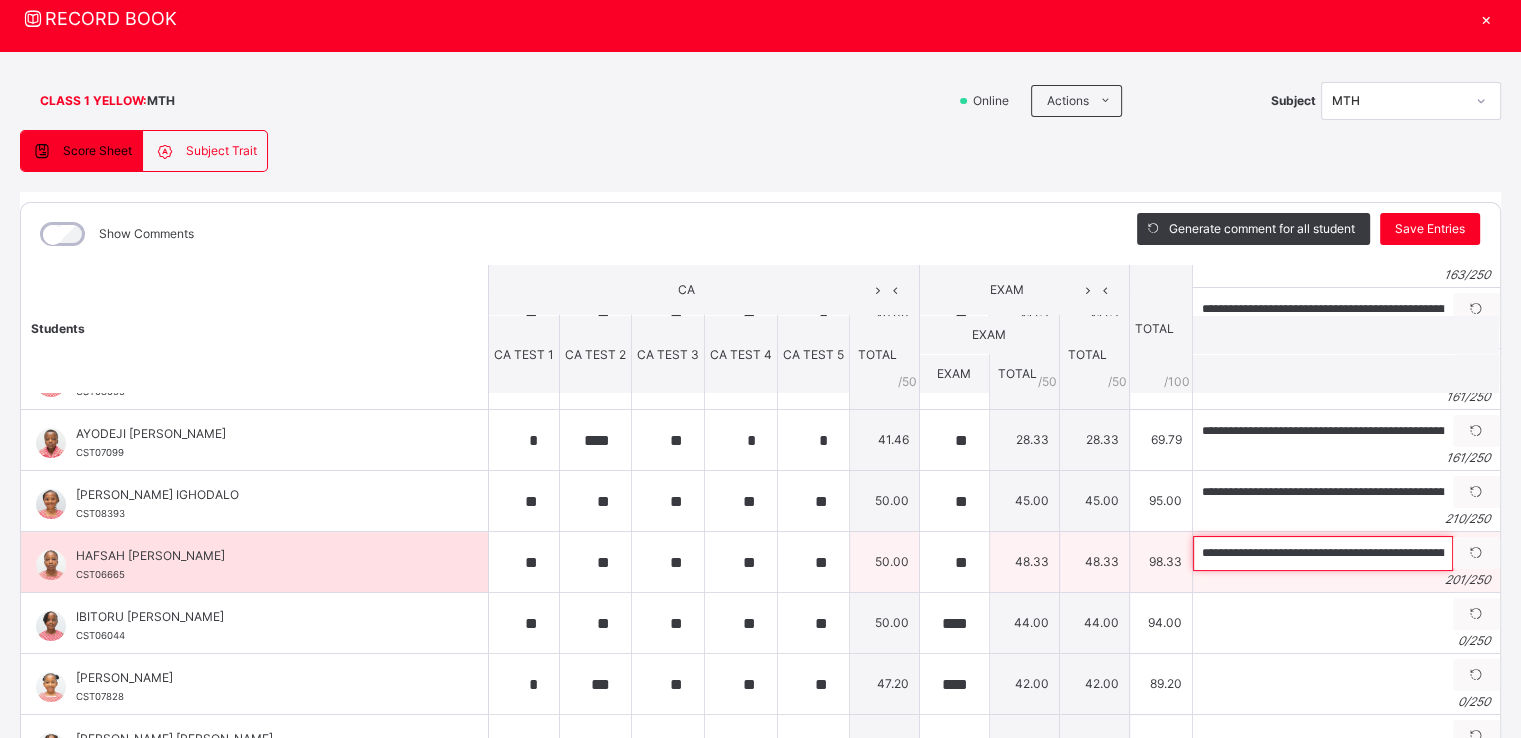 scroll, scrollTop: 0, scrollLeft: 907, axis: horizontal 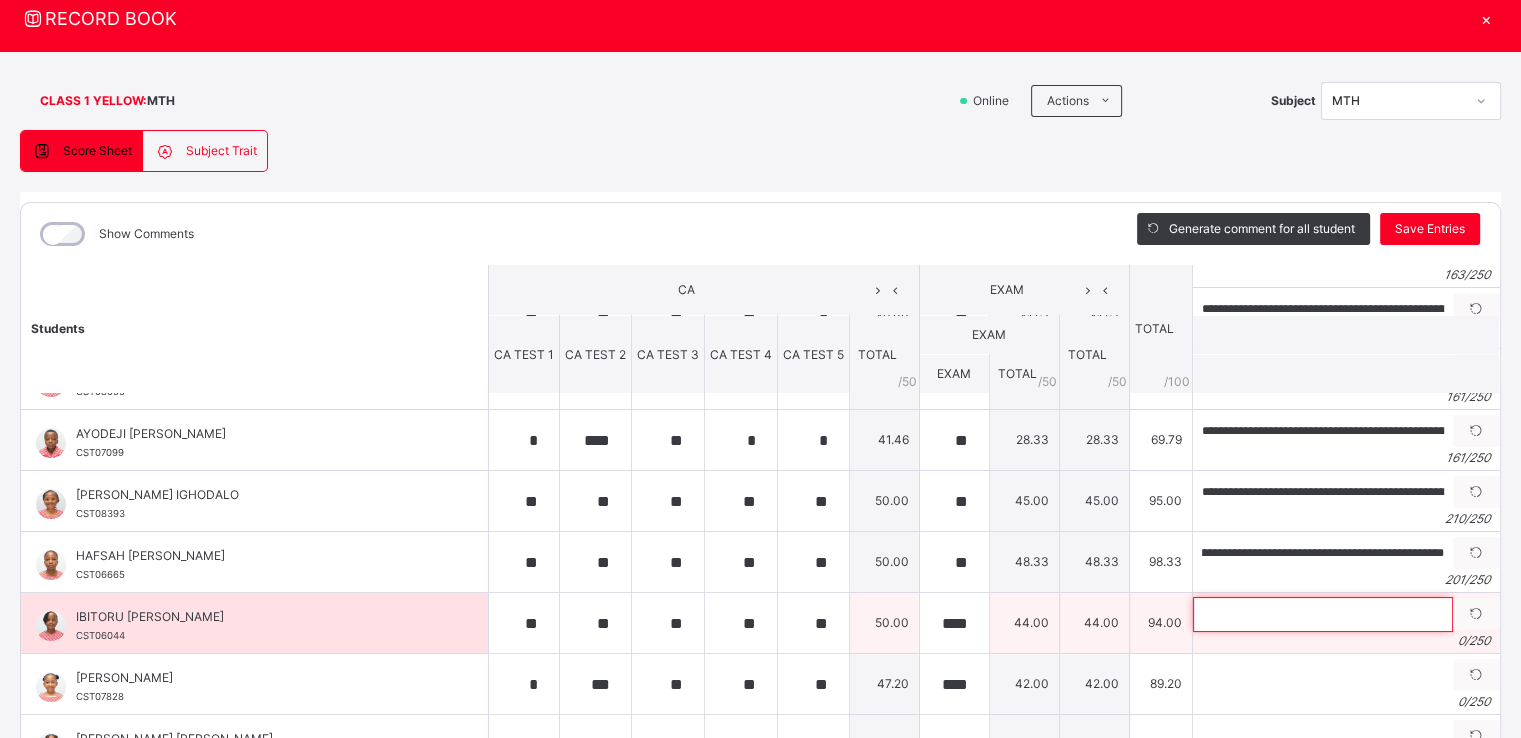 click at bounding box center (1323, 614) 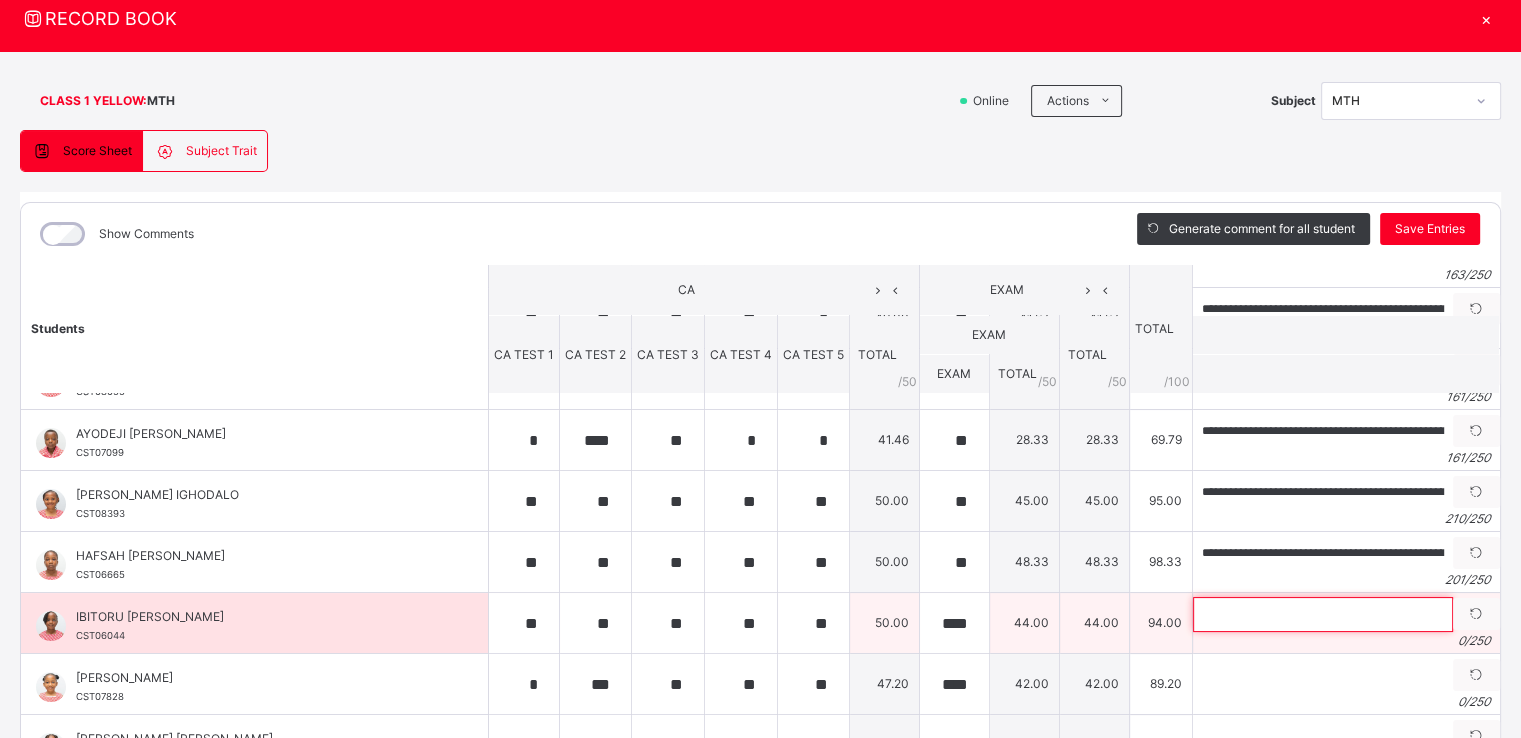 click at bounding box center (1323, 614) 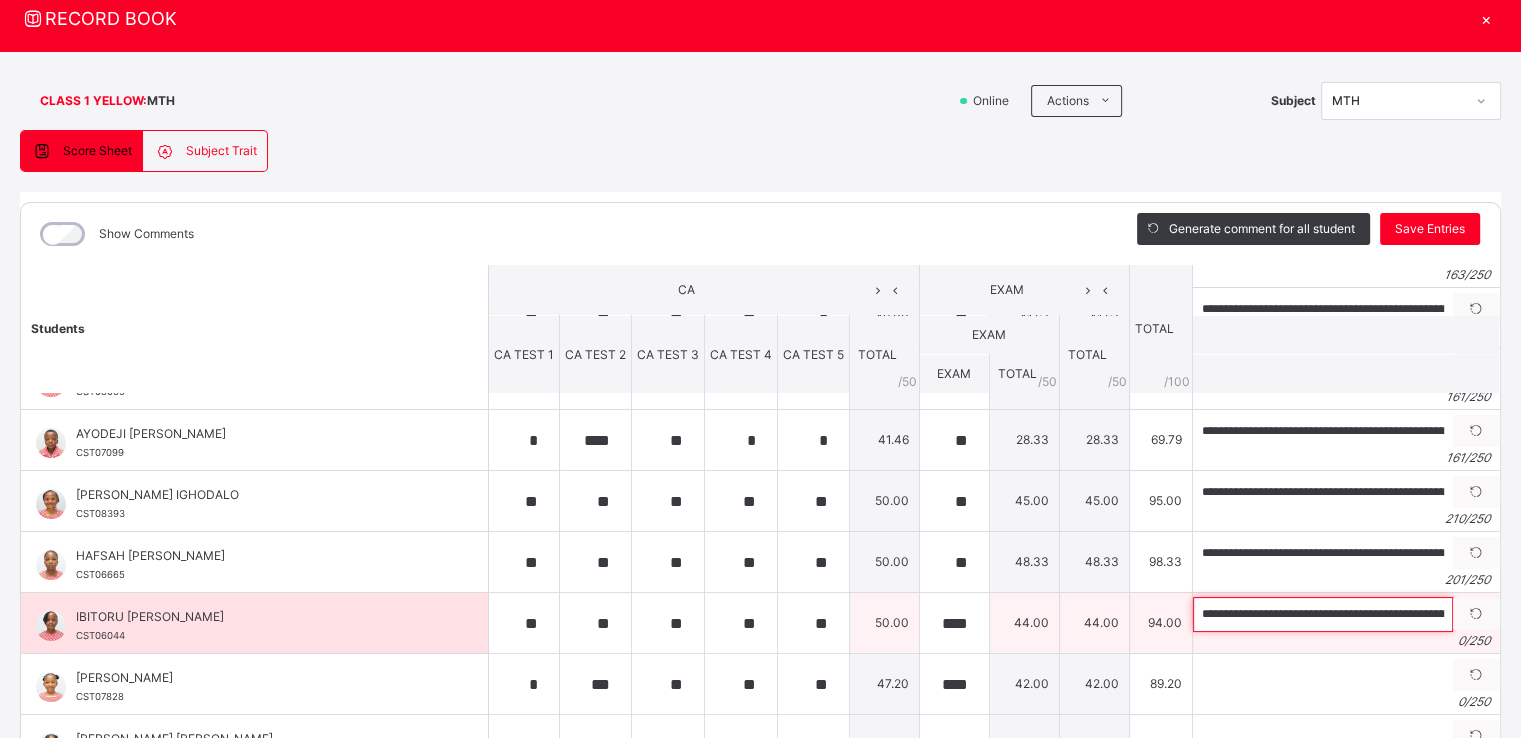 scroll, scrollTop: 0, scrollLeft: 719, axis: horizontal 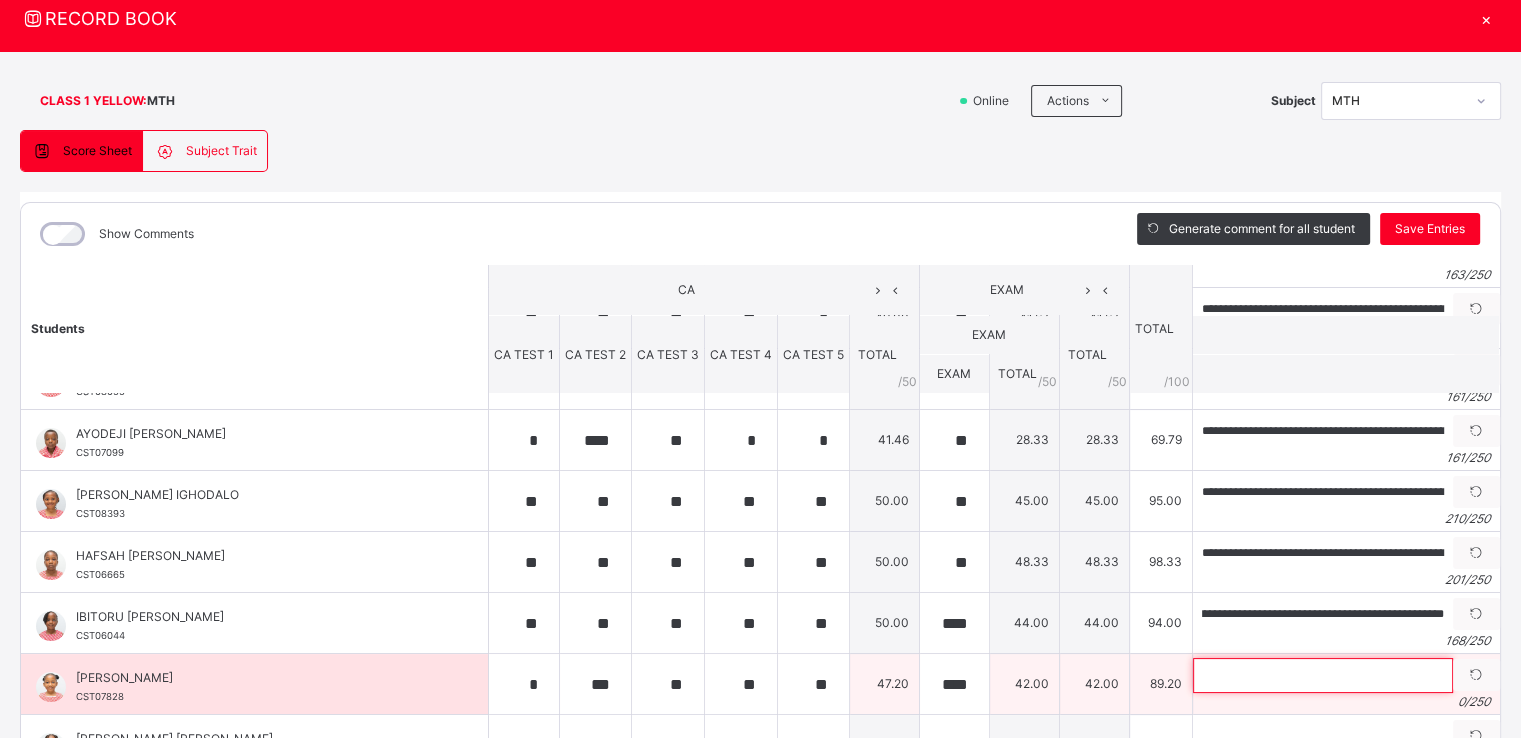 click at bounding box center [1323, 675] 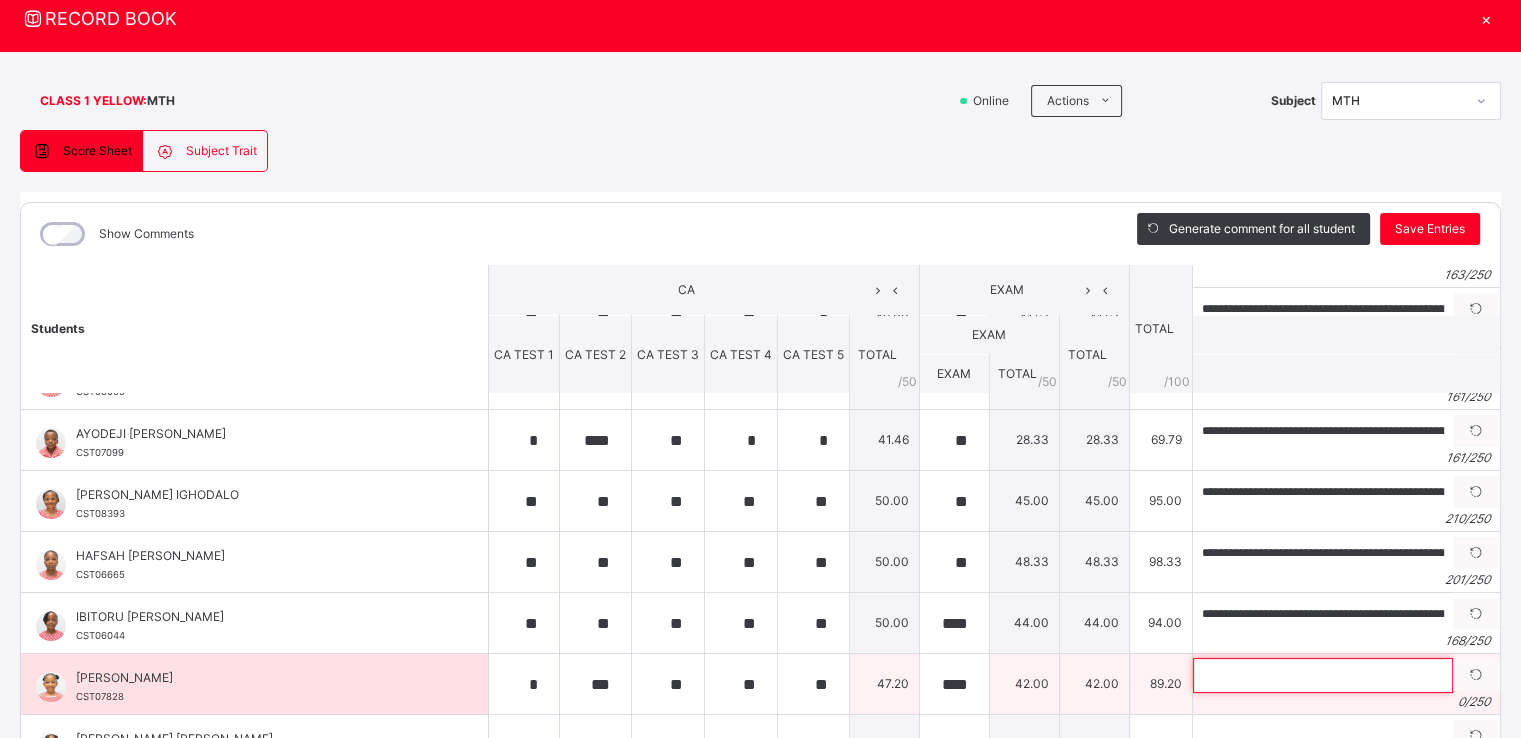 click at bounding box center (1323, 675) 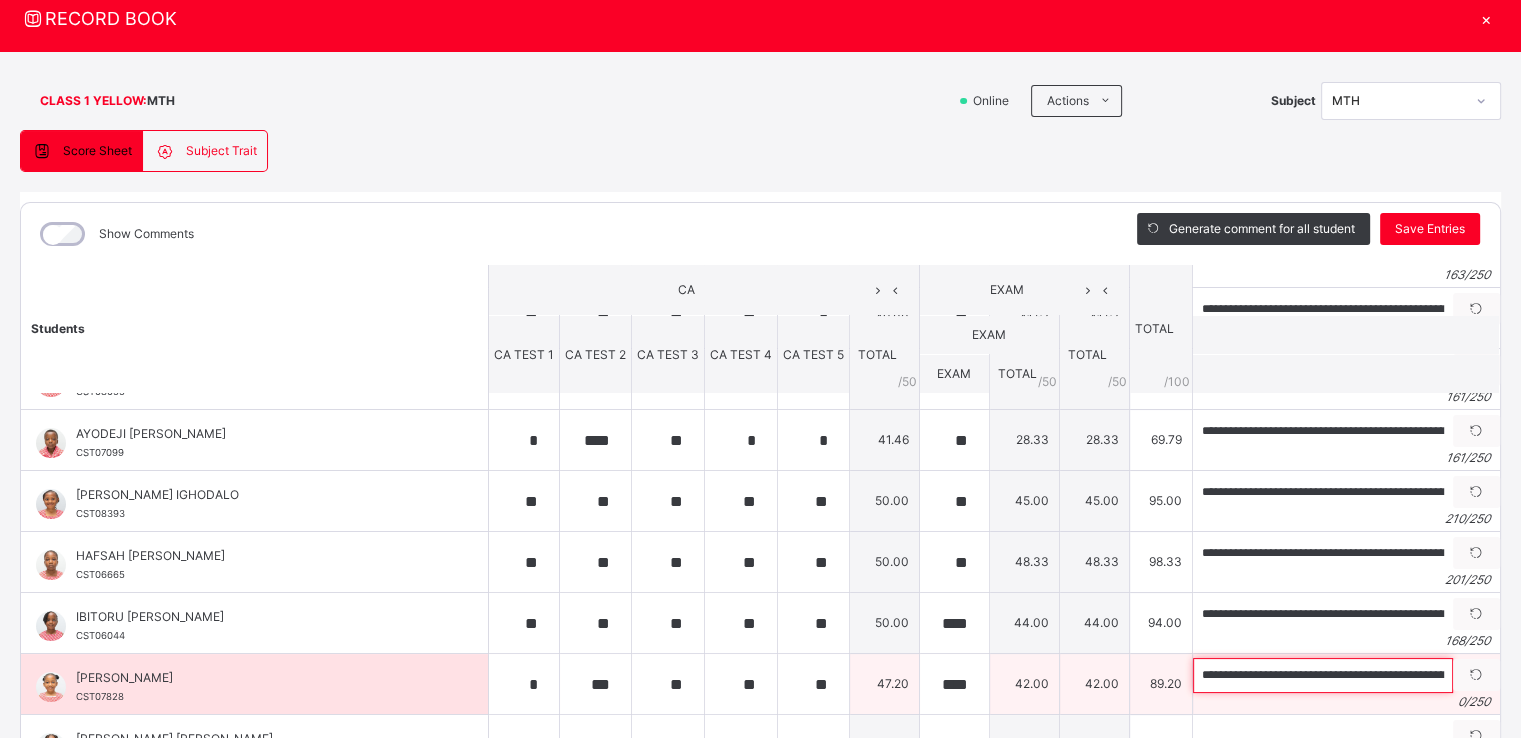 scroll, scrollTop: 0, scrollLeft: 796, axis: horizontal 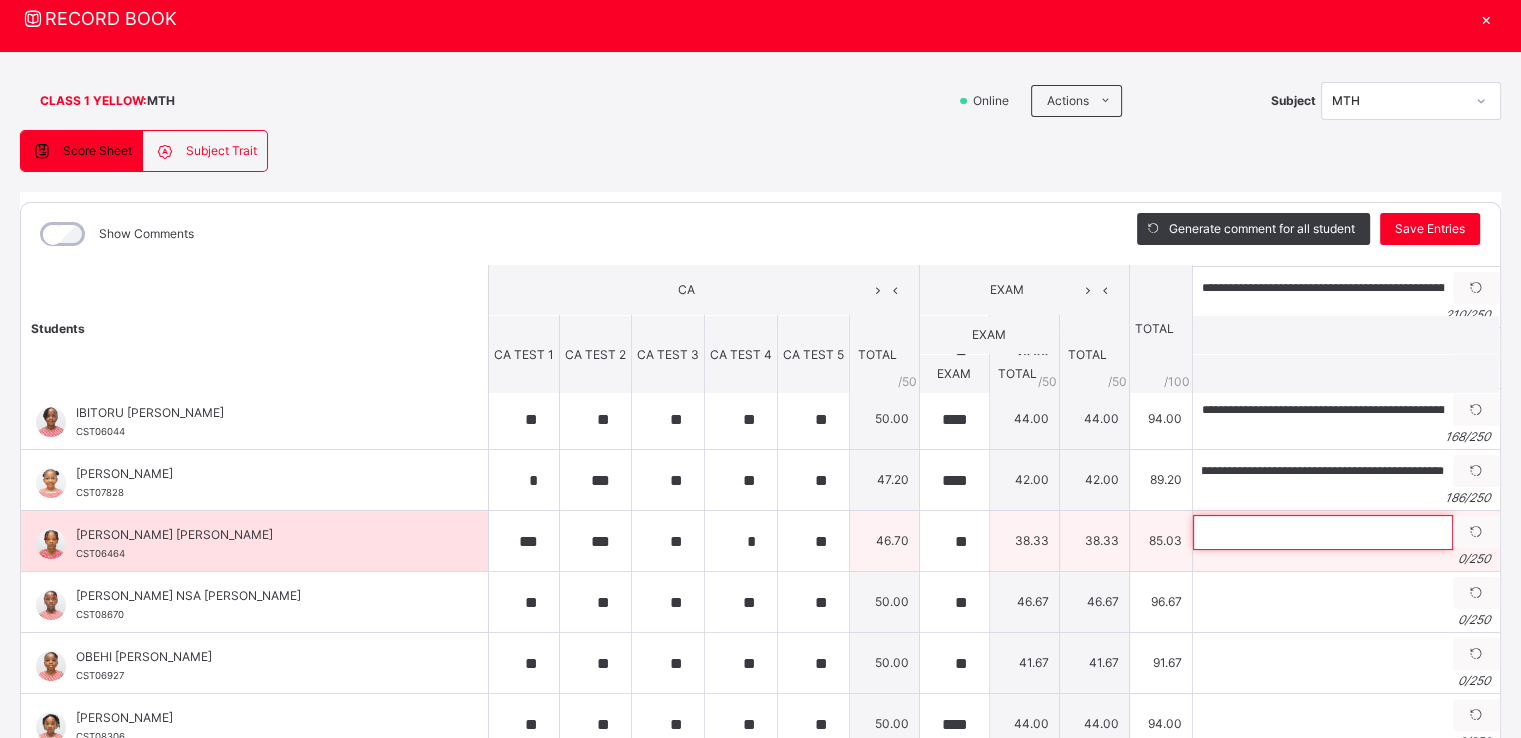 click at bounding box center (1323, 532) 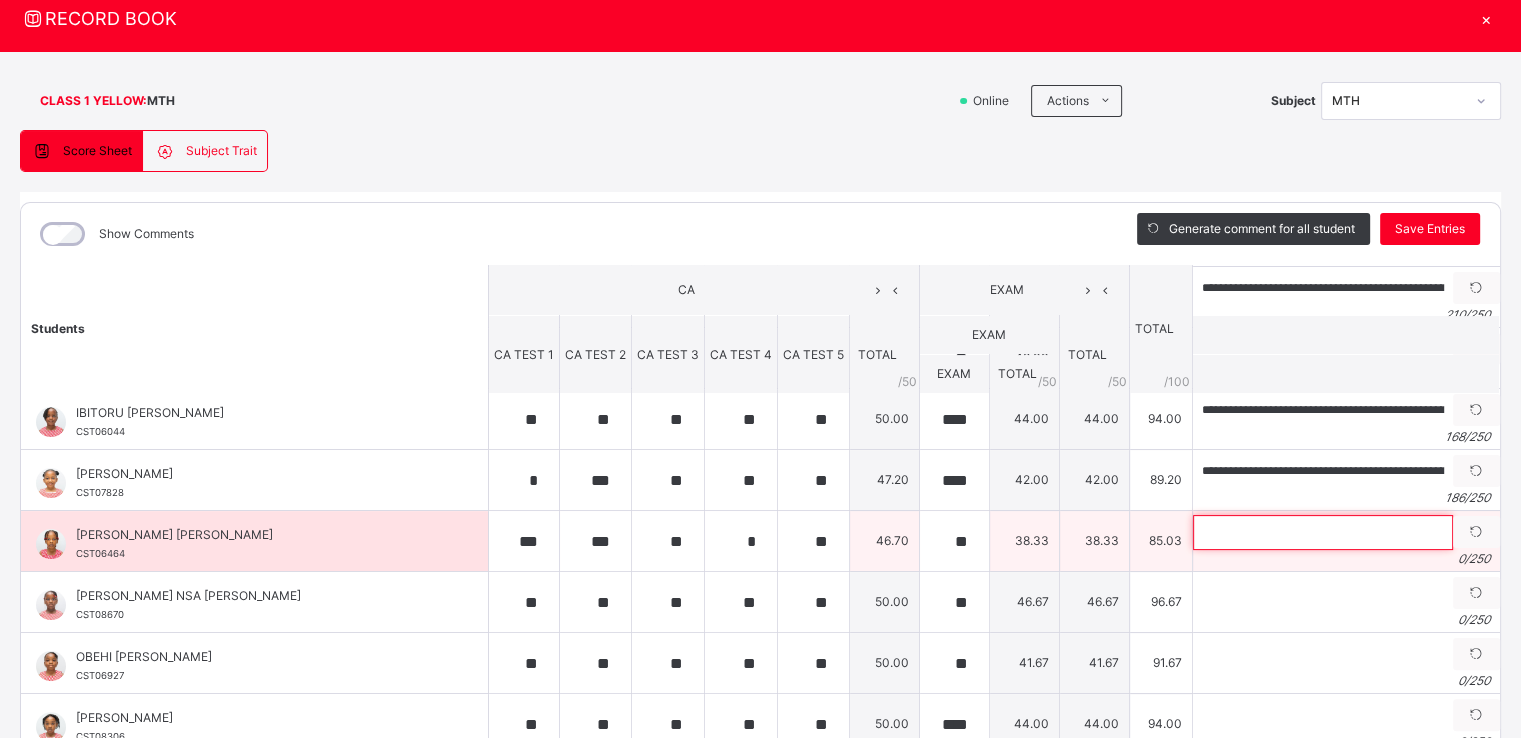 click at bounding box center [1323, 532] 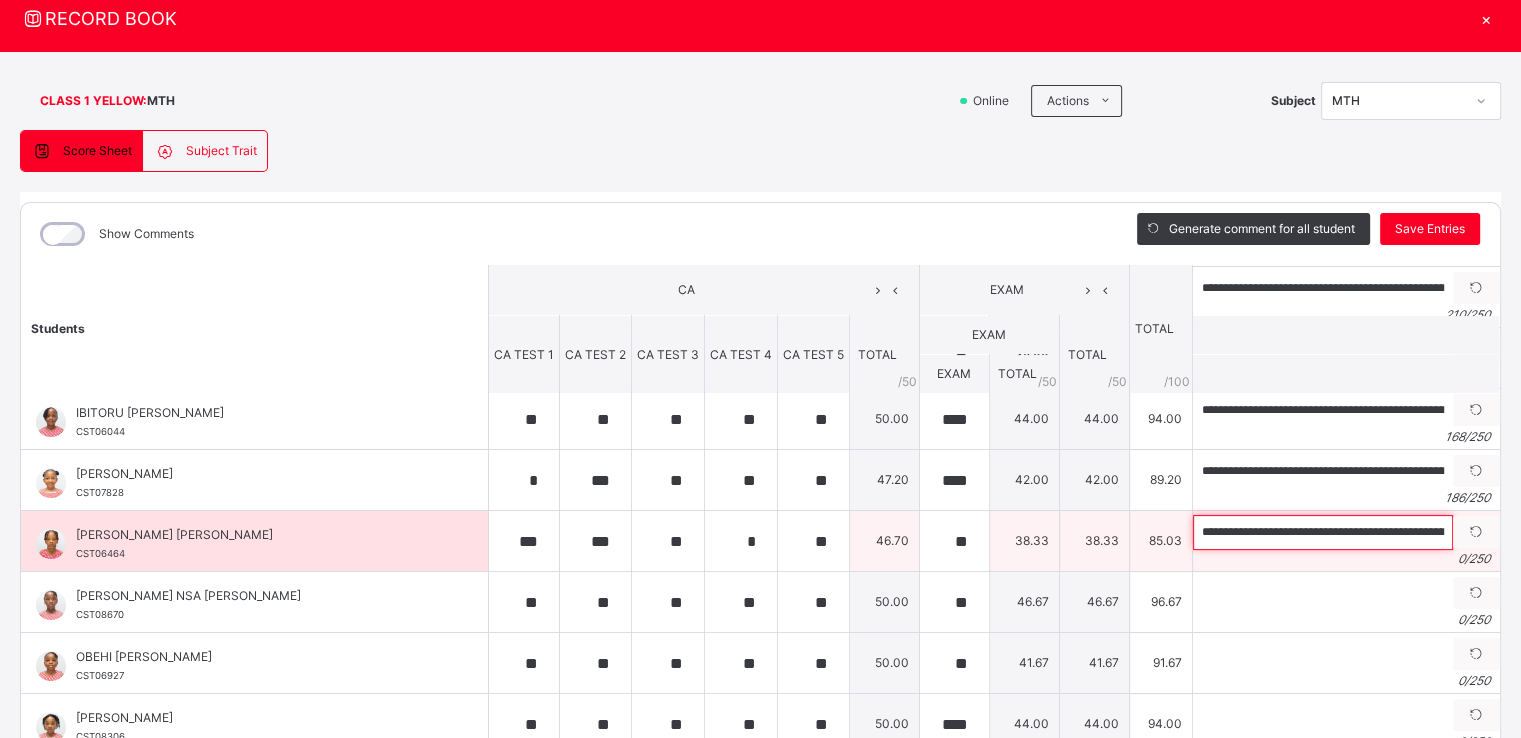 scroll, scrollTop: 0, scrollLeft: 723, axis: horizontal 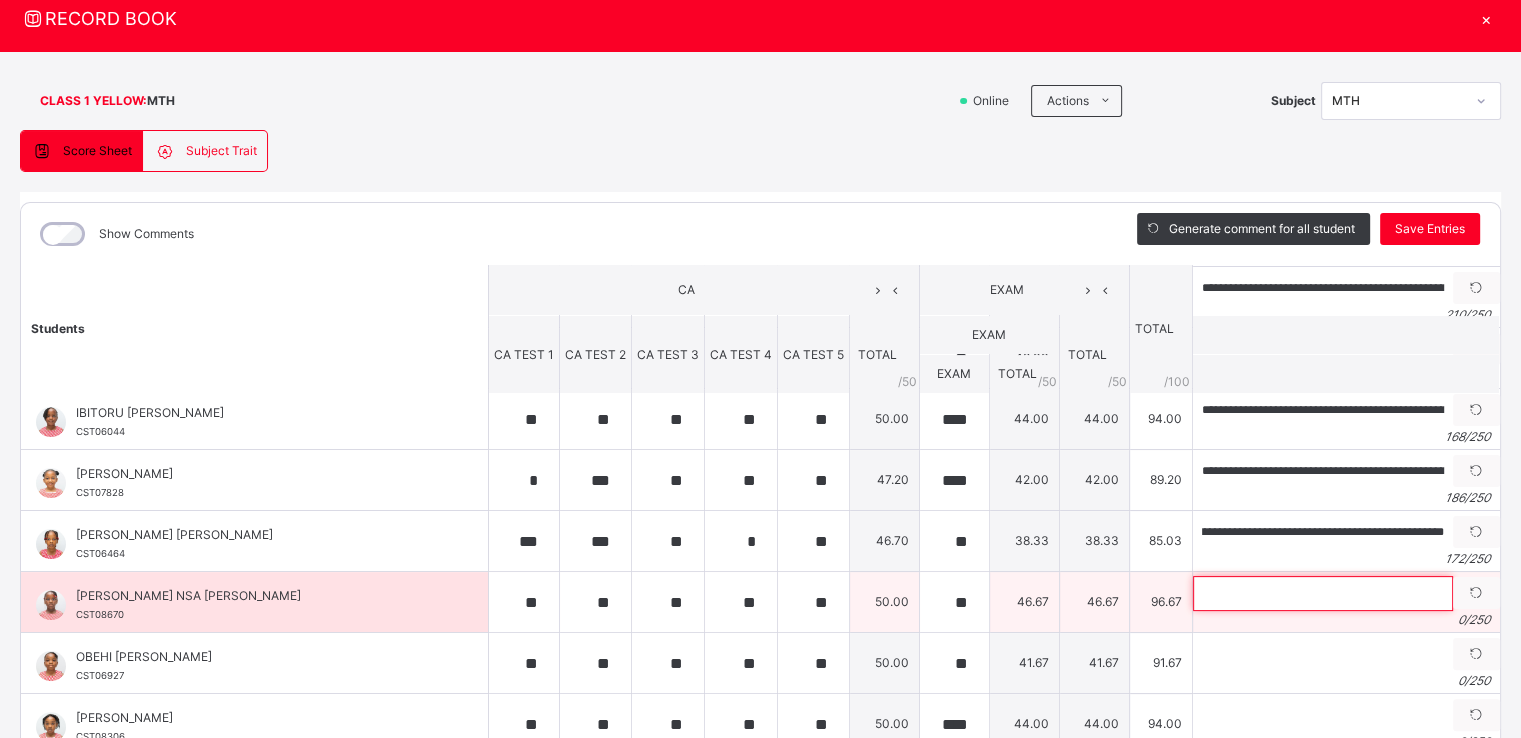 click at bounding box center (1323, 593) 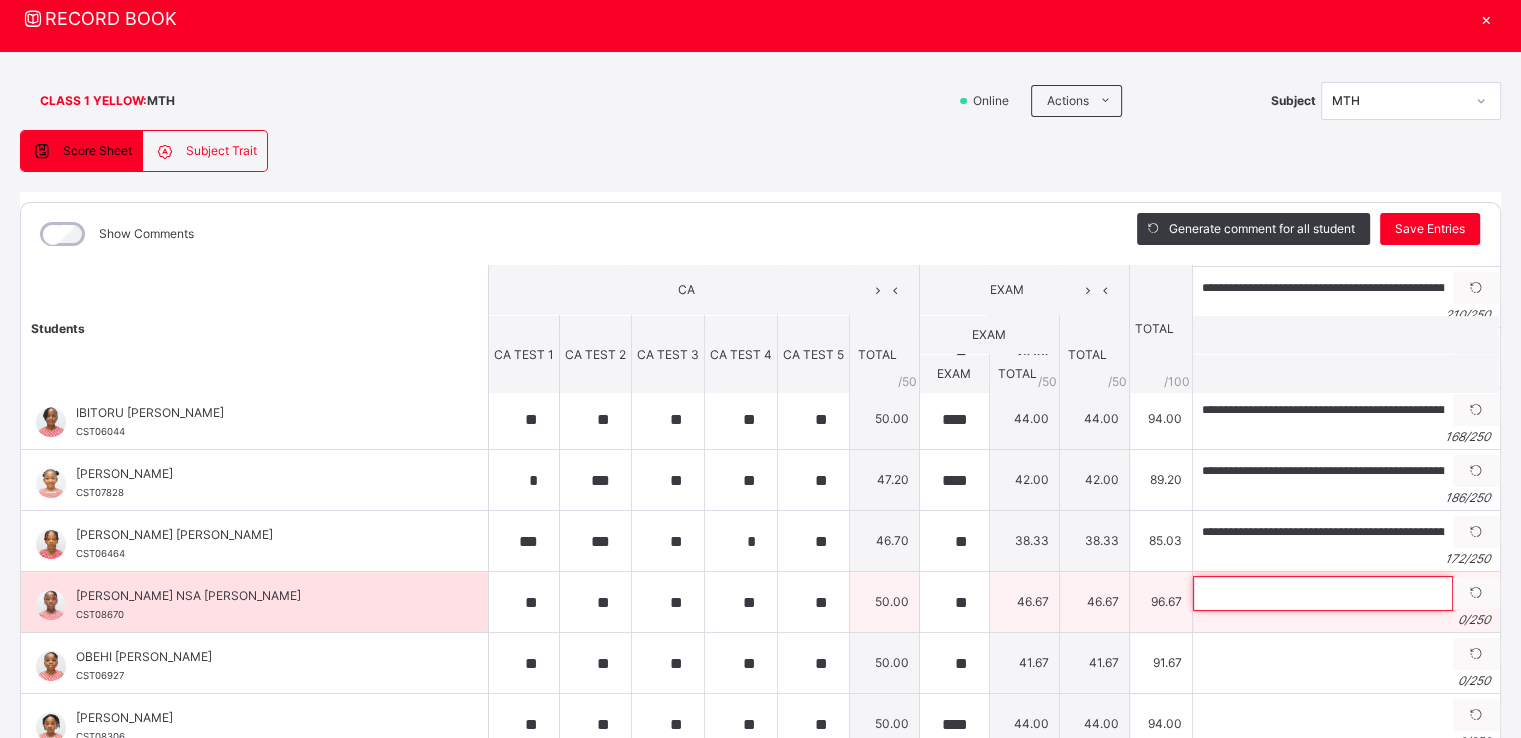 click at bounding box center [1323, 593] 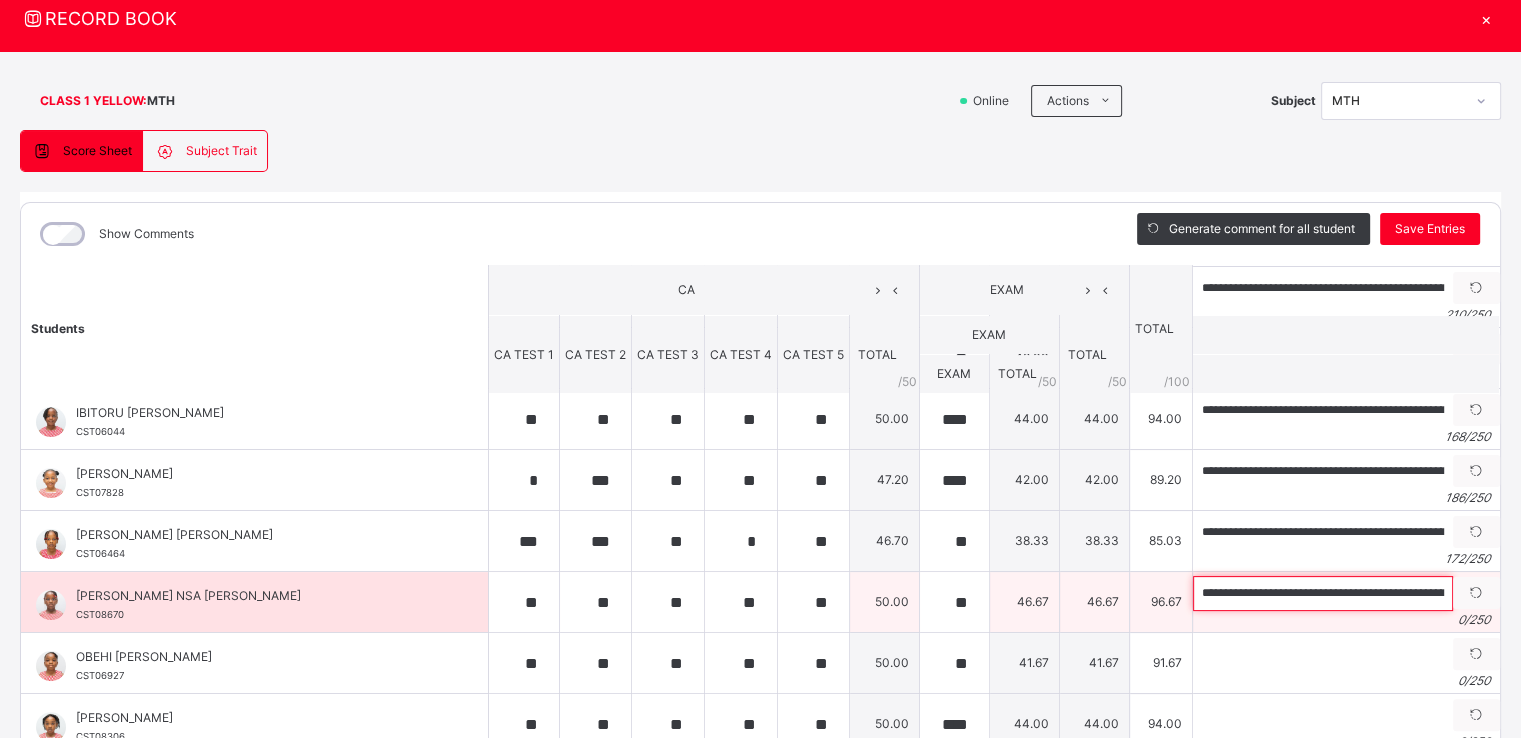 scroll, scrollTop: 0, scrollLeft: 683, axis: horizontal 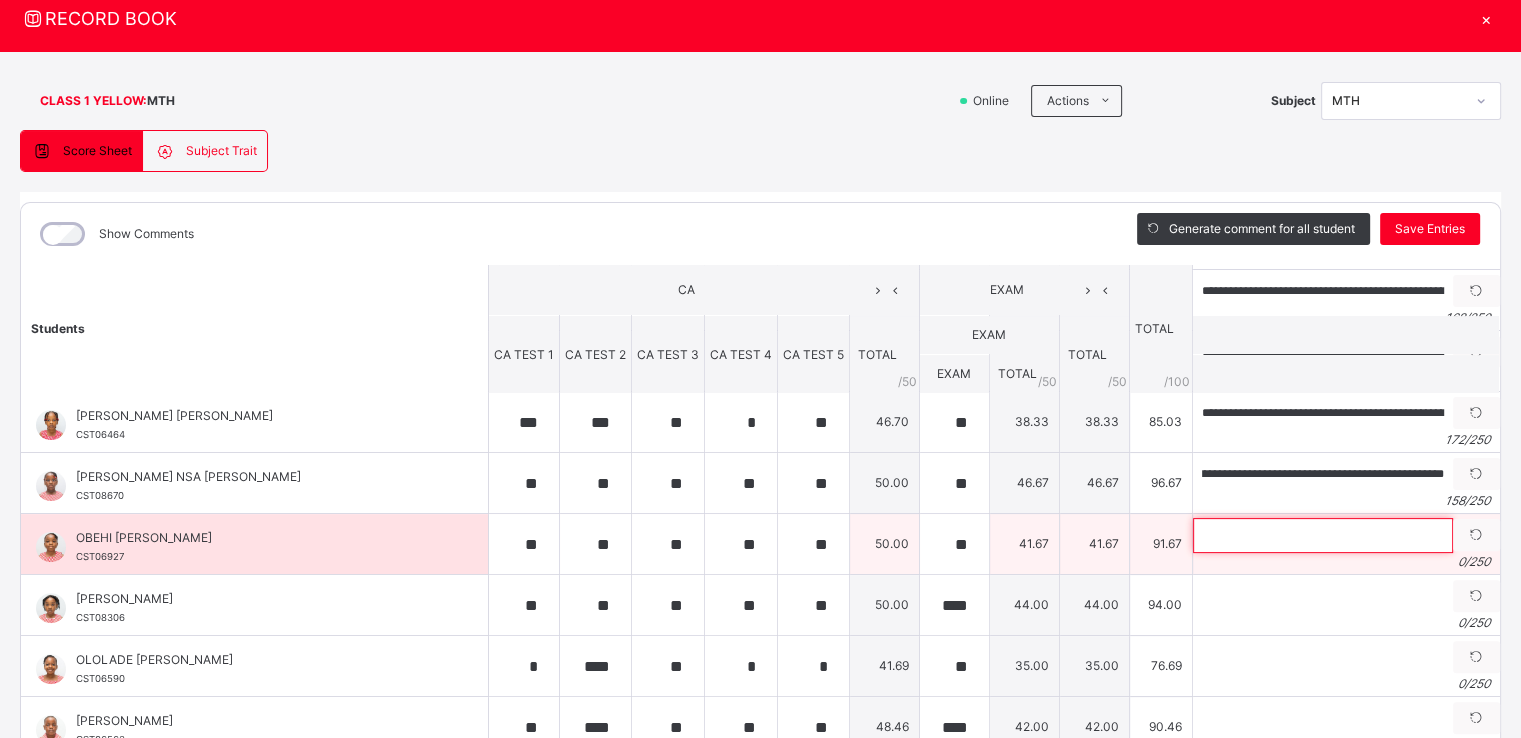 click at bounding box center (1323, 535) 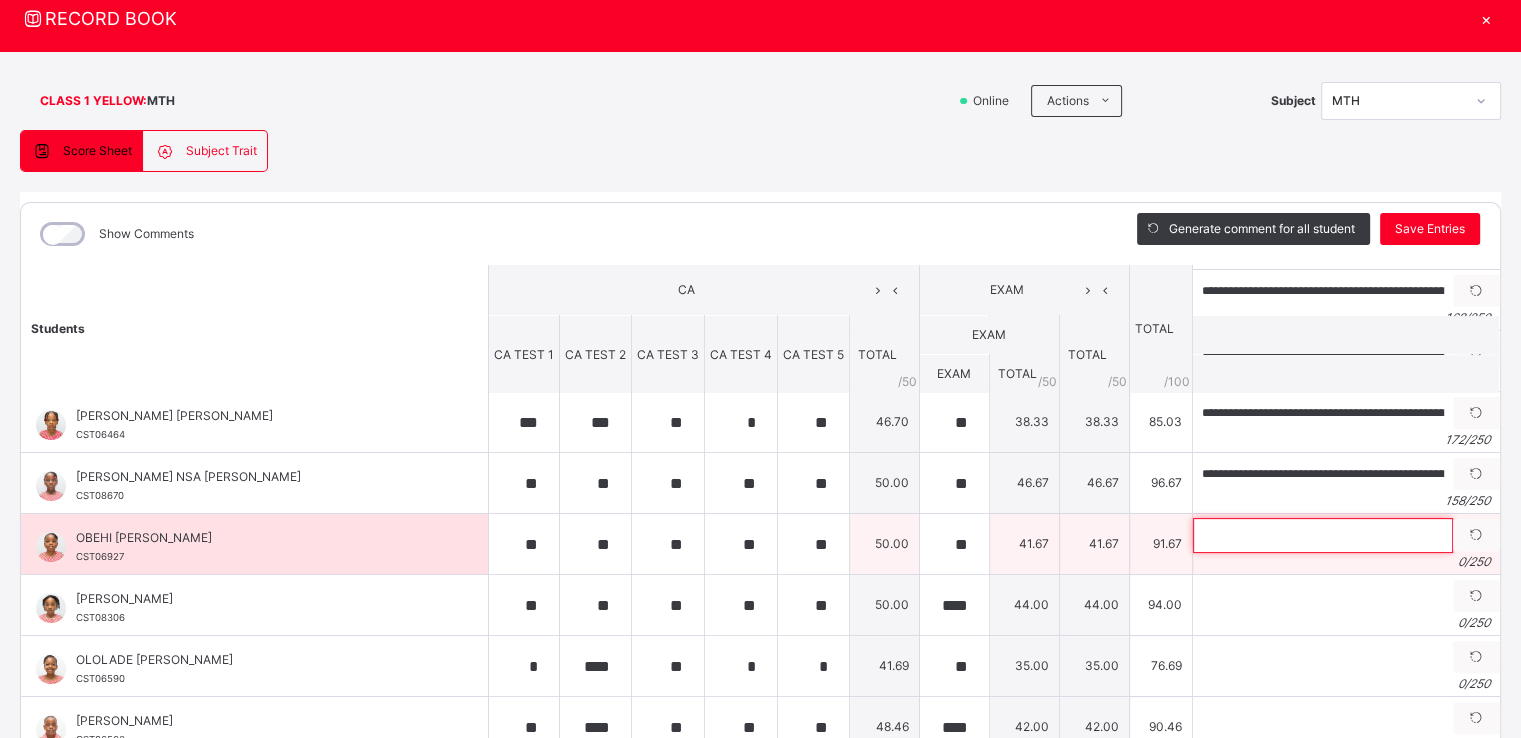 click at bounding box center (1323, 535) 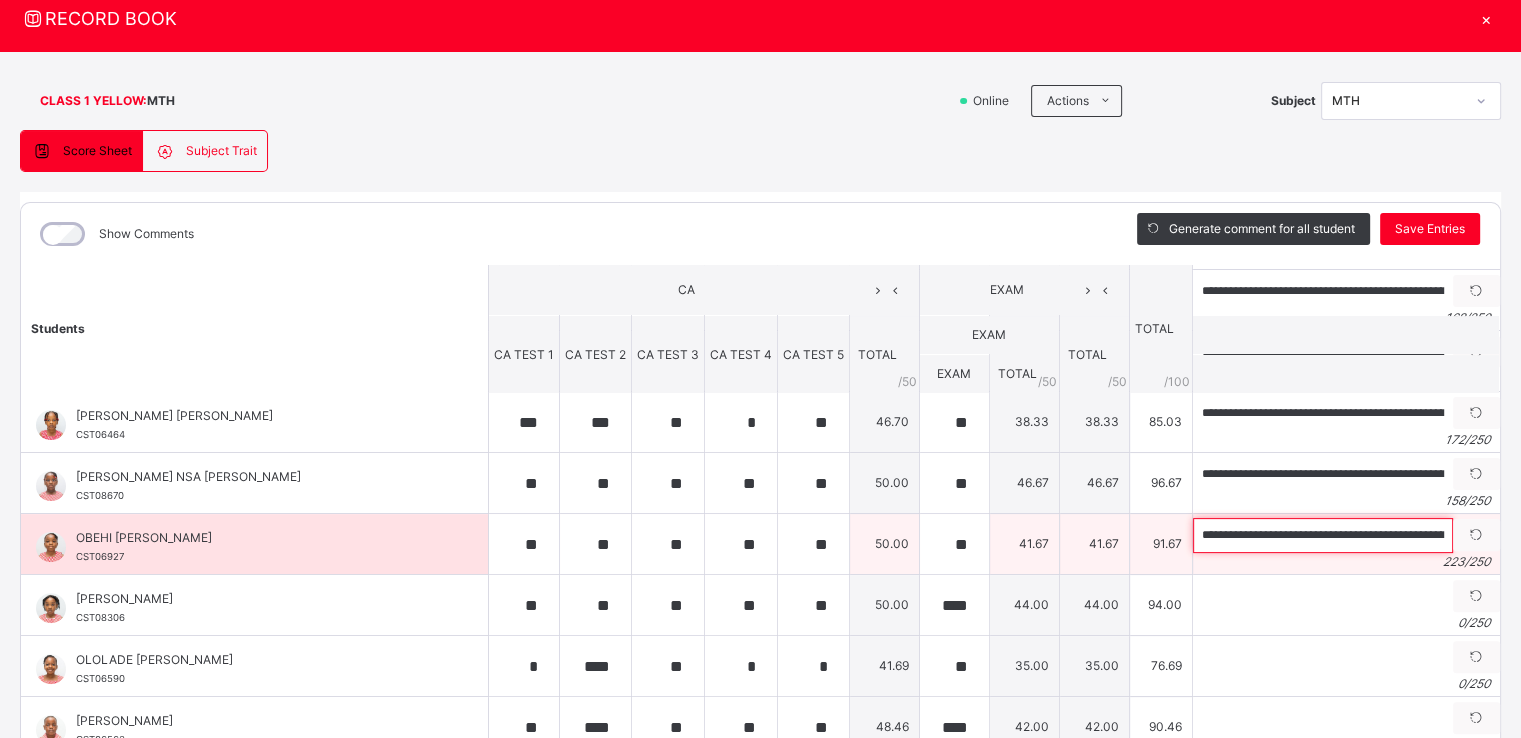 scroll, scrollTop: 0, scrollLeft: 1030, axis: horizontal 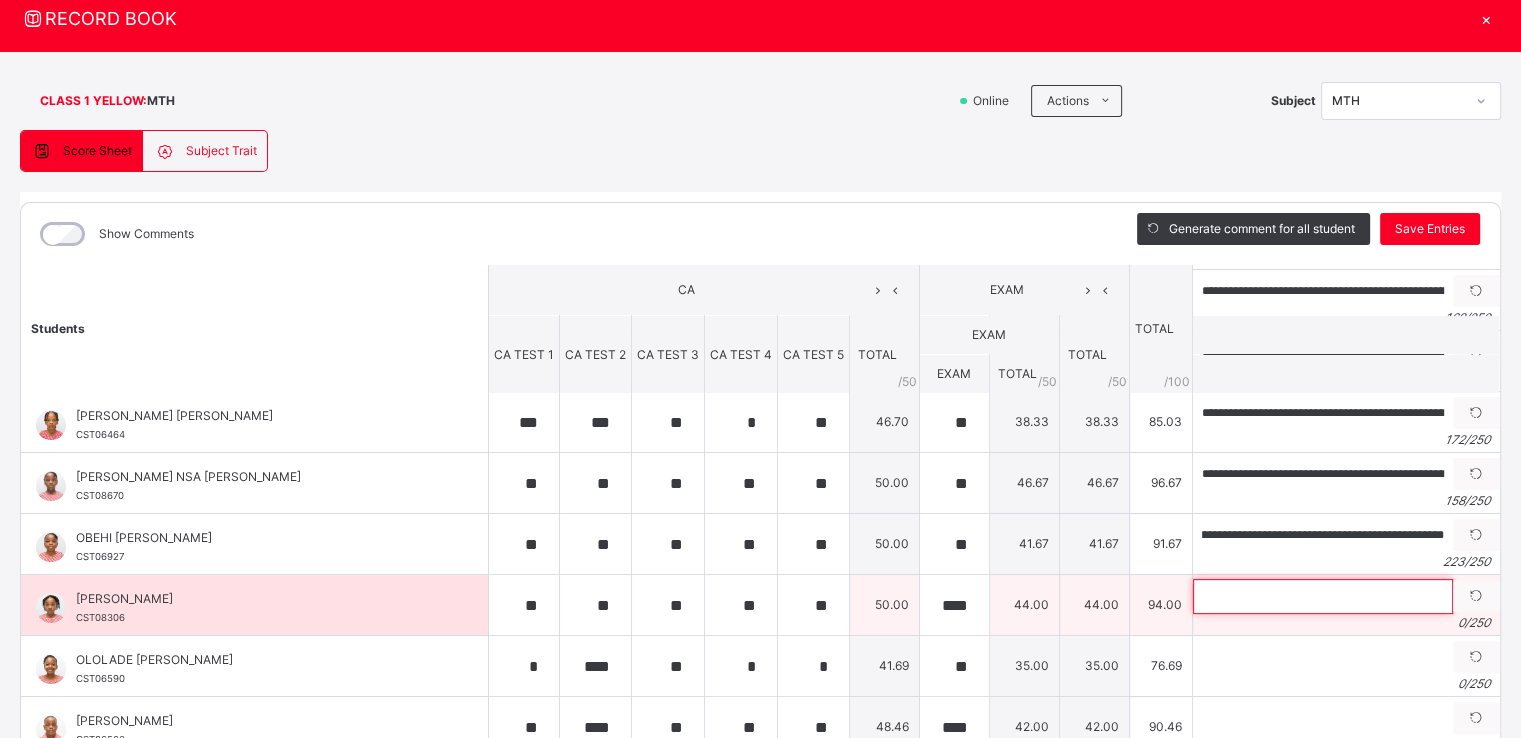 click at bounding box center (1323, 596) 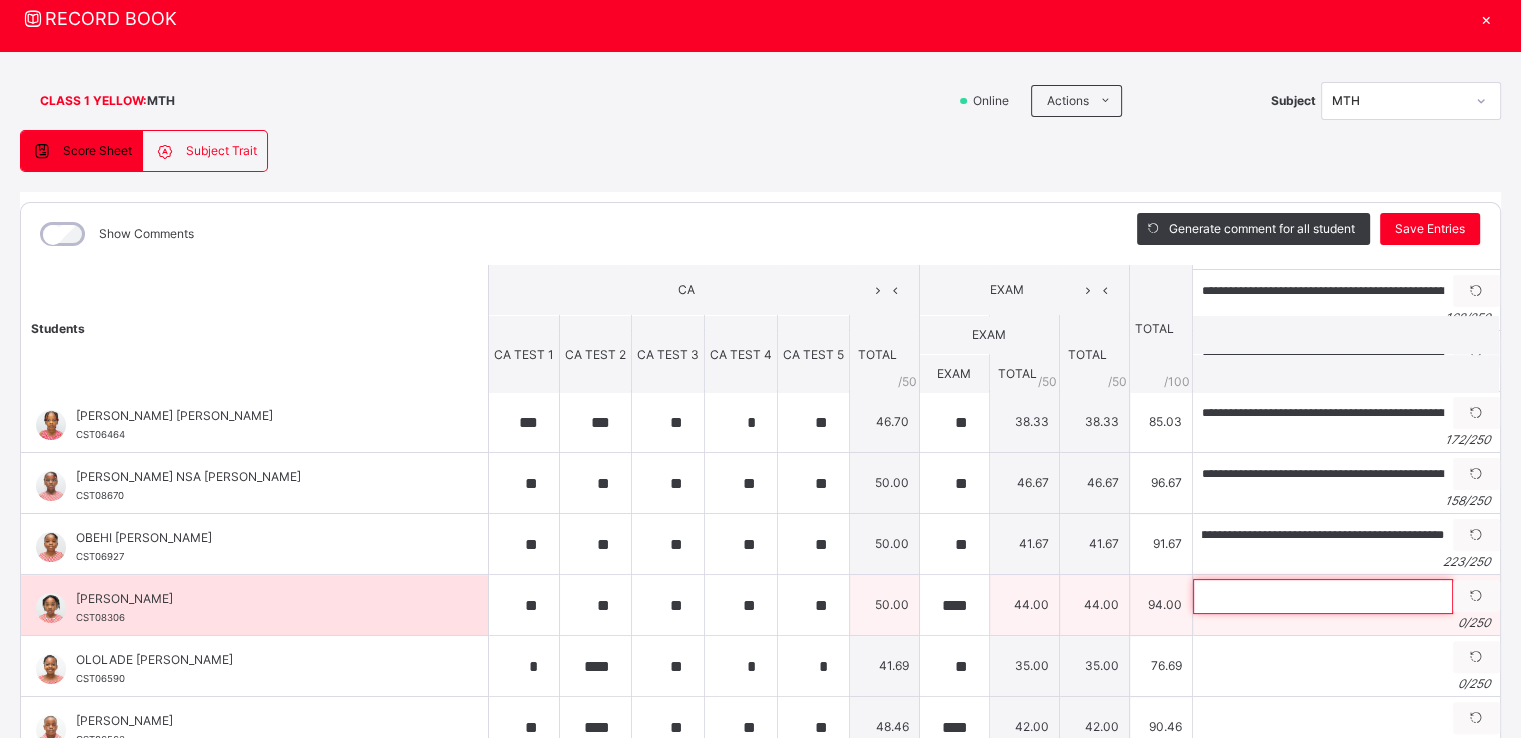 scroll, scrollTop: 0, scrollLeft: 0, axis: both 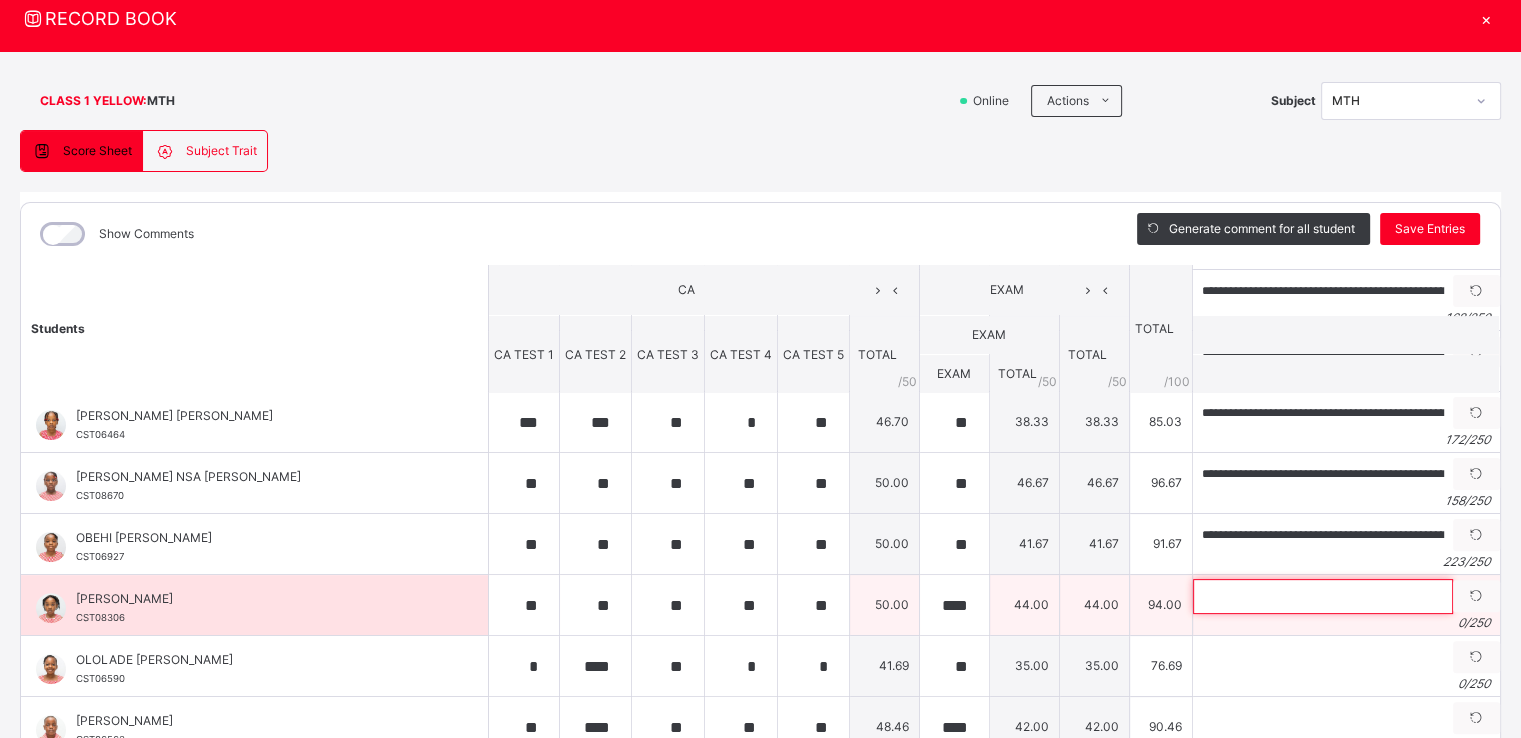 click at bounding box center (1323, 596) 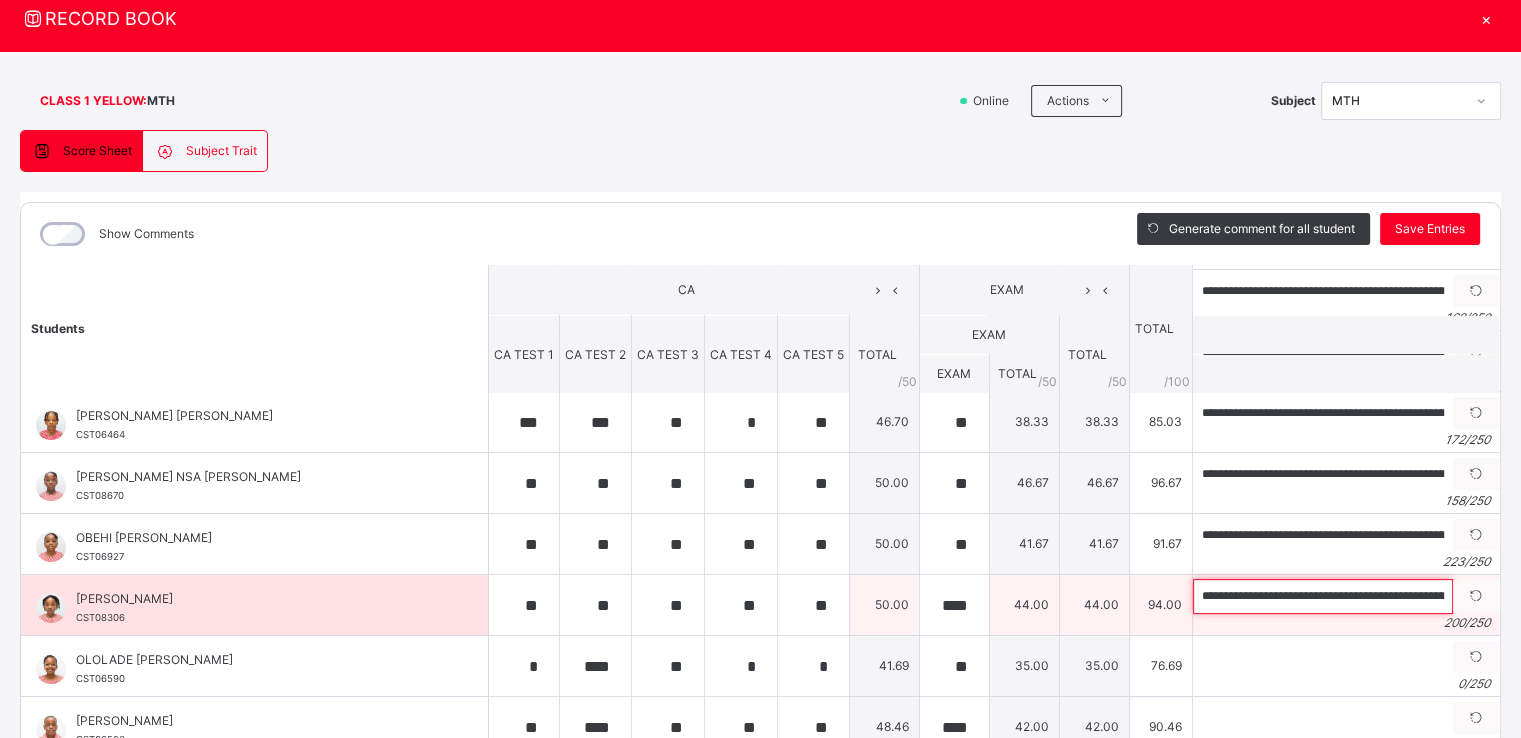 scroll, scrollTop: 0, scrollLeft: 901, axis: horizontal 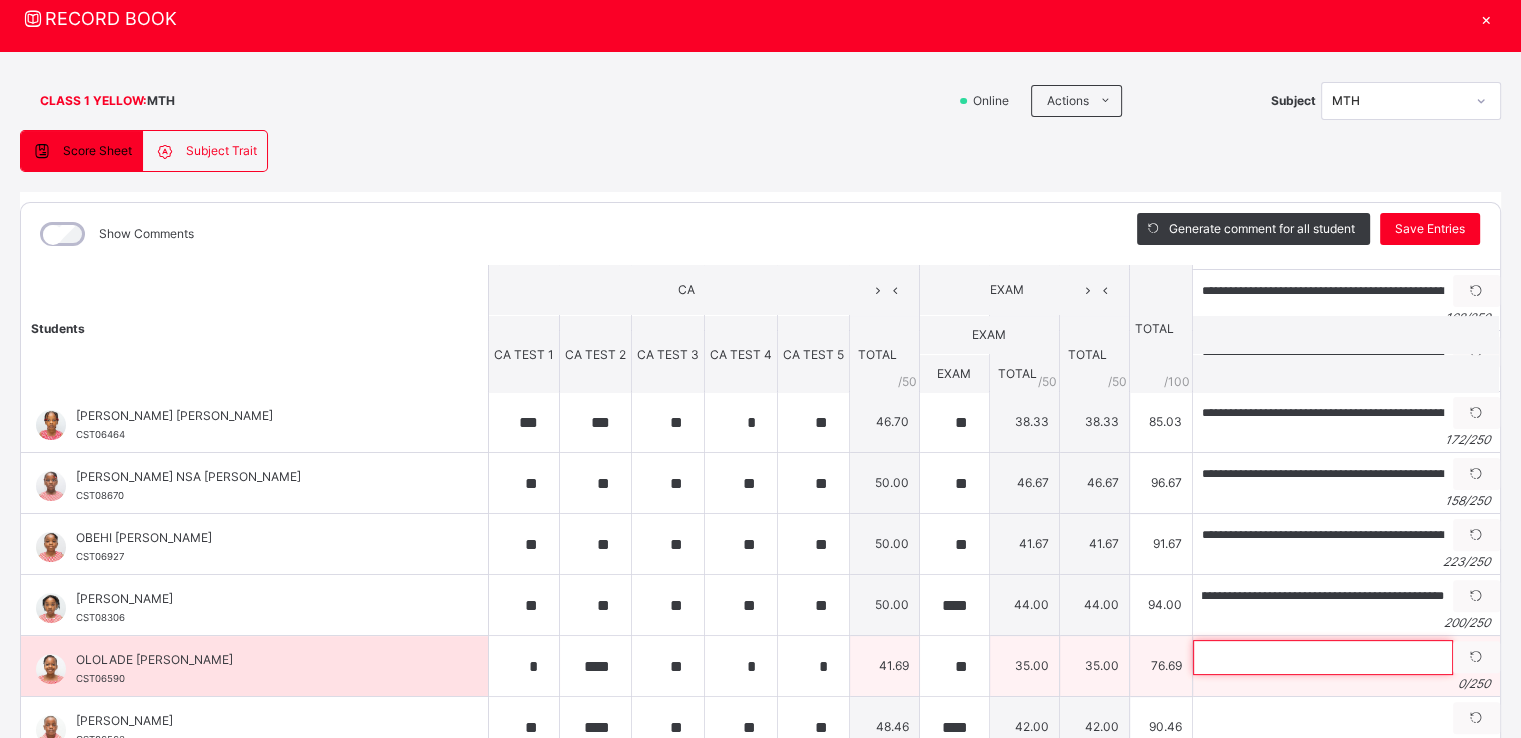 click at bounding box center [1323, 657] 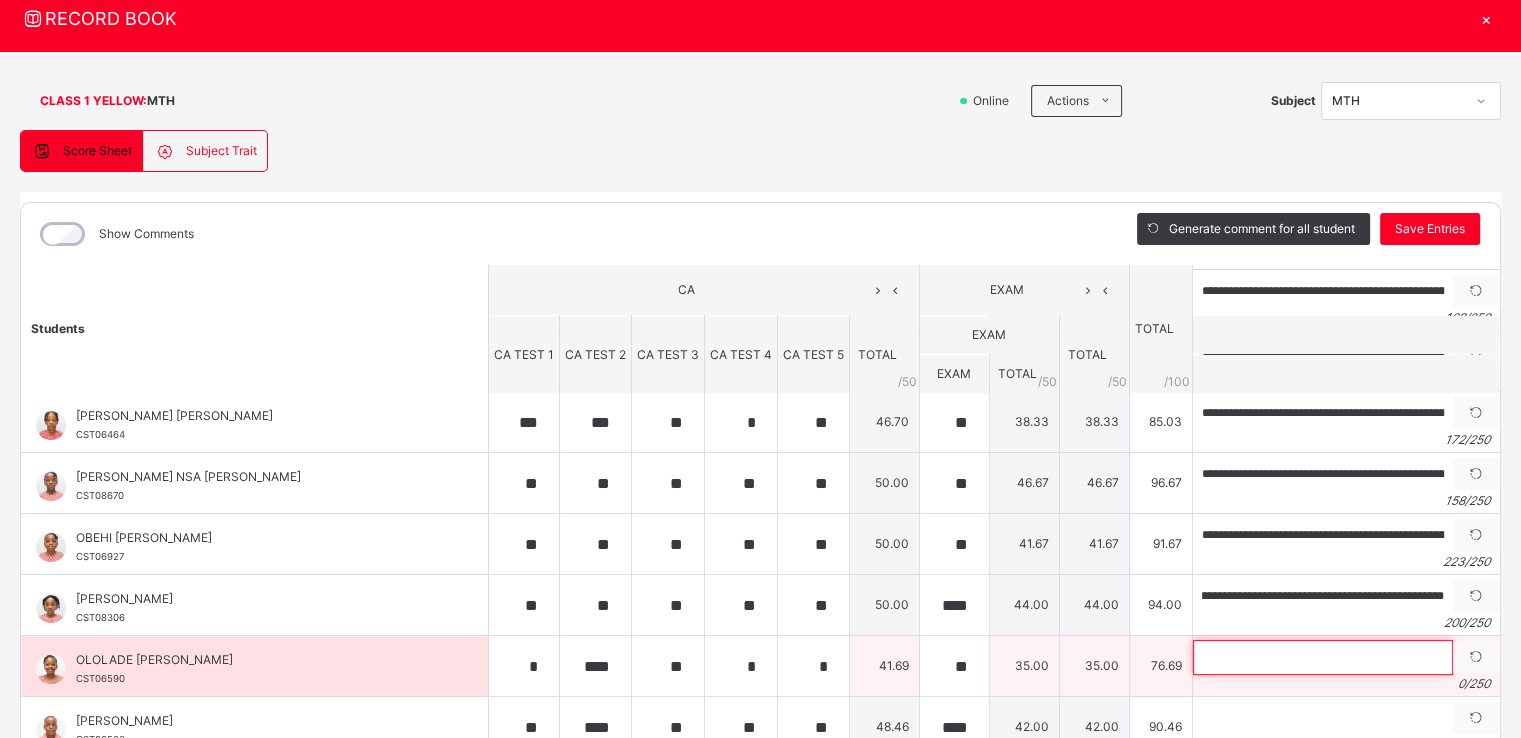 scroll, scrollTop: 0, scrollLeft: 0, axis: both 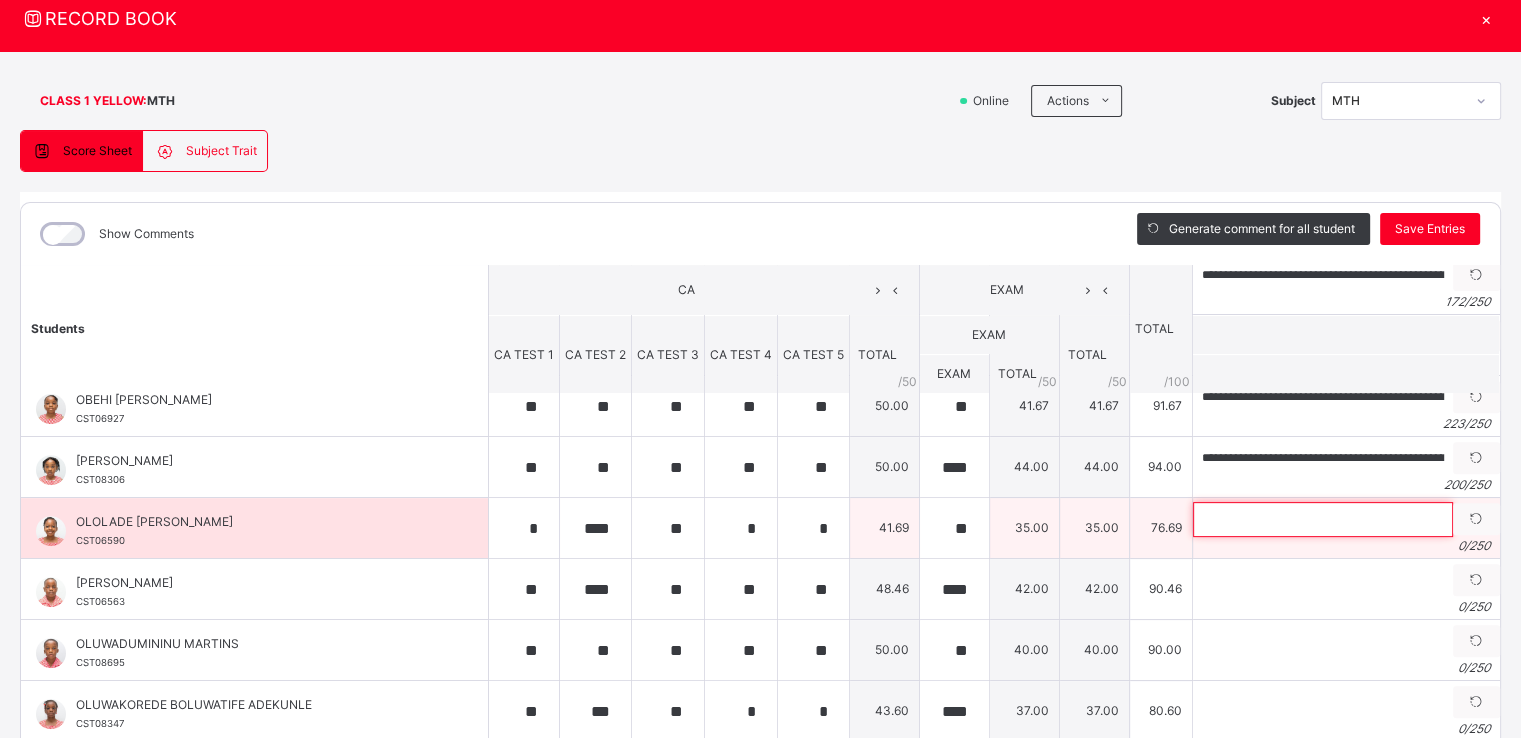 click at bounding box center [1323, 519] 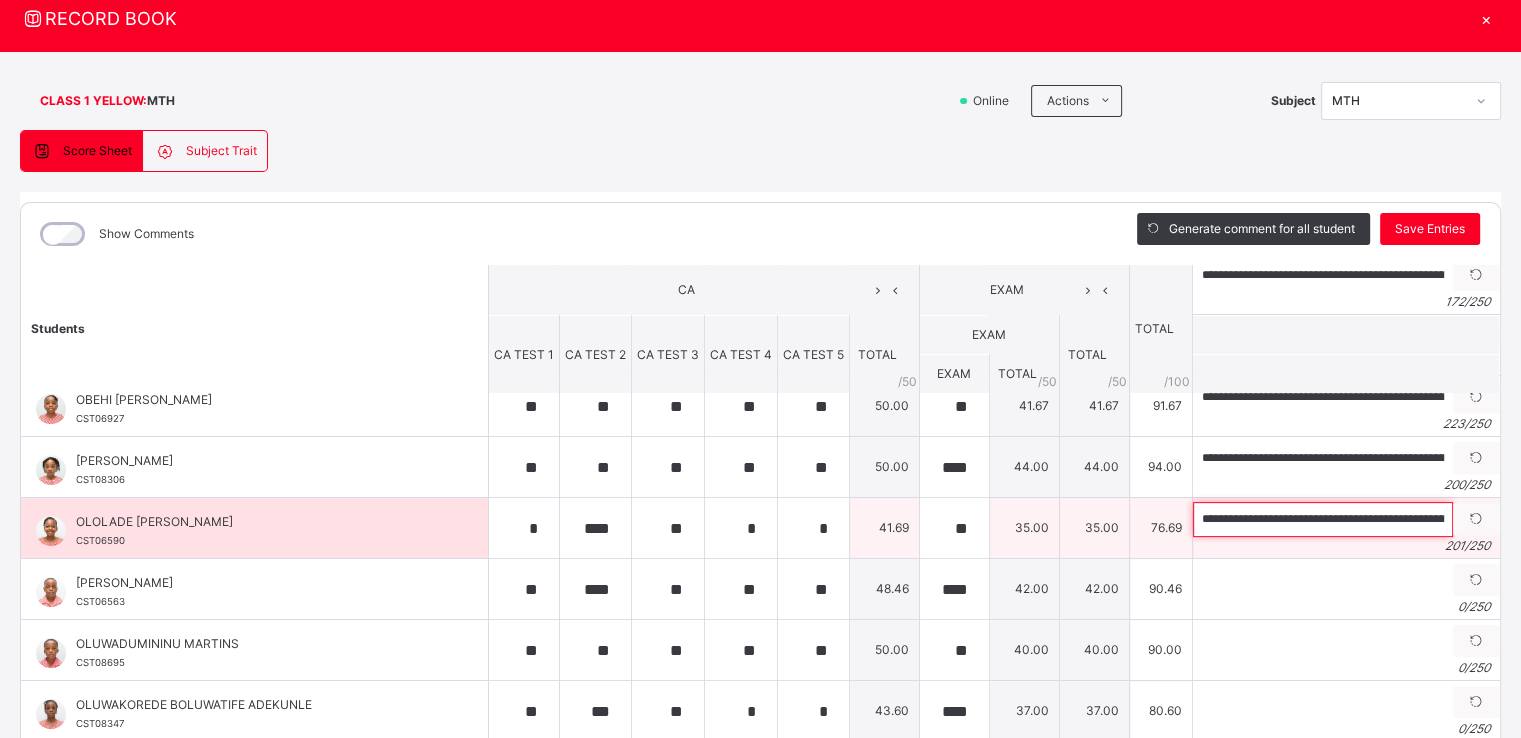 scroll, scrollTop: 0, scrollLeft: 884, axis: horizontal 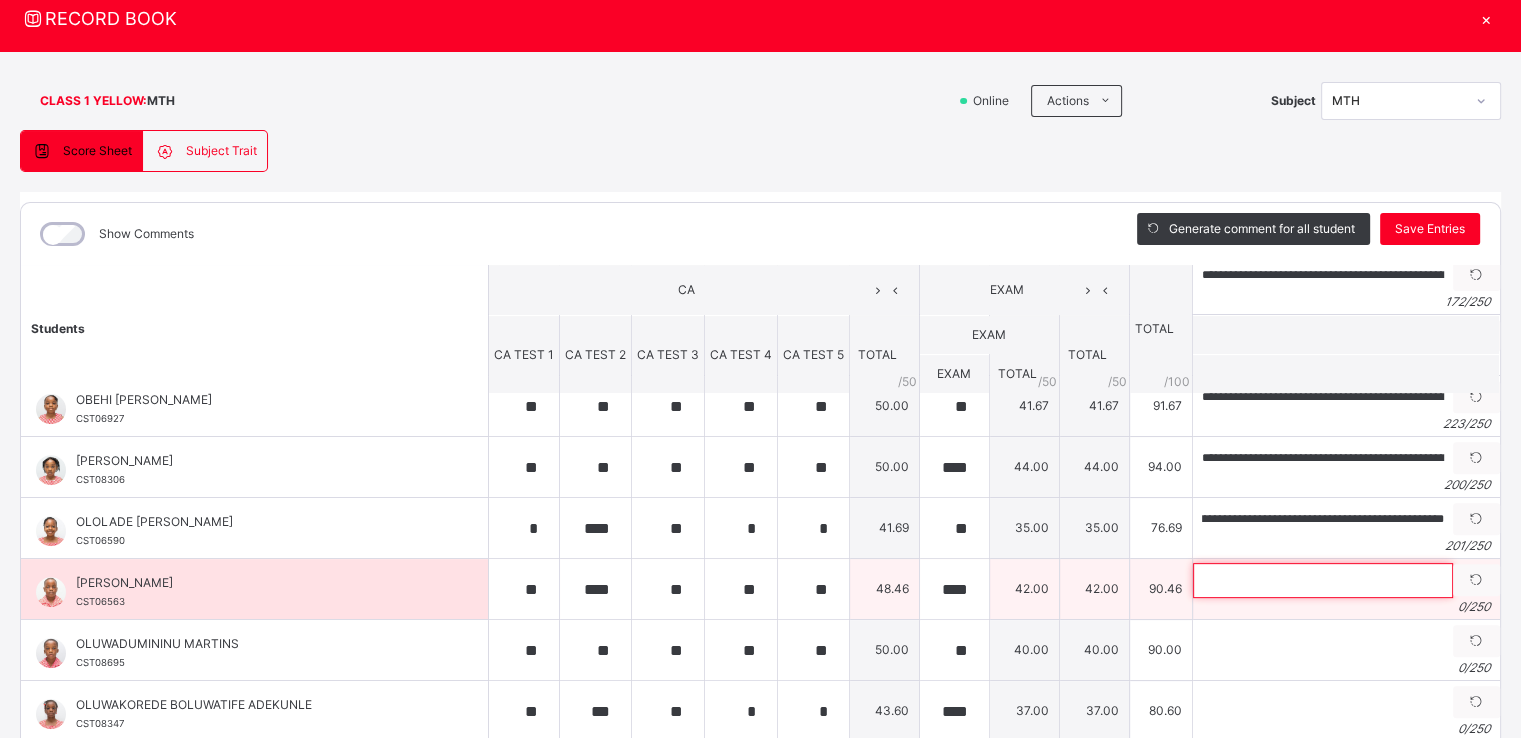click at bounding box center [1323, 580] 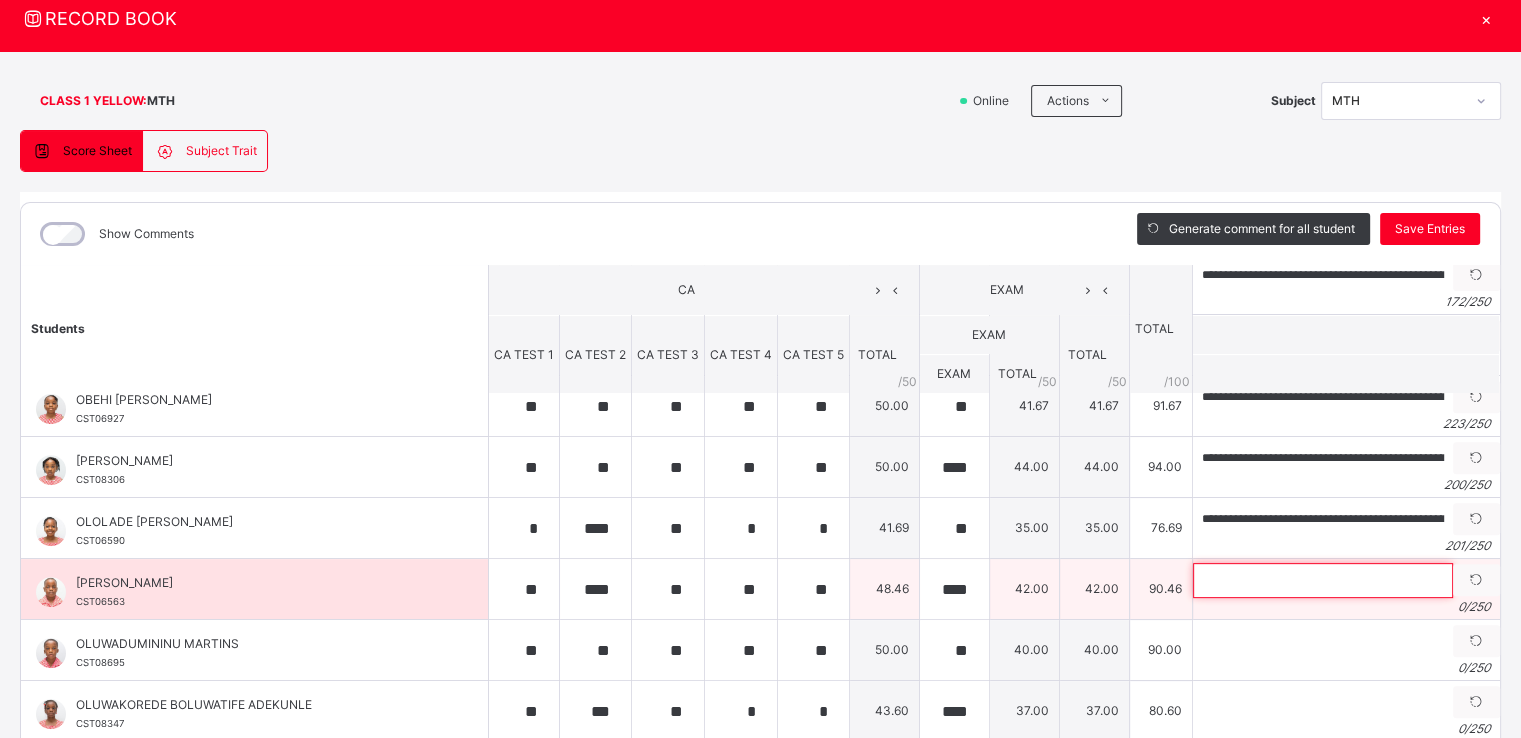 click at bounding box center (1323, 580) 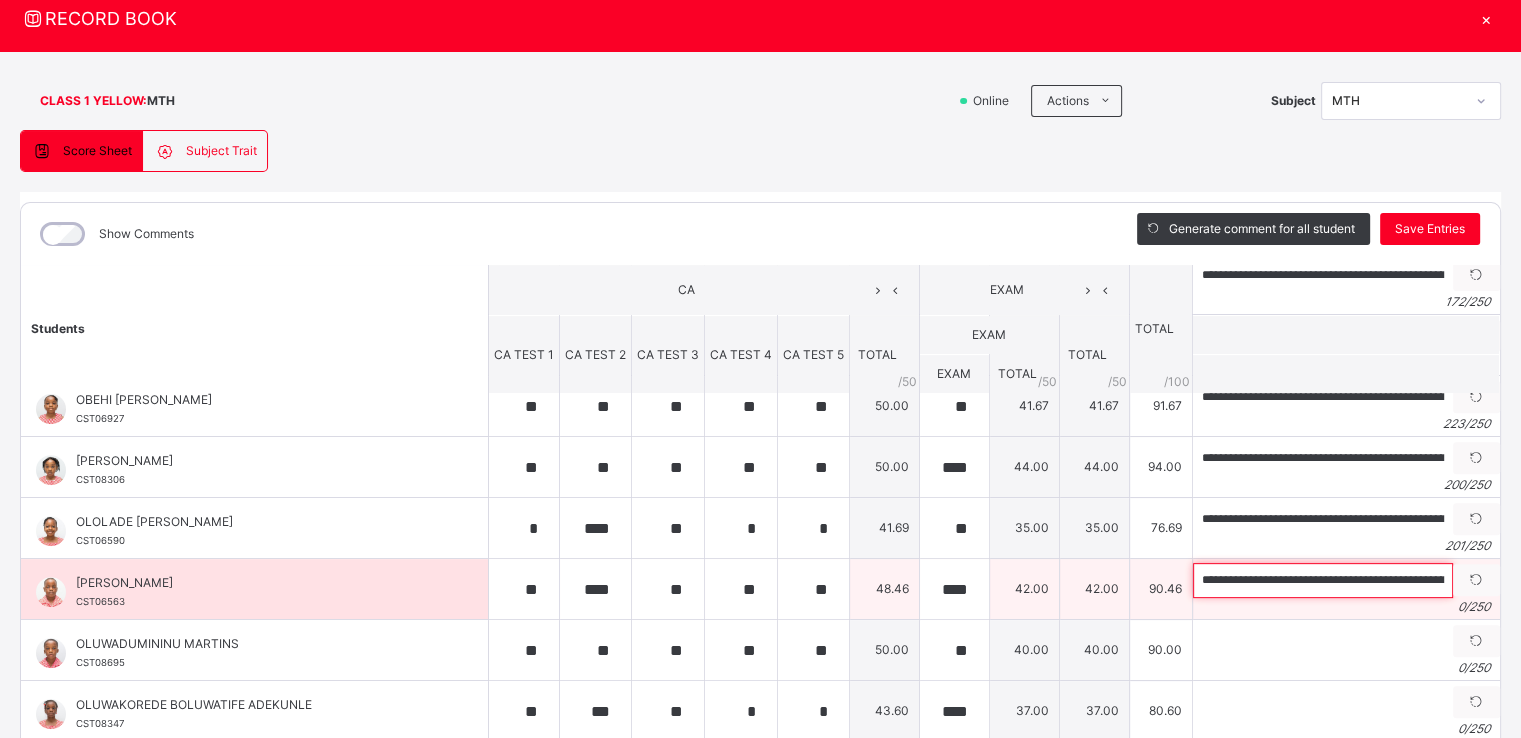scroll, scrollTop: 0, scrollLeft: 764, axis: horizontal 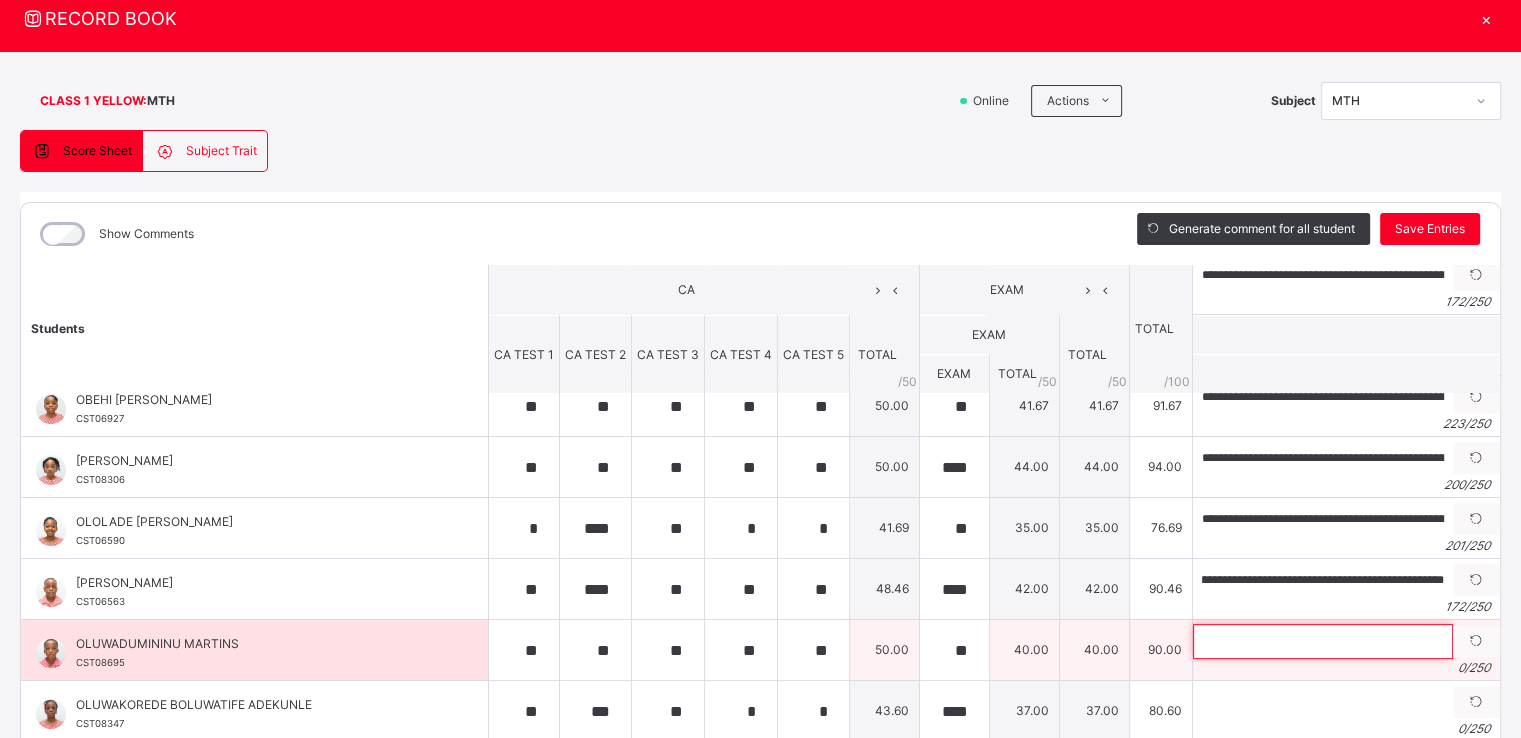 click at bounding box center (1323, 641) 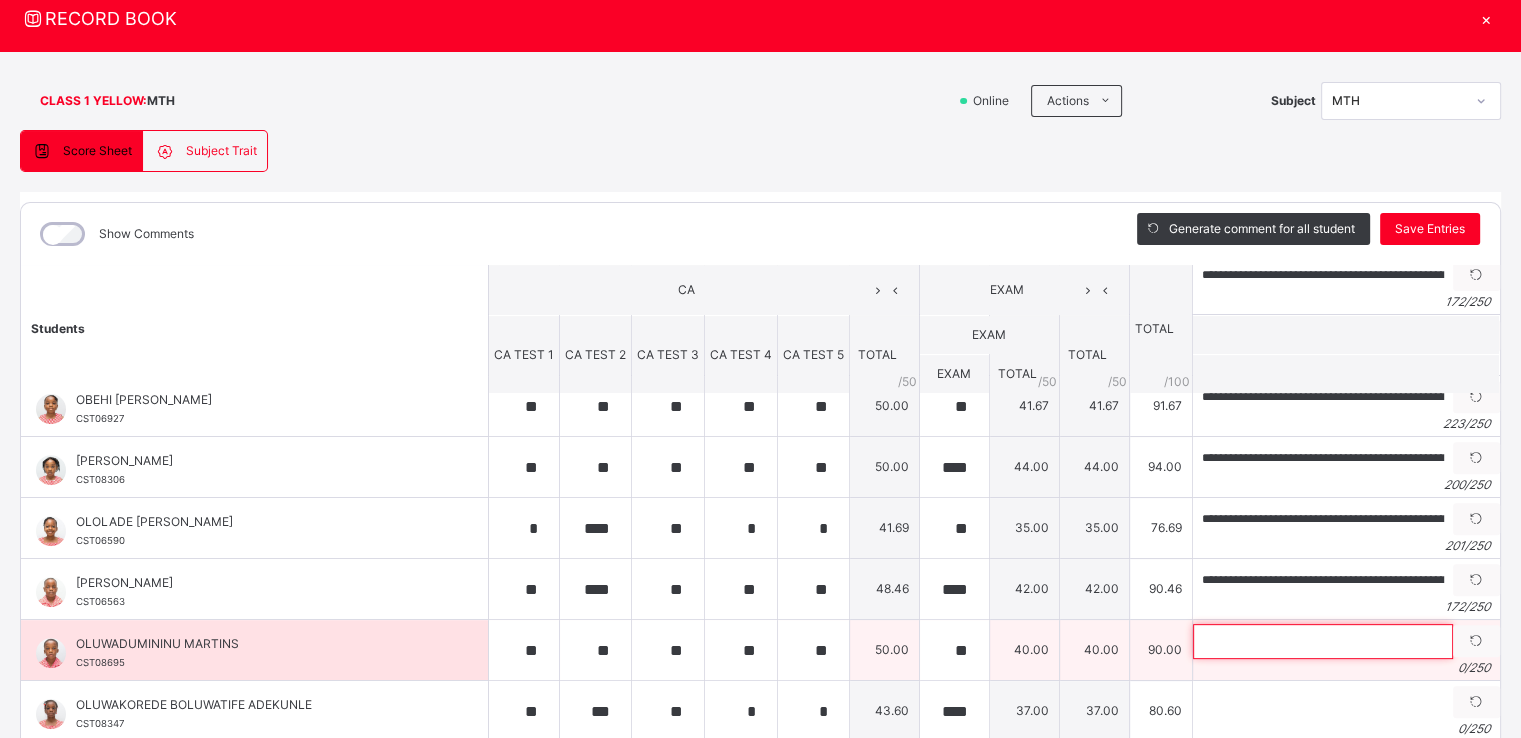 click at bounding box center [1323, 641] 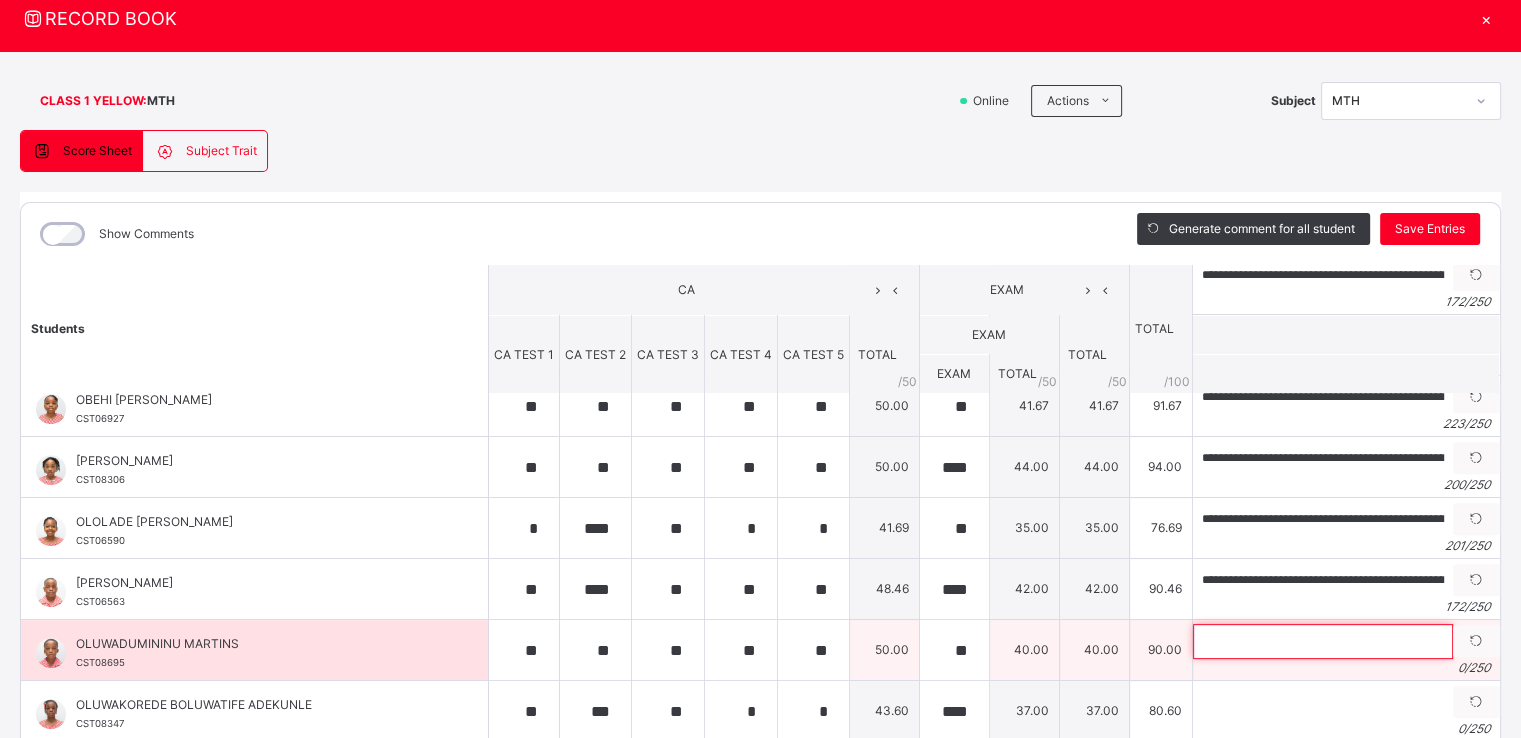 paste on "**********" 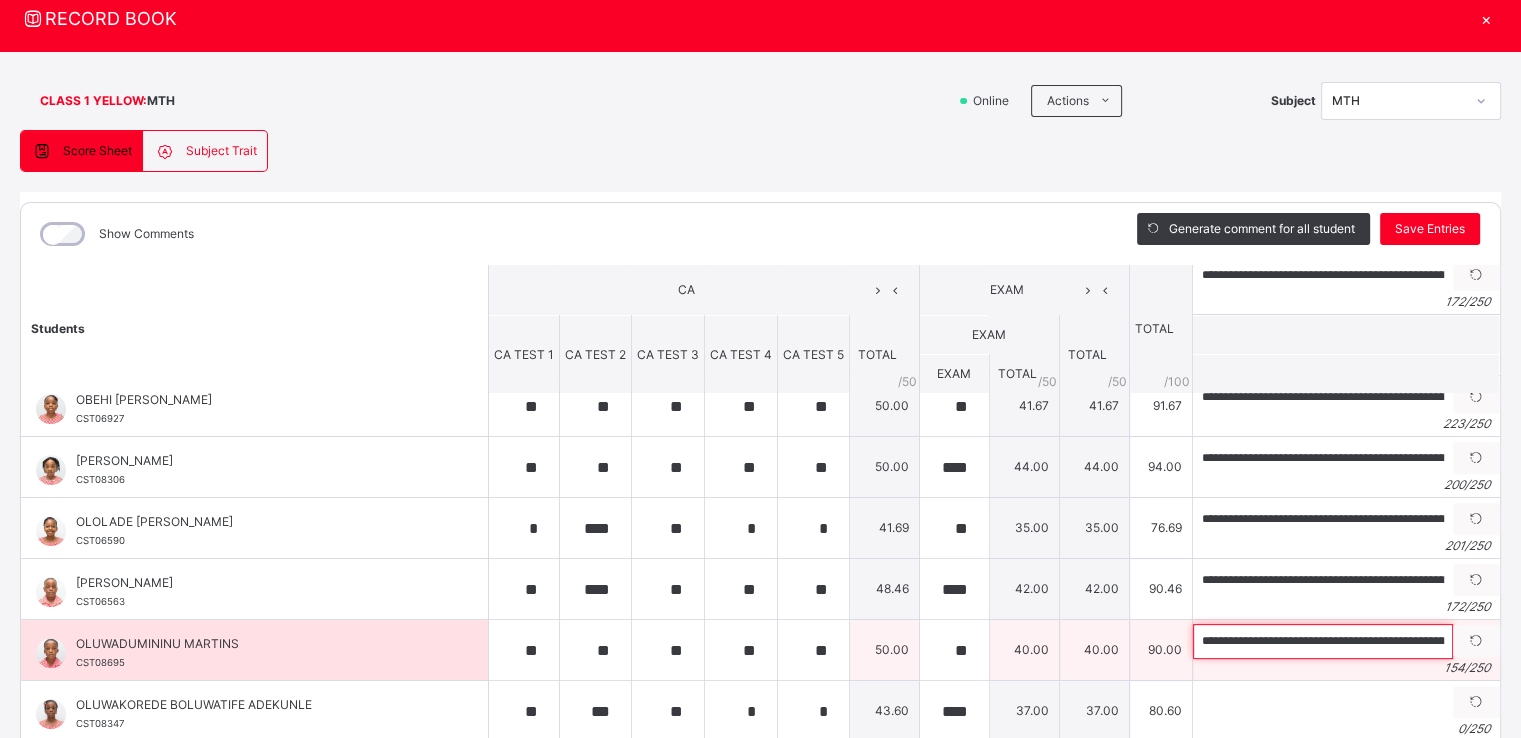 scroll, scrollTop: 0, scrollLeft: 669, axis: horizontal 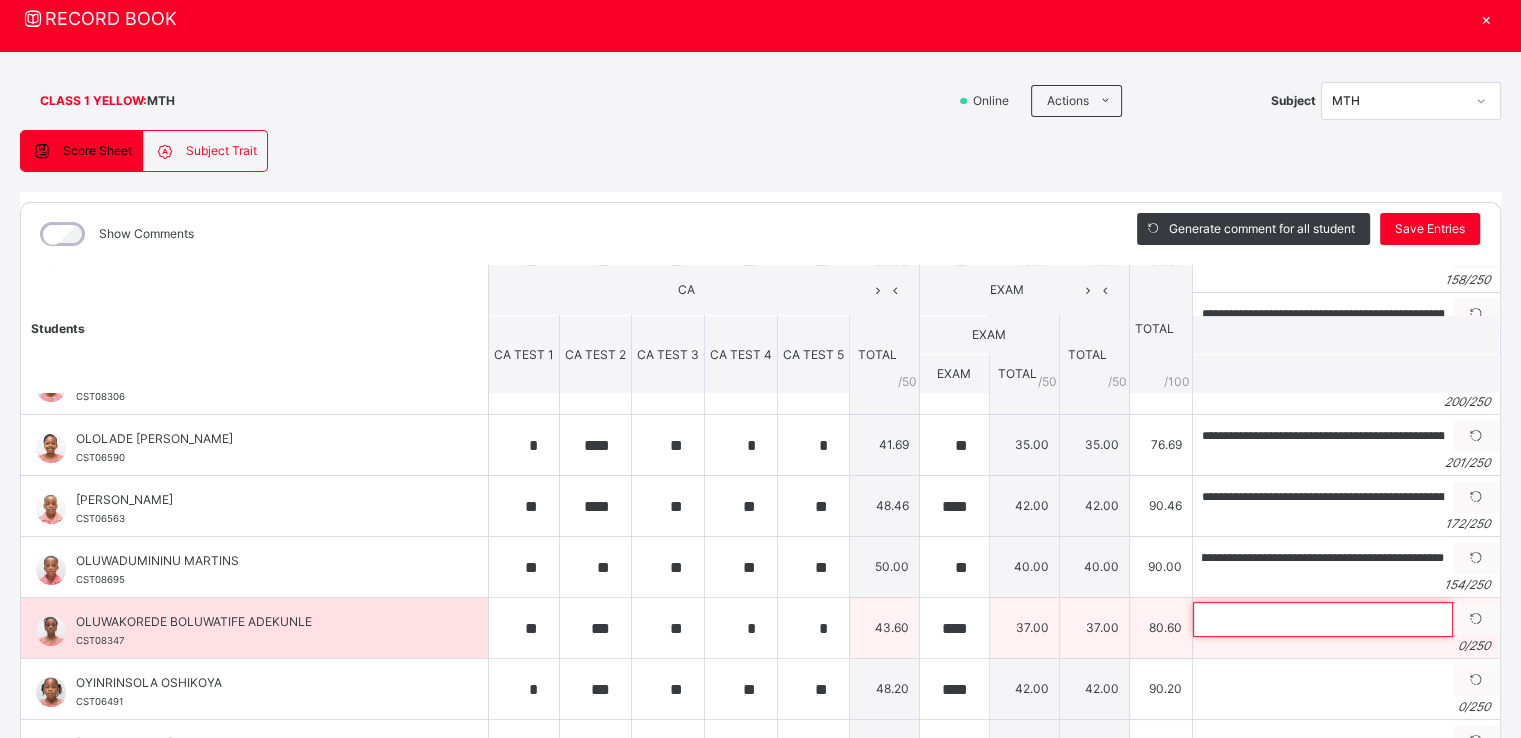 click at bounding box center [1323, 619] 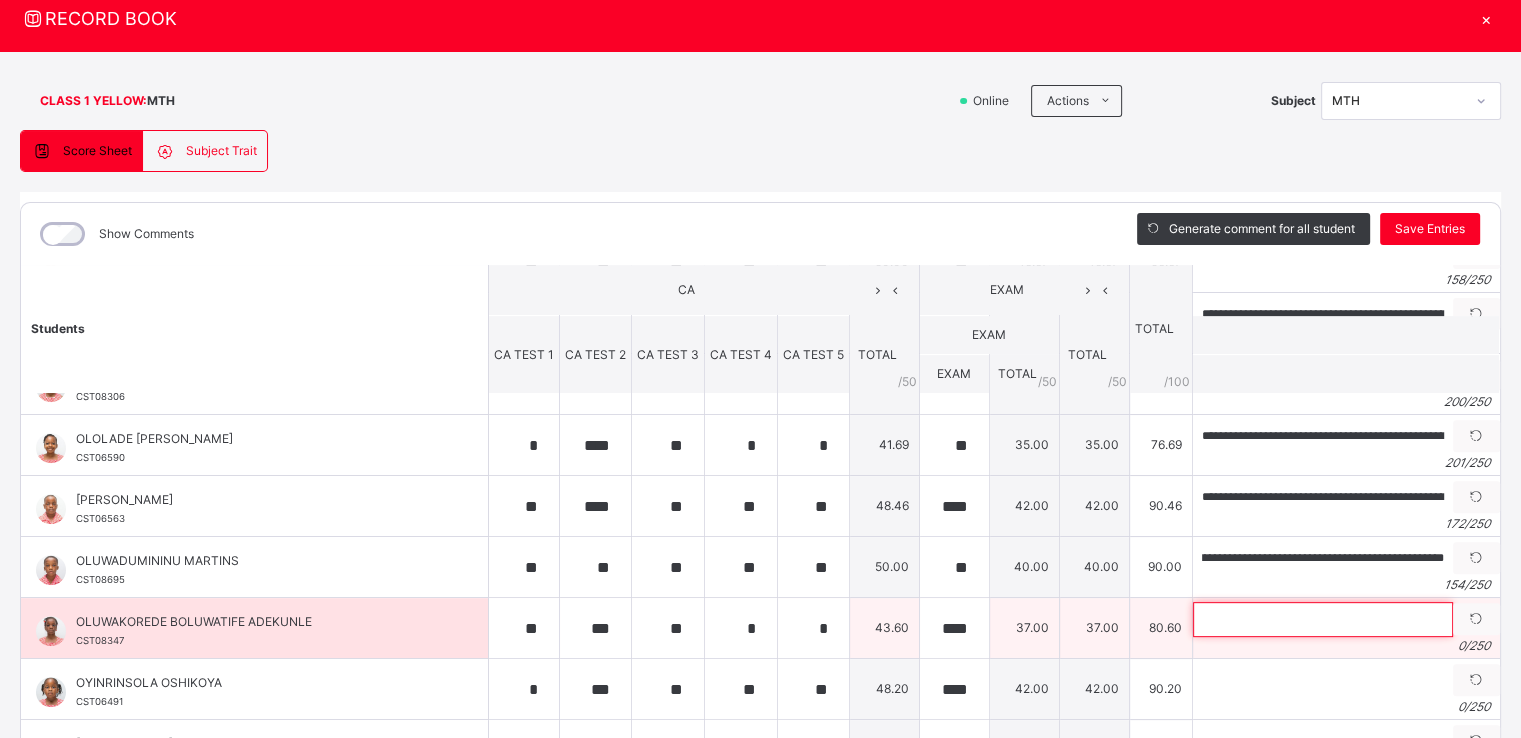 scroll, scrollTop: 0, scrollLeft: 0, axis: both 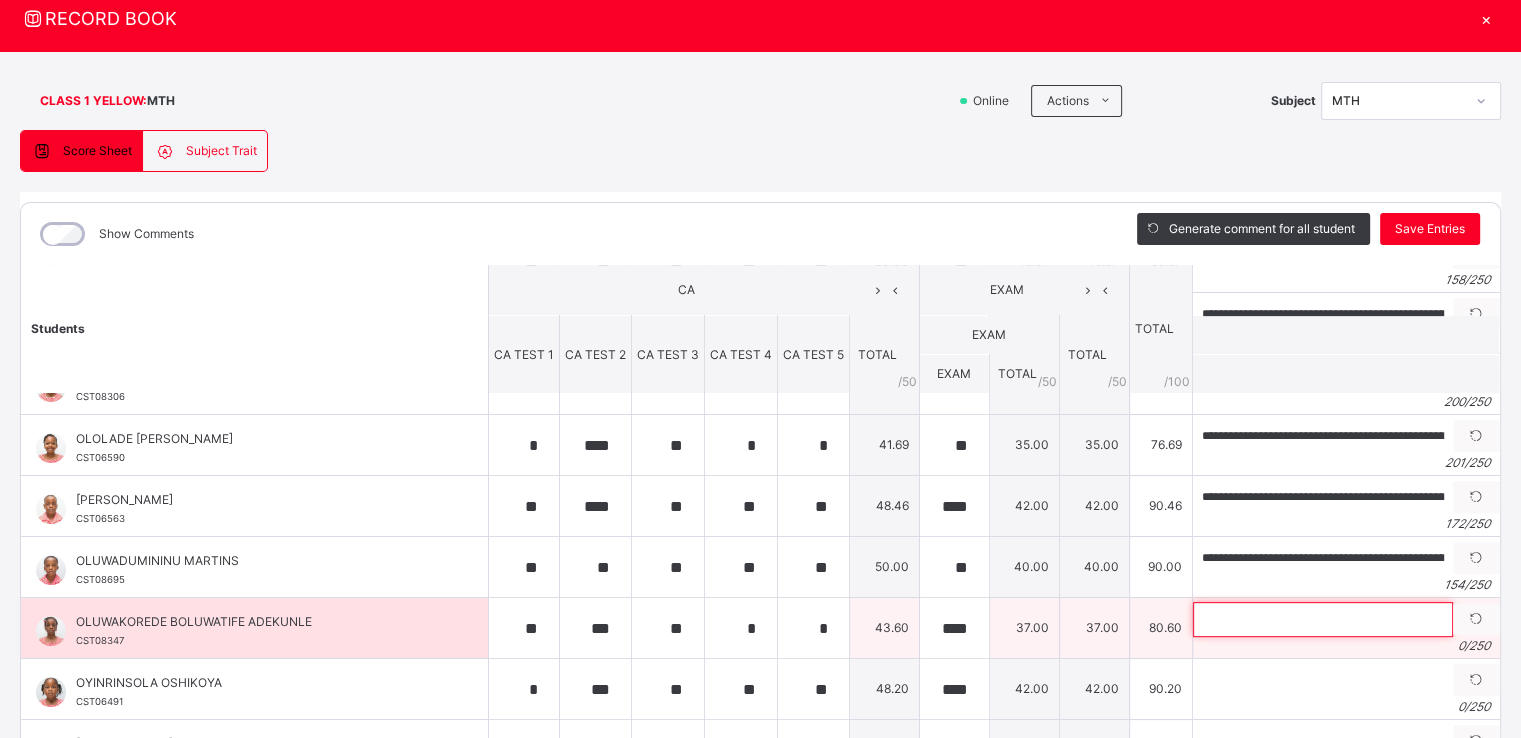 click at bounding box center (1323, 619) 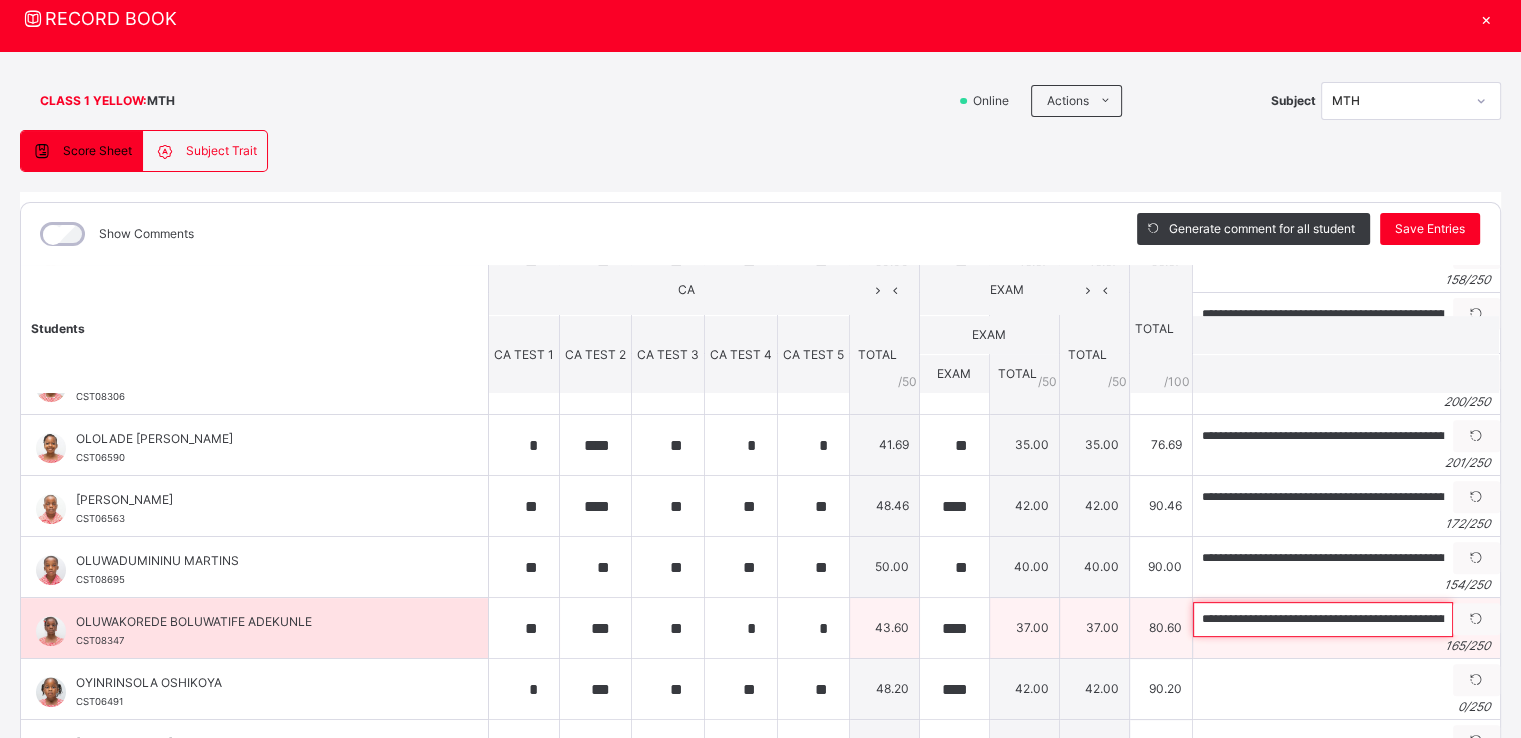 scroll, scrollTop: 0, scrollLeft: 712, axis: horizontal 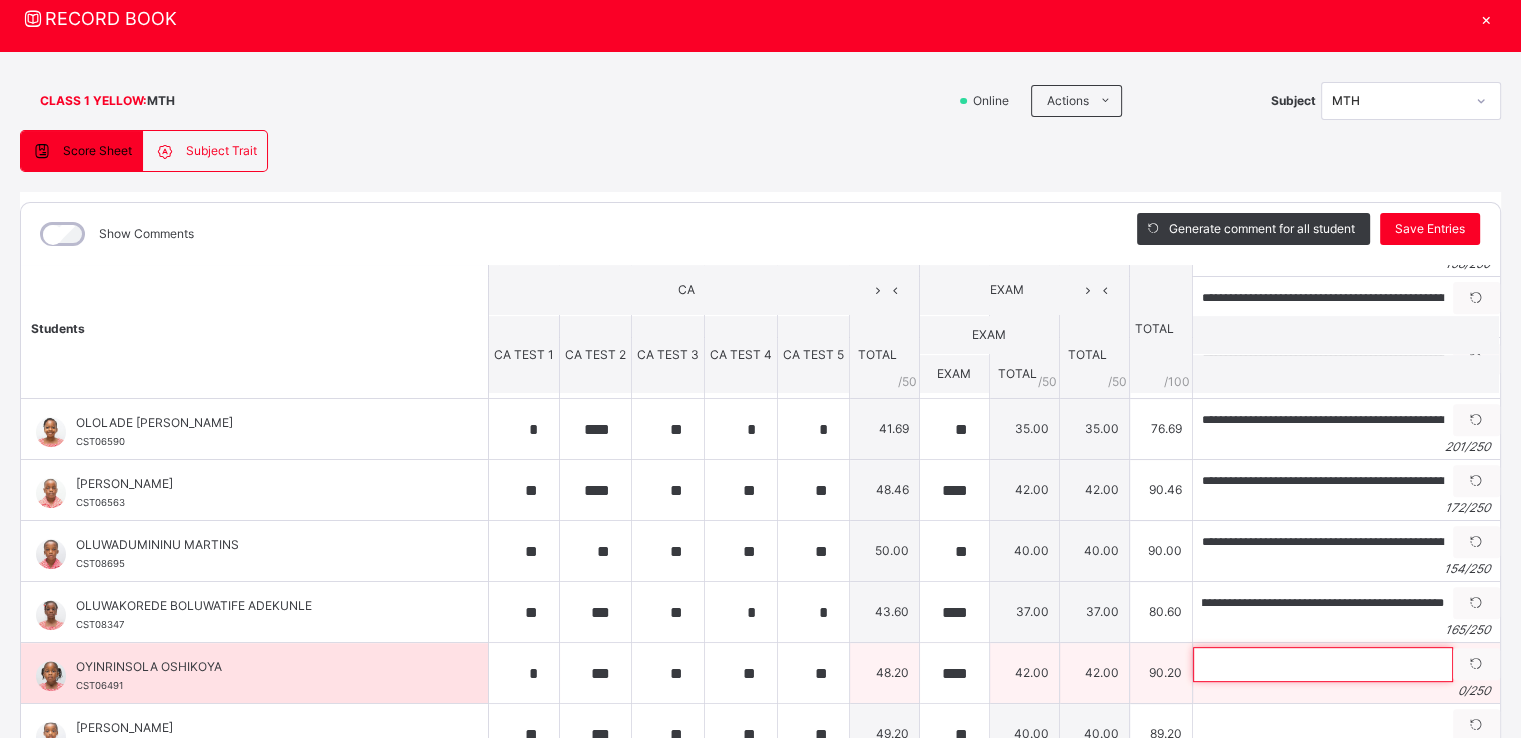 click at bounding box center (1323, 664) 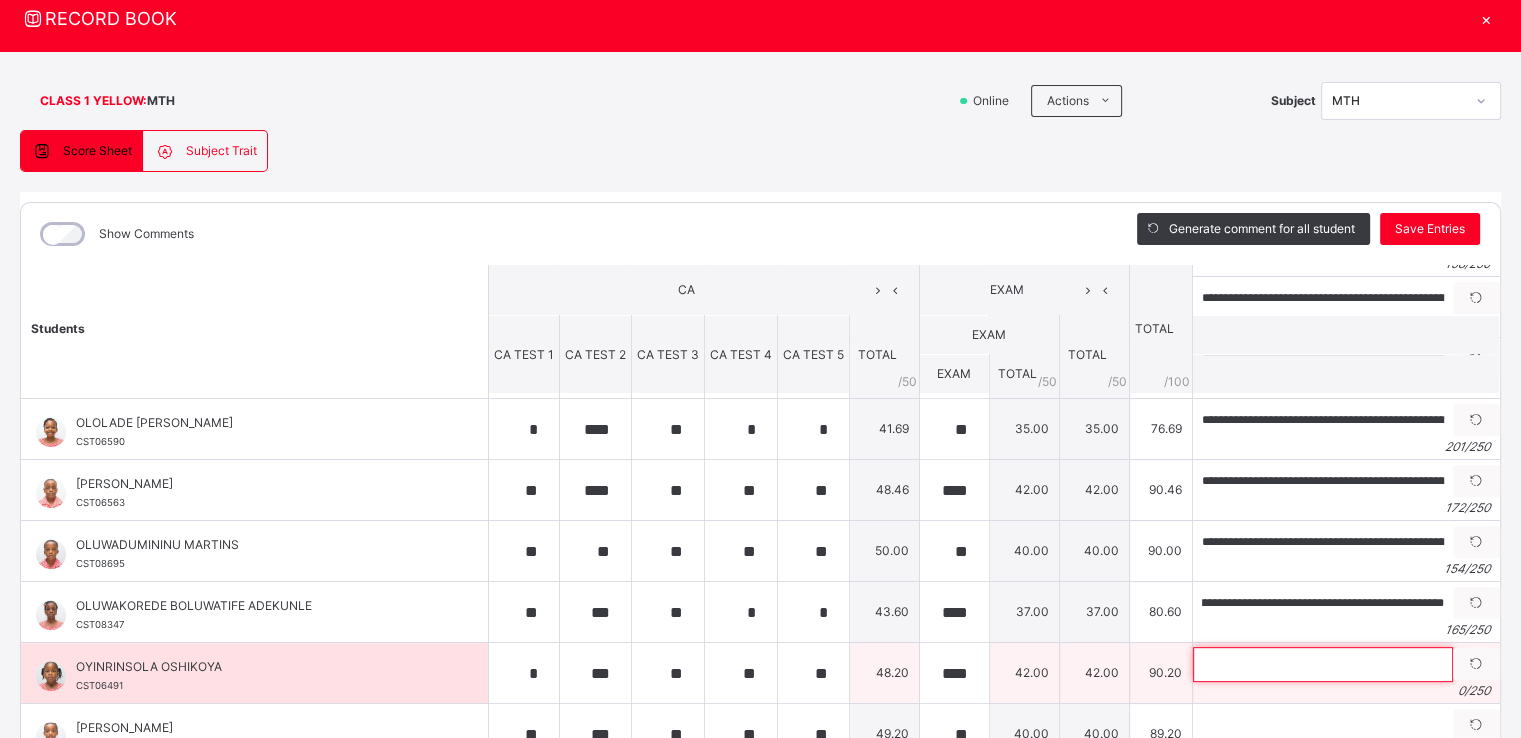 scroll, scrollTop: 0, scrollLeft: 0, axis: both 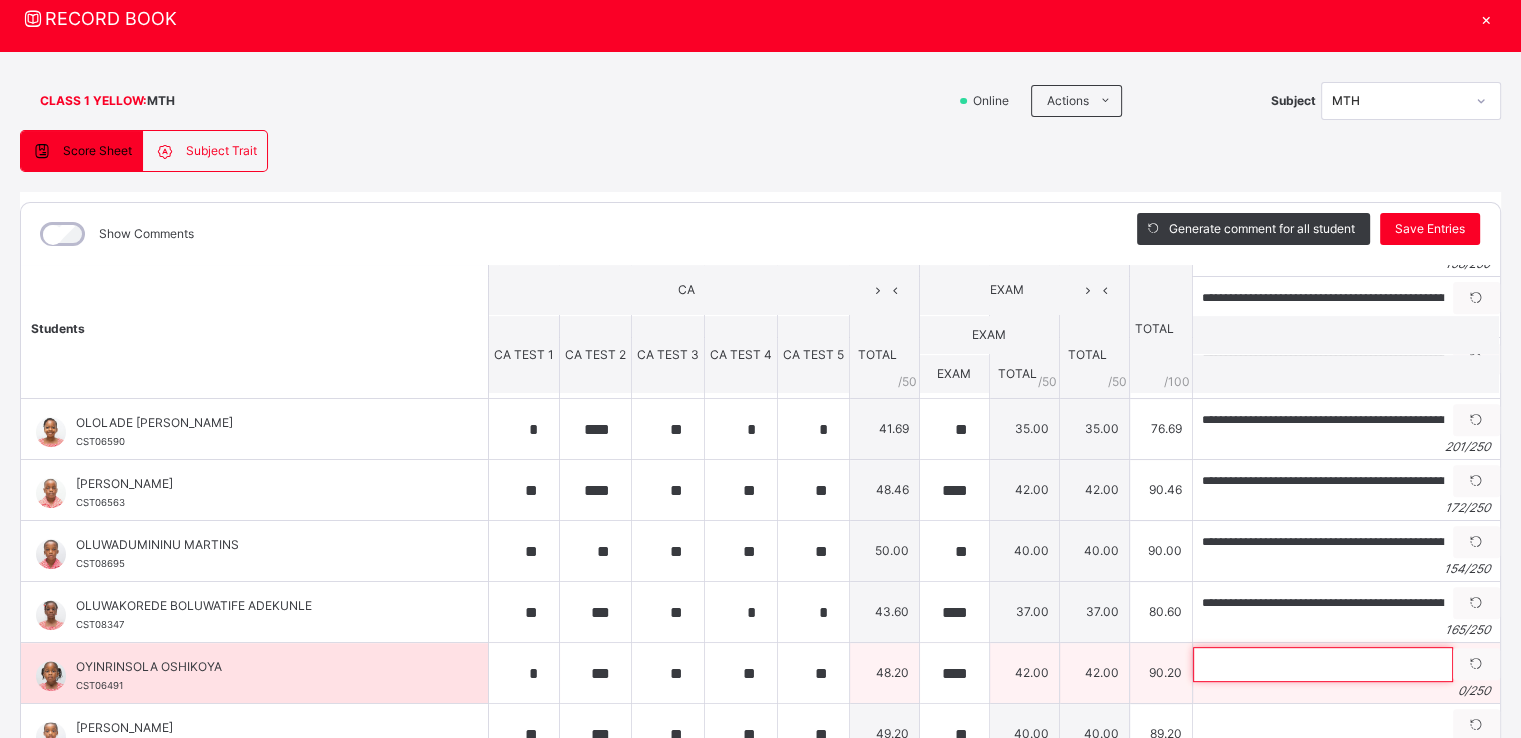 click at bounding box center [1323, 664] 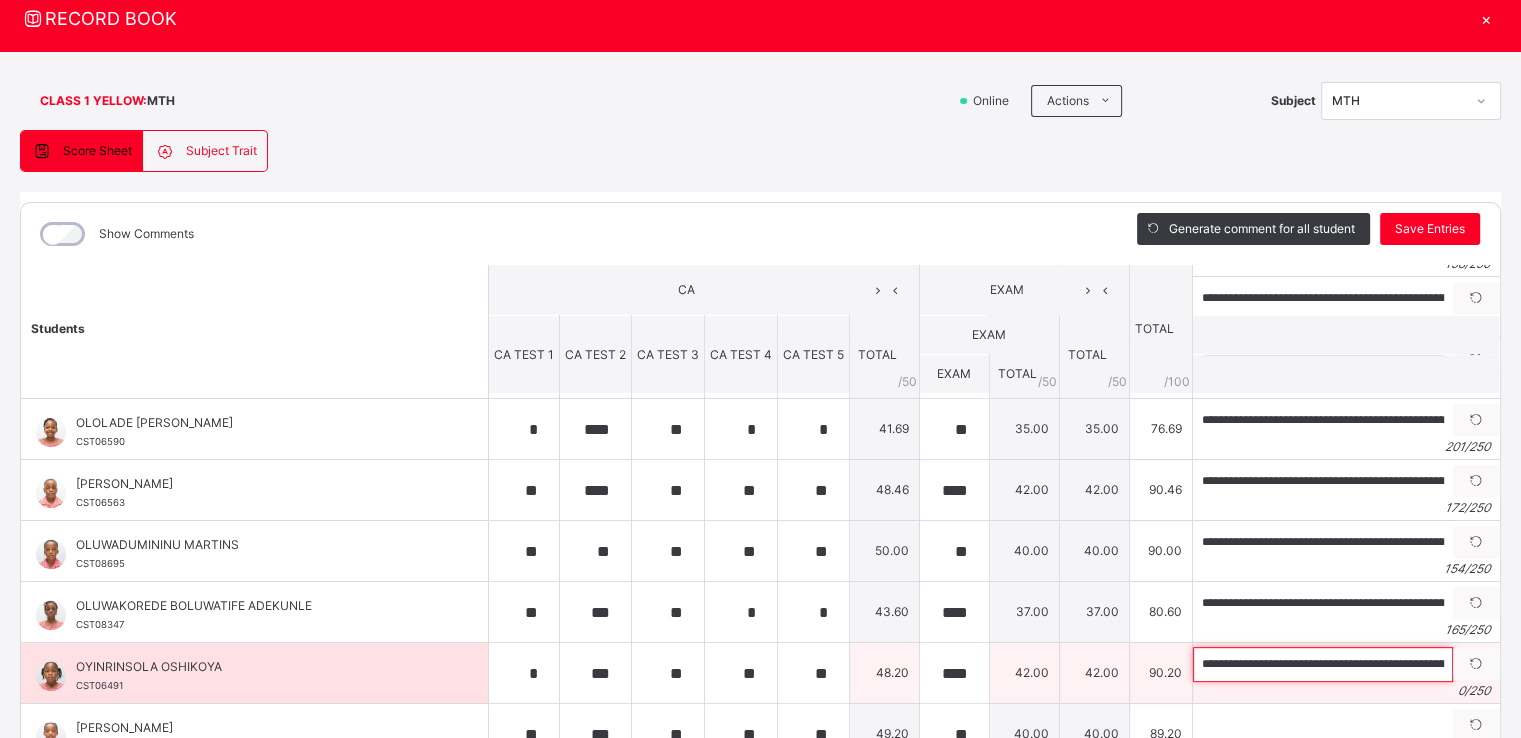 scroll, scrollTop: 0, scrollLeft: 645, axis: horizontal 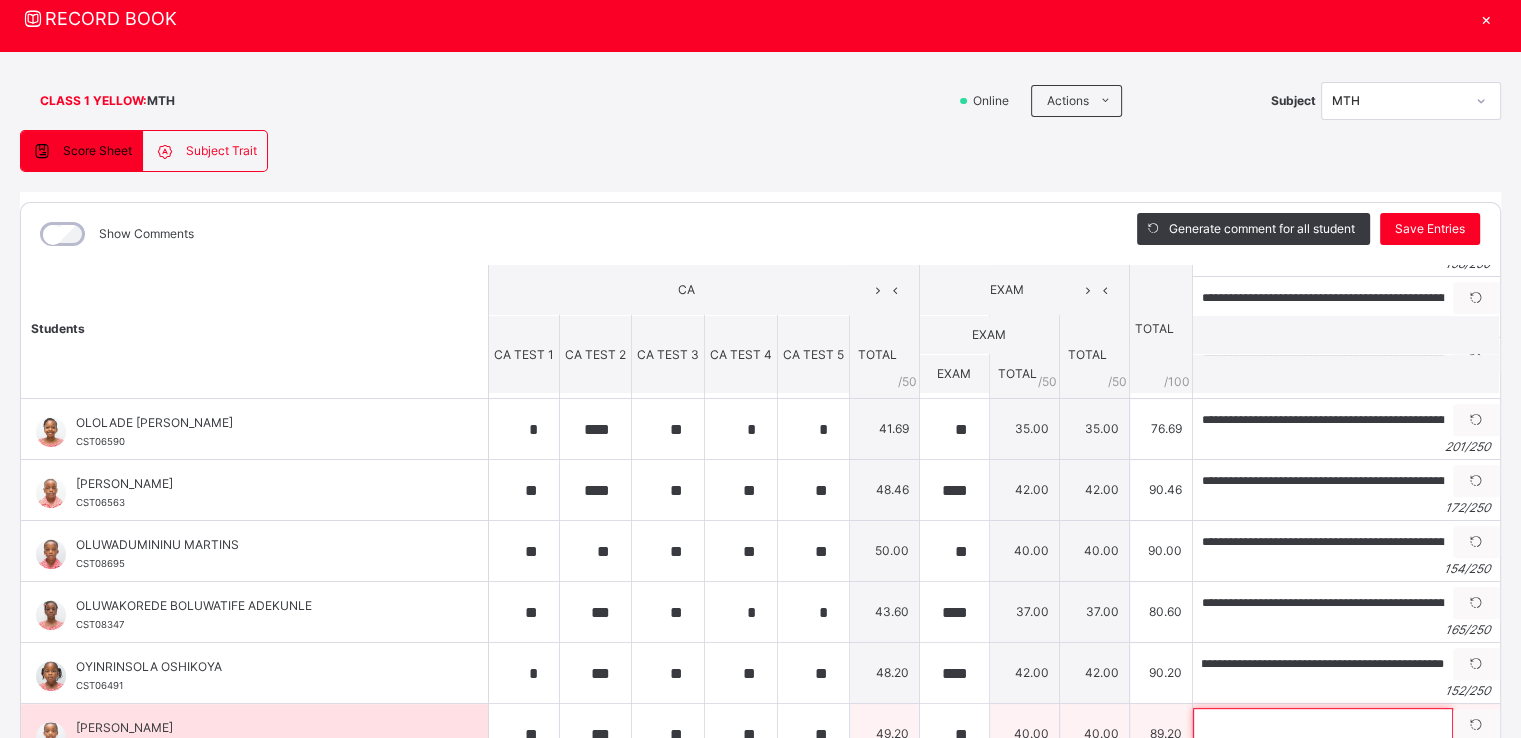 click at bounding box center (1323, 725) 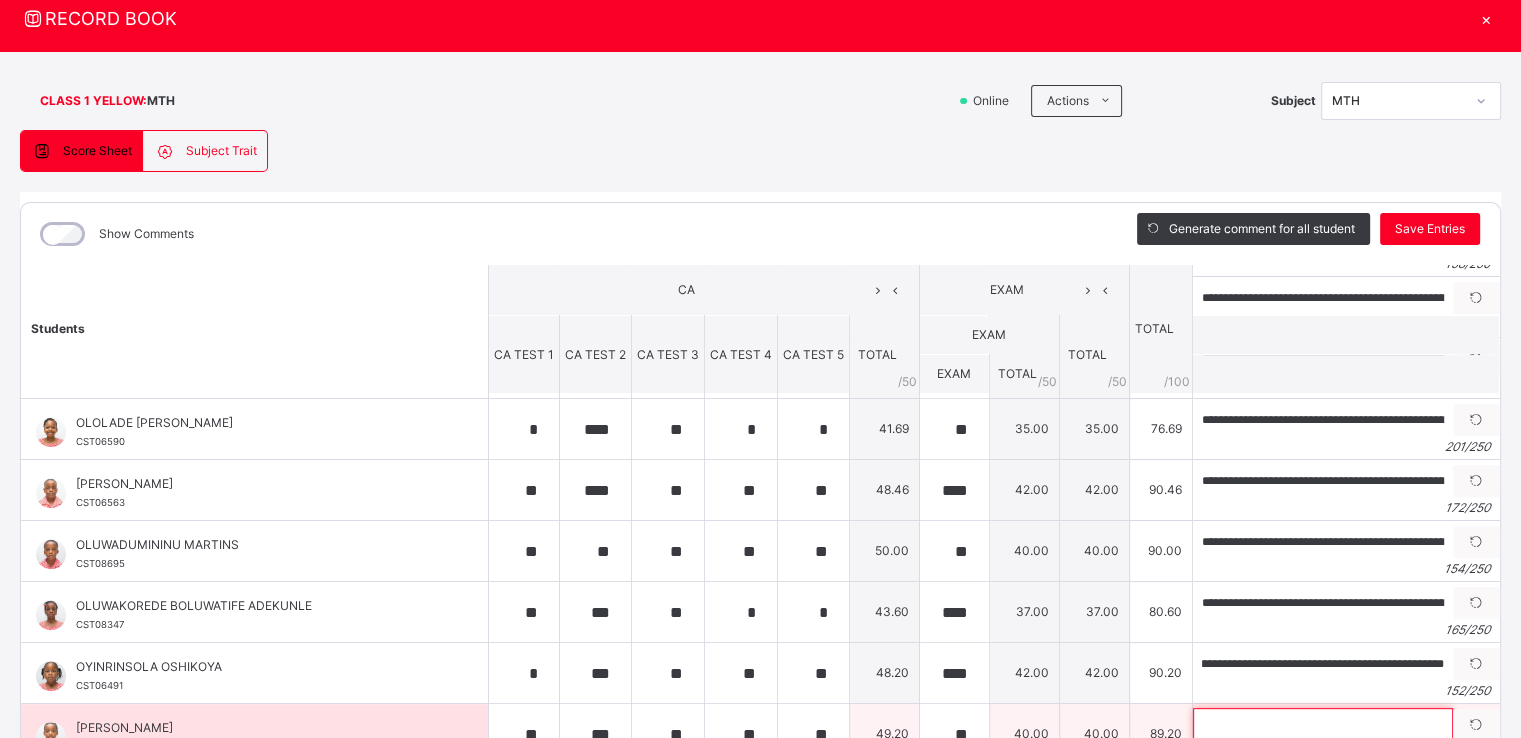 scroll, scrollTop: 0, scrollLeft: 0, axis: both 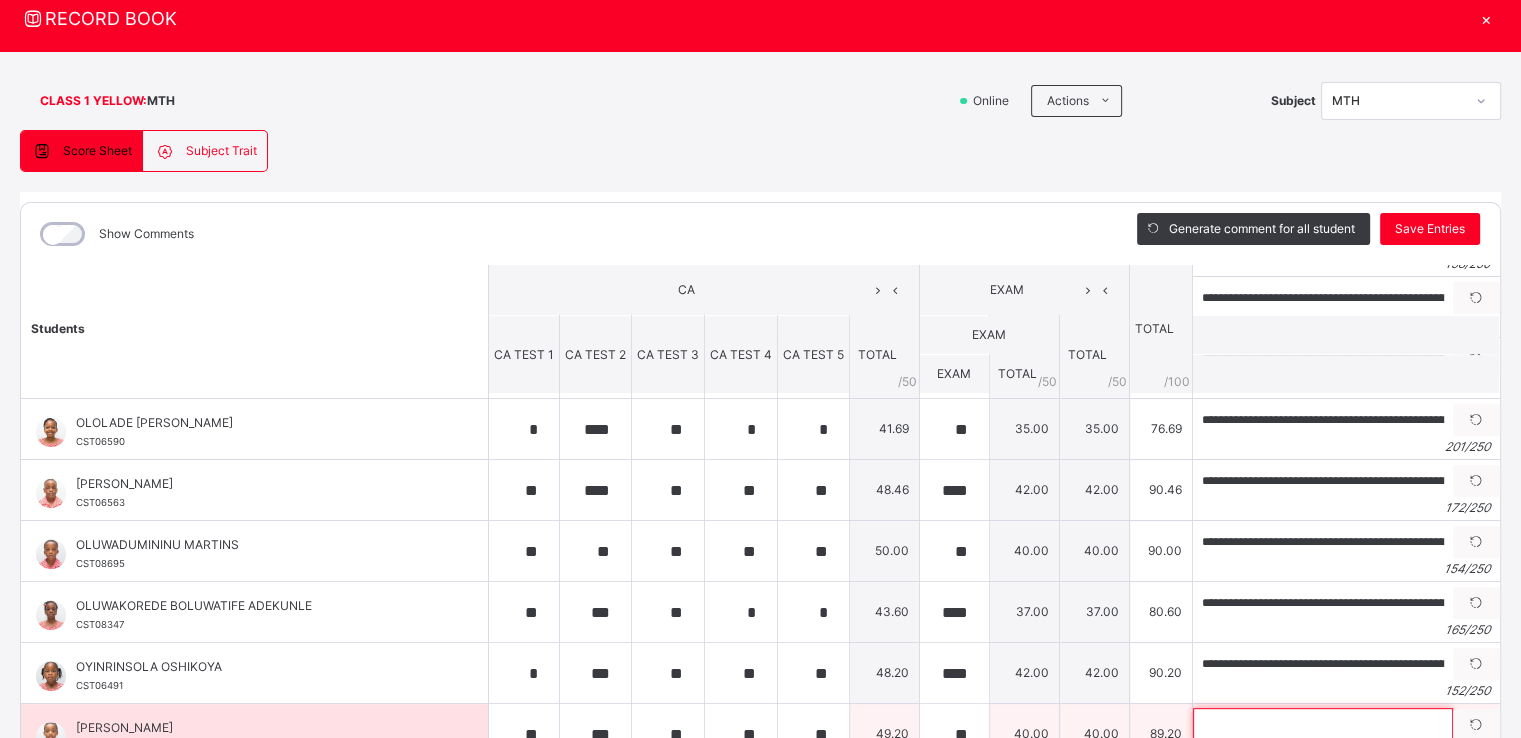 click at bounding box center (1323, 725) 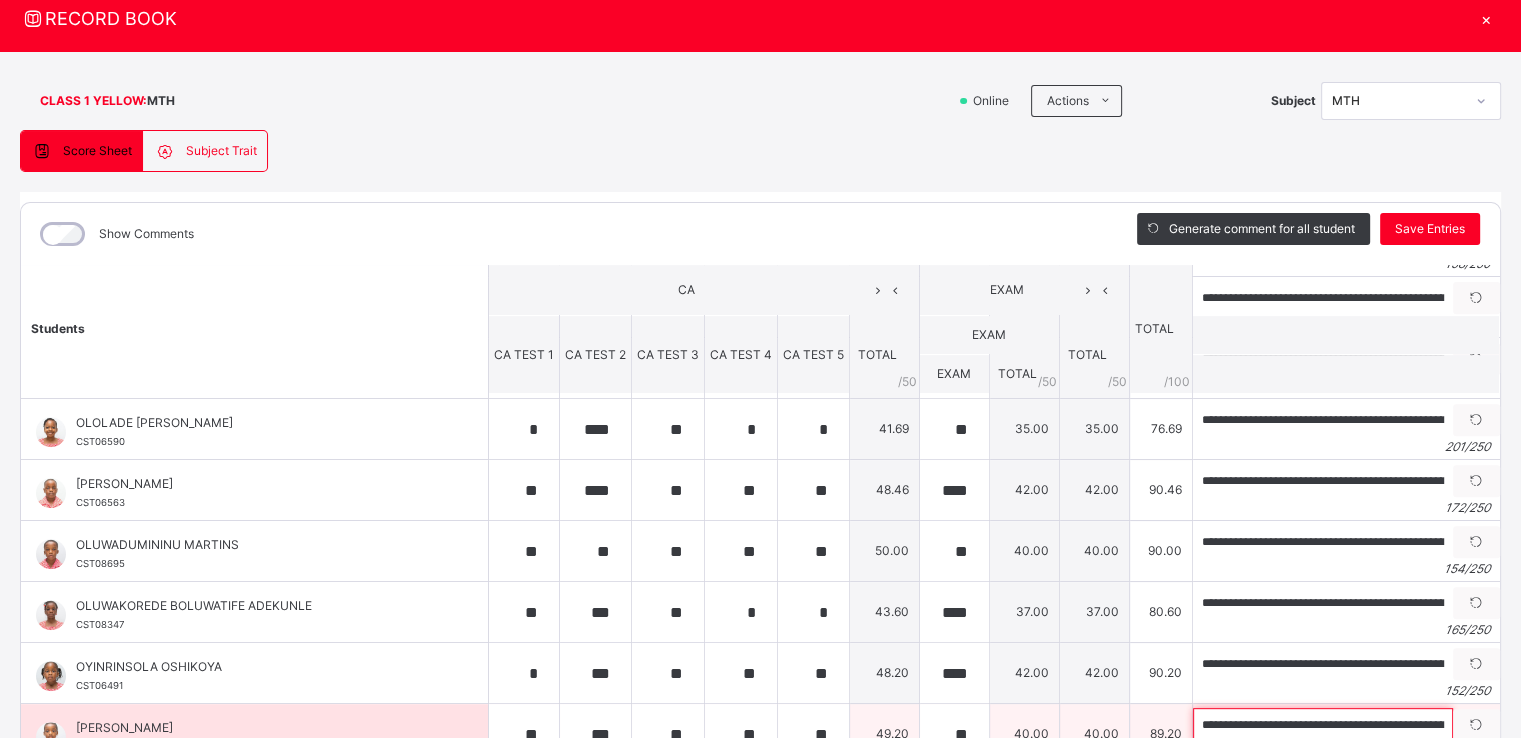 scroll, scrollTop: 0, scrollLeft: 781, axis: horizontal 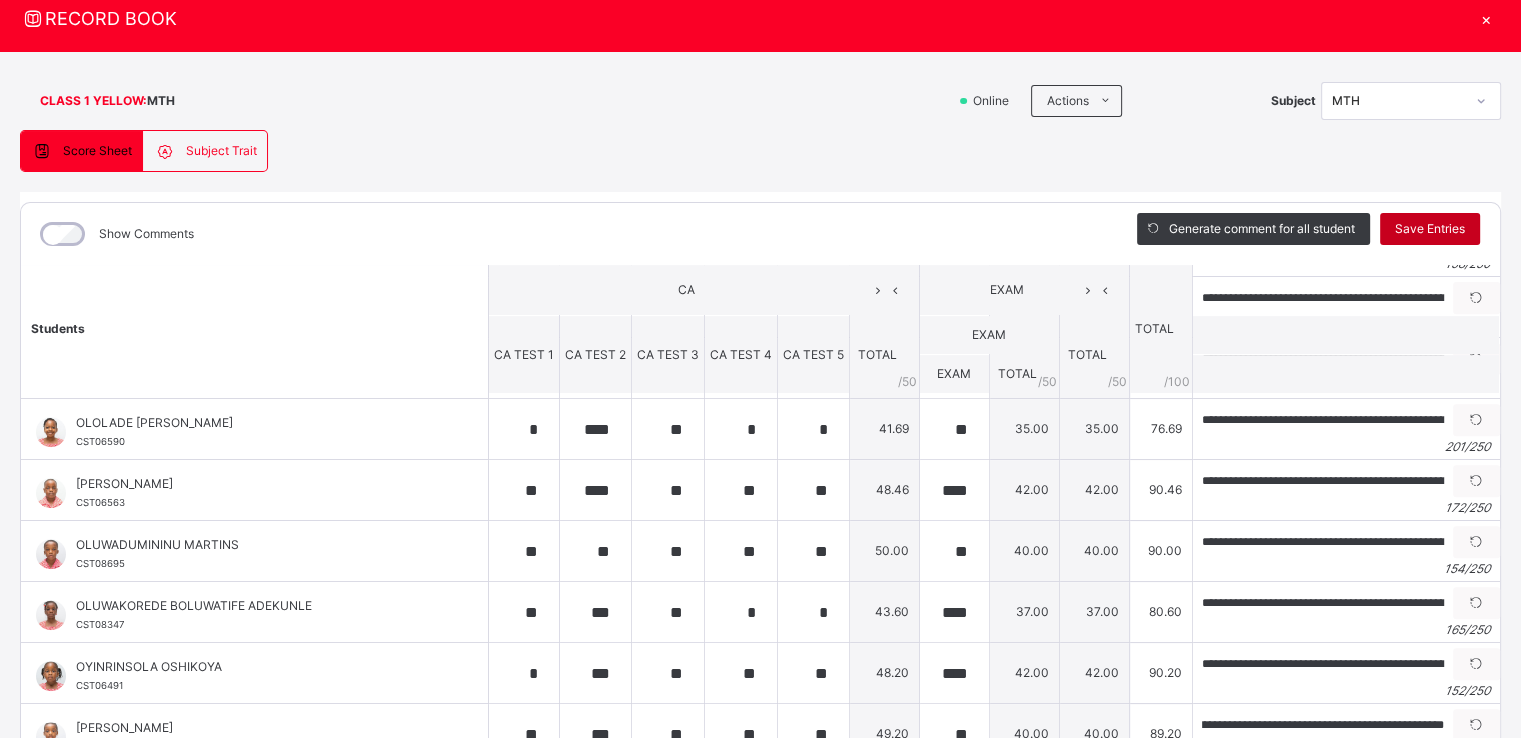 click on "Save Entries" at bounding box center [1430, 229] 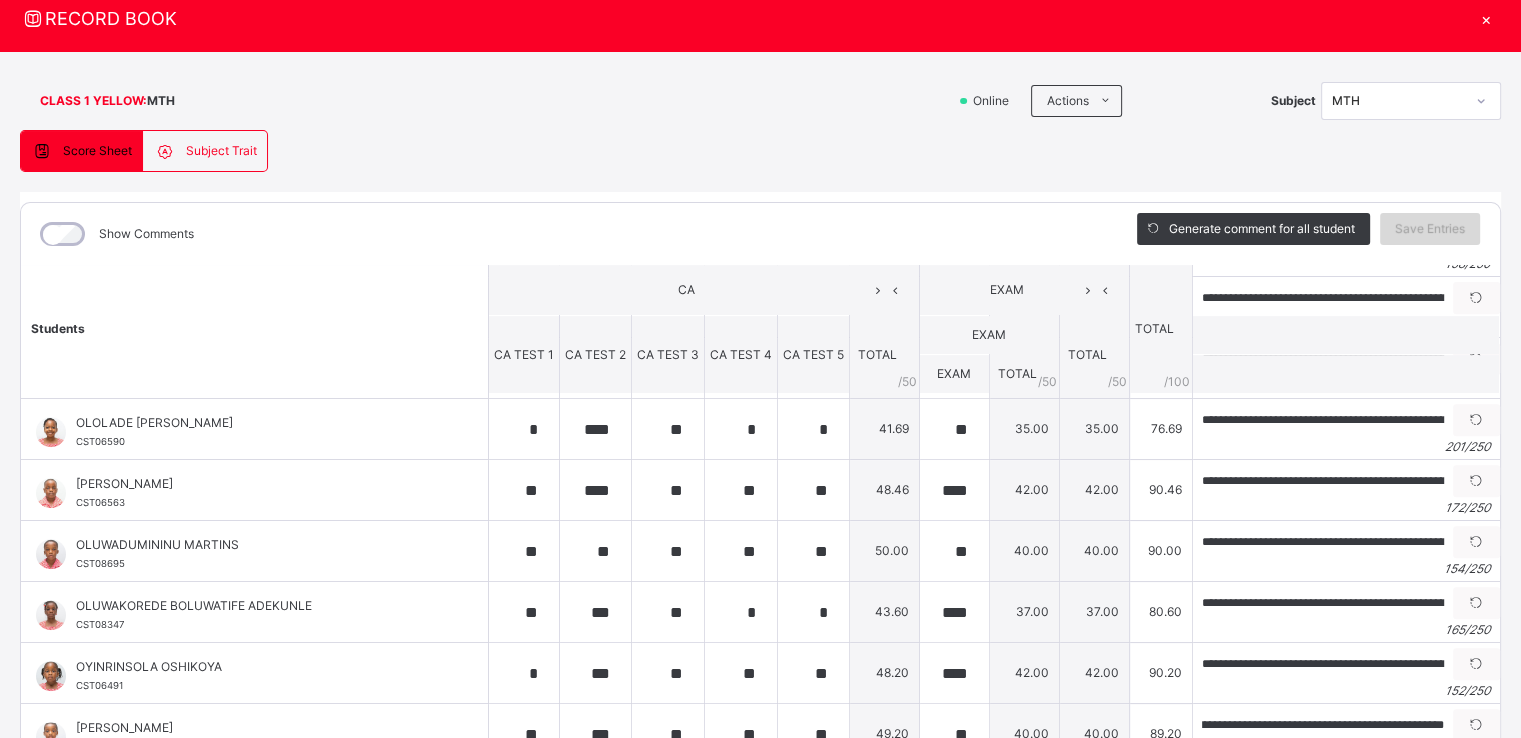 scroll, scrollTop: 0, scrollLeft: 0, axis: both 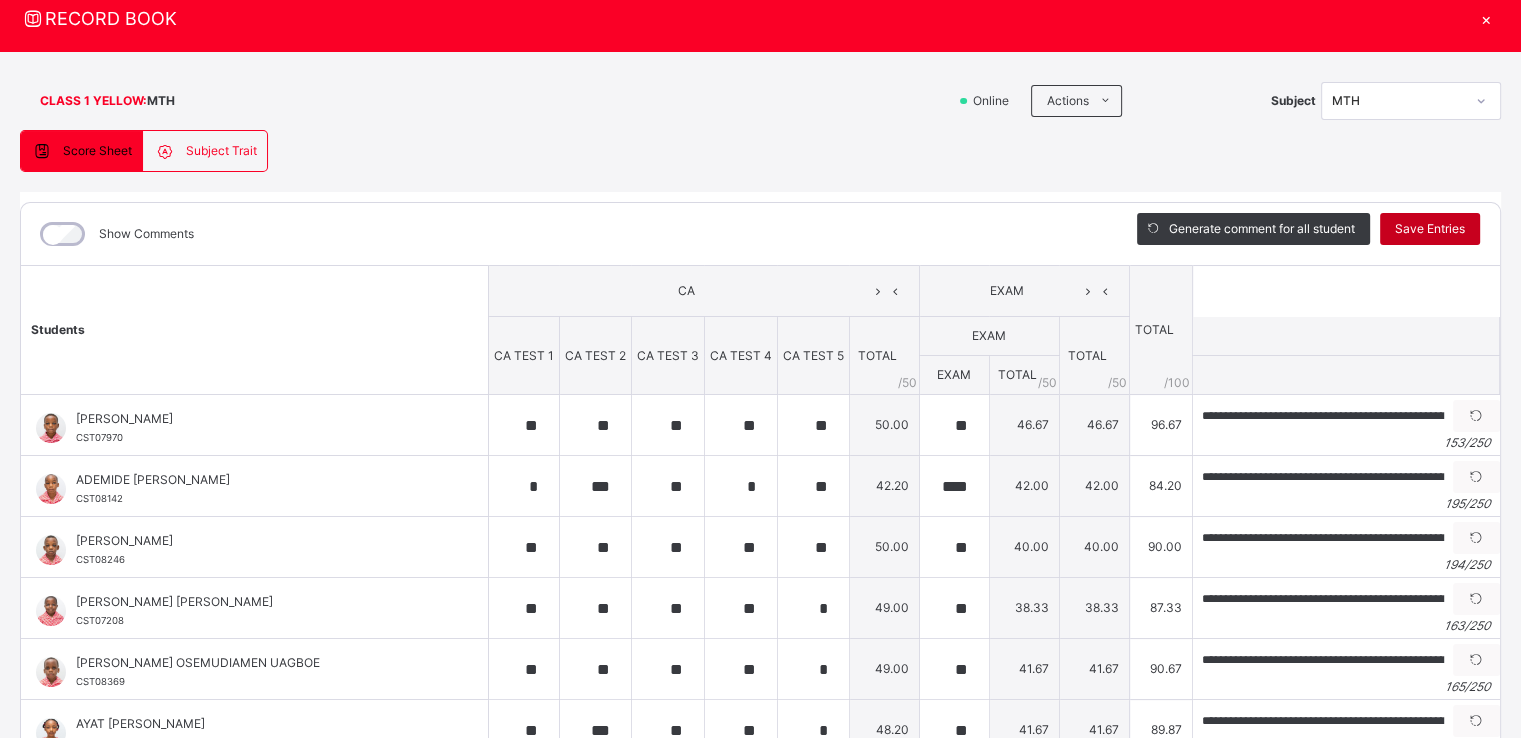 click on "Save Entries" at bounding box center (1430, 229) 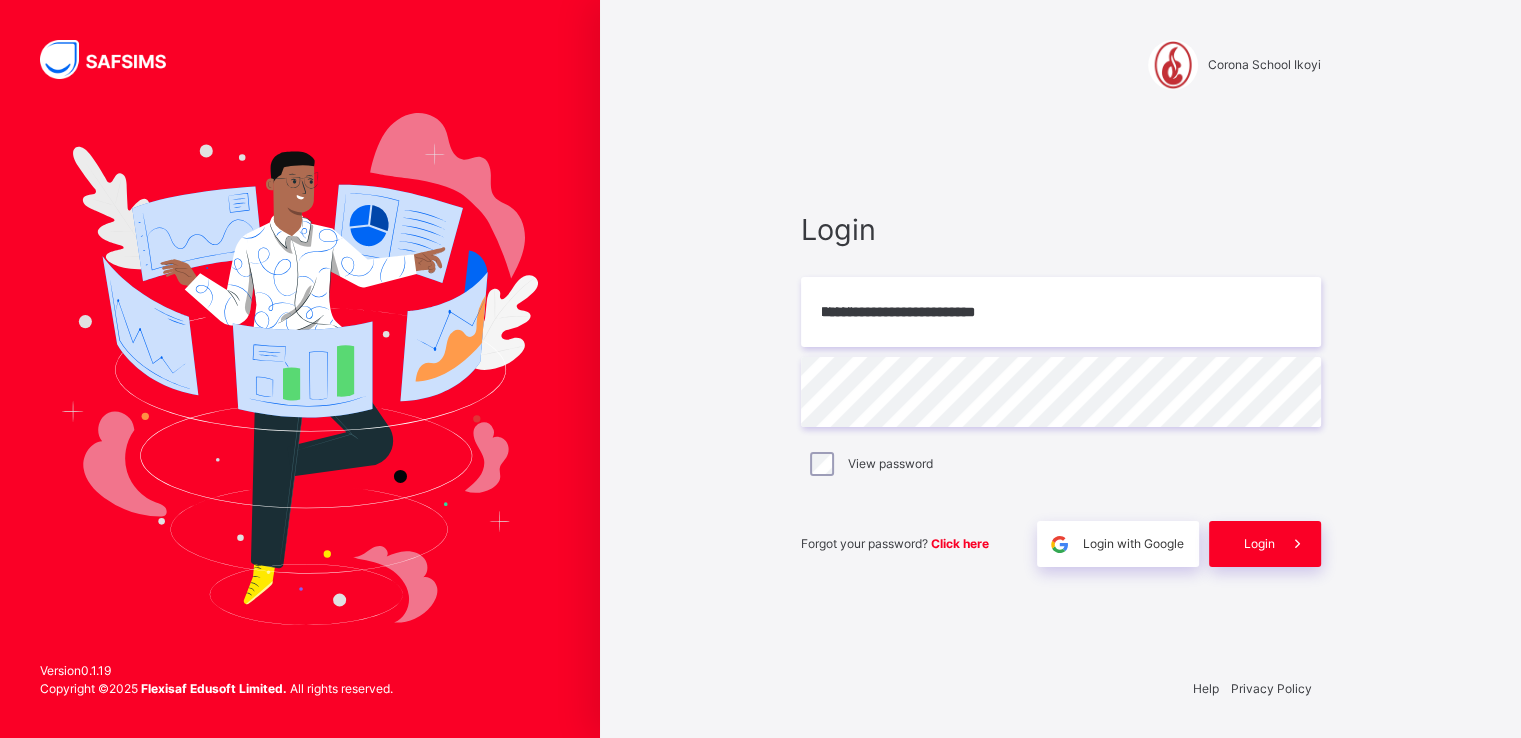 scroll, scrollTop: 0, scrollLeft: 0, axis: both 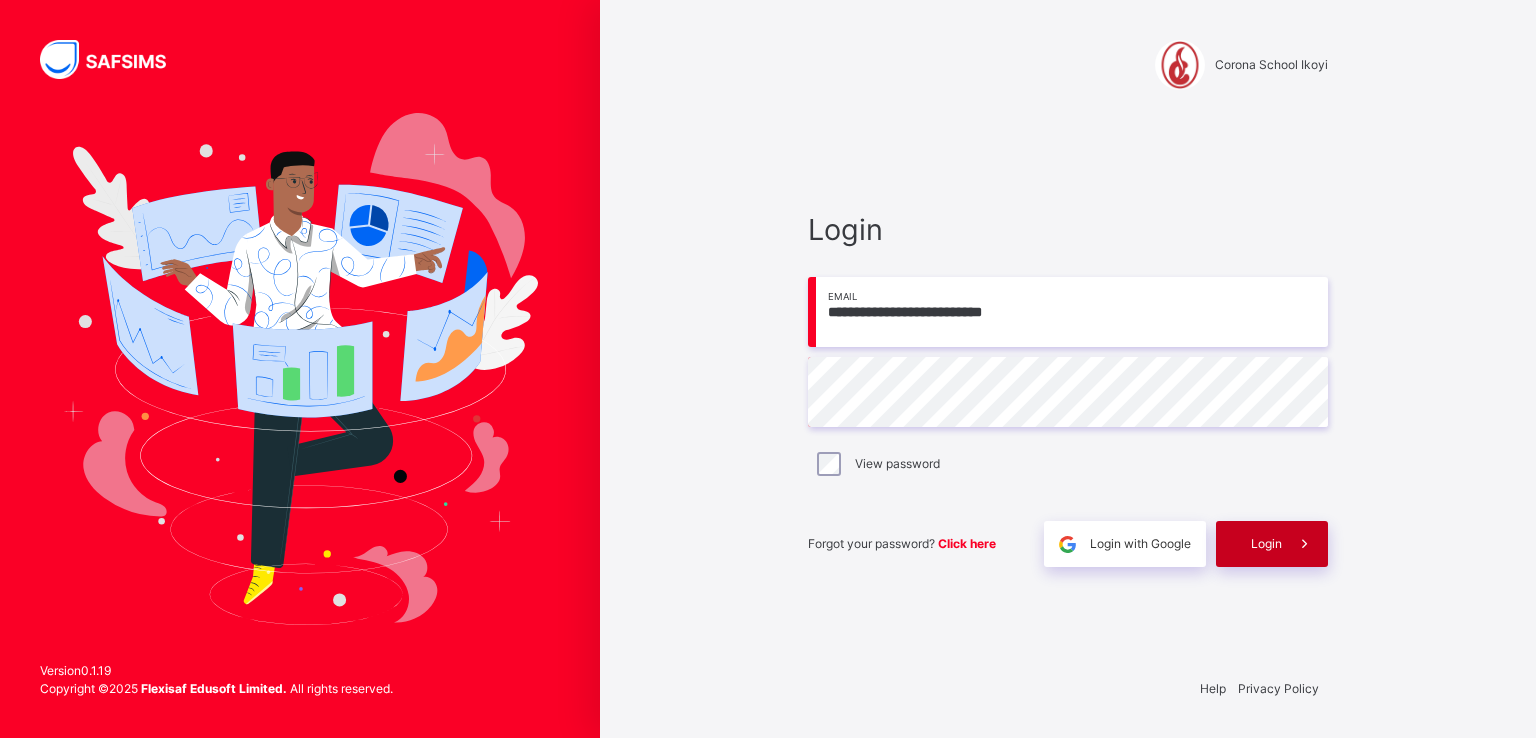 click on "Login" at bounding box center (1266, 544) 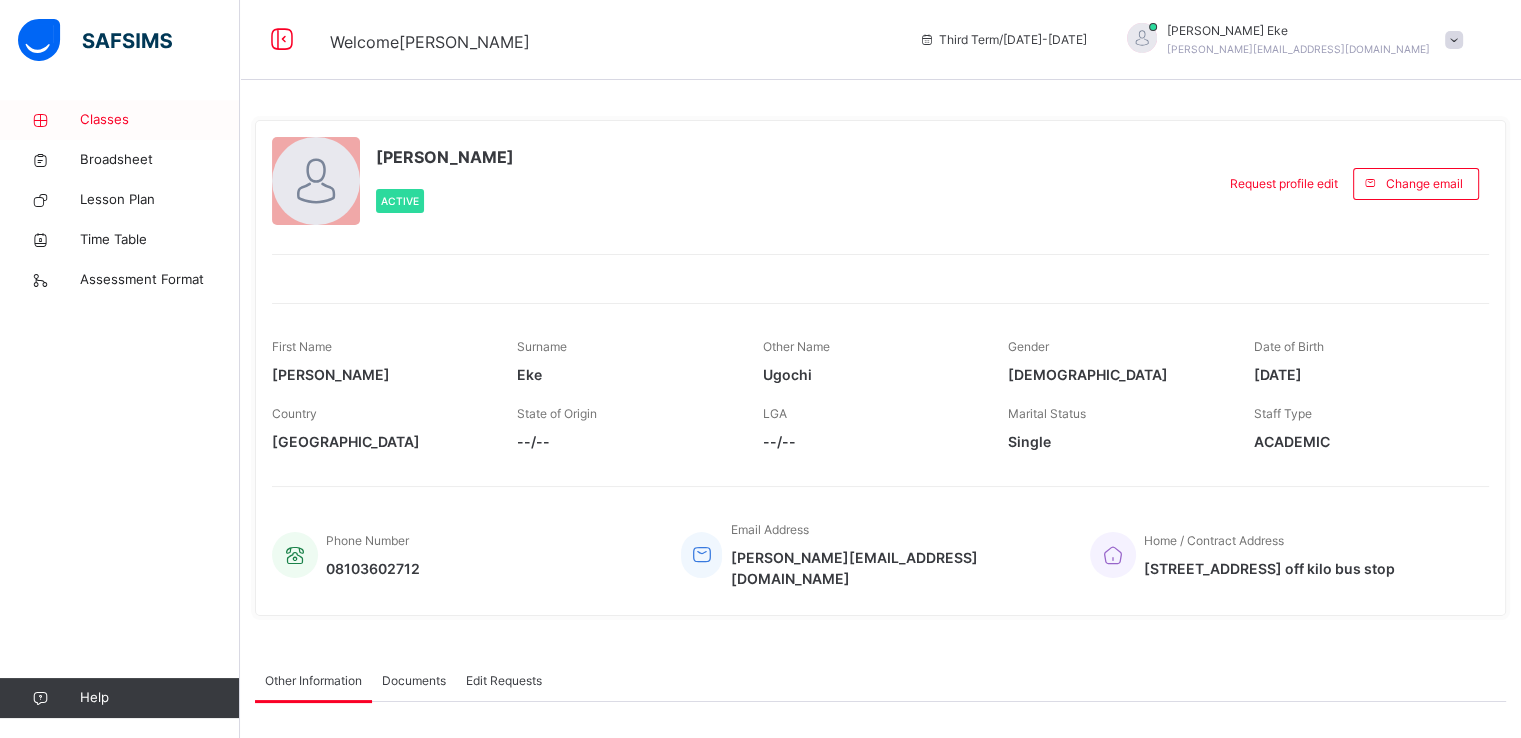 click on "Classes" at bounding box center (160, 120) 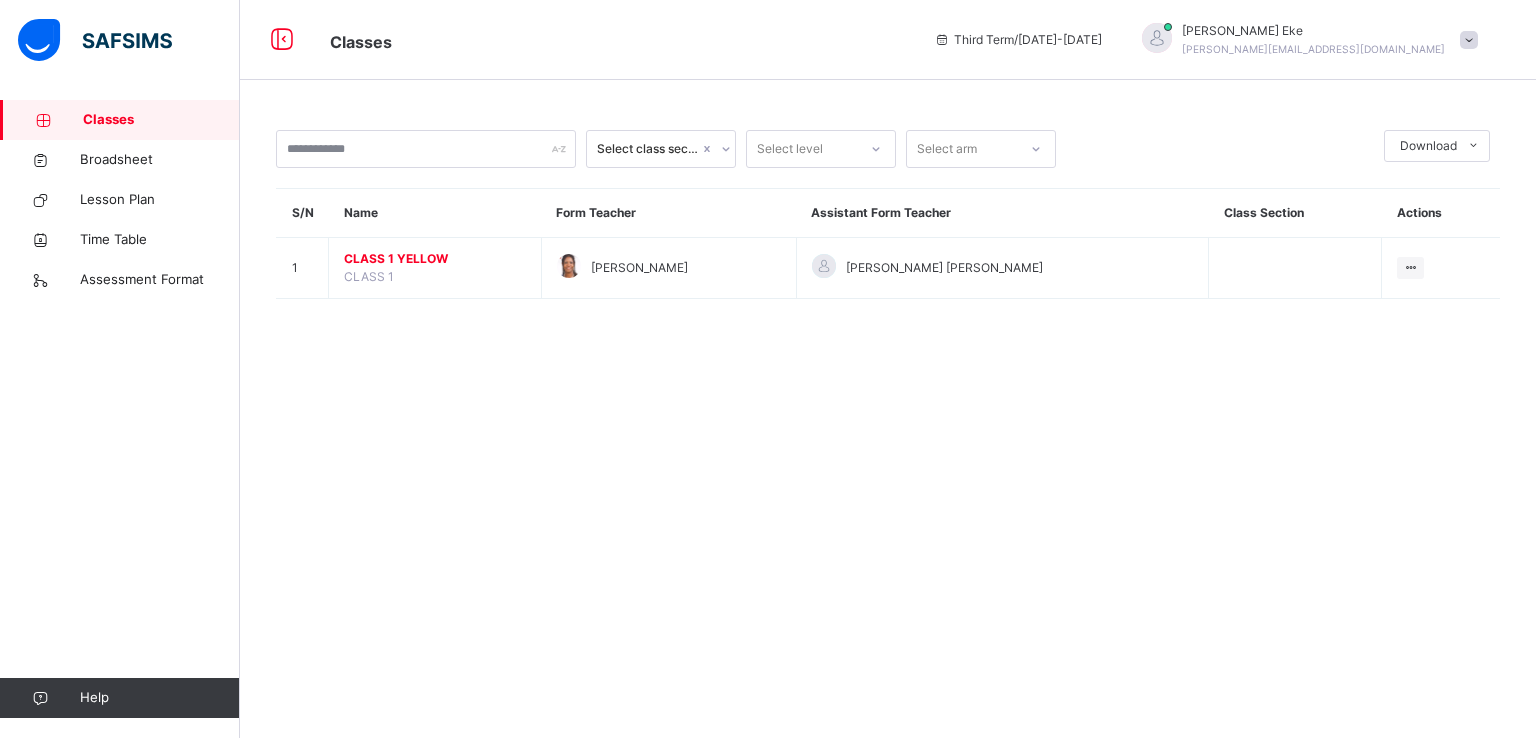 click on "CLASS 1   YELLOW" at bounding box center [435, 259] 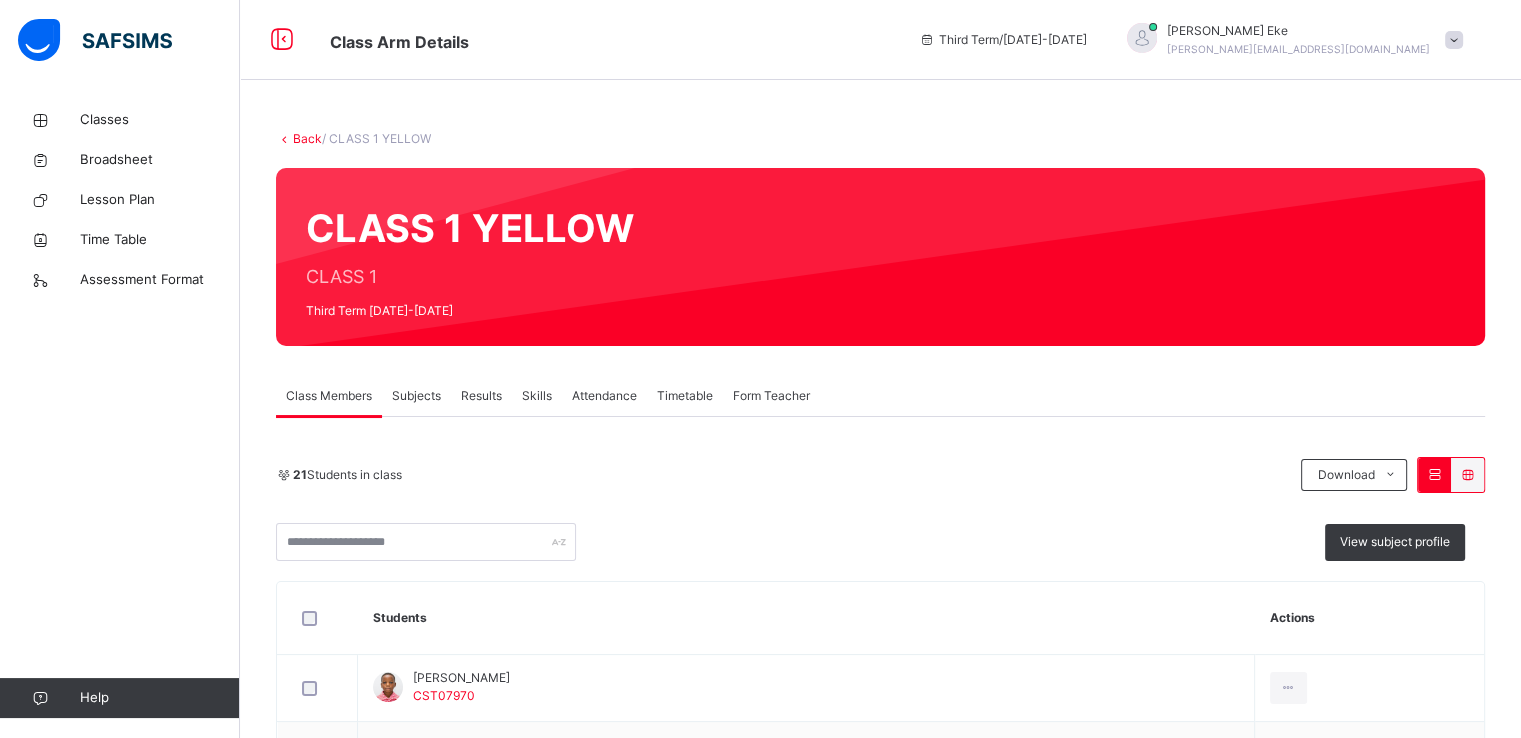 click on "Subjects" at bounding box center (416, 396) 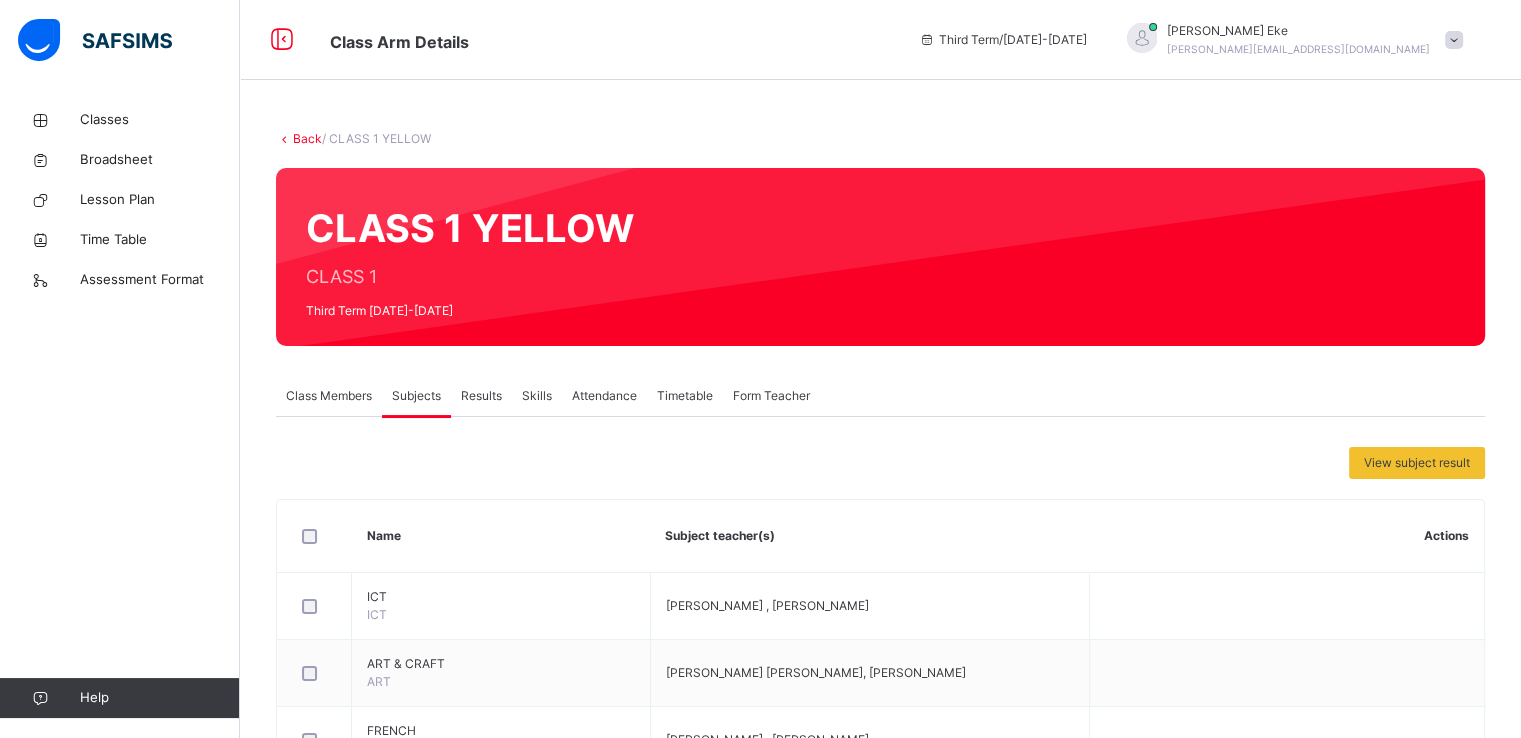 scroll, scrollTop: 1004, scrollLeft: 0, axis: vertical 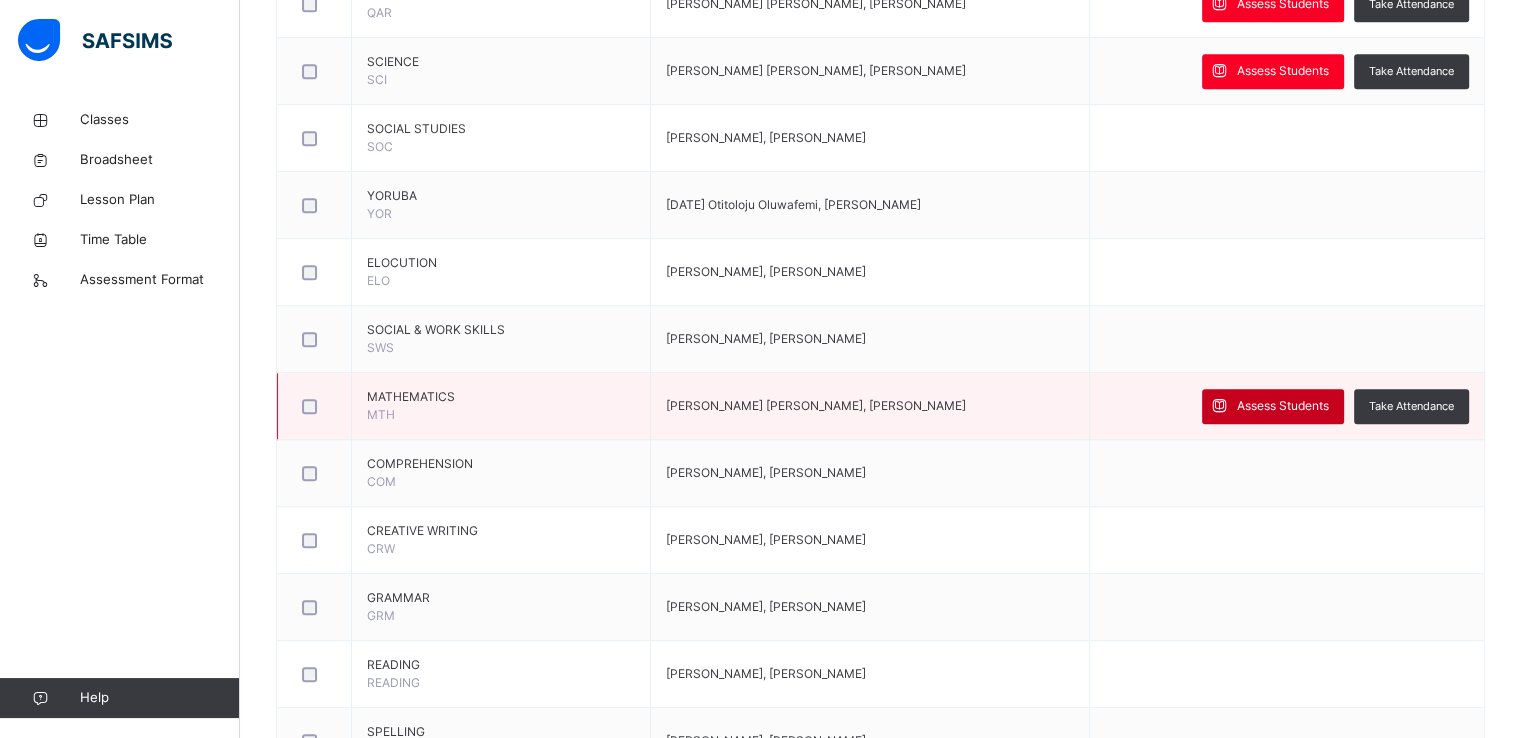 click on "Assess Students" at bounding box center [1283, 406] 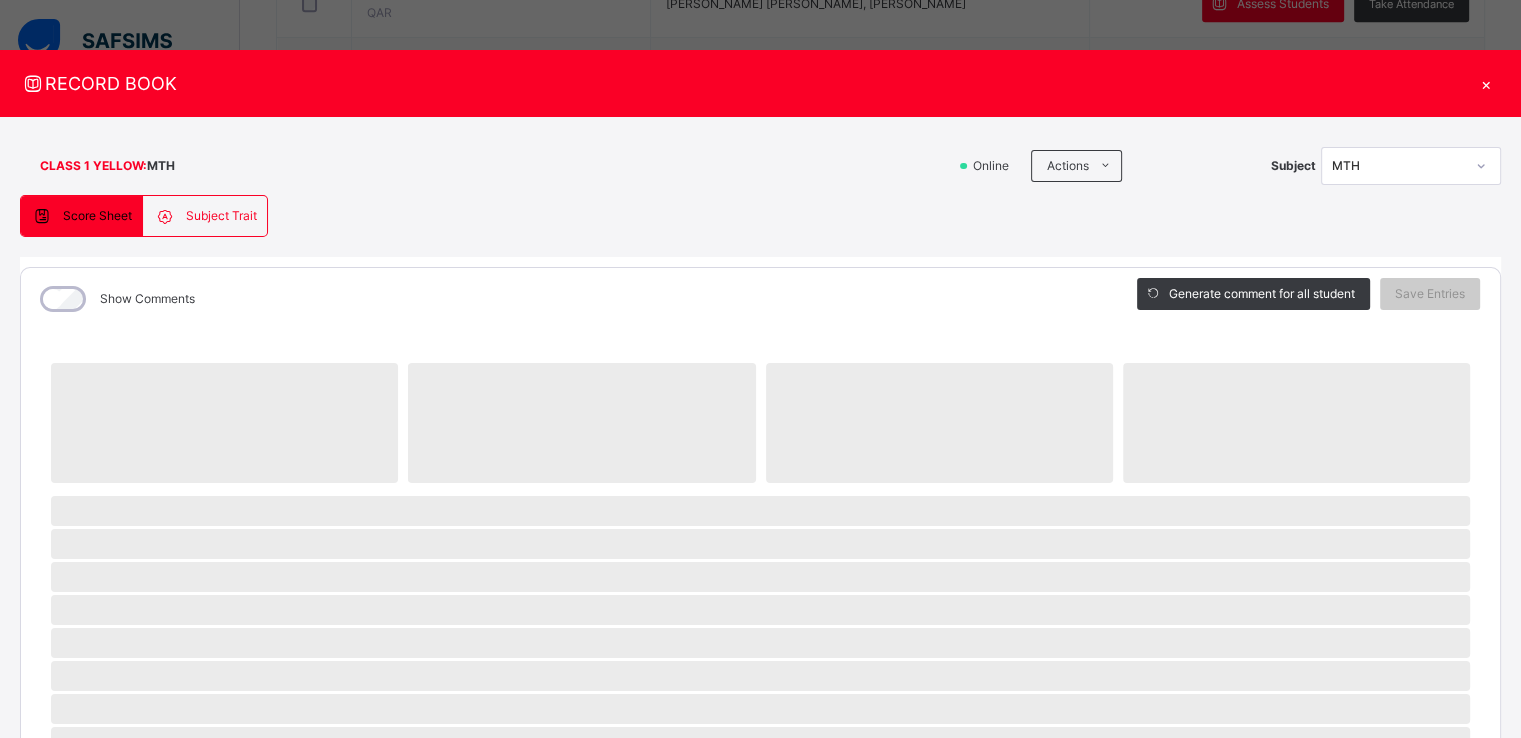 scroll, scrollTop: 1006, scrollLeft: 0, axis: vertical 